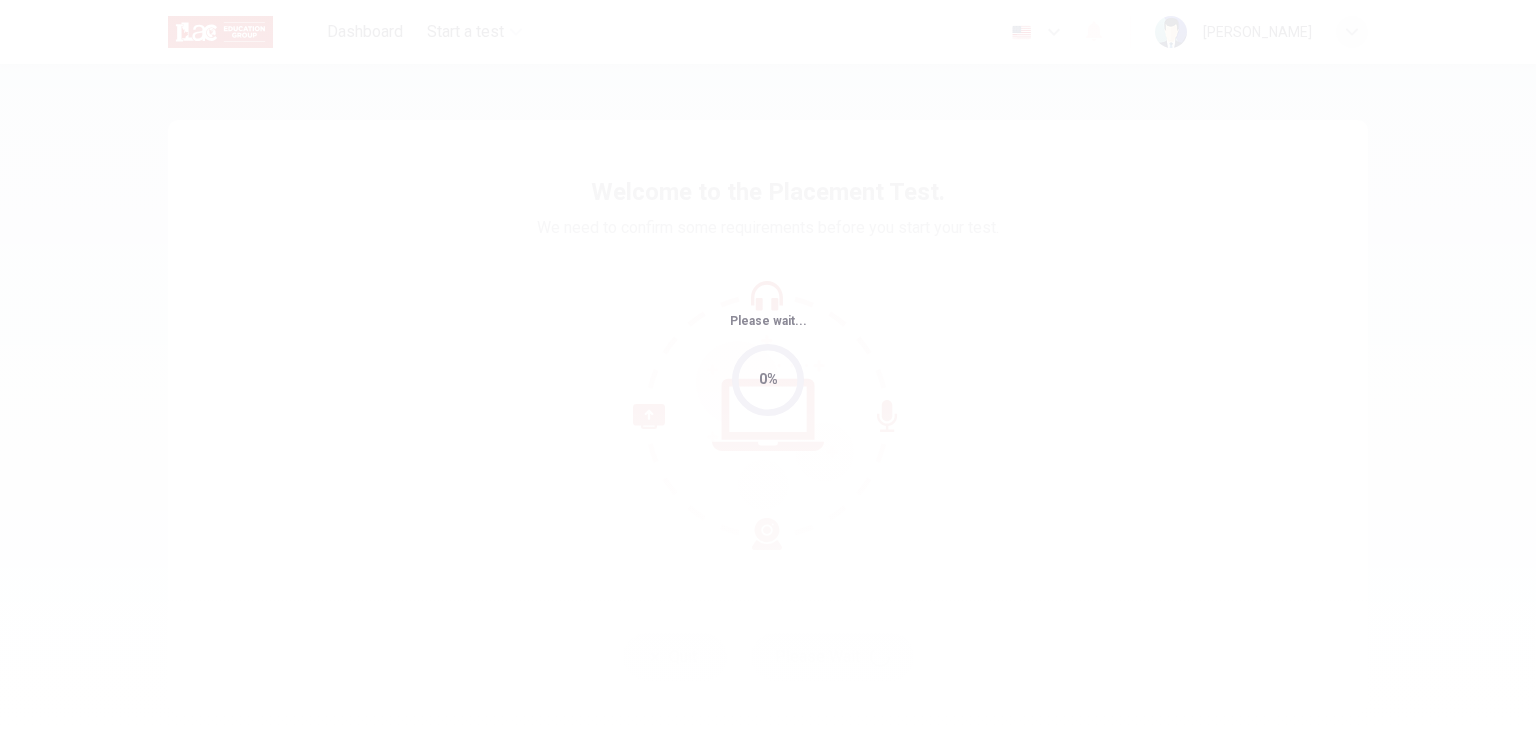 scroll, scrollTop: 0, scrollLeft: 0, axis: both 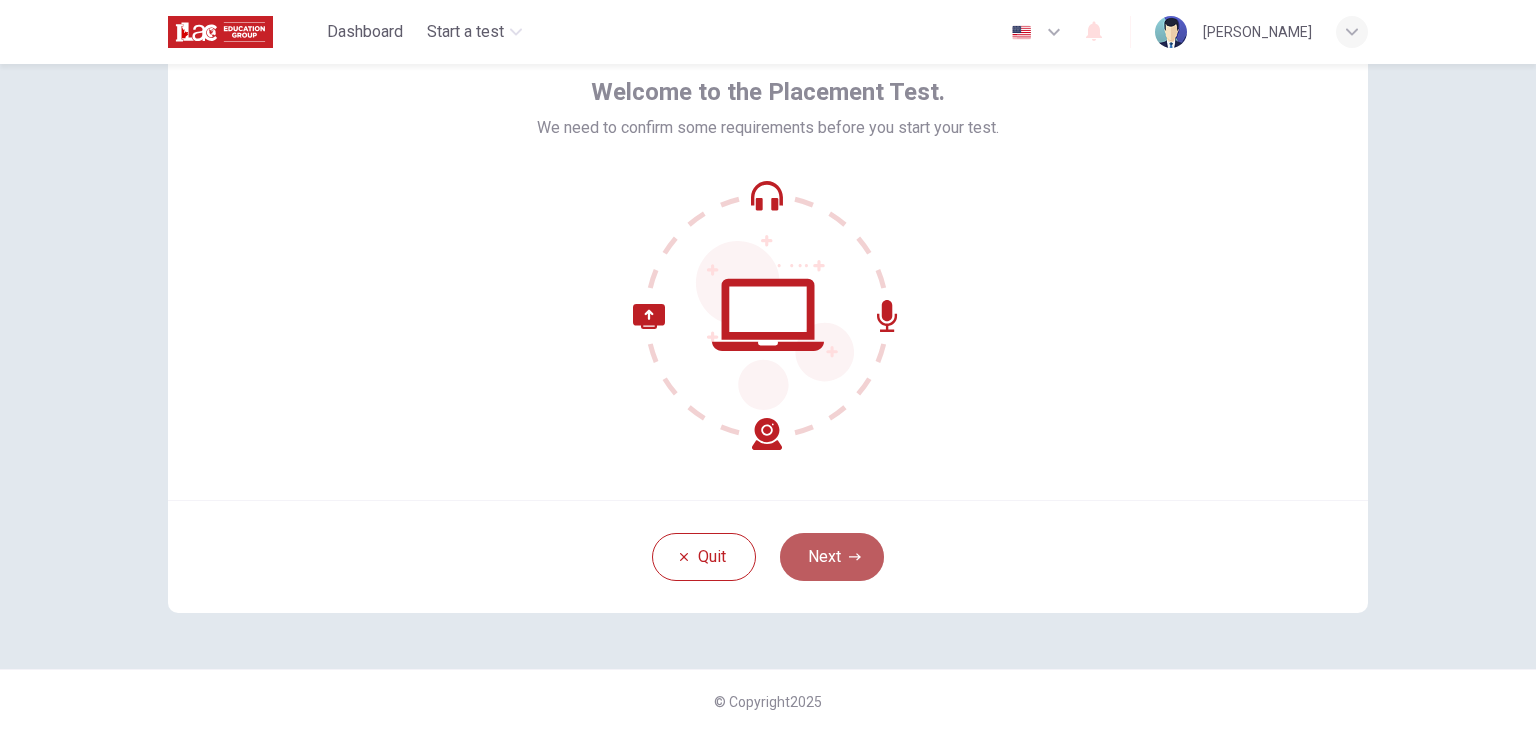 click 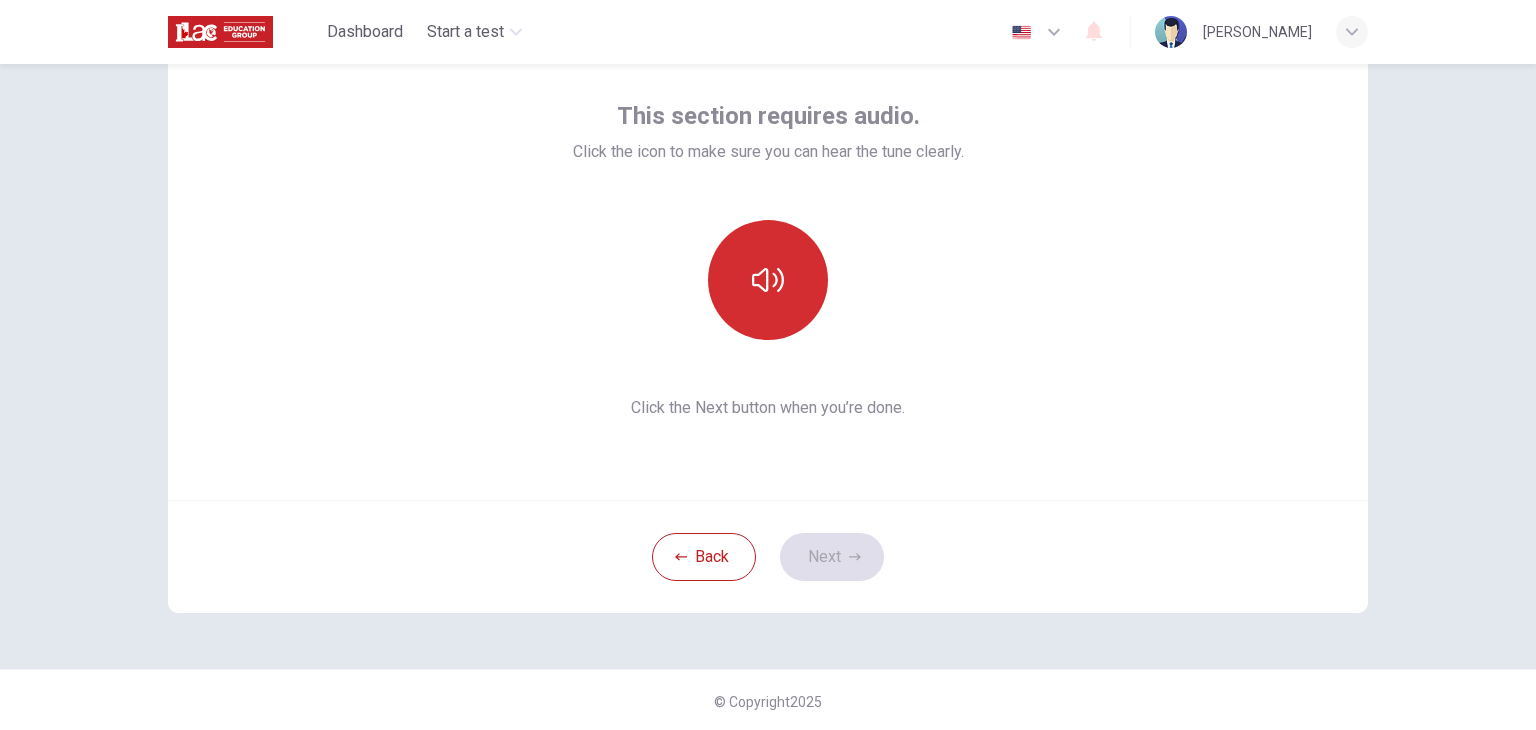 click at bounding box center (768, 280) 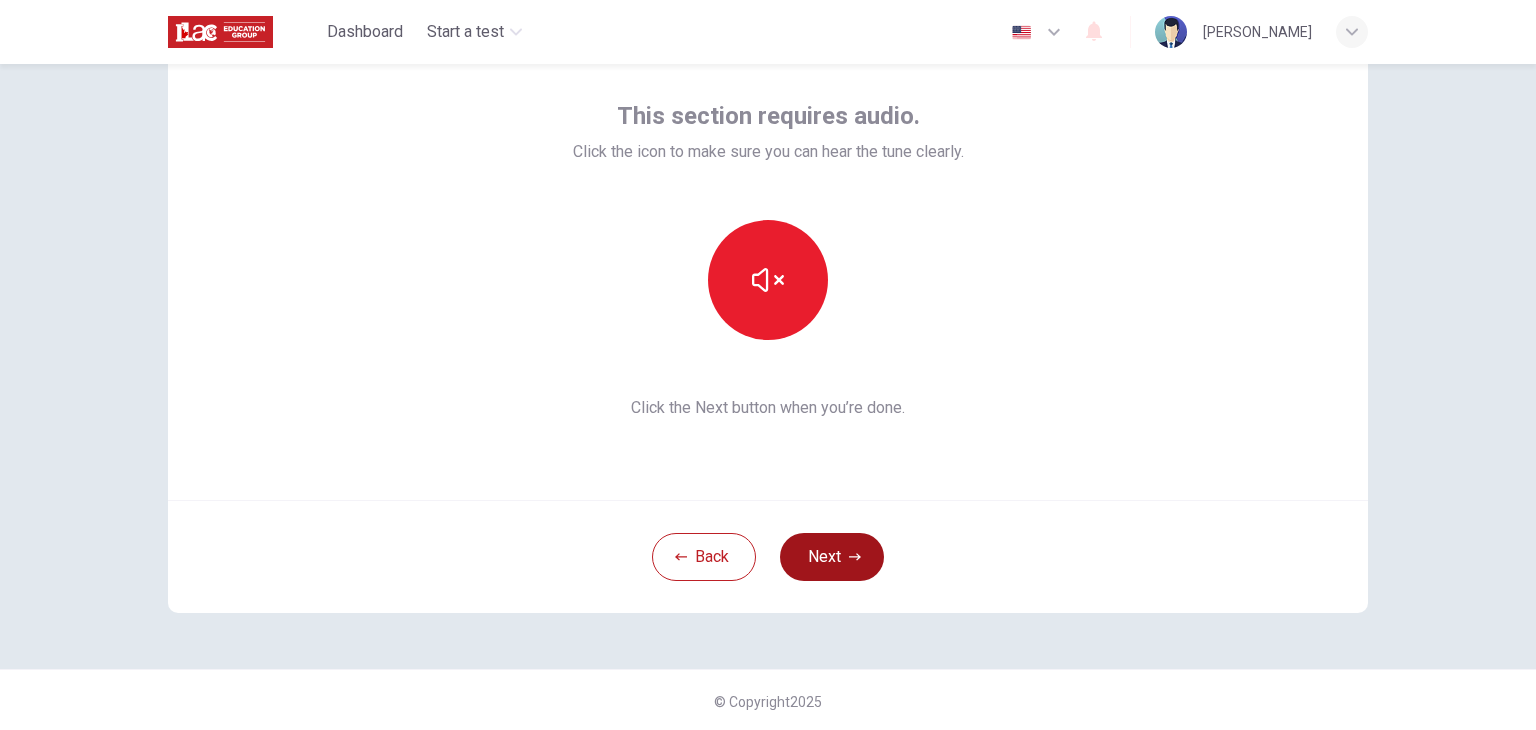 click on "Next" at bounding box center (832, 557) 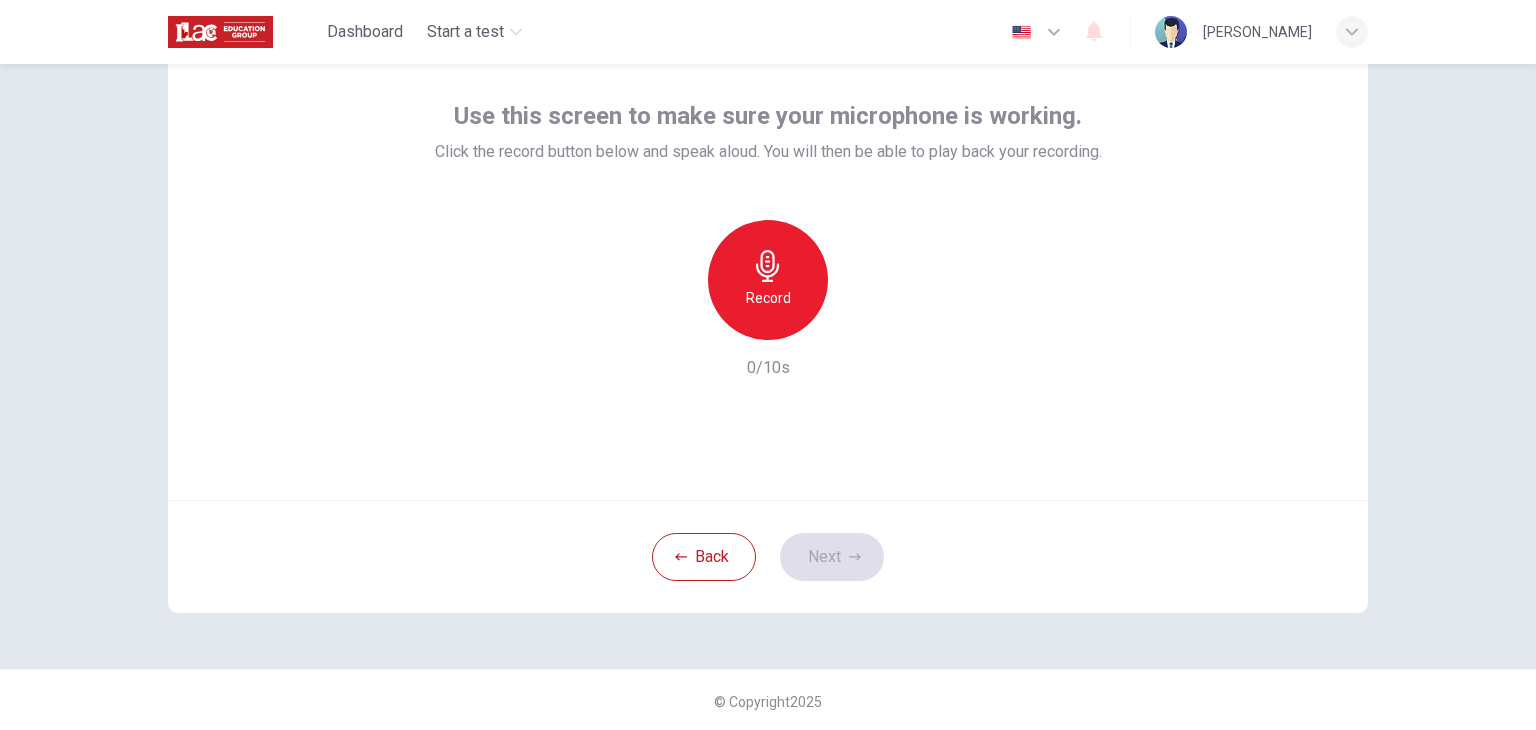 click on "Record" at bounding box center (768, 298) 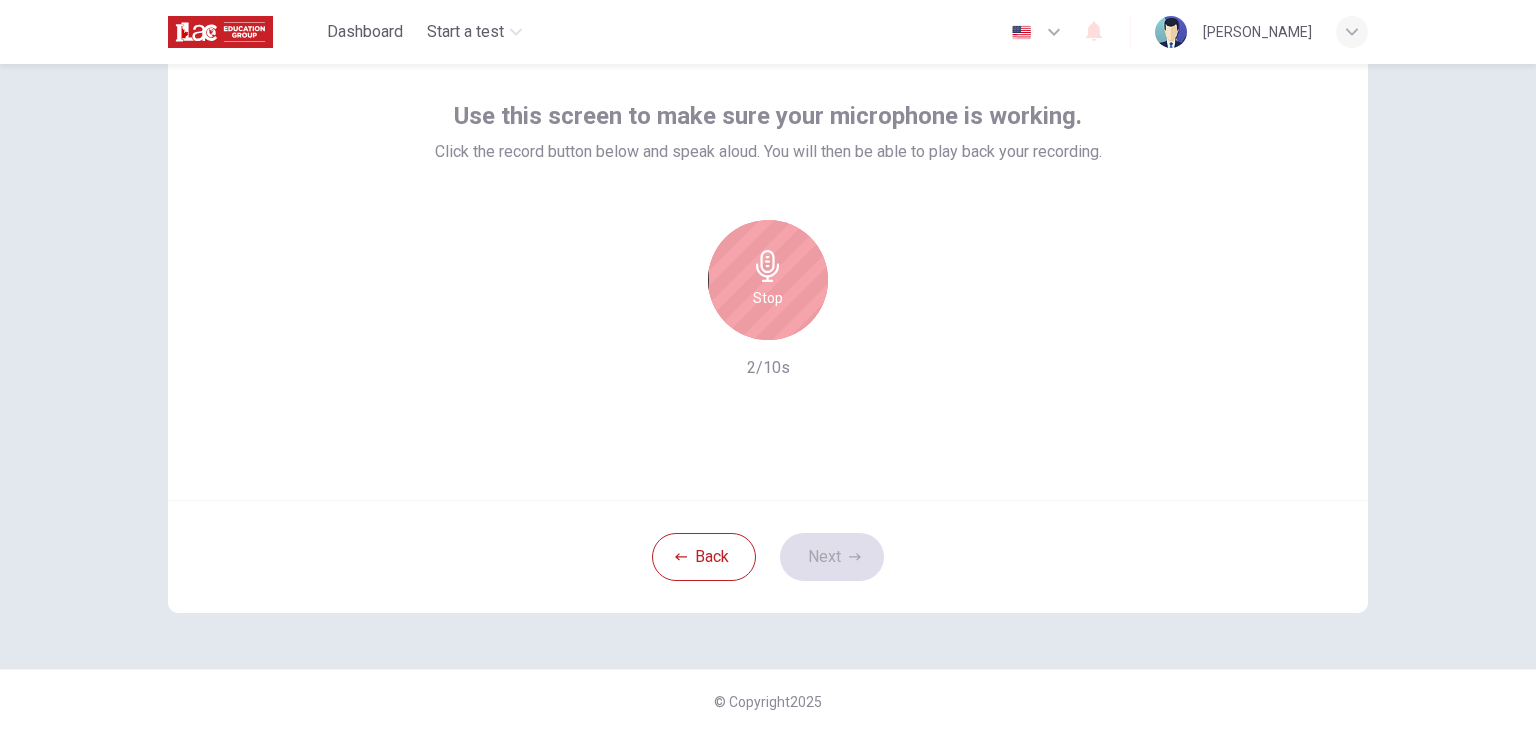 click on "Stop" at bounding box center (768, 280) 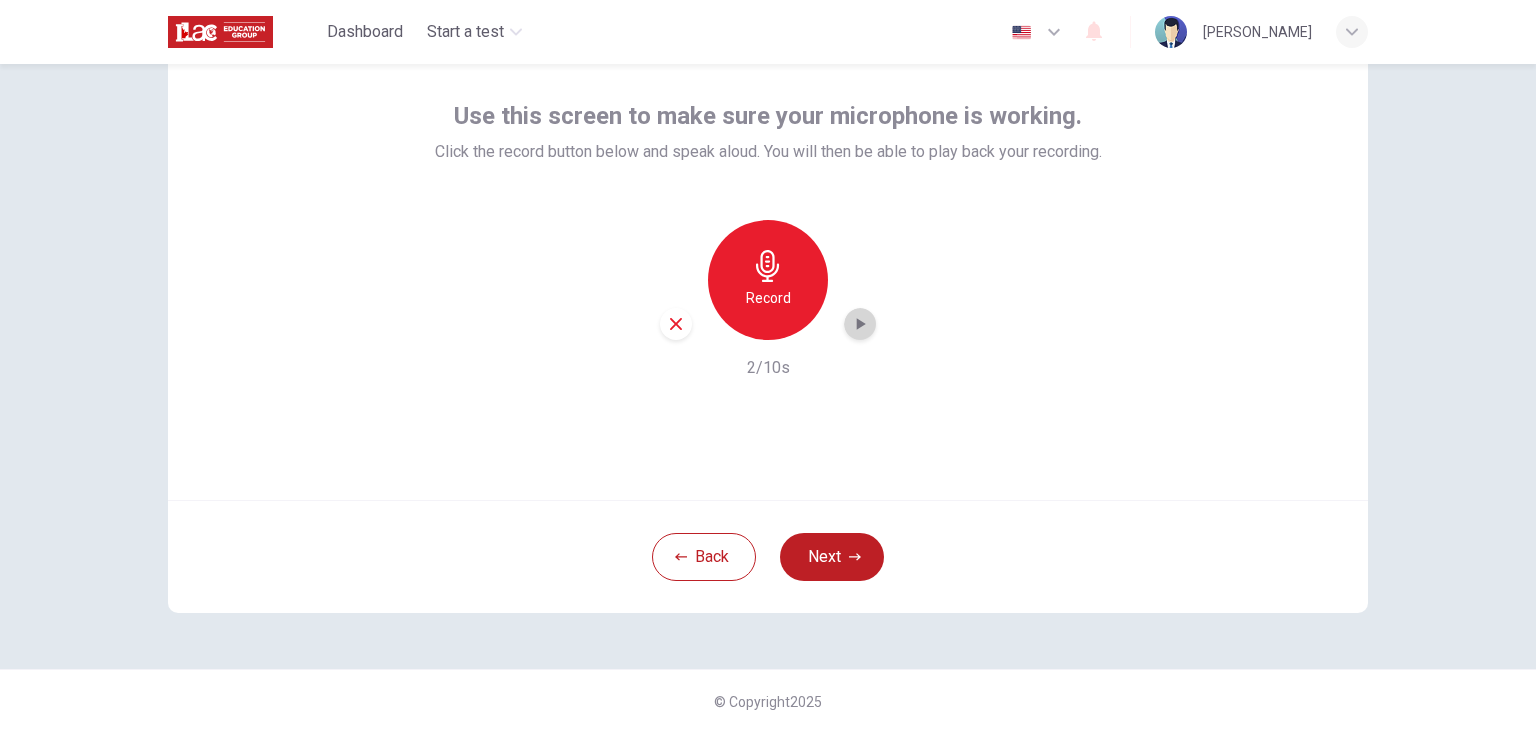 click 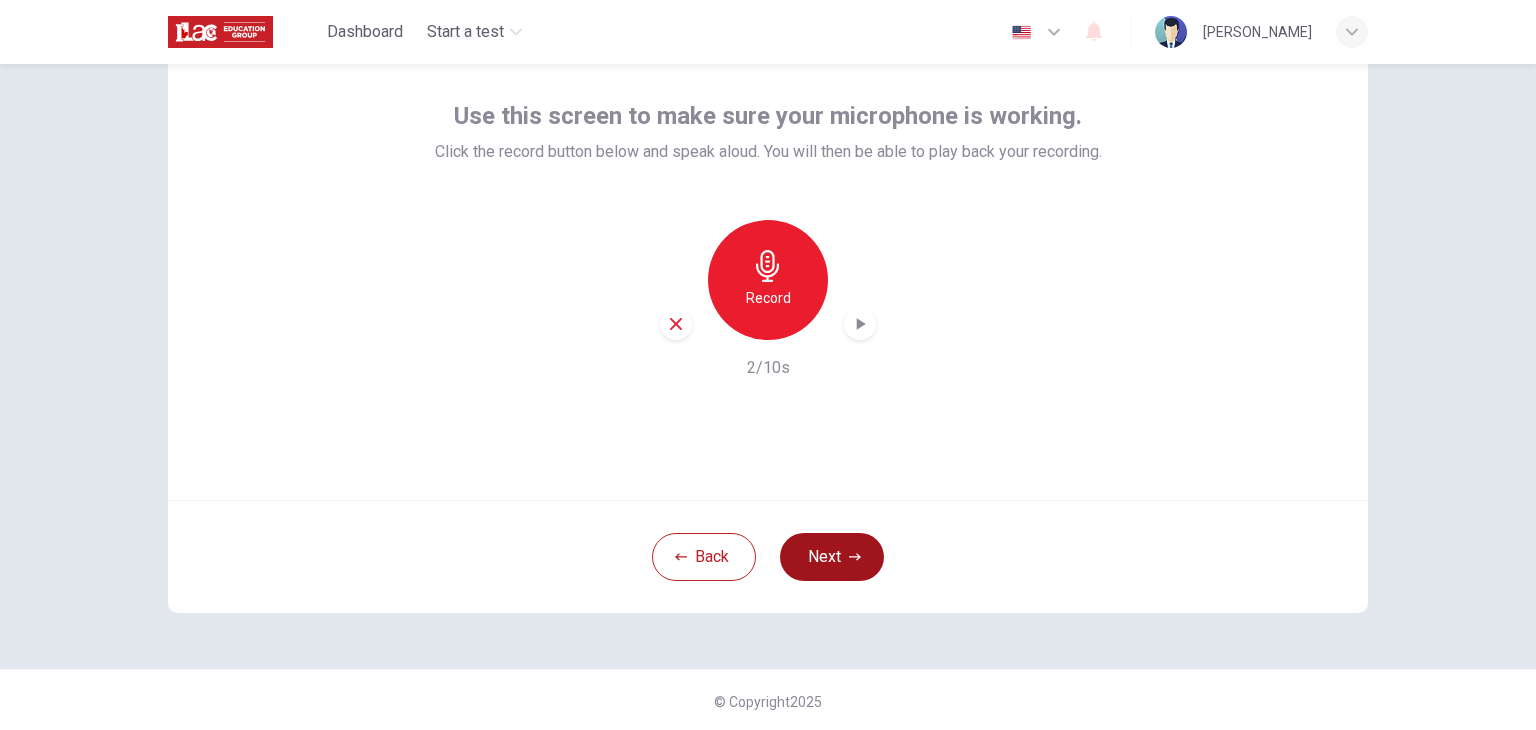 click on "Next" at bounding box center (832, 557) 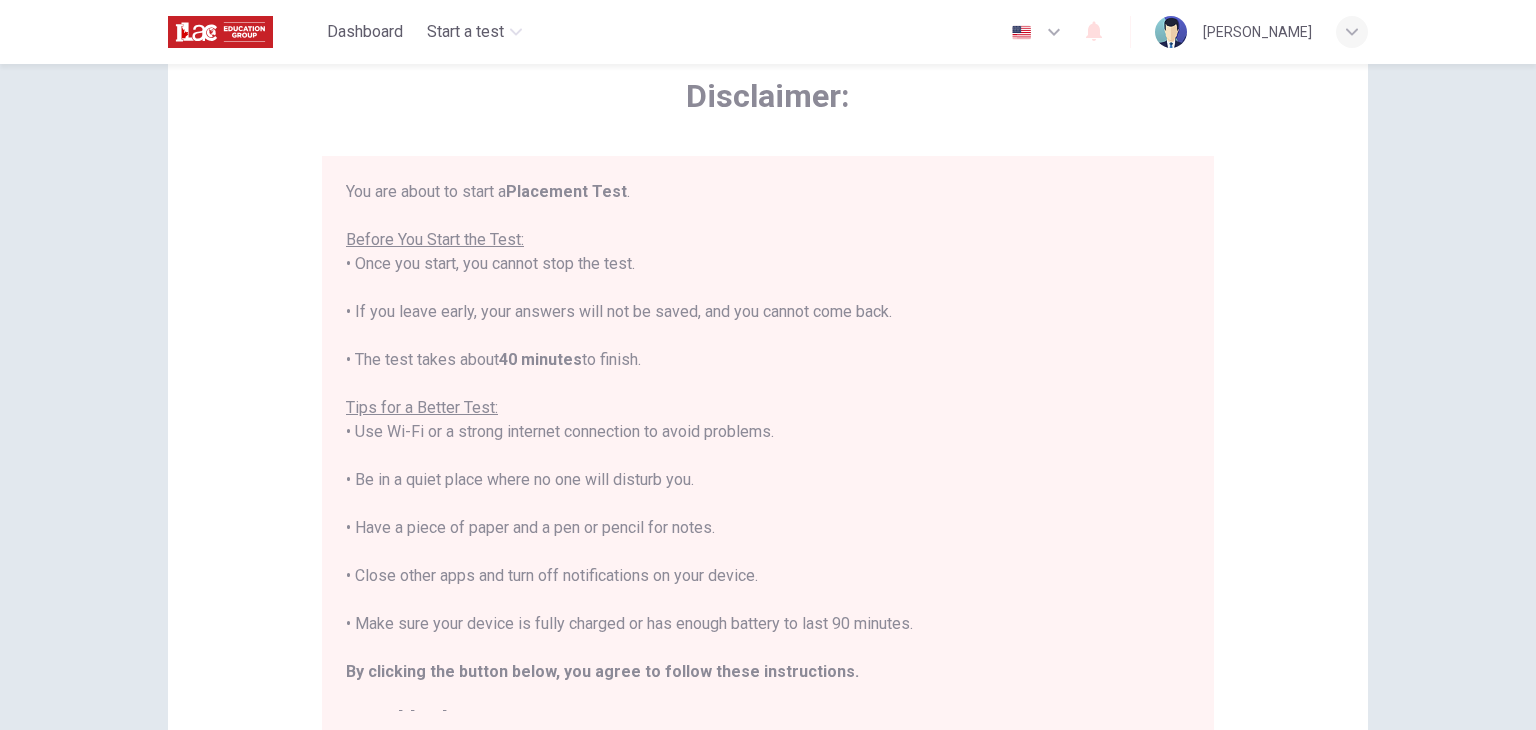 scroll, scrollTop: 200, scrollLeft: 0, axis: vertical 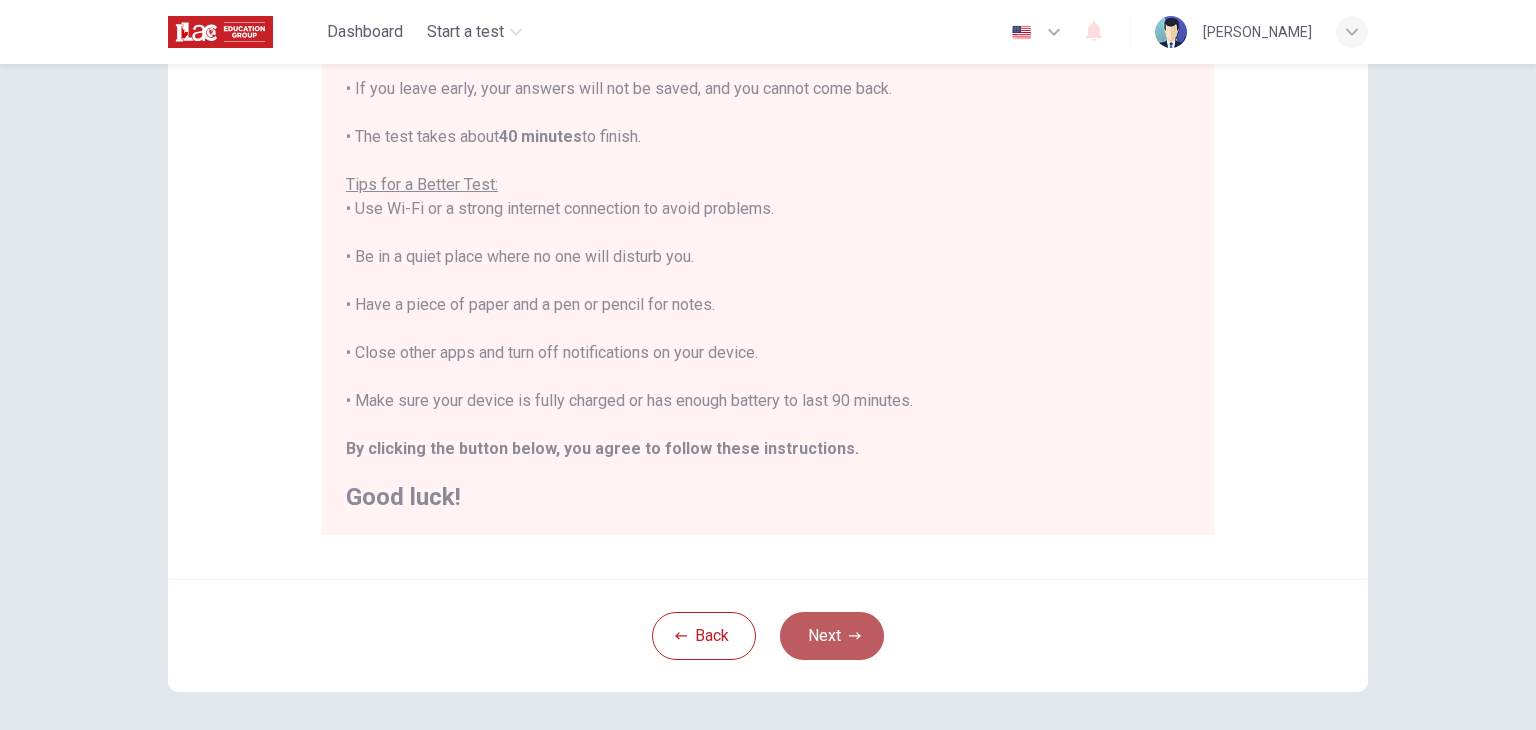 click on "Next" at bounding box center [832, 636] 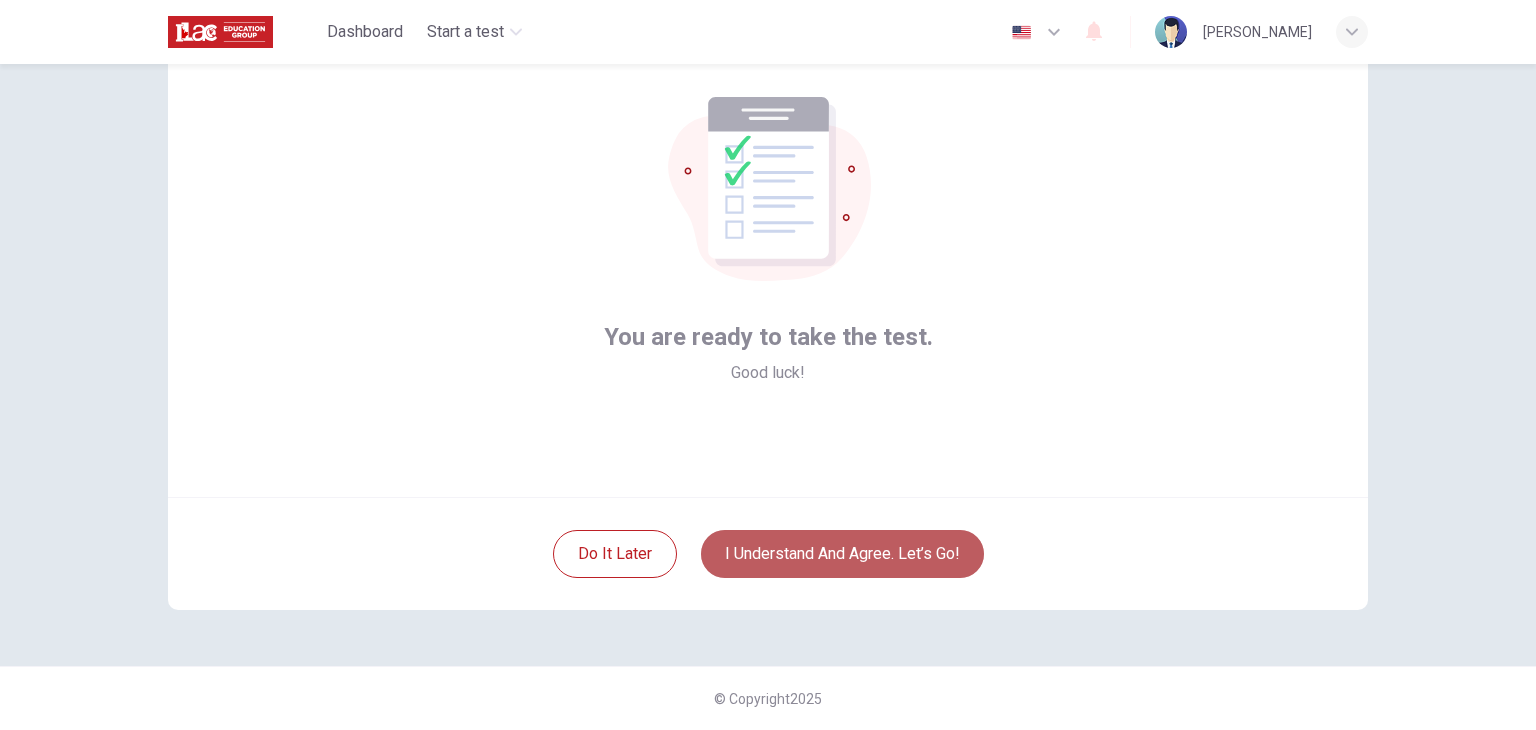 click on "I understand and agree. Let’s go!" at bounding box center (842, 554) 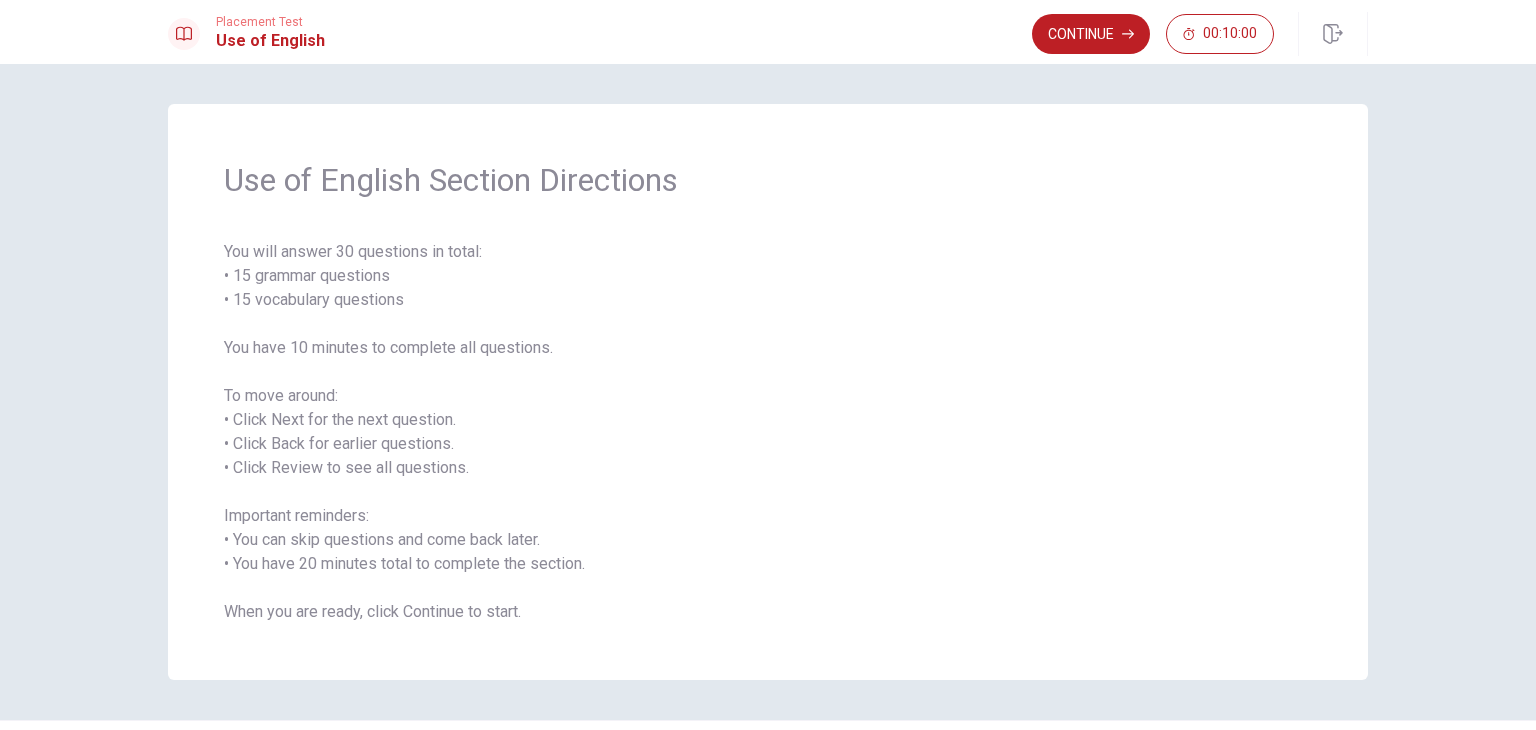 scroll, scrollTop: 54, scrollLeft: 0, axis: vertical 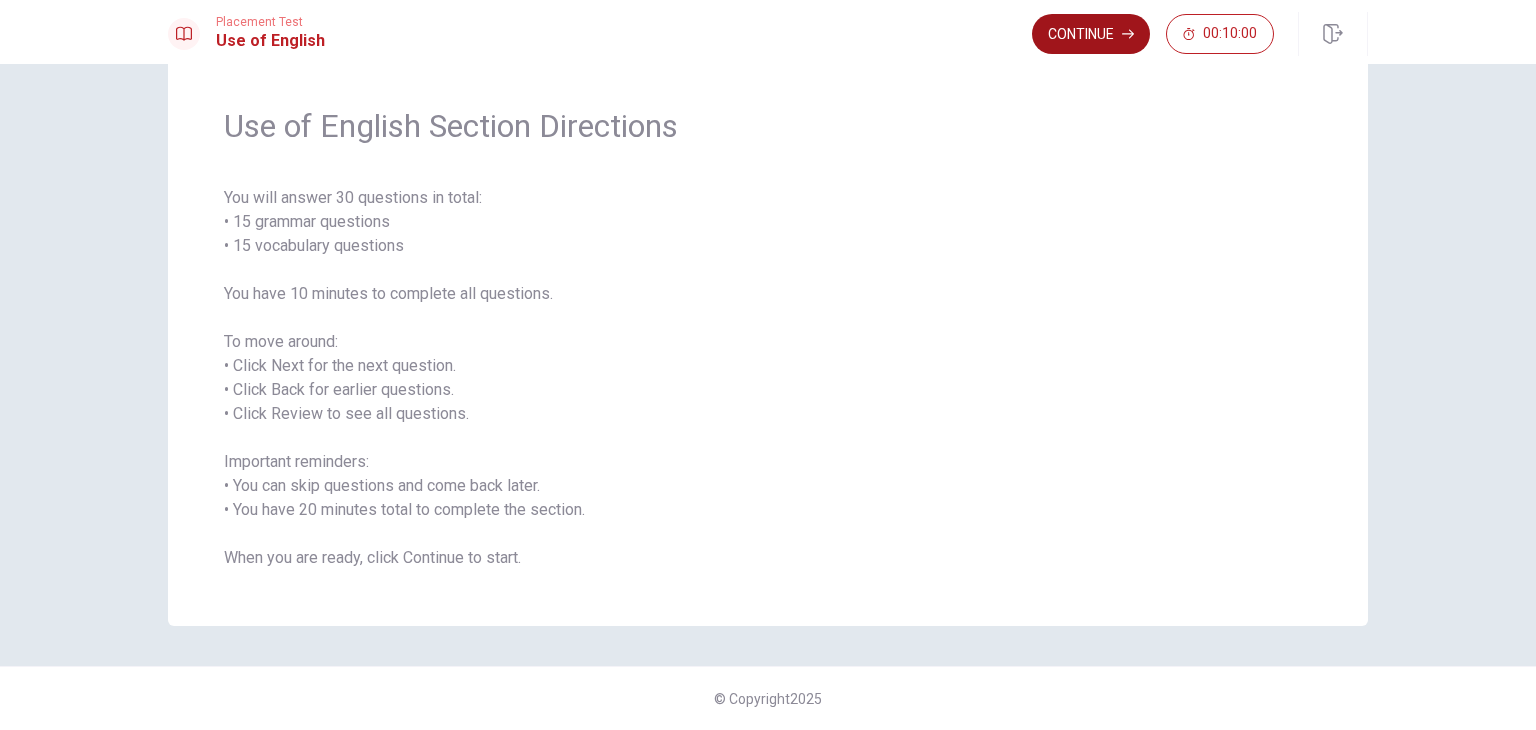 click on "Continue" at bounding box center (1091, 34) 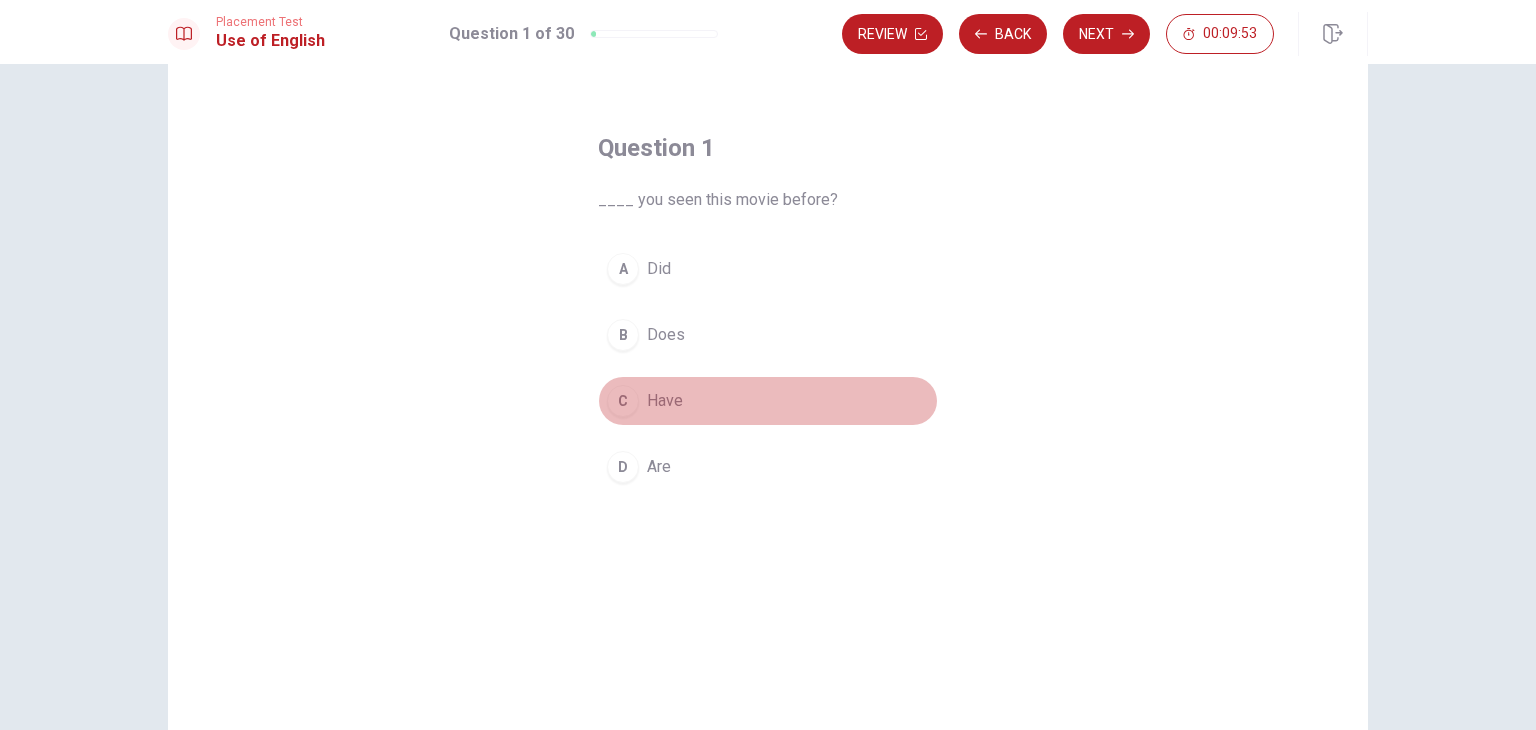 click on "C" at bounding box center [623, 401] 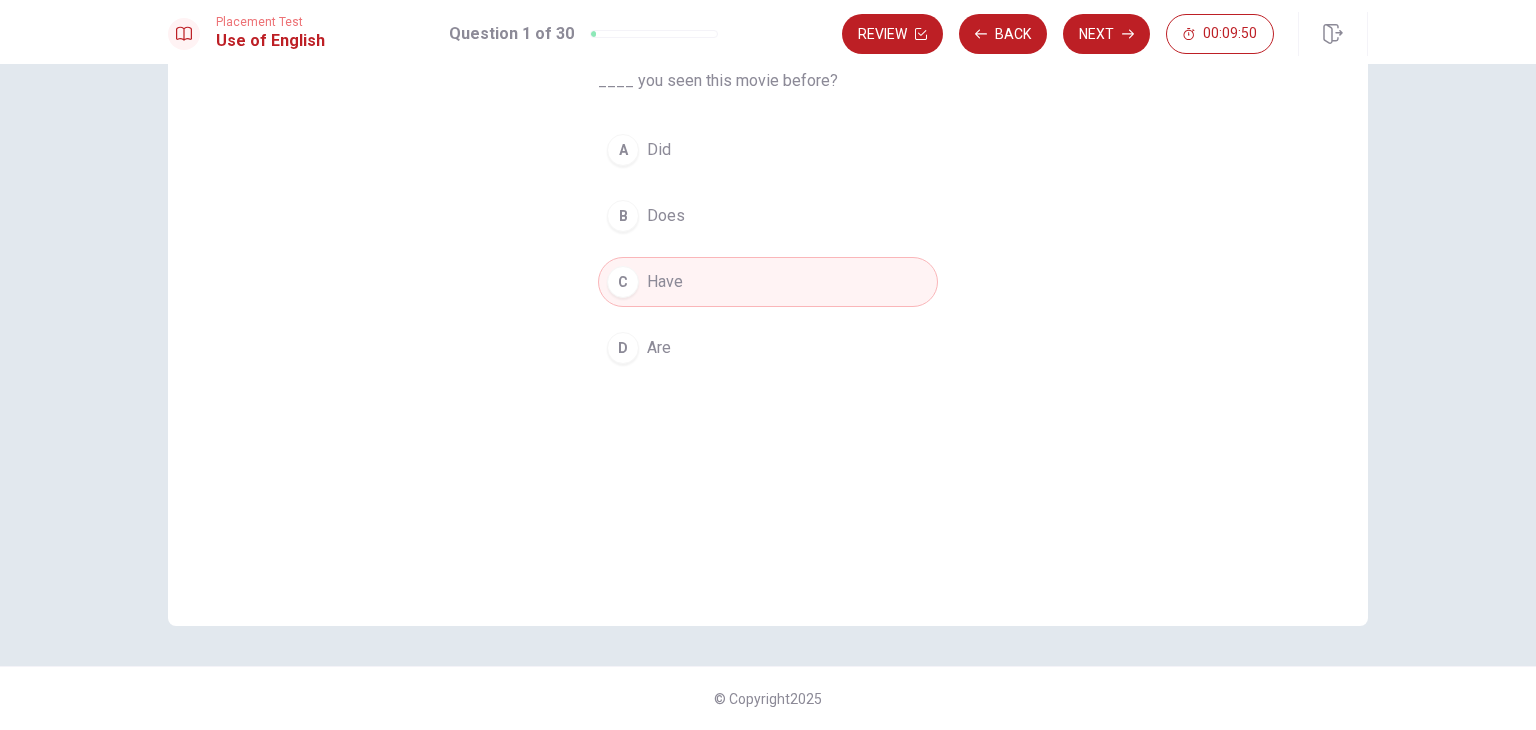 scroll, scrollTop: 0, scrollLeft: 0, axis: both 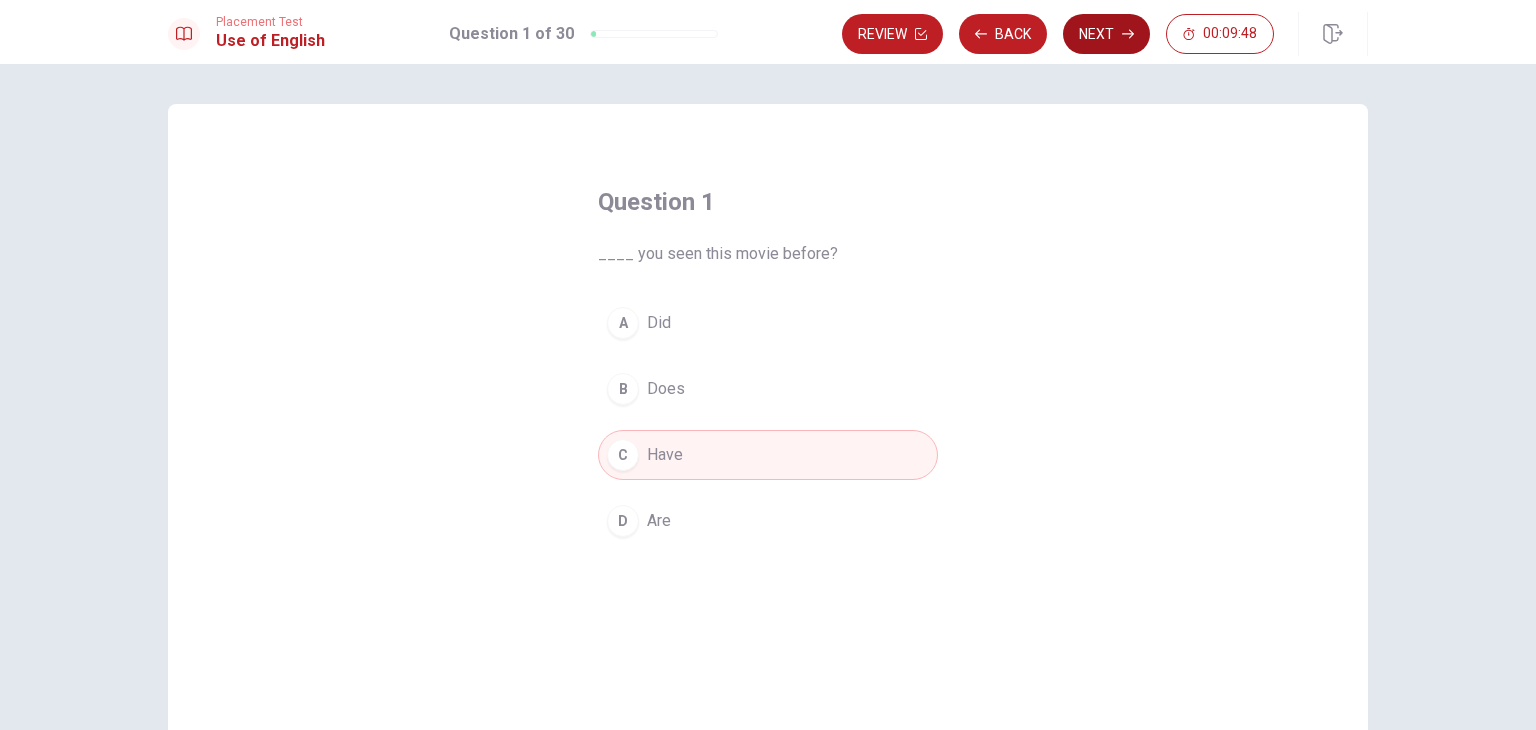 click on "Next" at bounding box center (1106, 34) 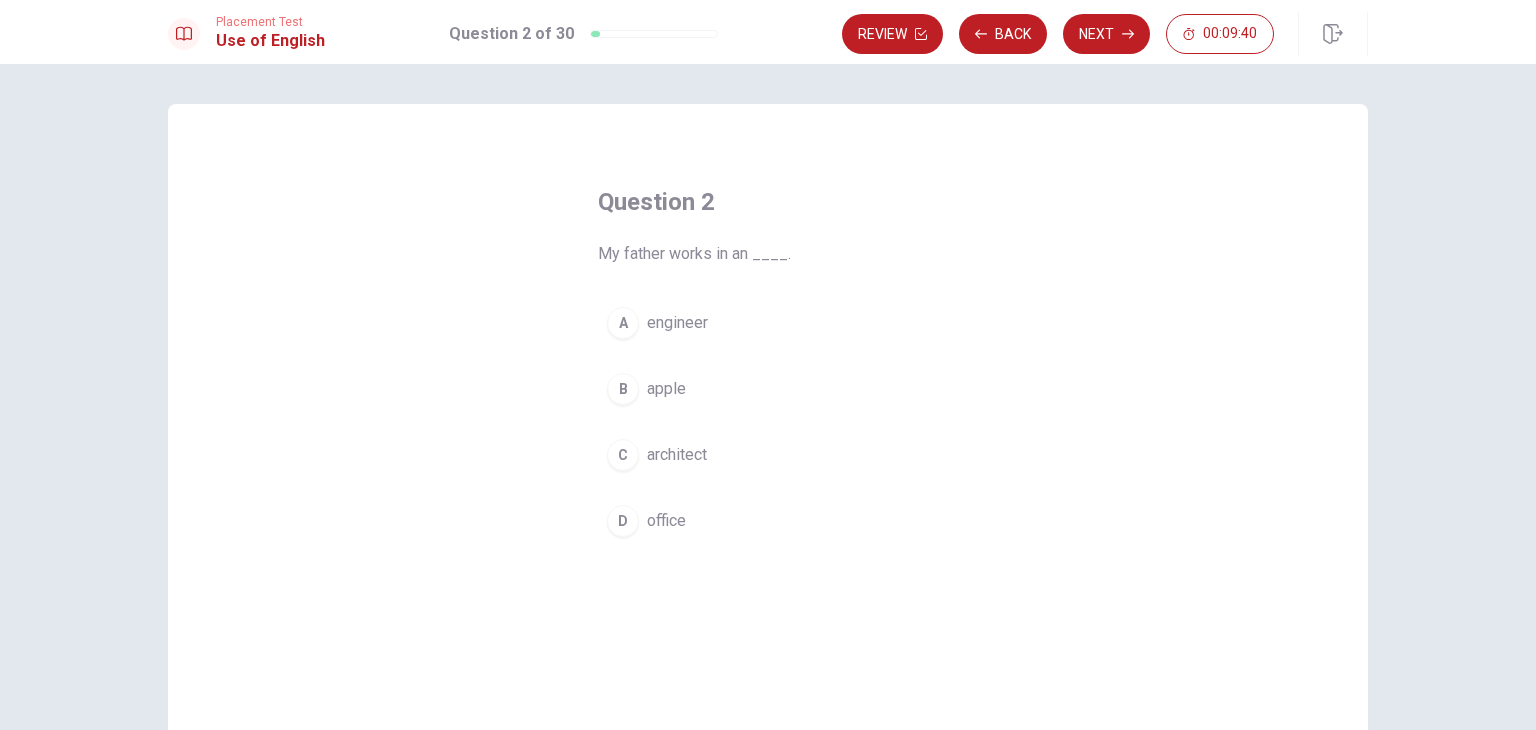 click on "D" at bounding box center (623, 521) 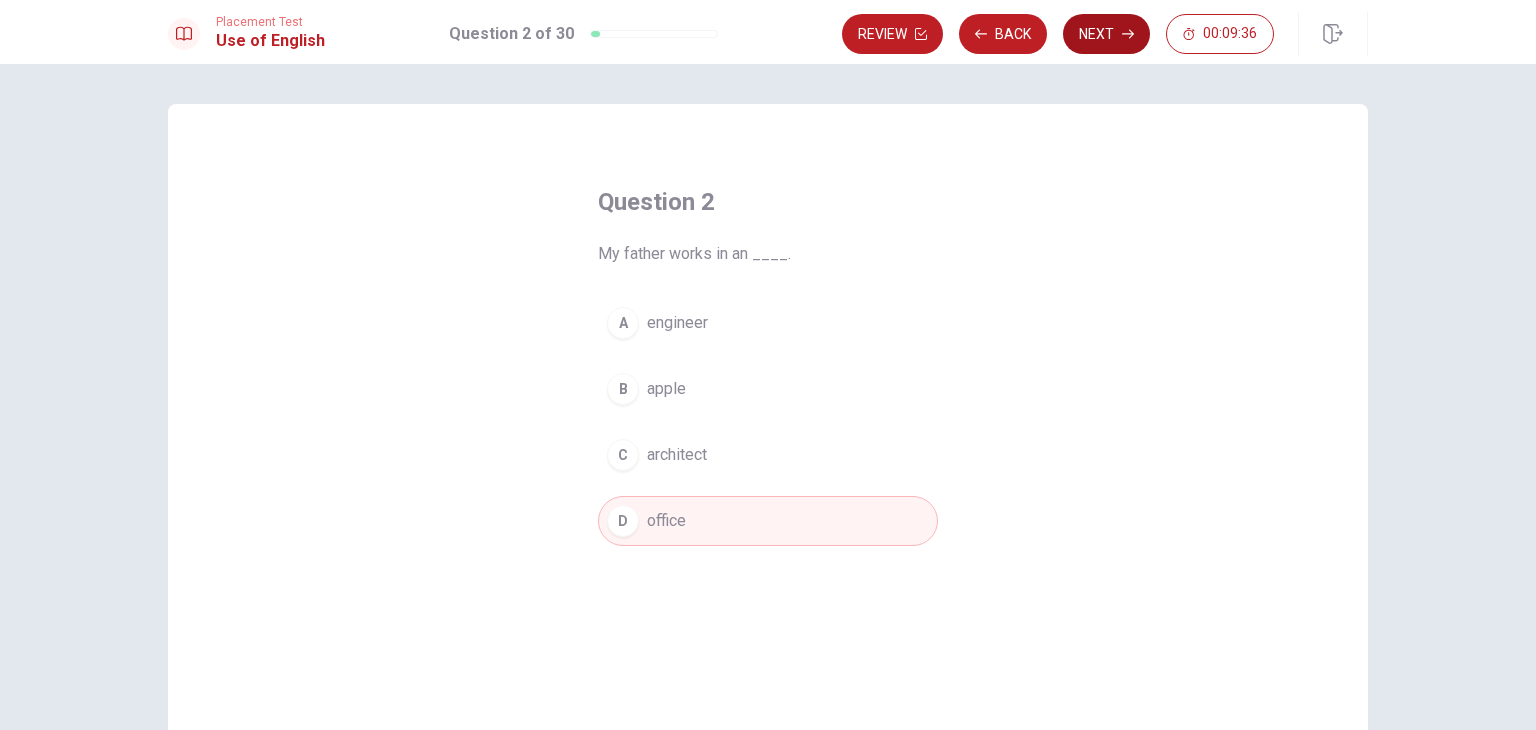 click on "Next" at bounding box center [1106, 34] 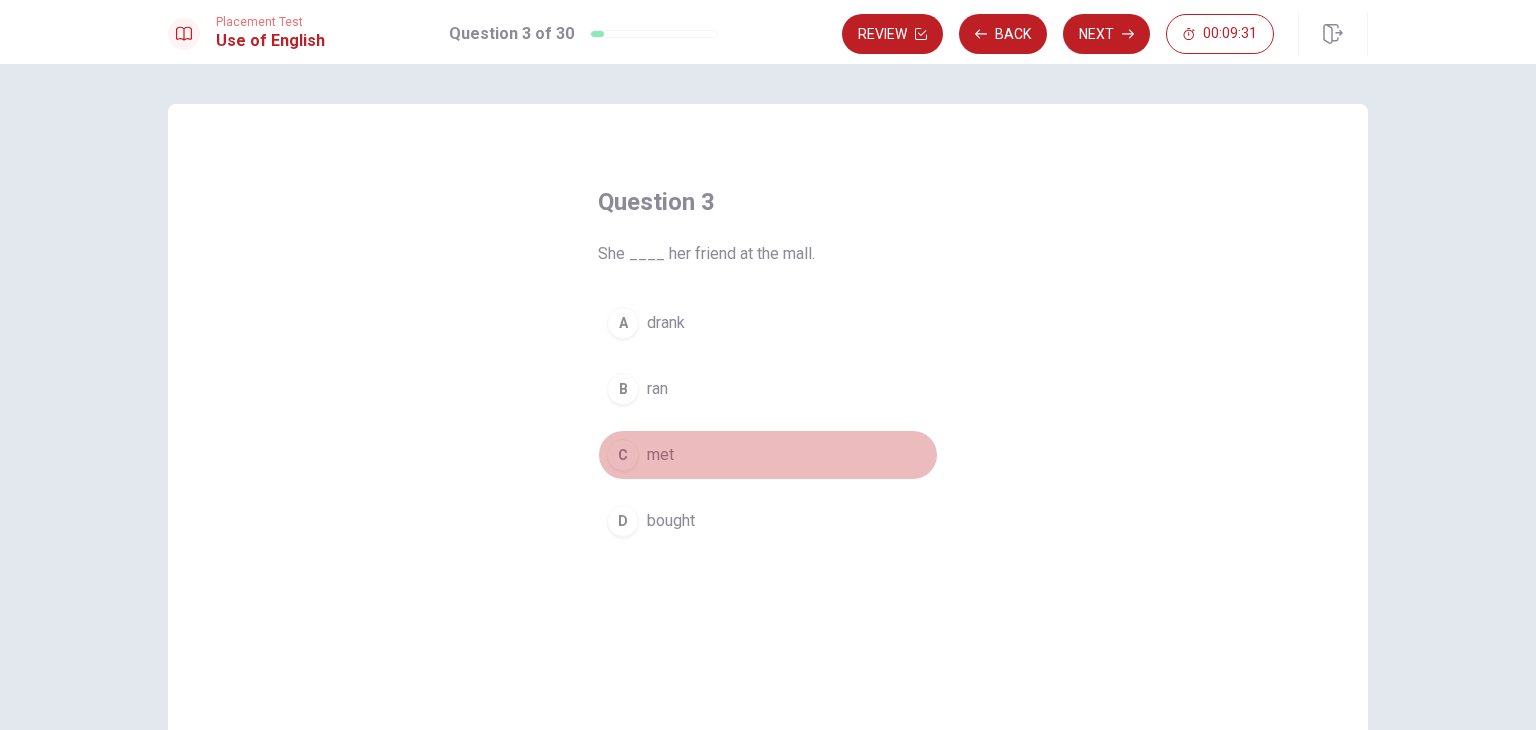 click on "C" at bounding box center [623, 455] 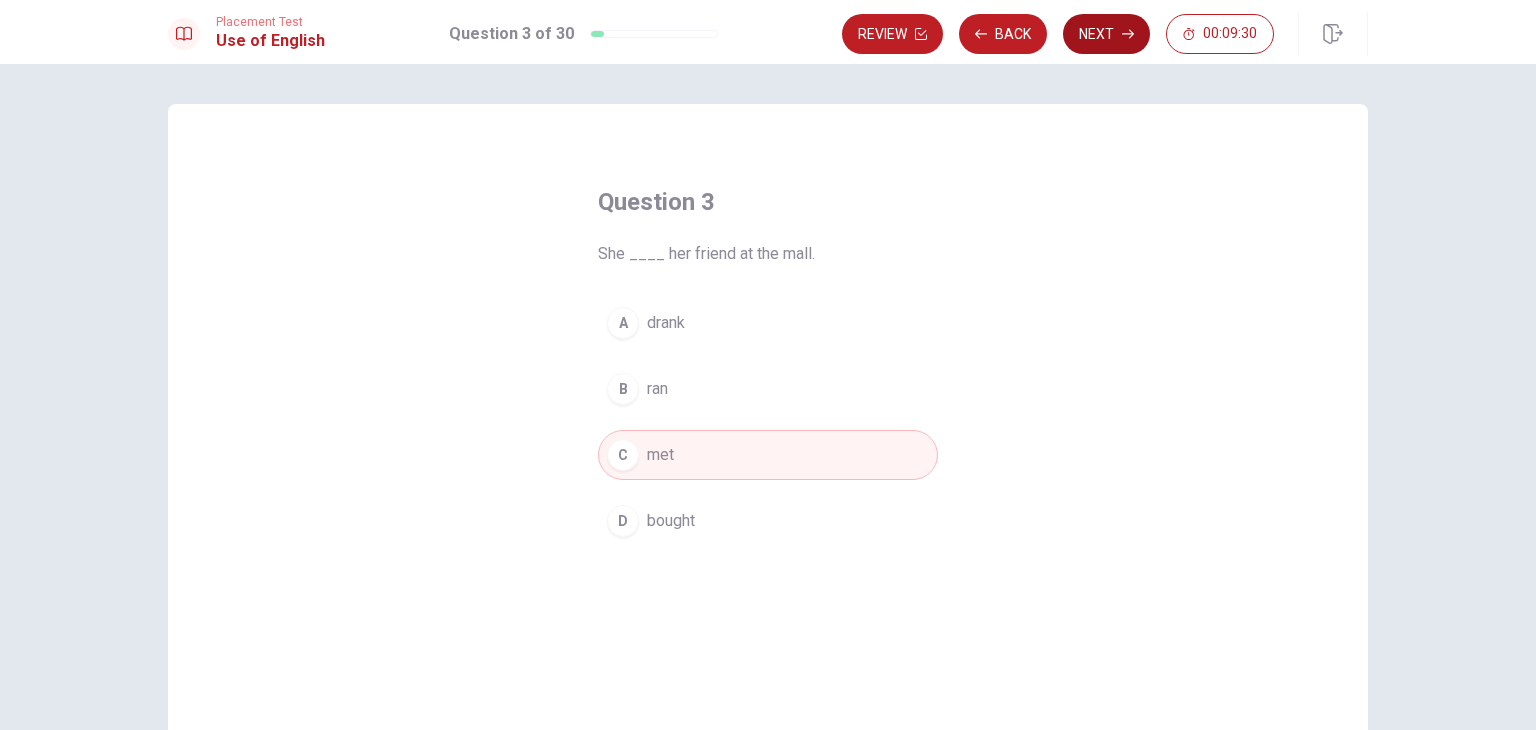 click 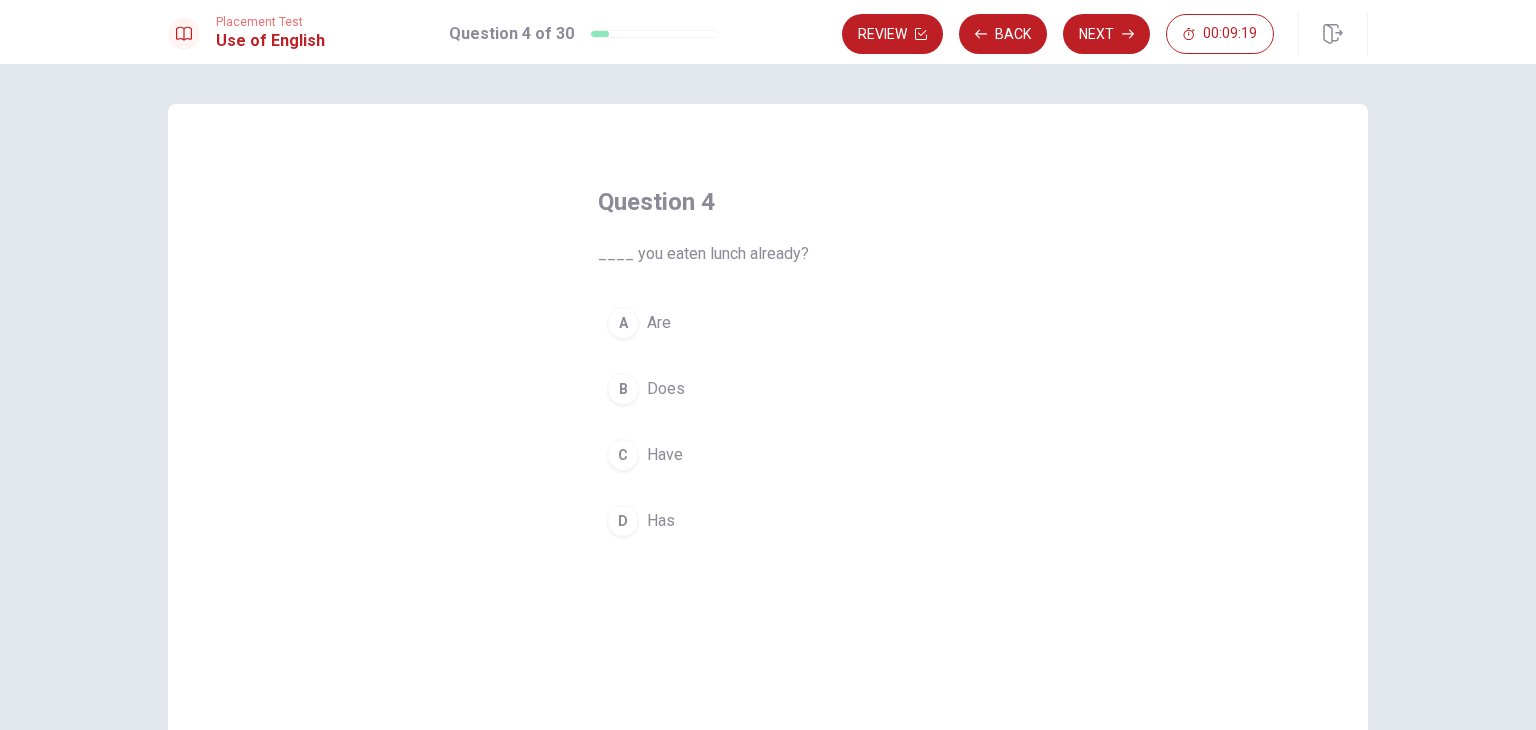click on "C" at bounding box center [623, 455] 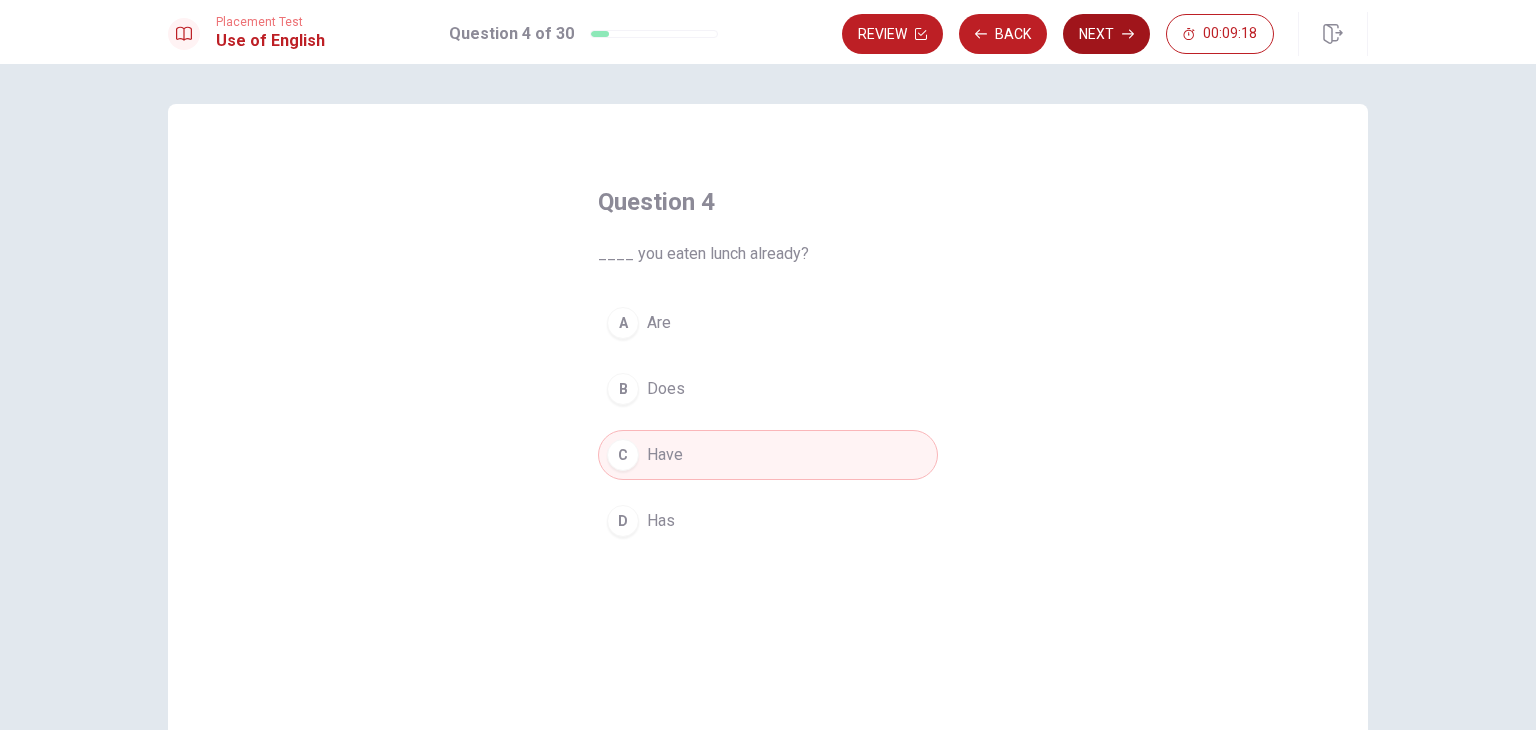 click on "Next" at bounding box center (1106, 34) 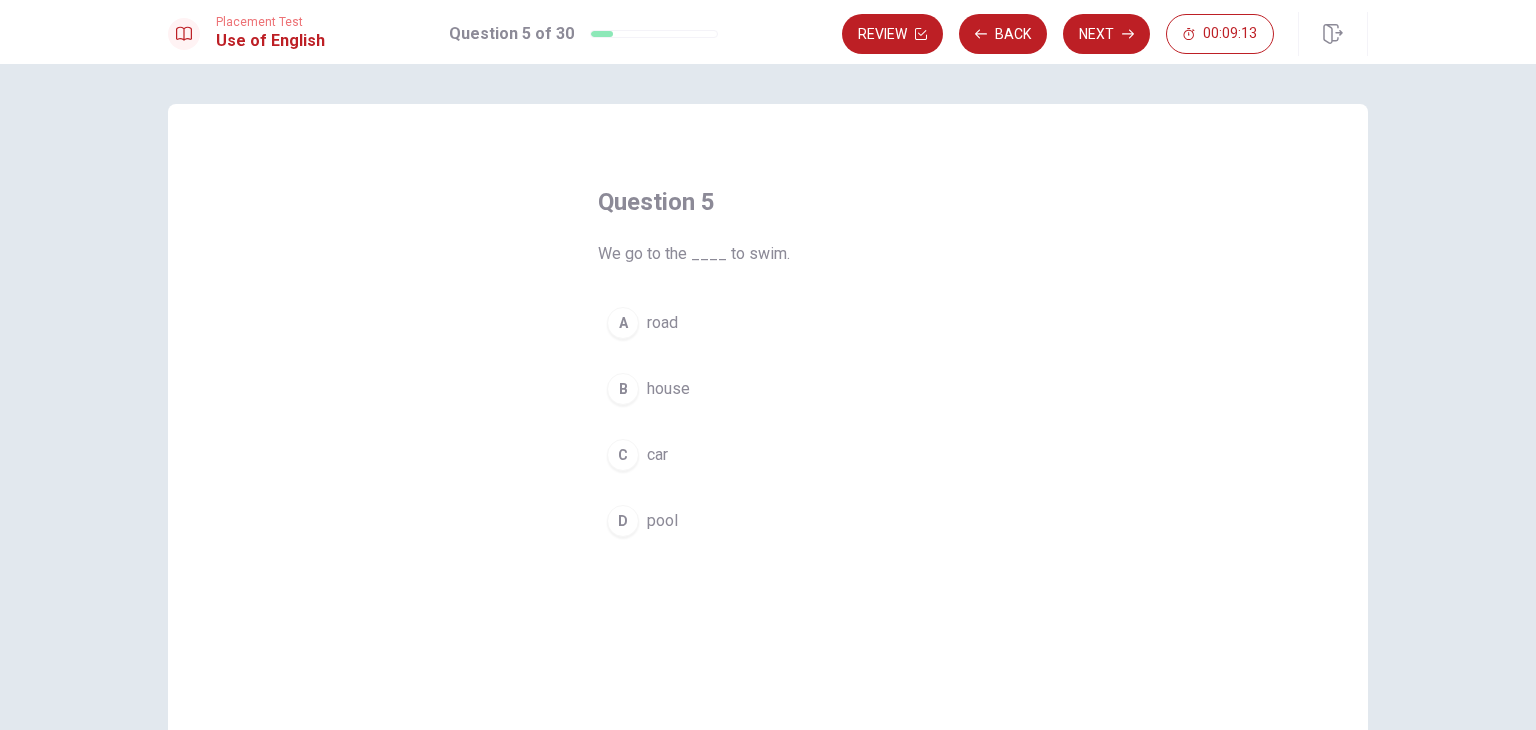click on "D" at bounding box center [623, 521] 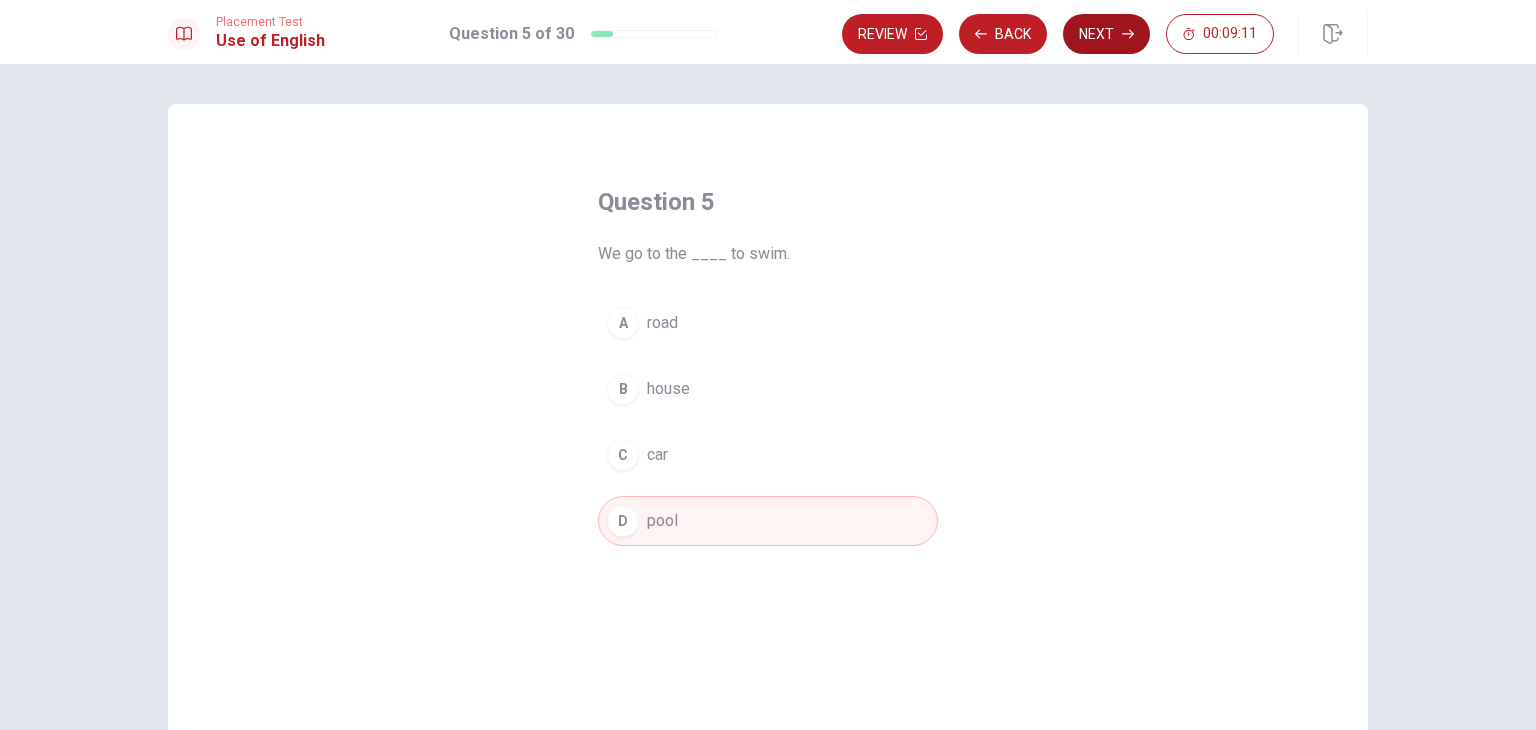 click on "Next" at bounding box center [1106, 34] 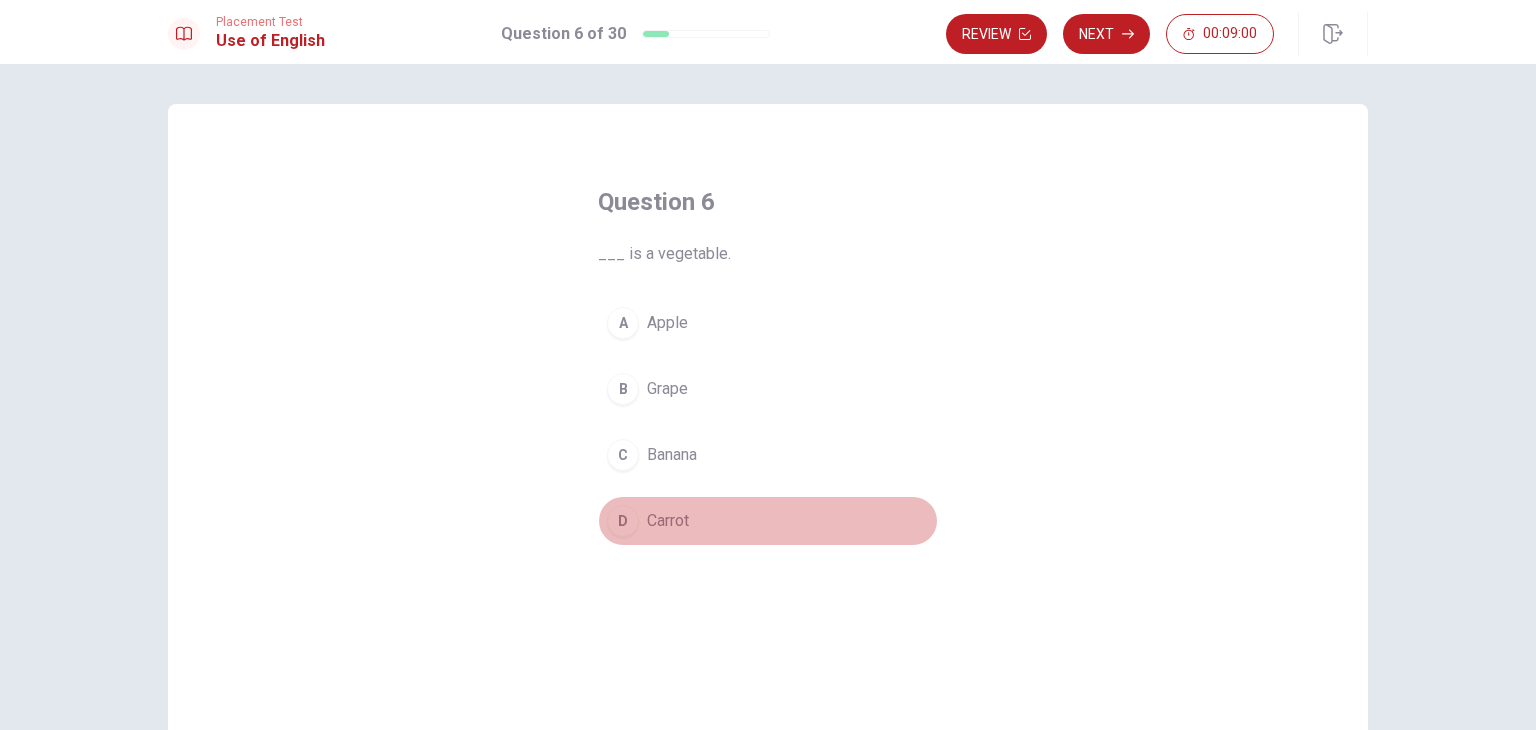 click on "D" at bounding box center [623, 521] 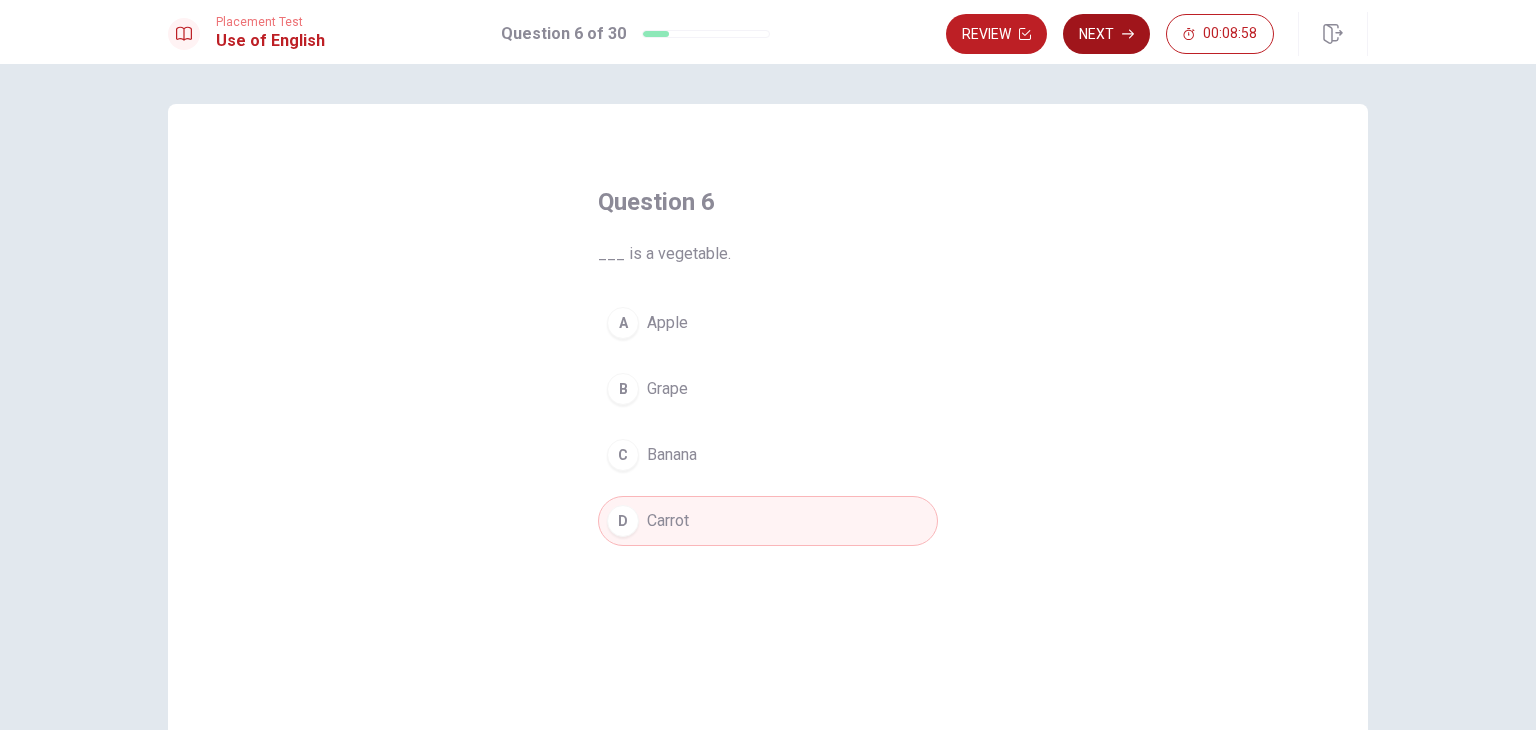 click on "Next" at bounding box center [1106, 34] 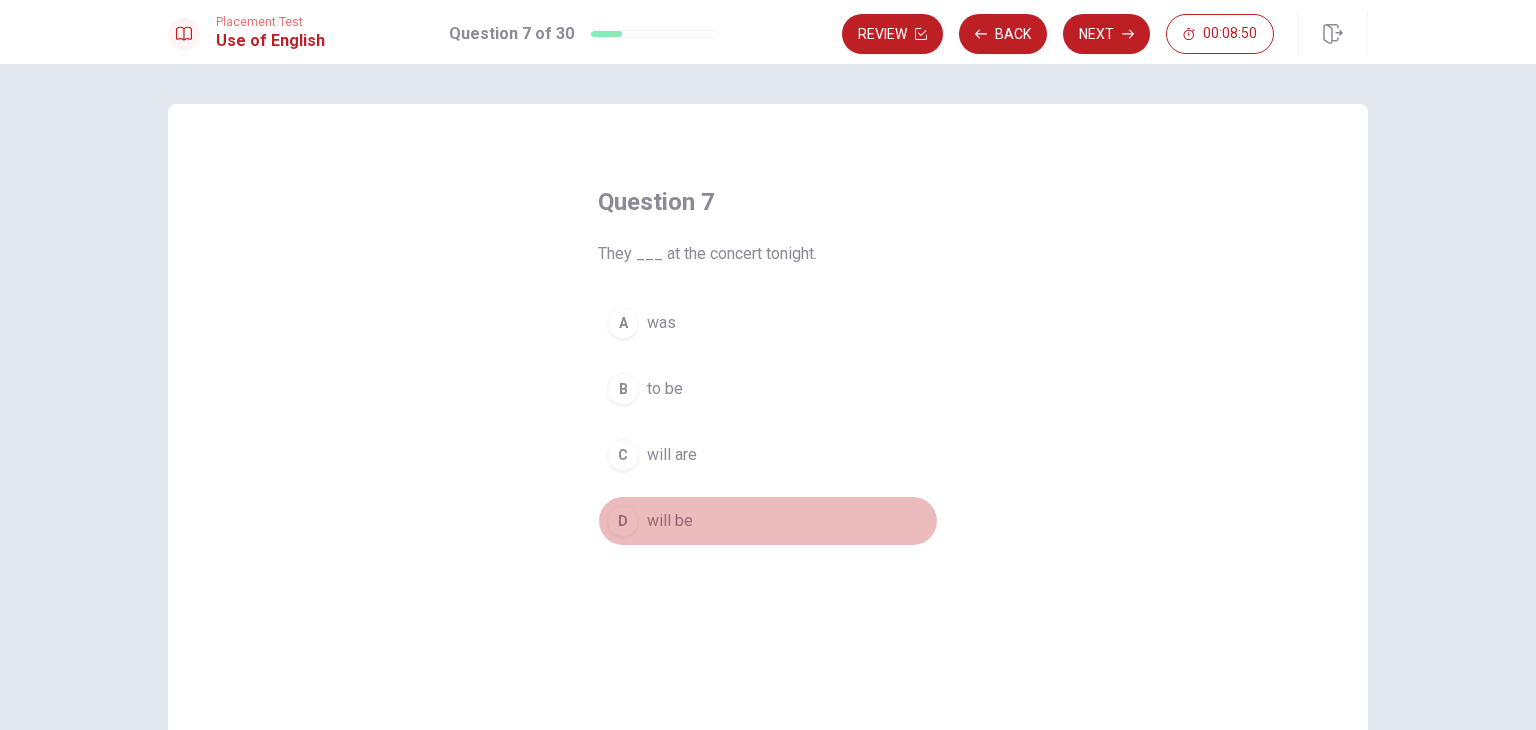 click on "D" at bounding box center (623, 521) 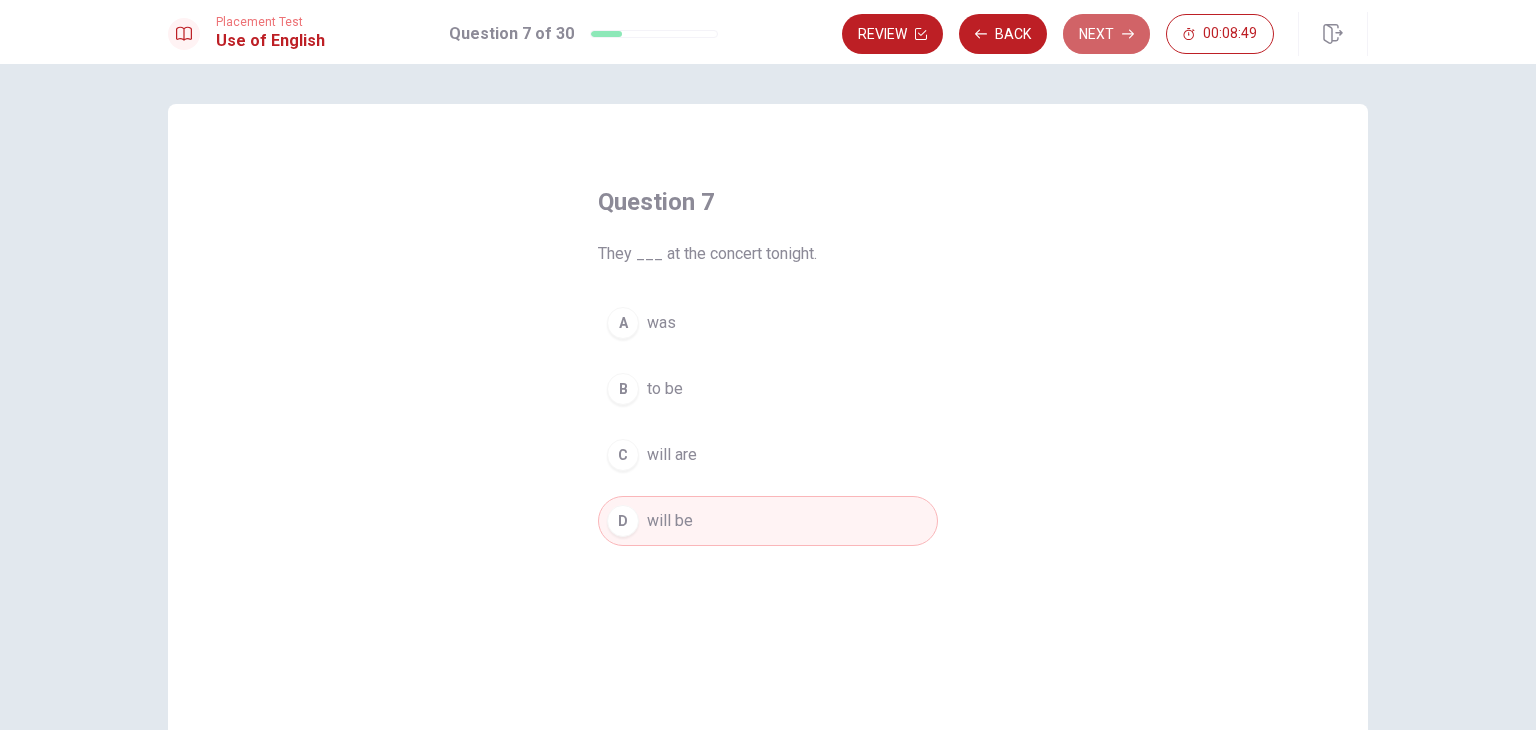 click on "Next" at bounding box center [1106, 34] 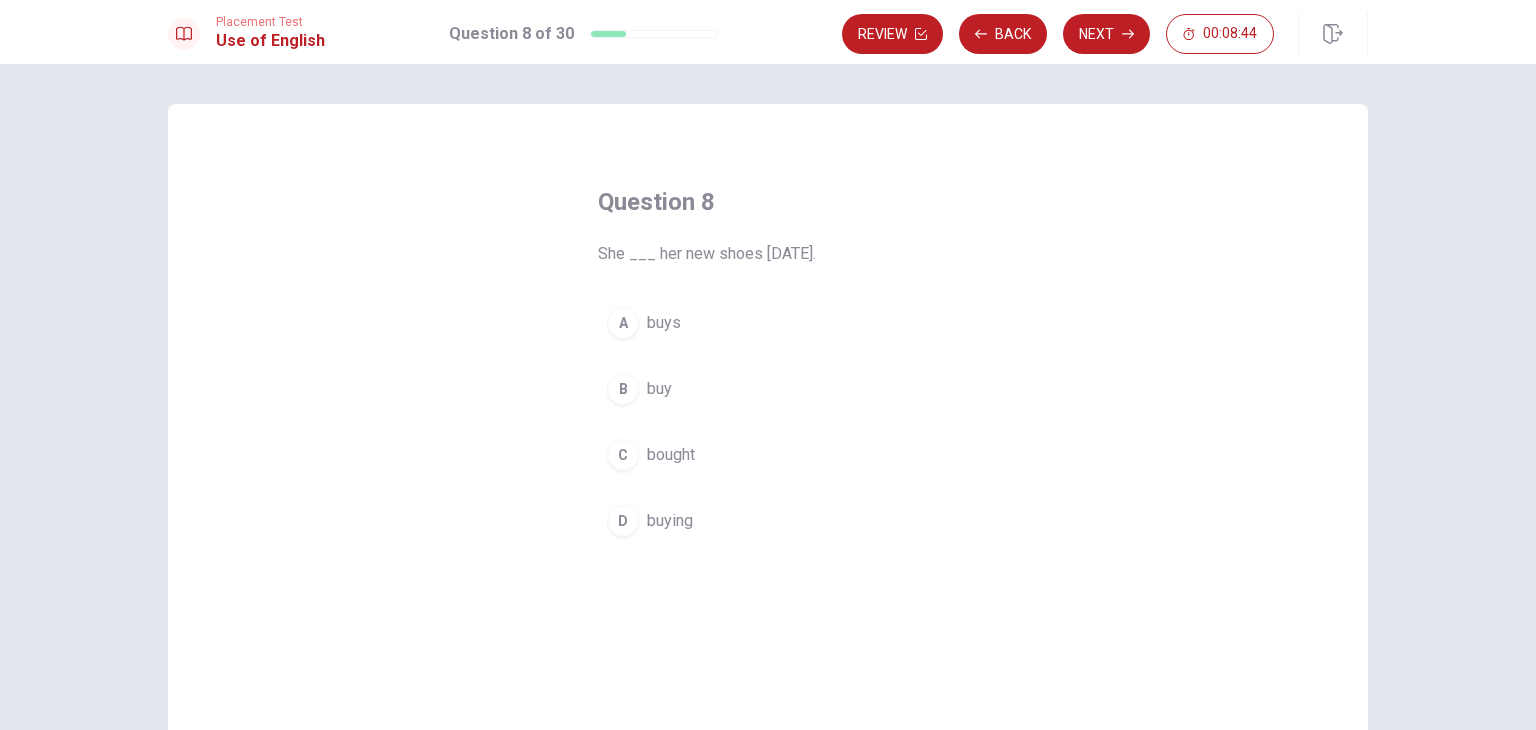 click on "C" at bounding box center (623, 455) 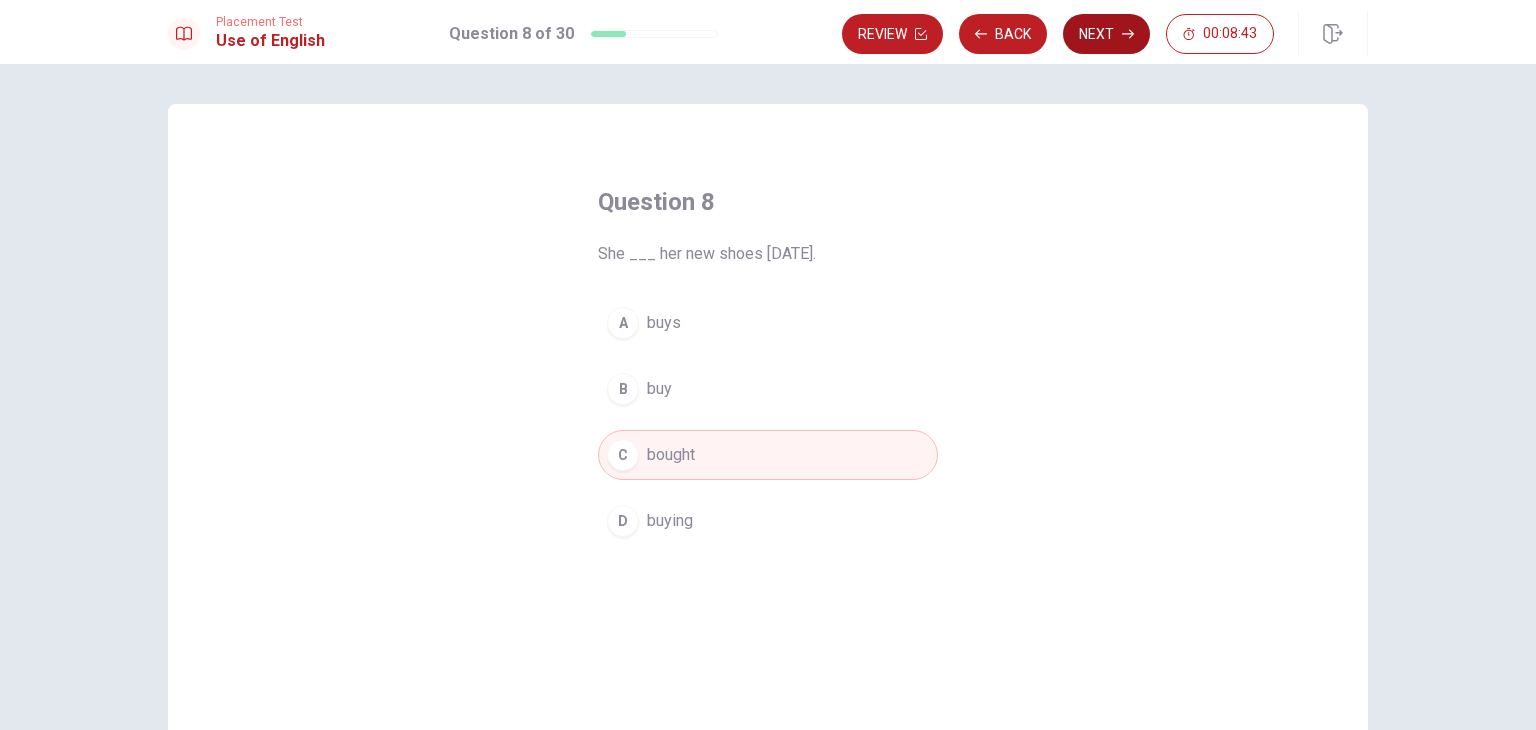click on "Next" at bounding box center [1106, 34] 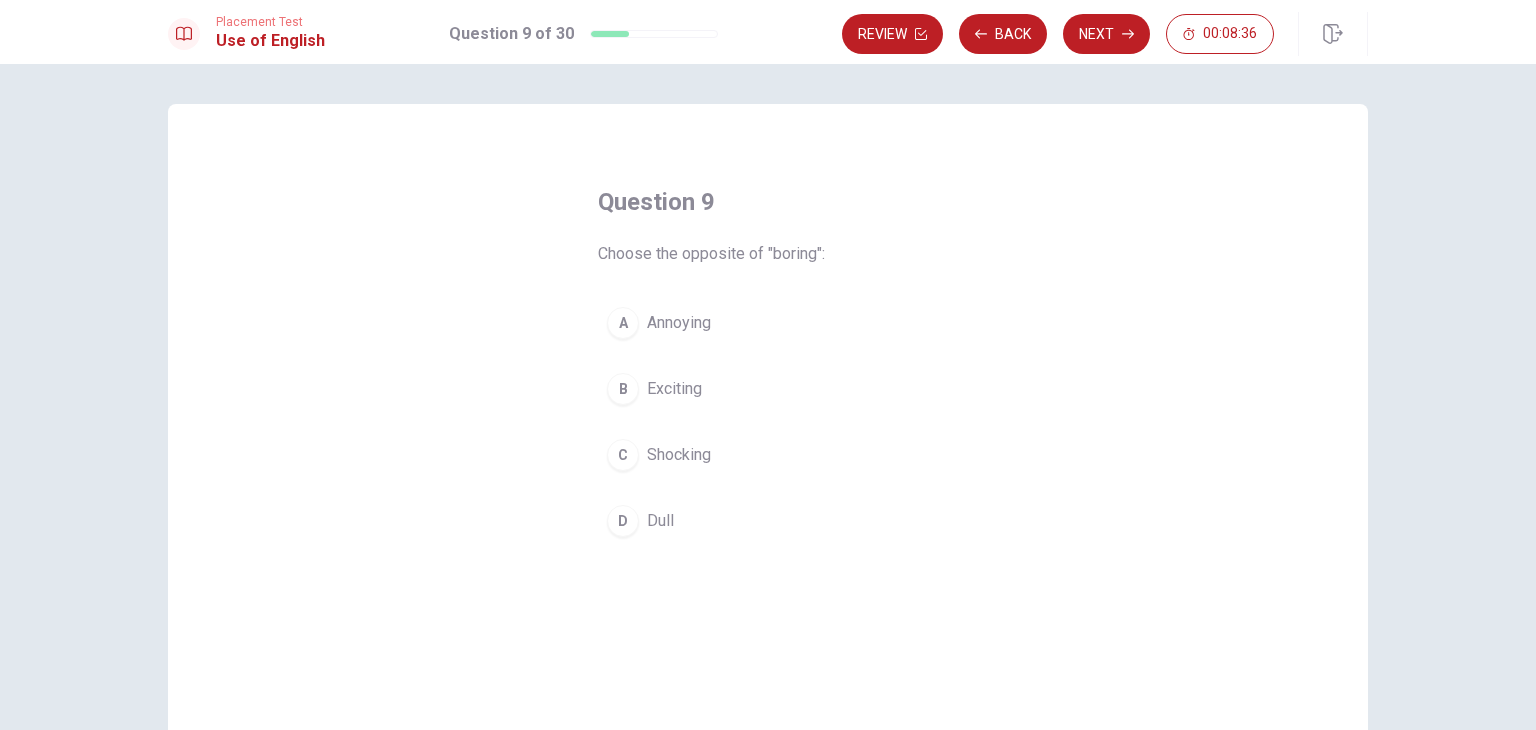 click on "B" at bounding box center (623, 389) 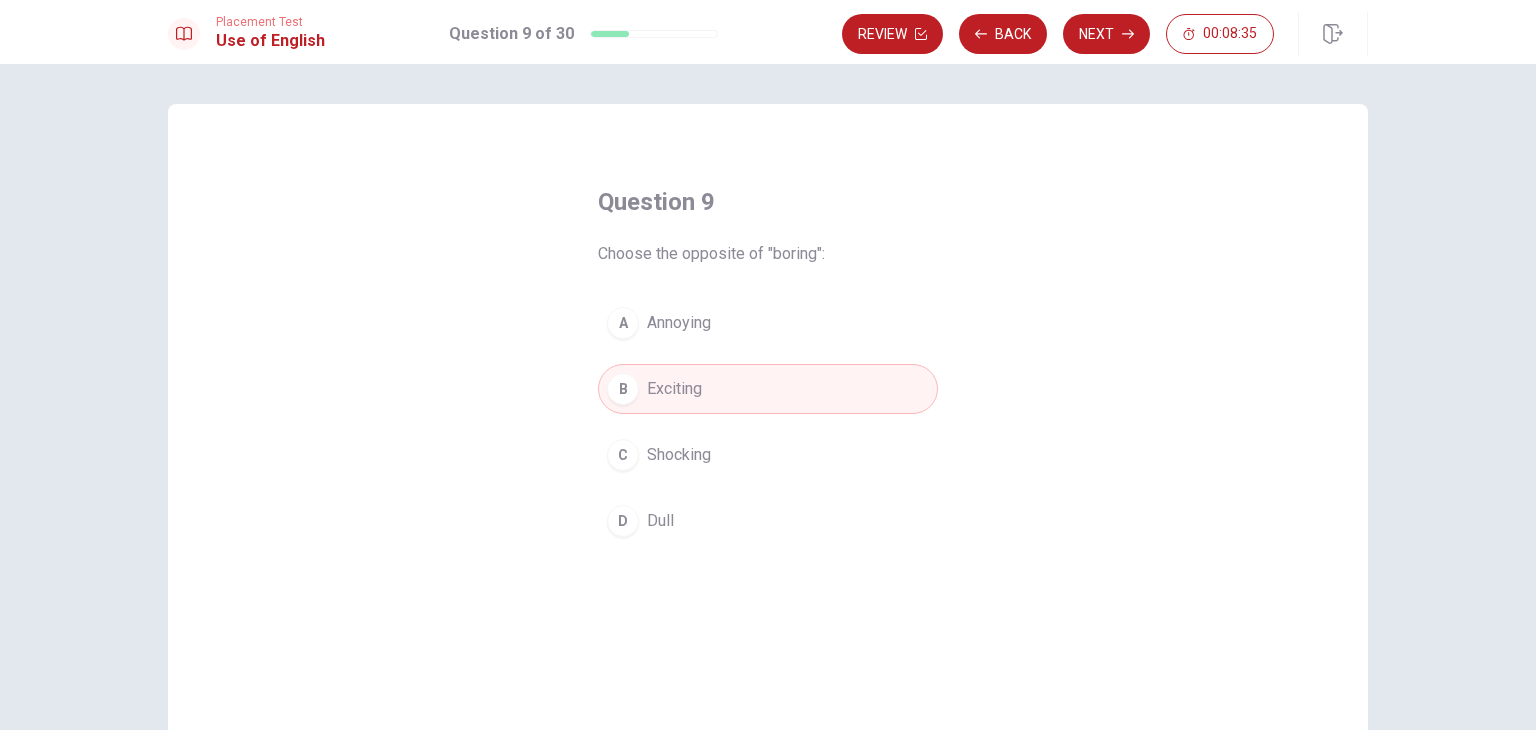 click on "Next" at bounding box center [1106, 34] 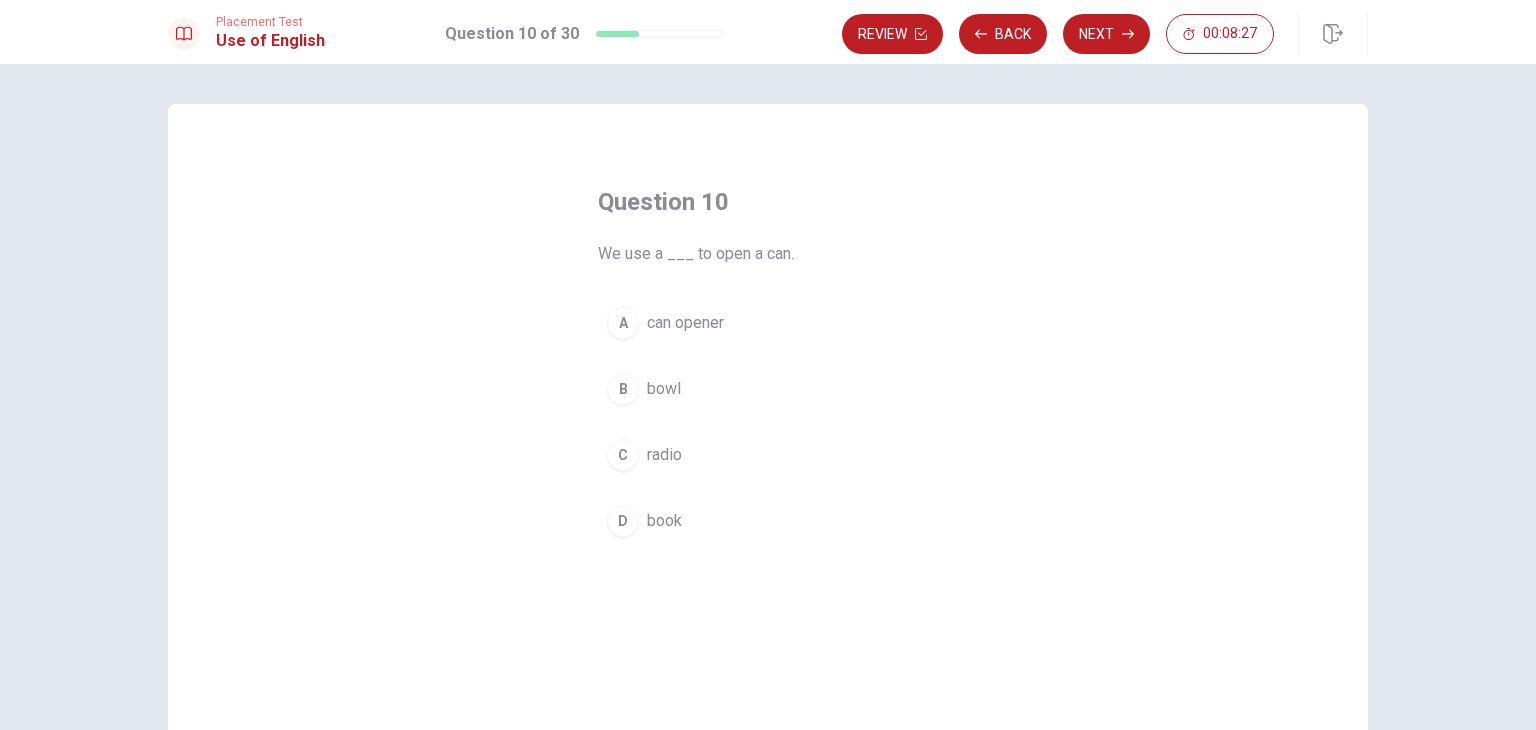 click on "A can opener" at bounding box center [768, 323] 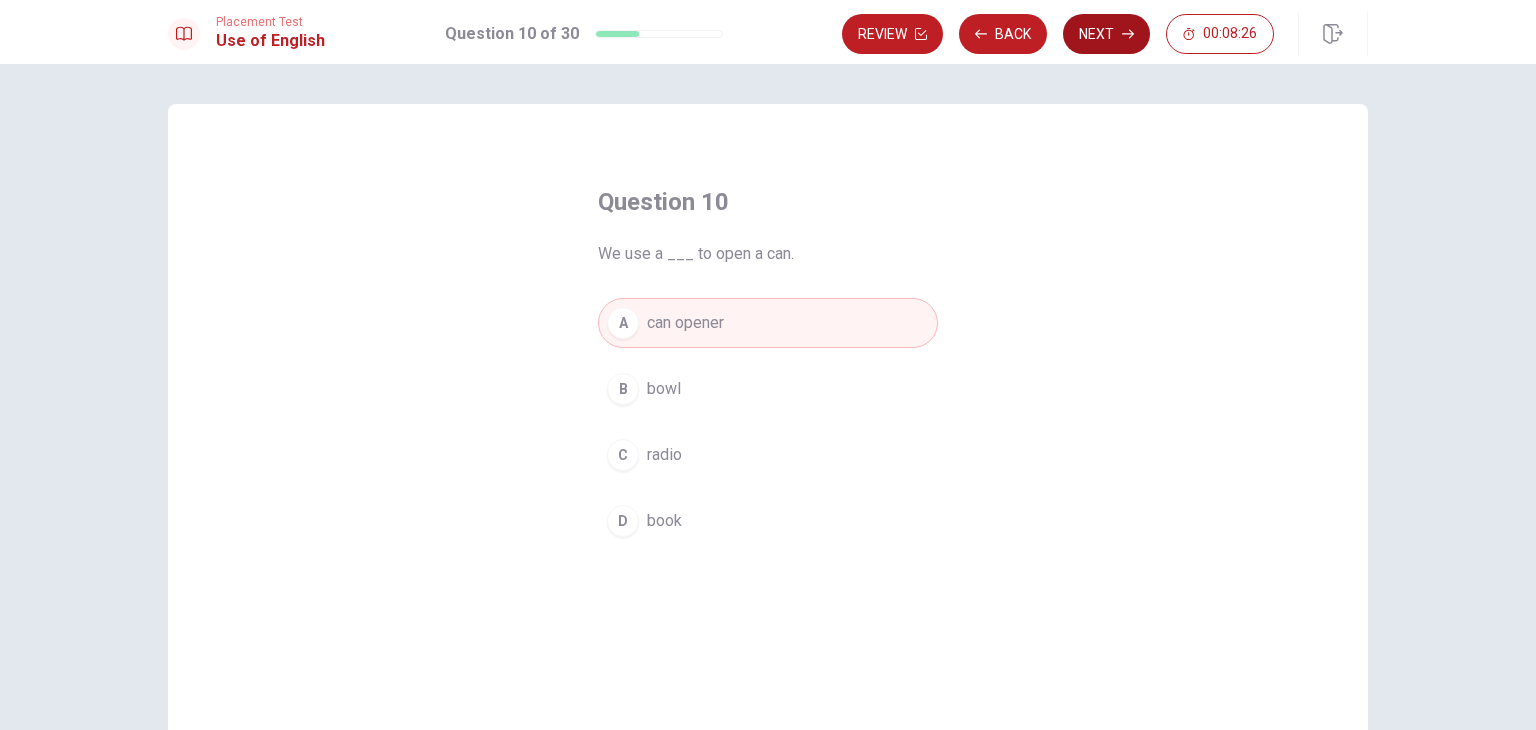 click 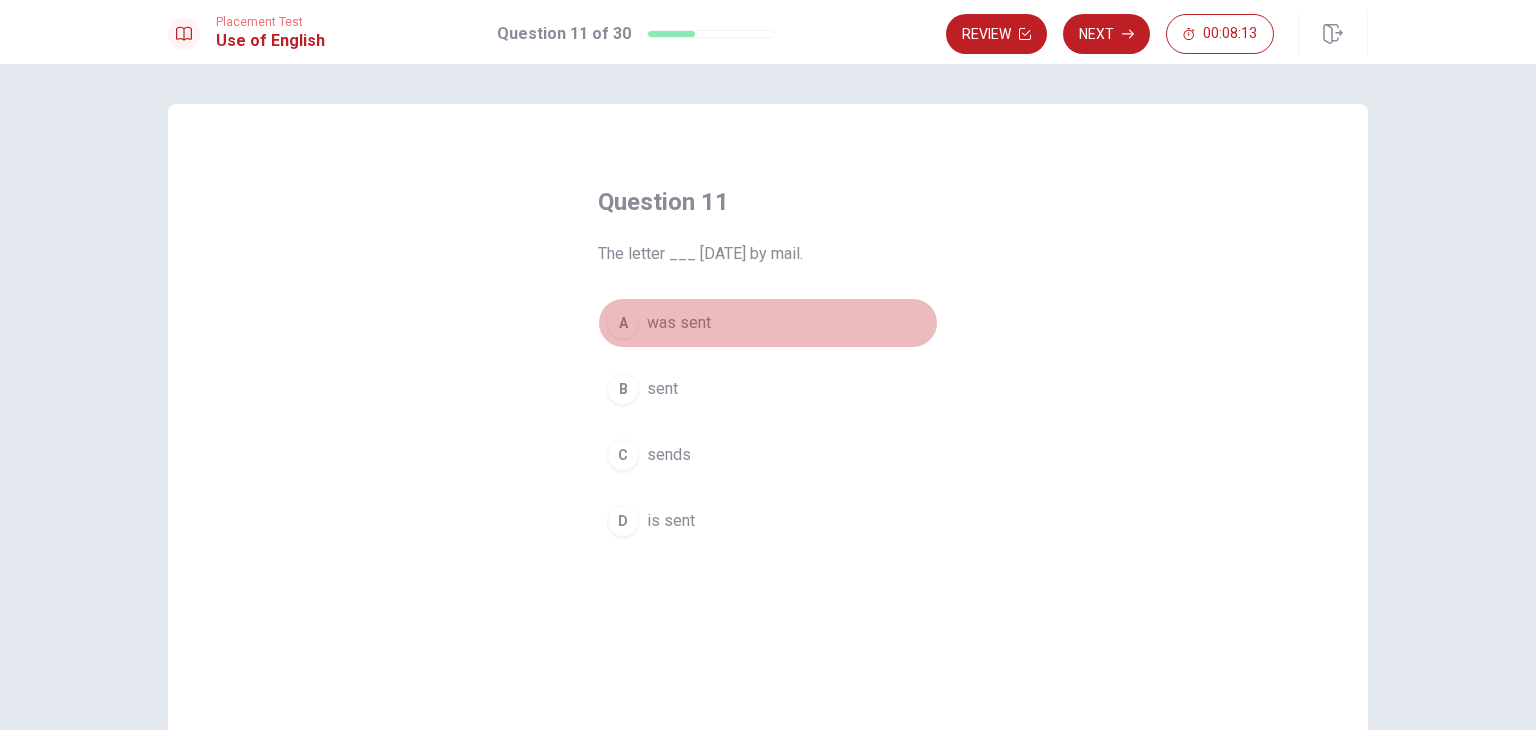 click on "A" at bounding box center (623, 323) 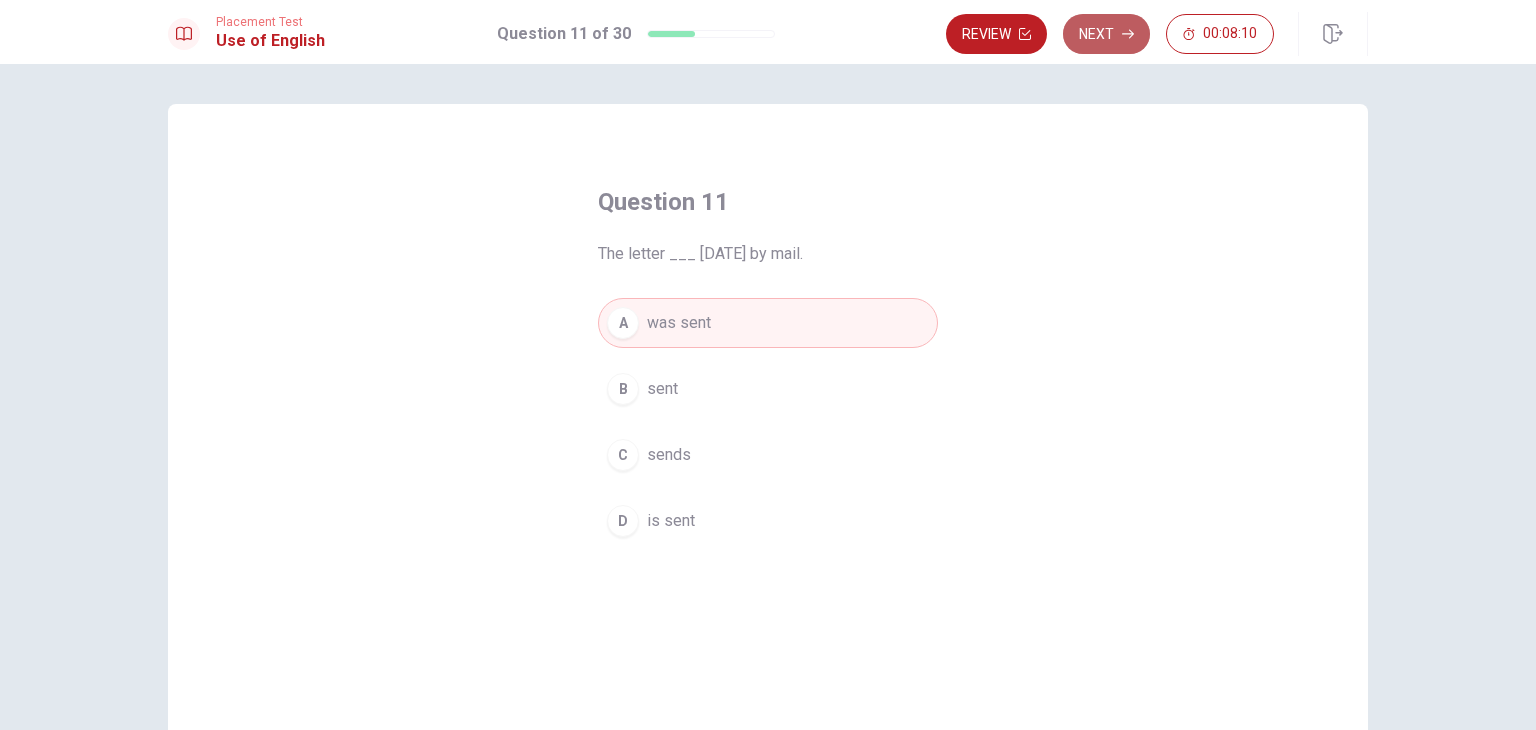 click on "Next" at bounding box center (1106, 34) 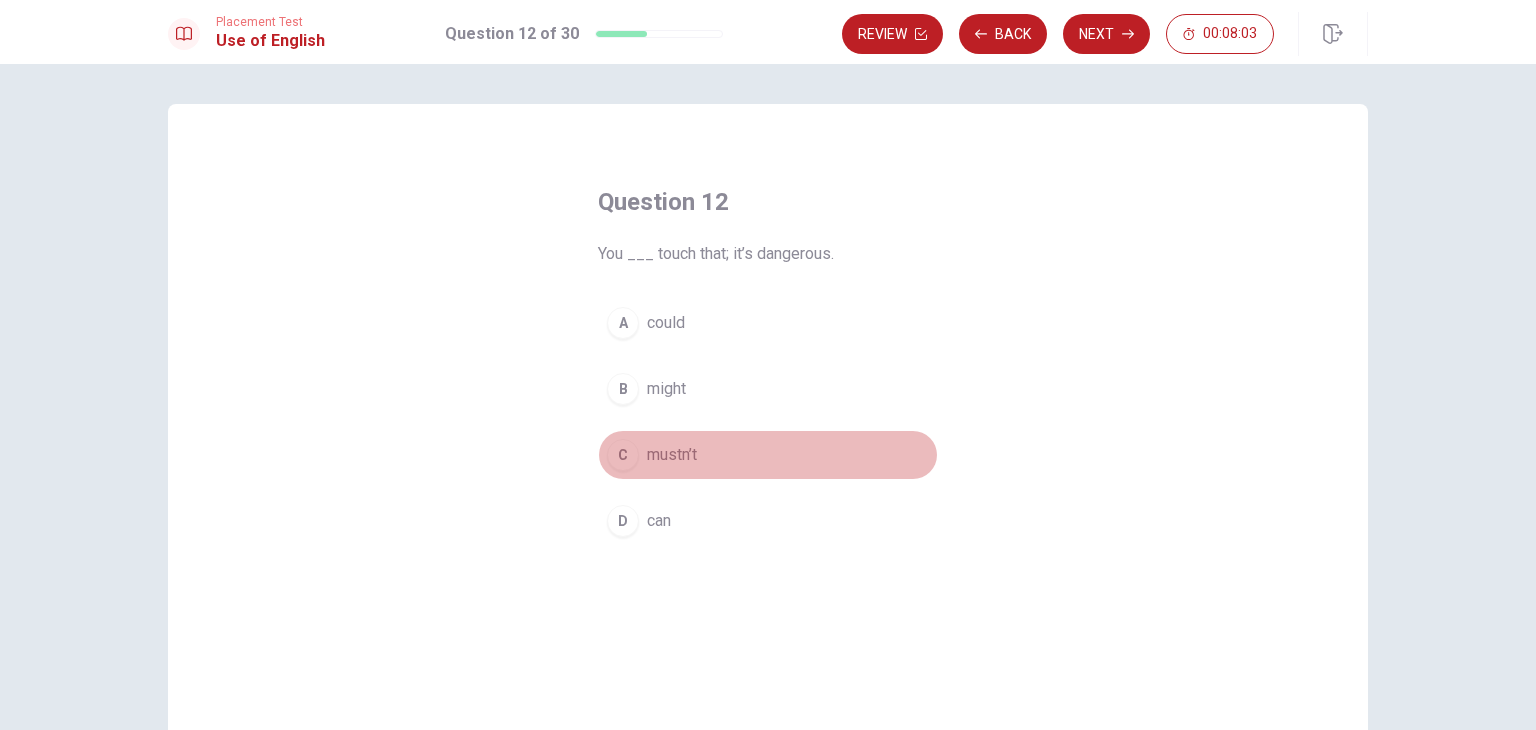 click on "C" at bounding box center (623, 455) 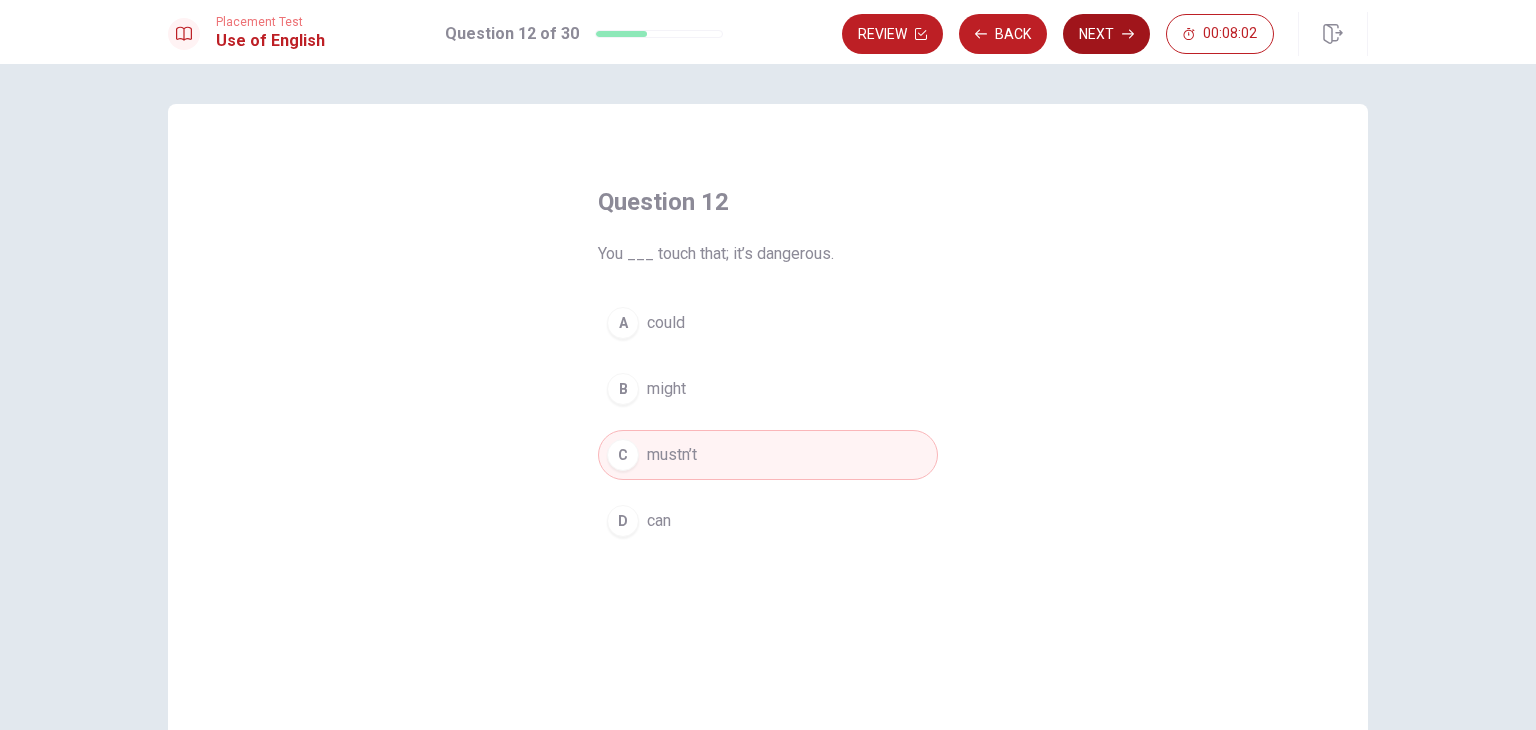 click on "Next" at bounding box center [1106, 34] 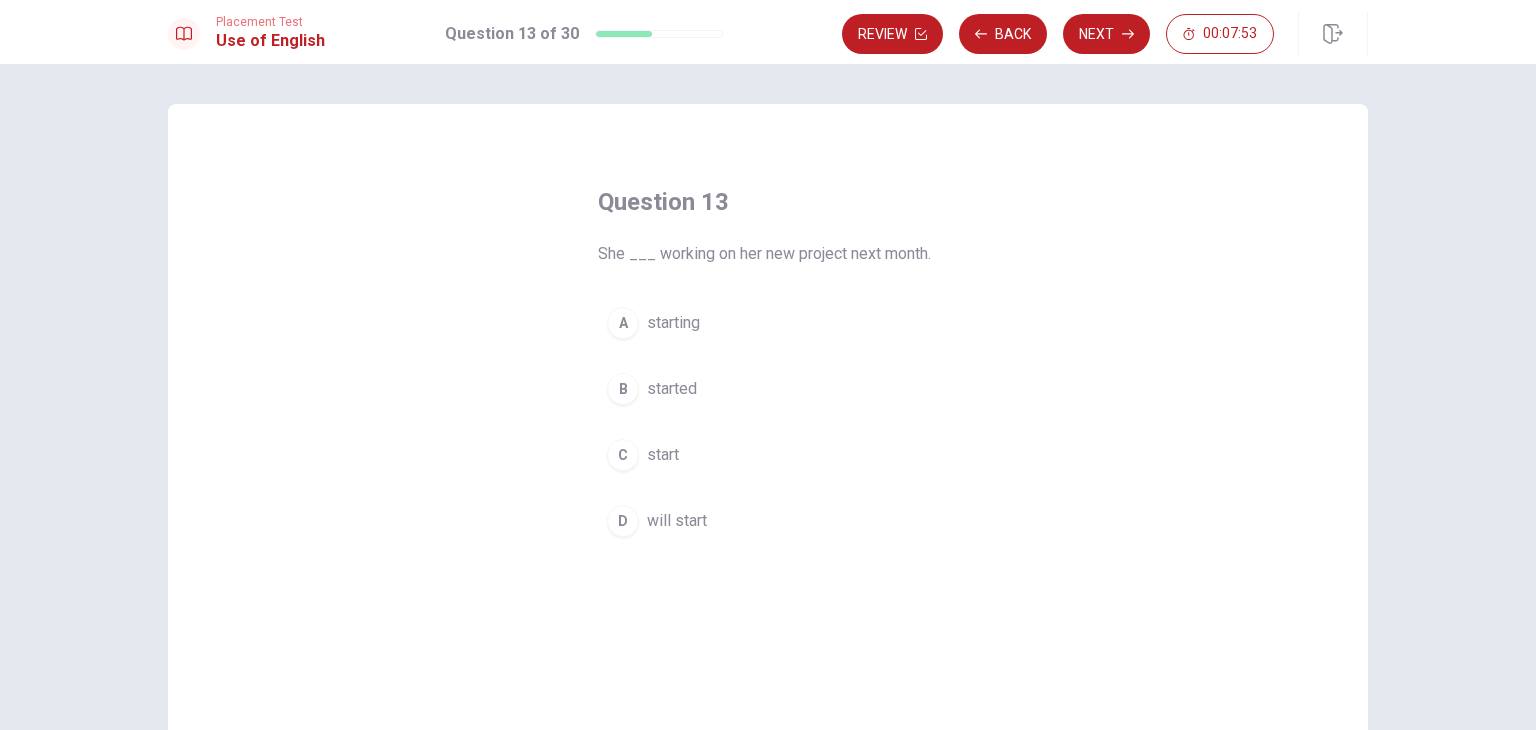click on "D" at bounding box center [623, 521] 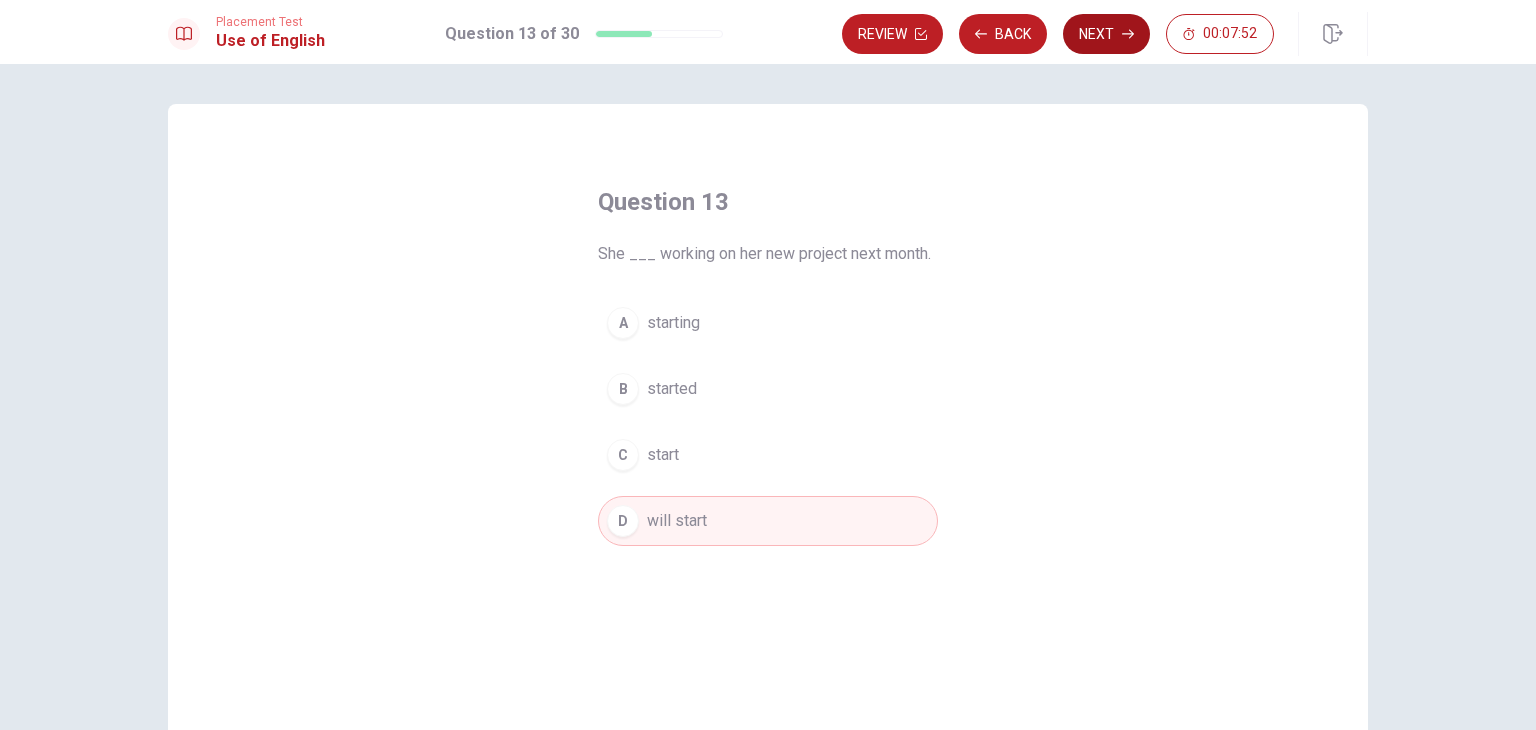 click on "Next" at bounding box center (1106, 34) 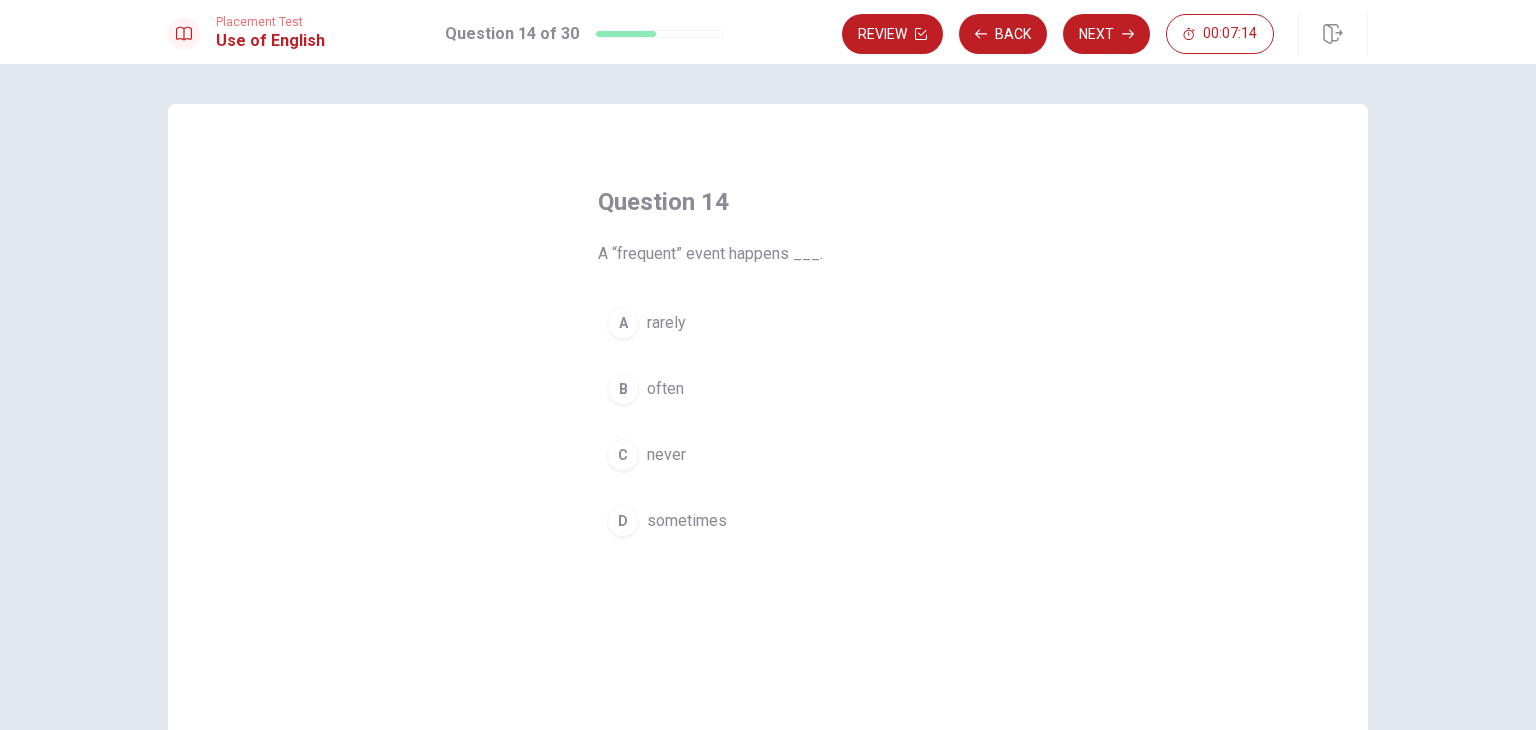 click on "A" at bounding box center [623, 323] 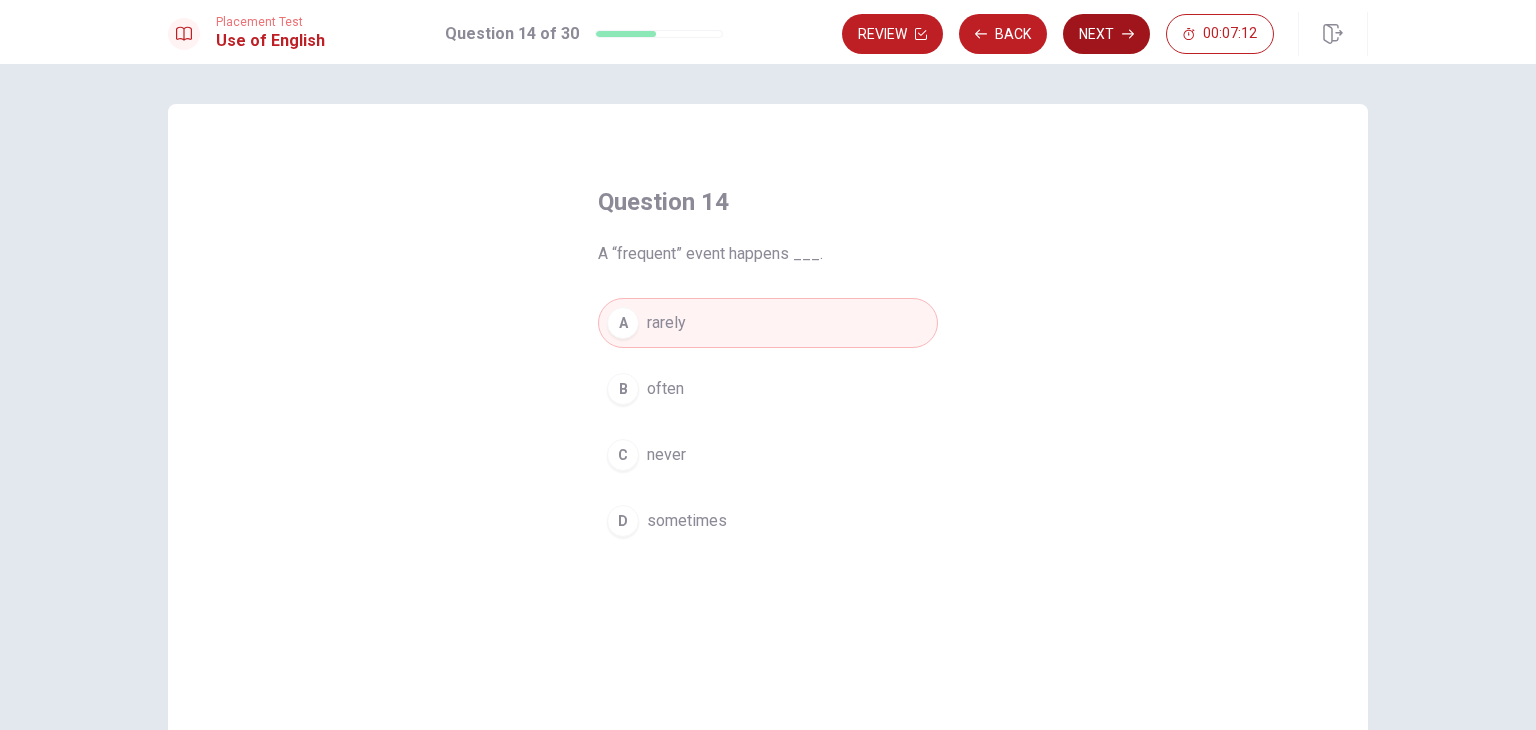 click 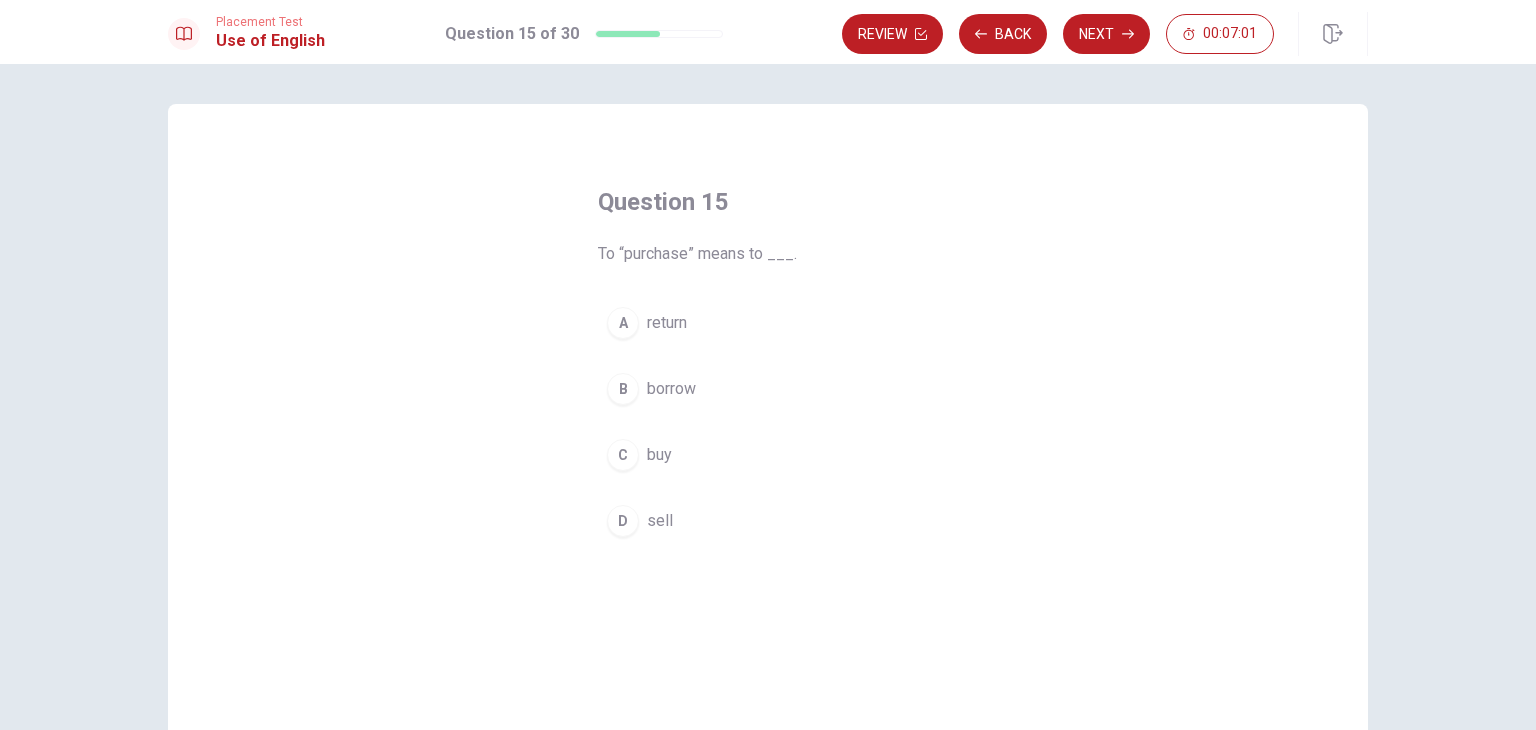 click on "C" at bounding box center [623, 455] 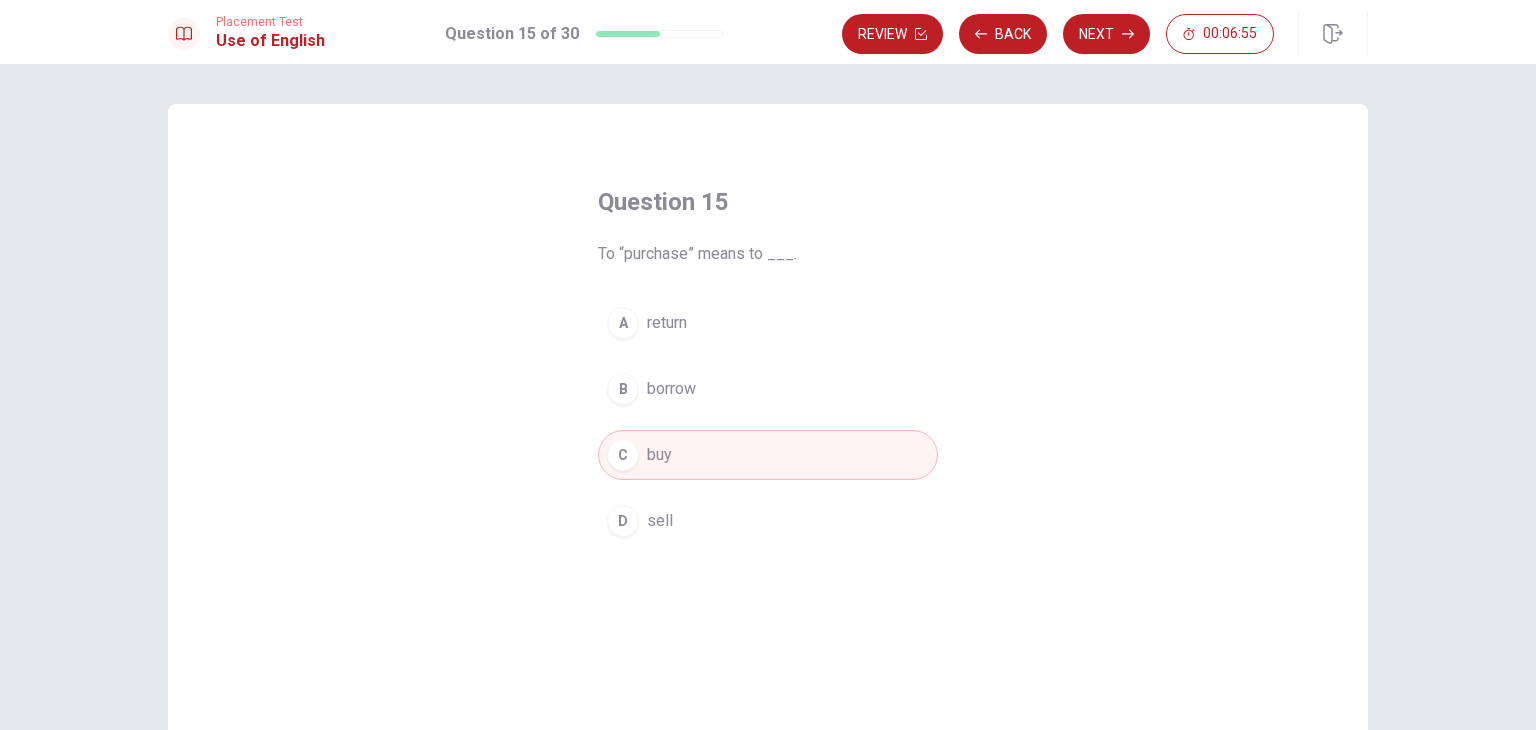 click on "B borrow" at bounding box center [768, 389] 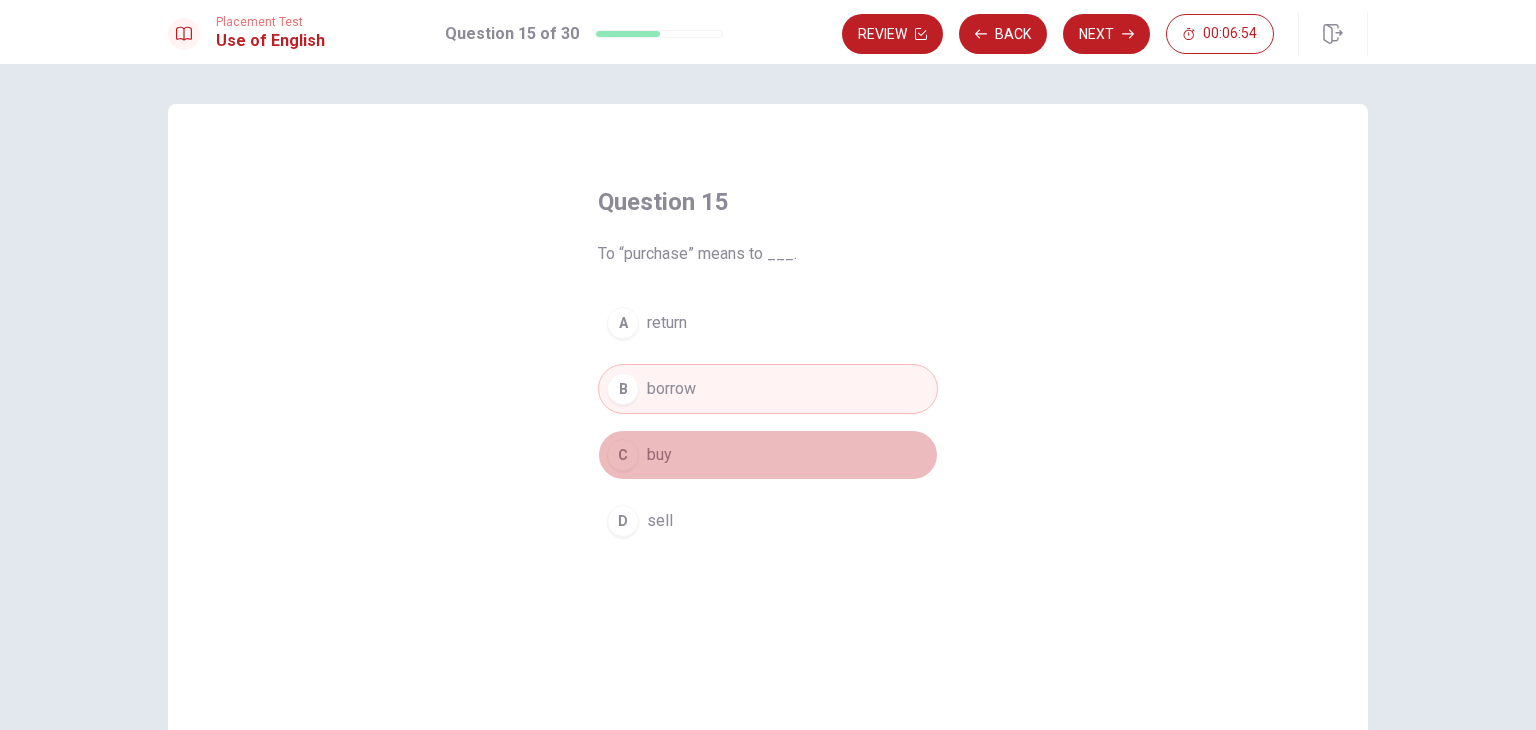 click on "C buy" at bounding box center (768, 455) 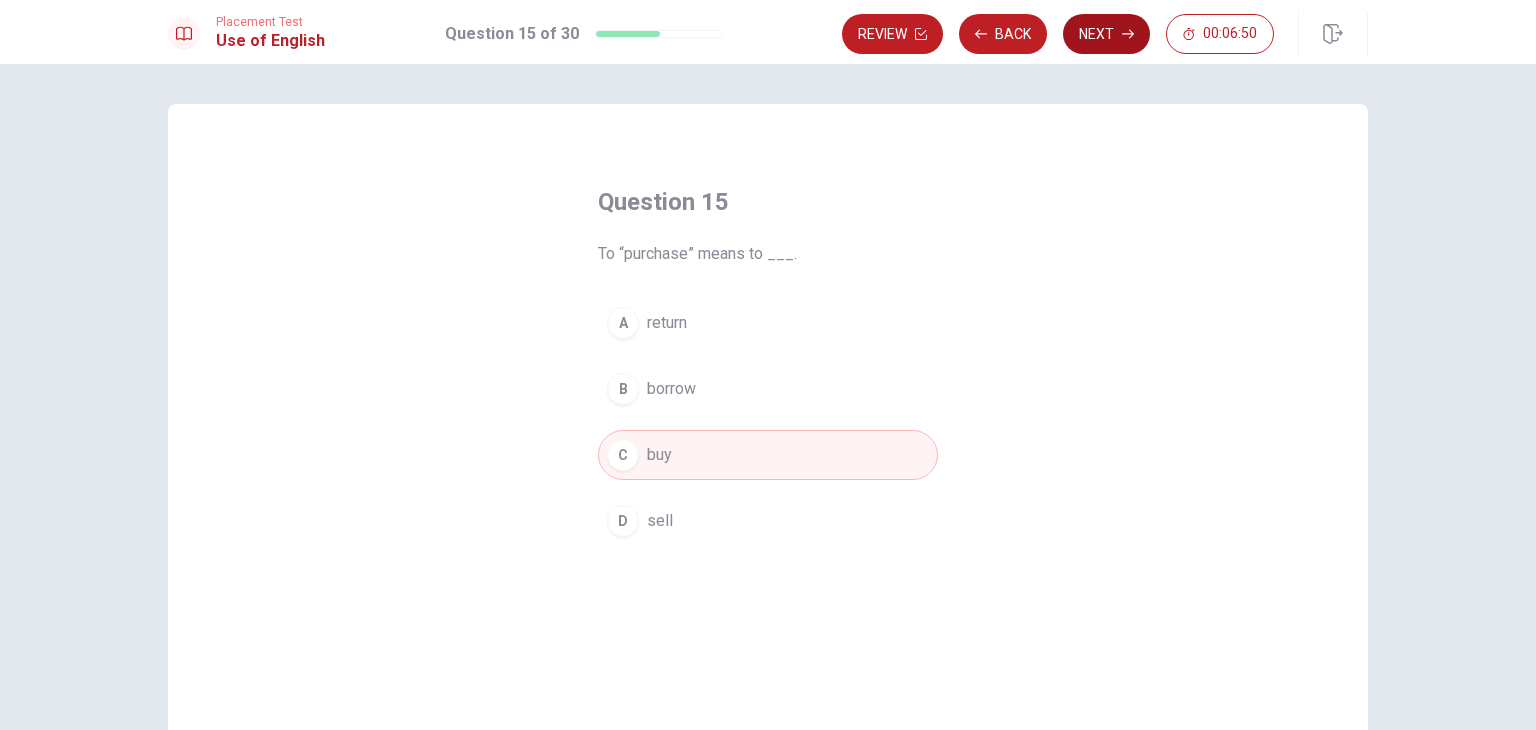 click on "Next" at bounding box center [1106, 34] 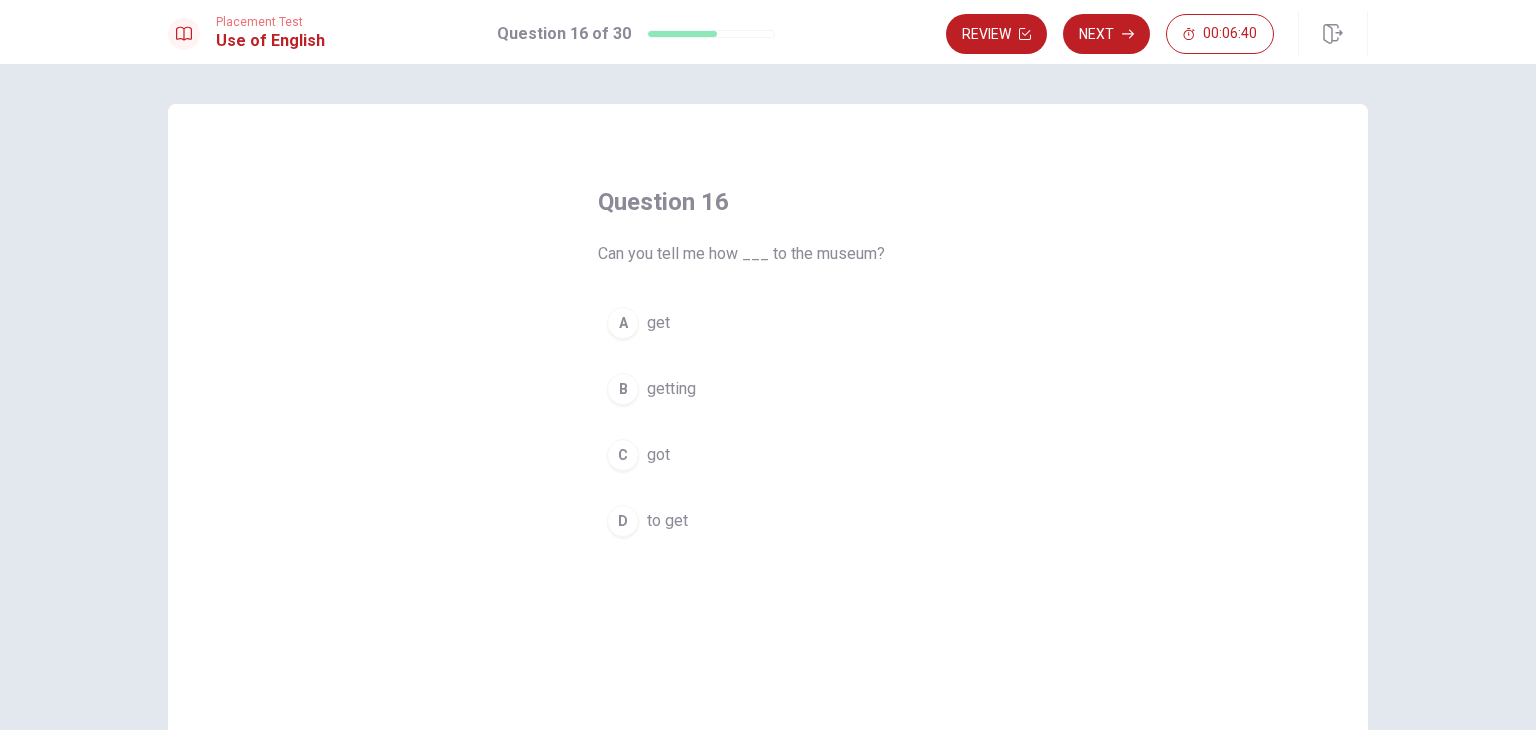click on "D" at bounding box center (623, 521) 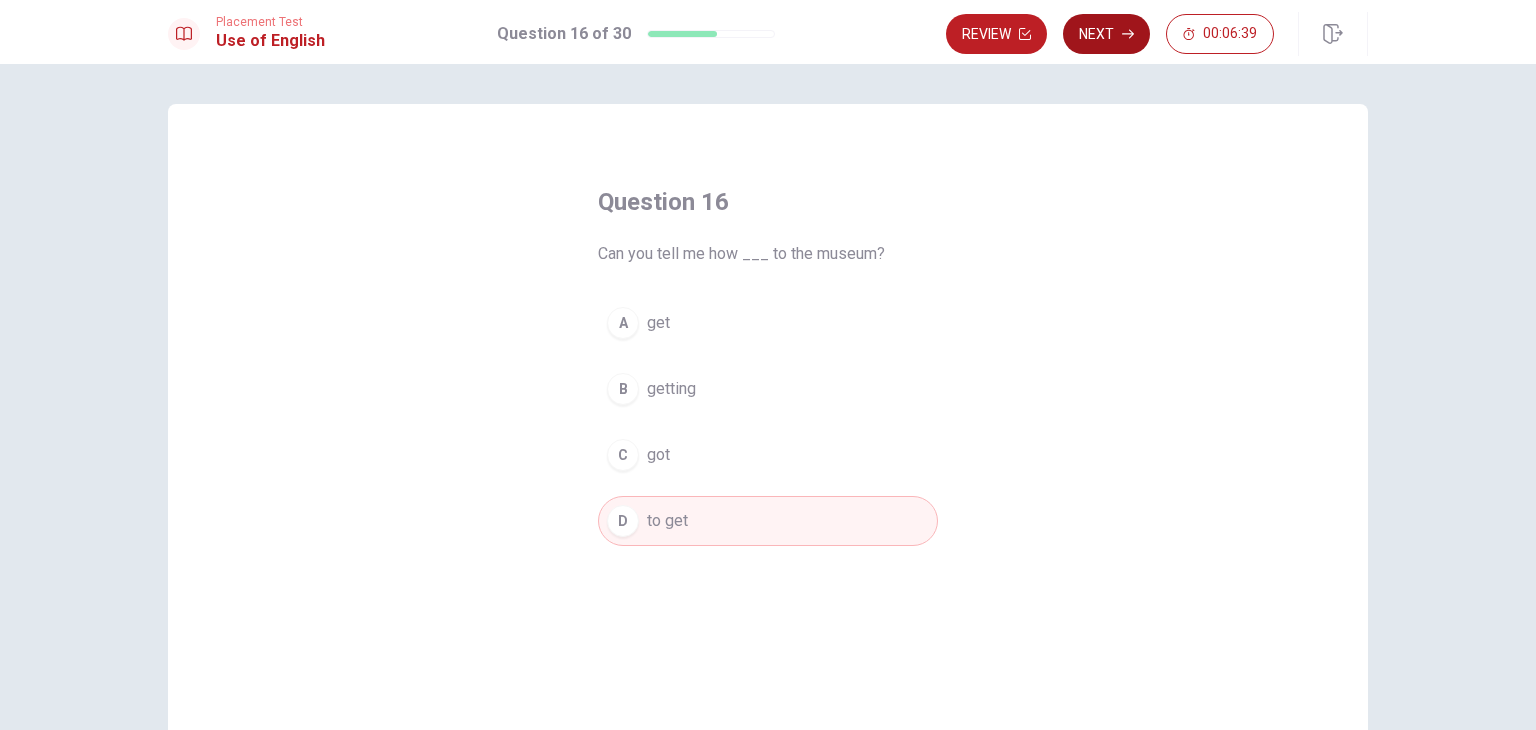 click on "Next" at bounding box center (1106, 34) 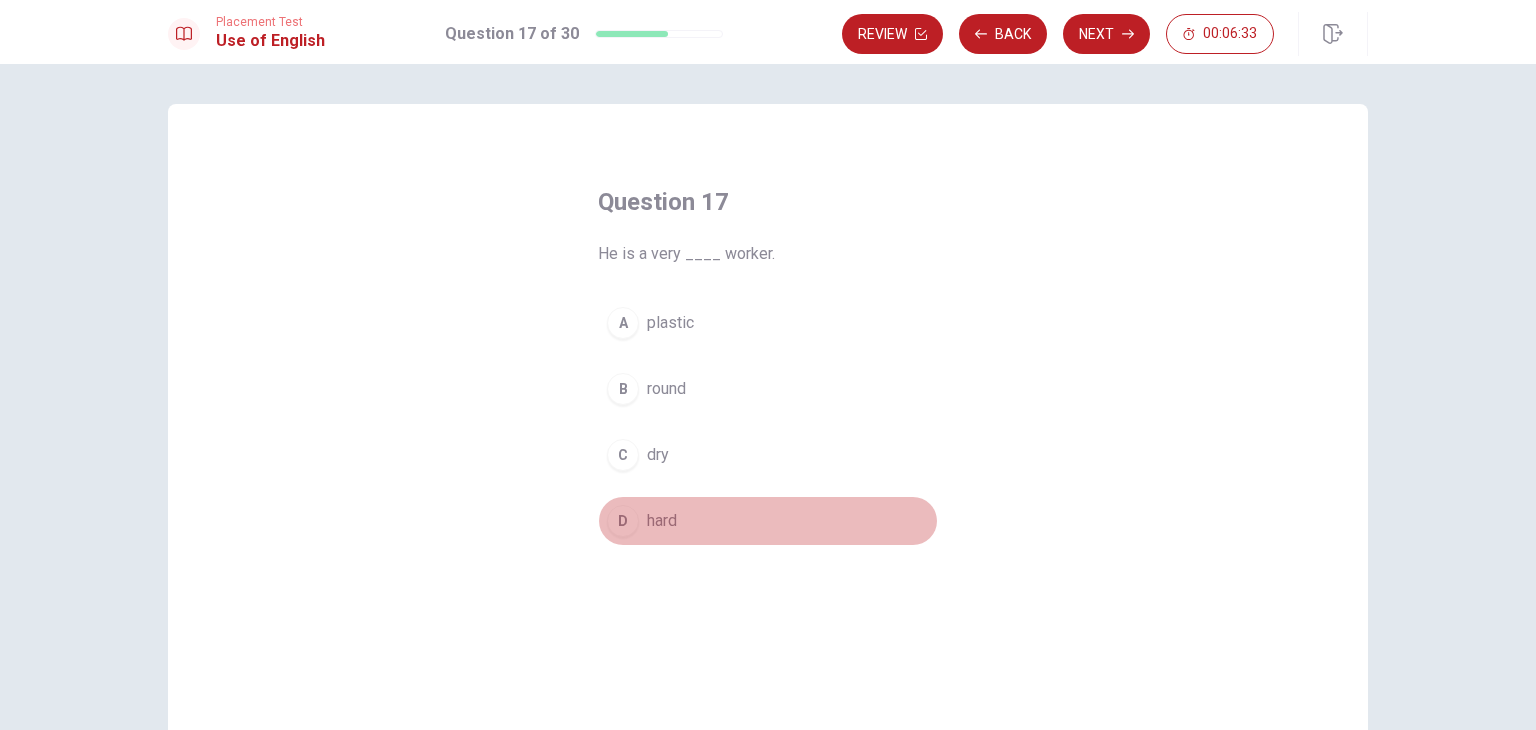 click on "D" at bounding box center (623, 521) 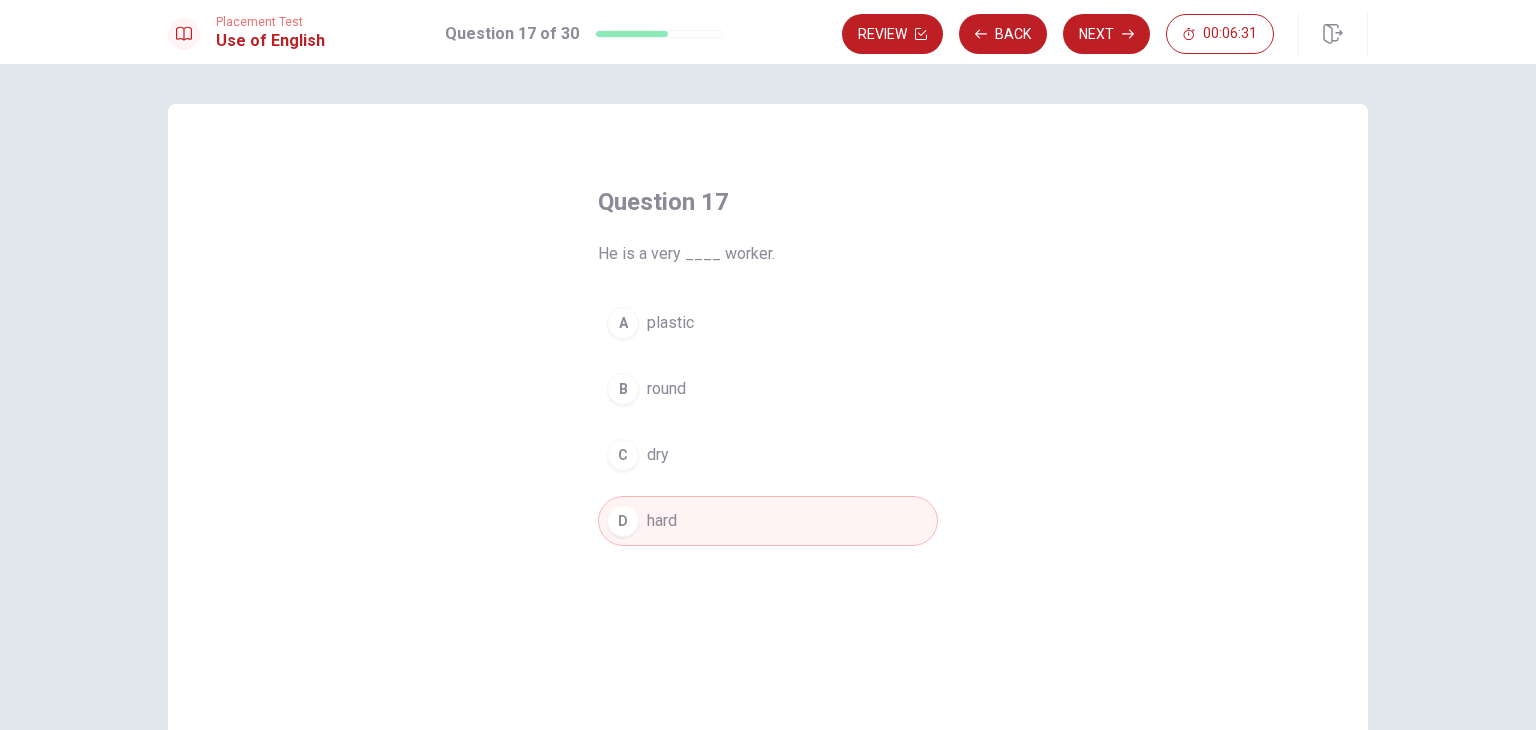 click on "Review Back Next 00:06:31" at bounding box center [1105, 34] 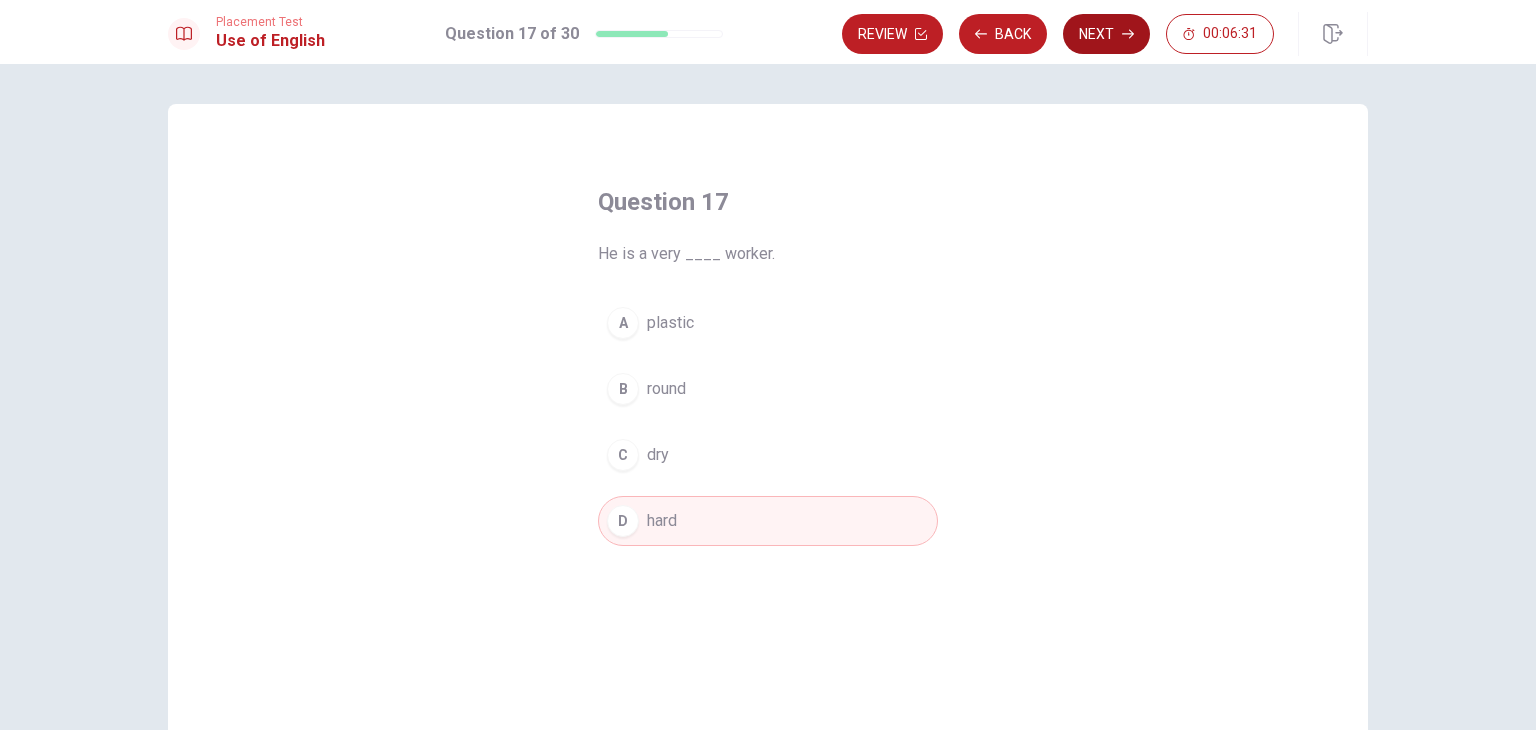 click on "Next" at bounding box center (1106, 34) 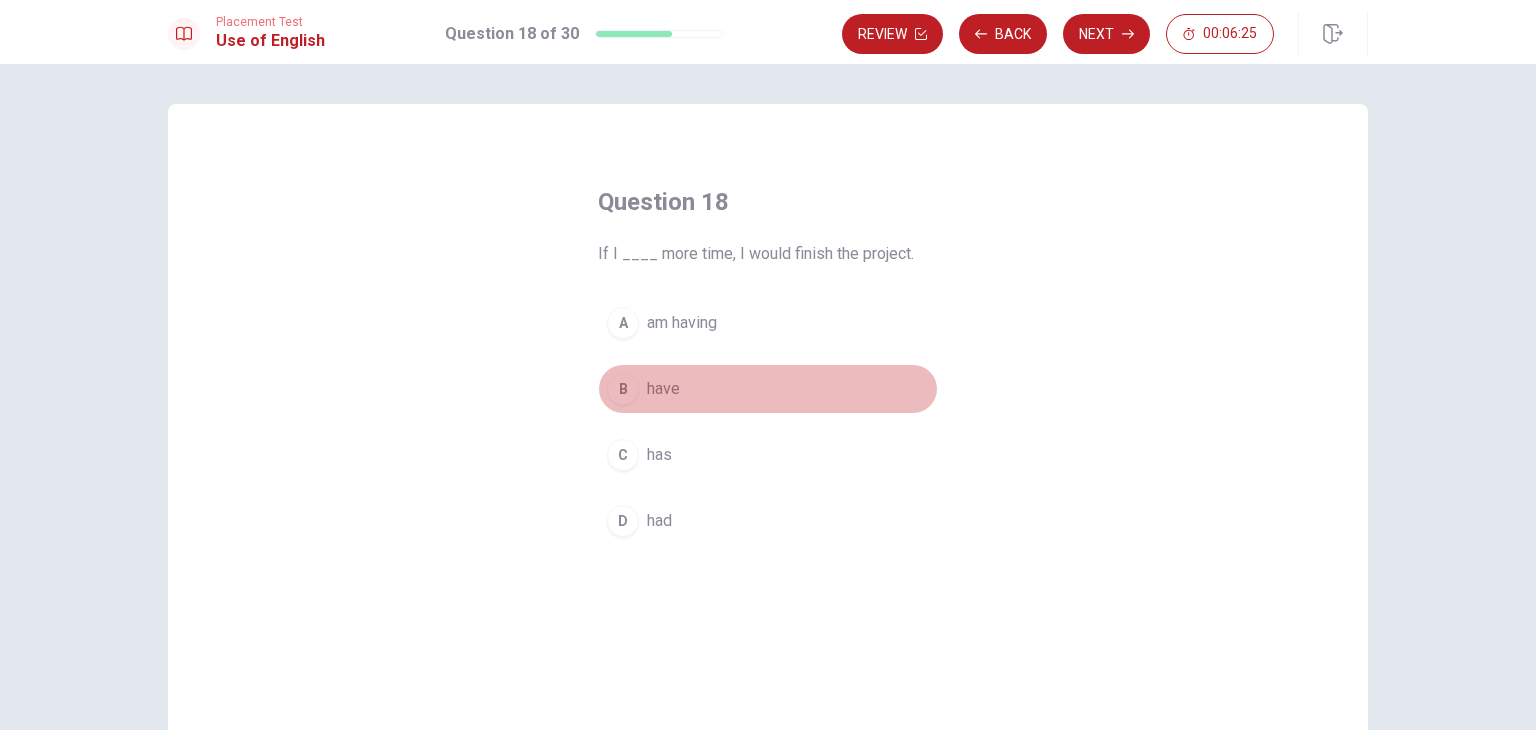 click on "B" at bounding box center (623, 389) 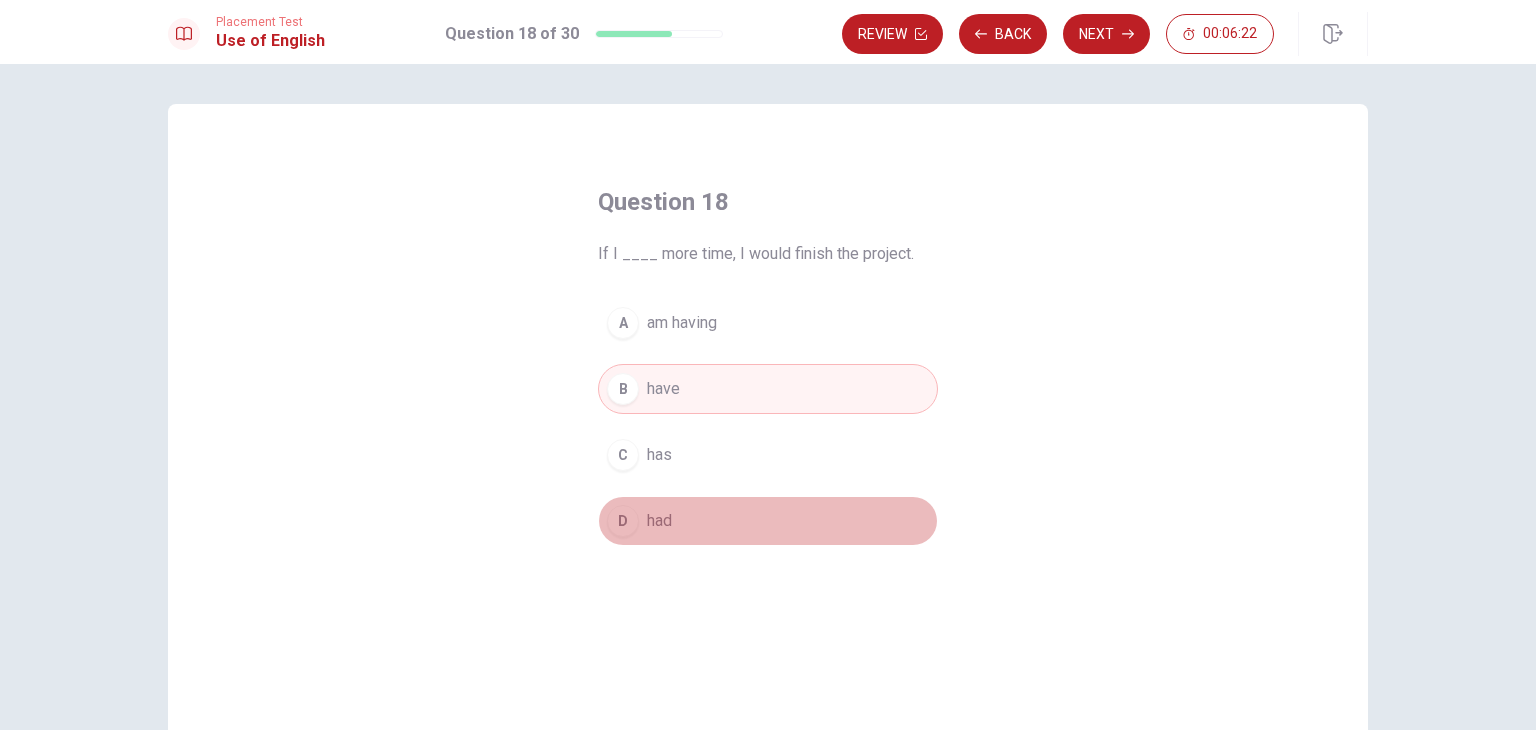 click on "D" at bounding box center [623, 521] 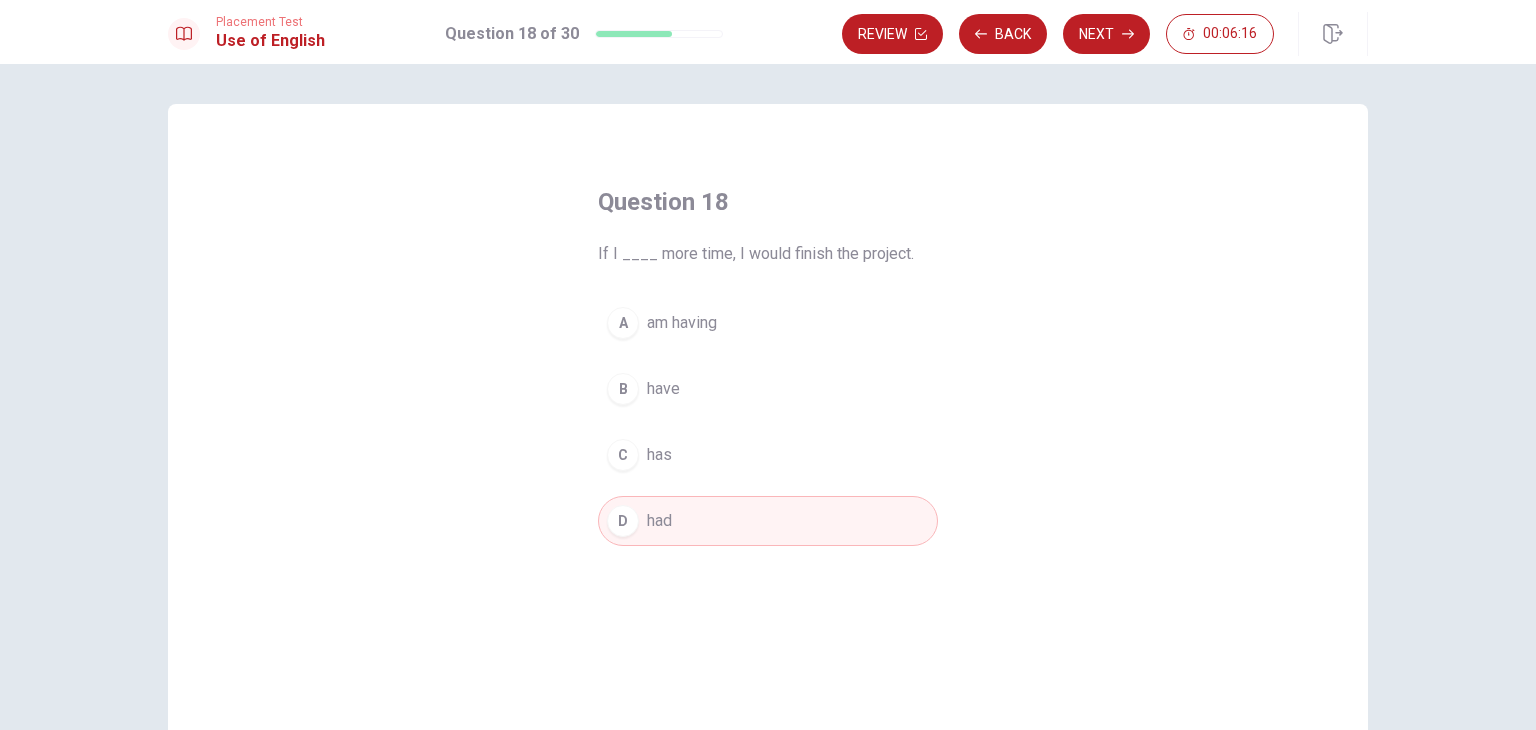 click on "Placement Test   Use of English Question 18 of 30 Review Back Next 00:06:16" at bounding box center [768, 32] 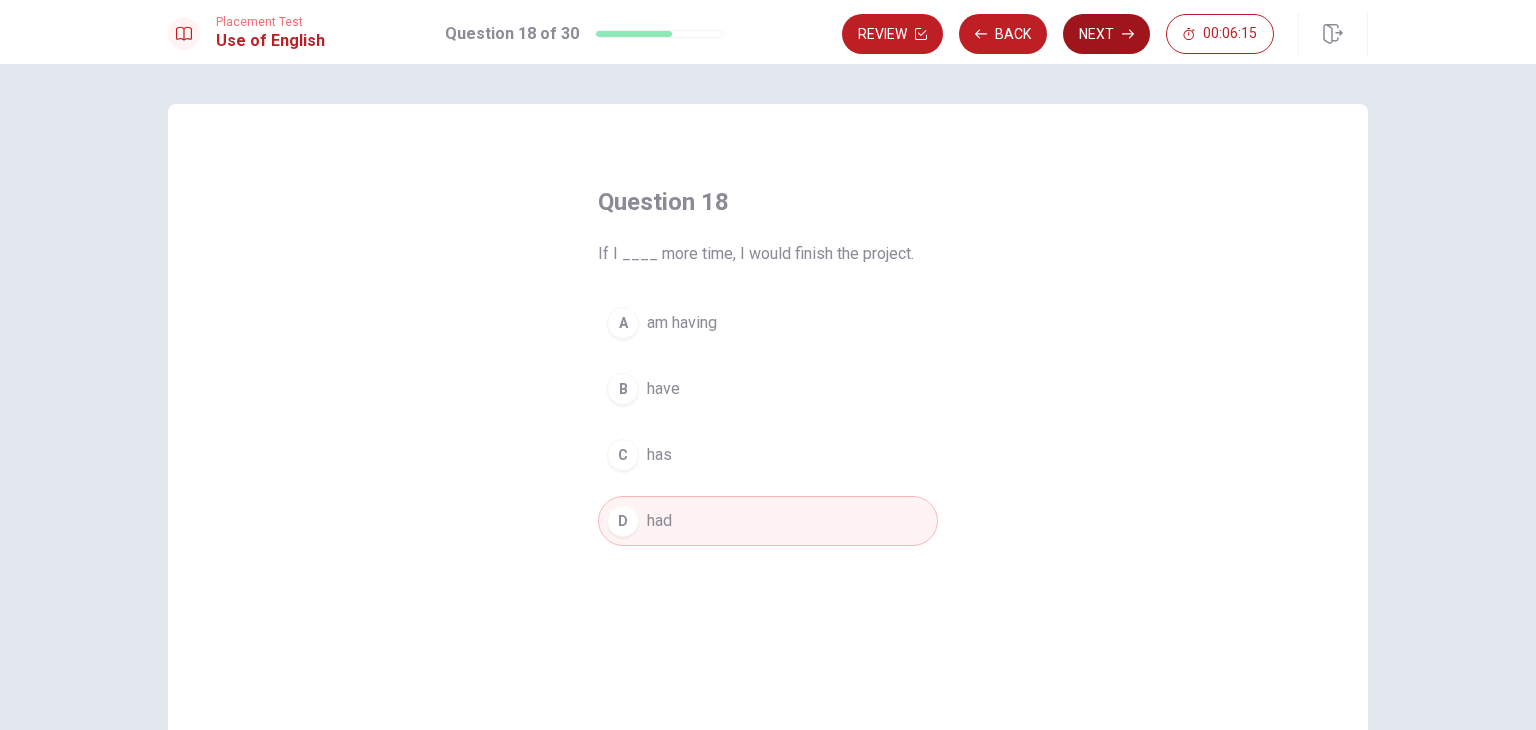 click on "Next" at bounding box center (1106, 34) 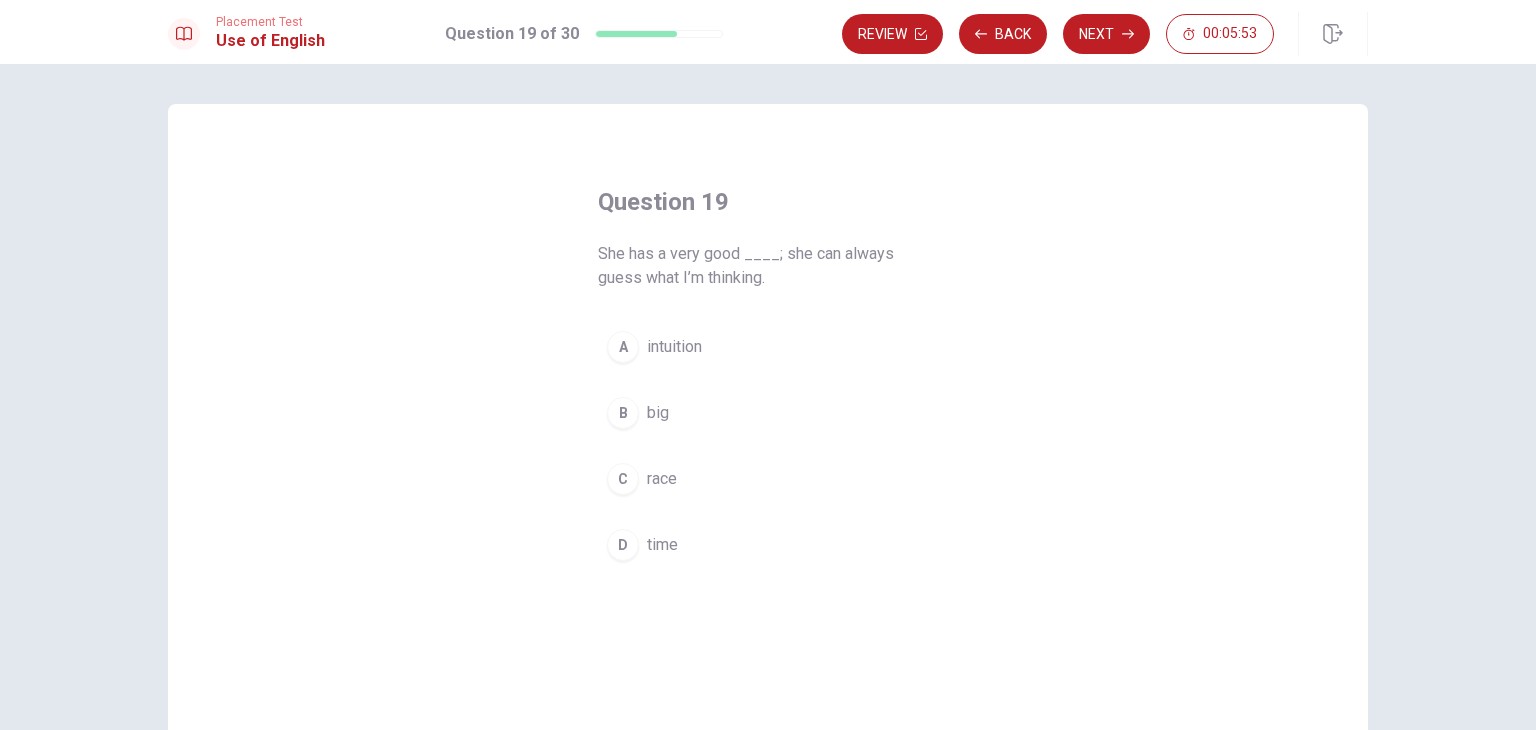 click on "A" at bounding box center (623, 347) 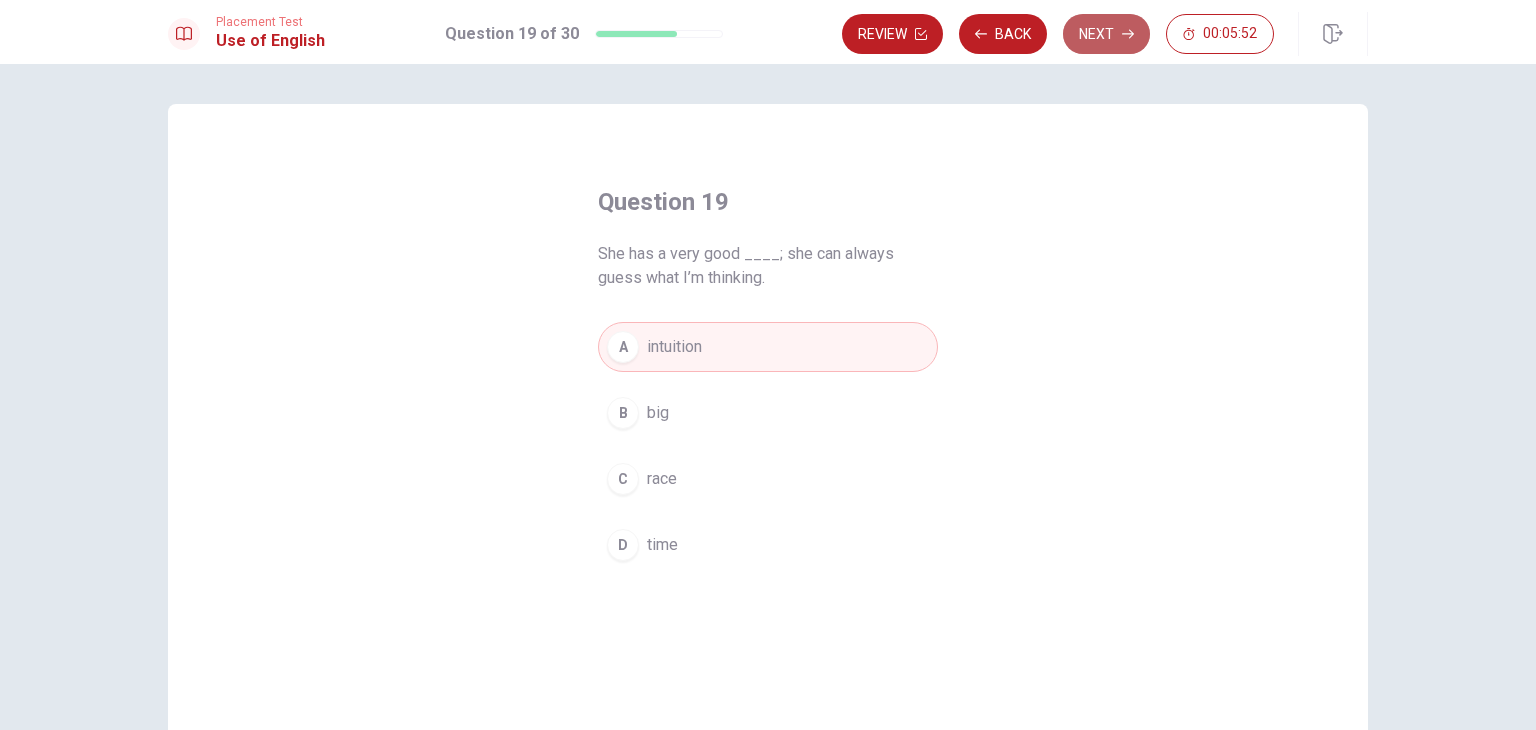 click on "Next" at bounding box center (1106, 34) 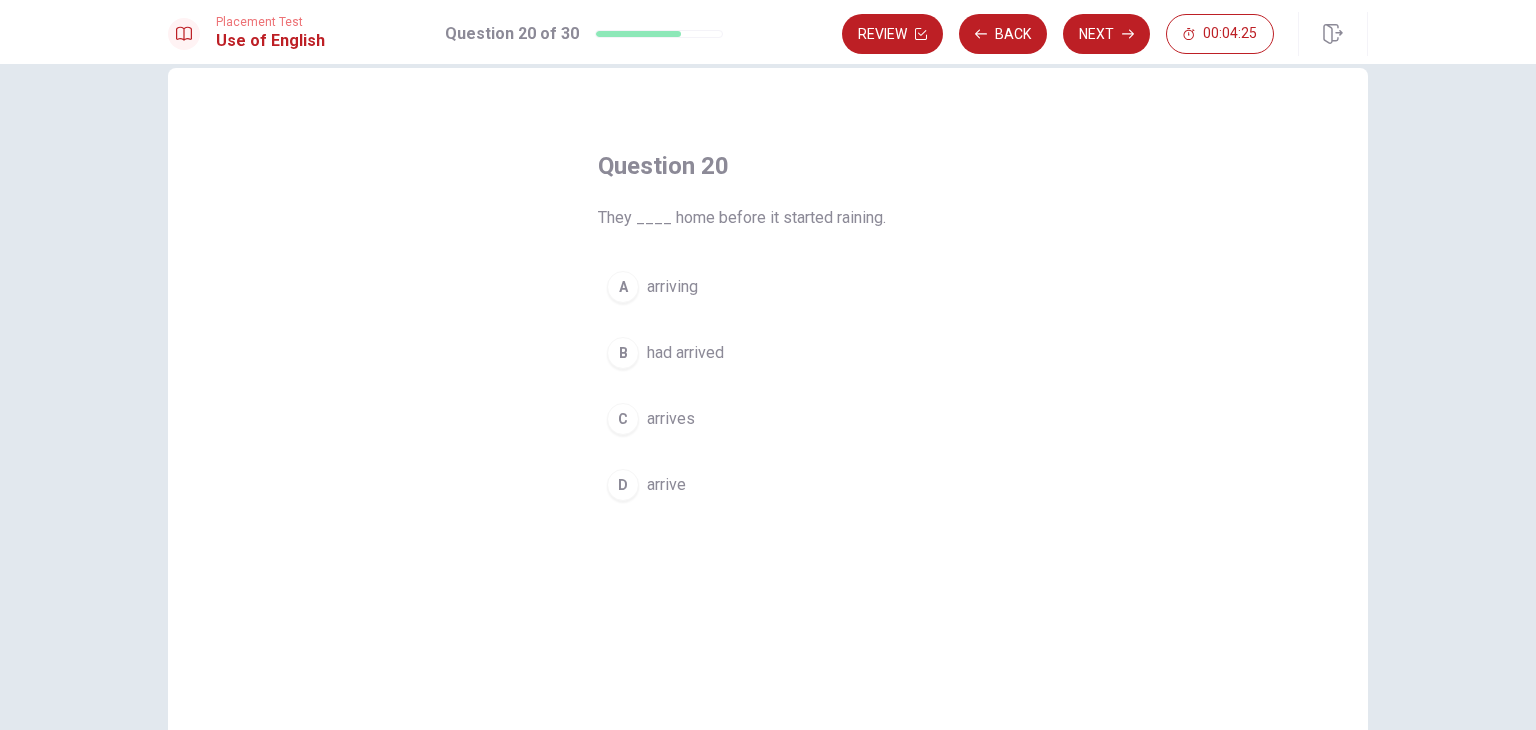 scroll, scrollTop: 40, scrollLeft: 0, axis: vertical 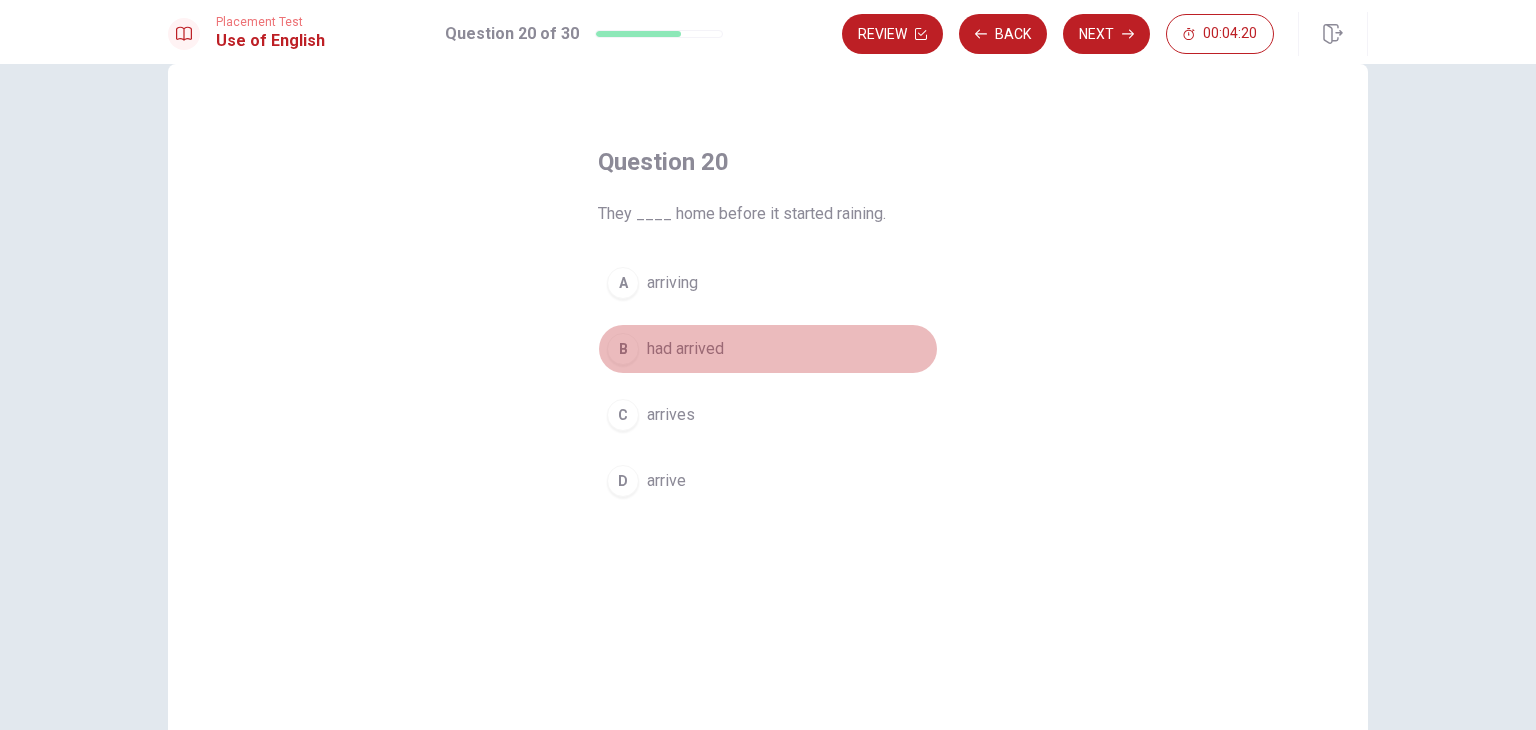 click on "B had arrived" at bounding box center [768, 349] 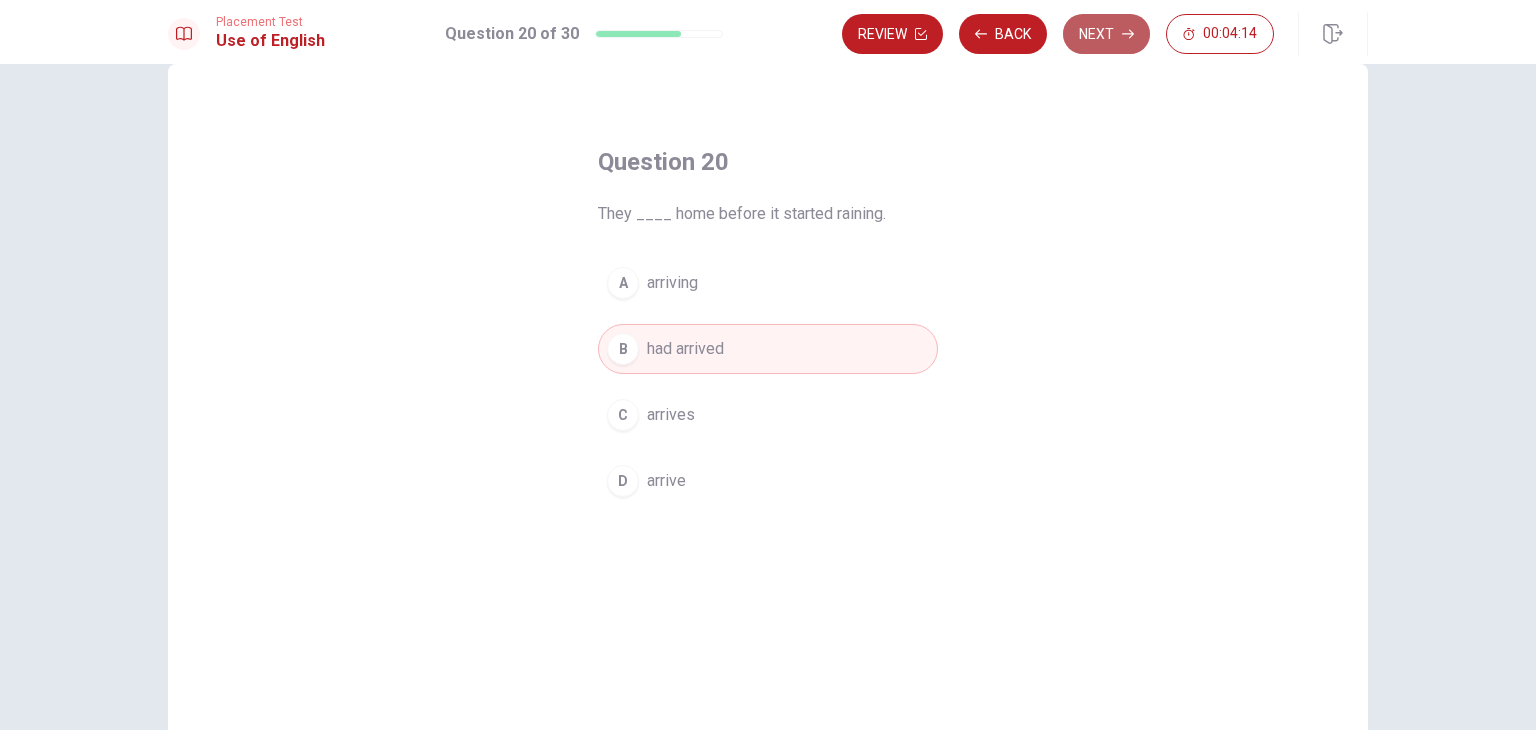 click on "Next" at bounding box center (1106, 34) 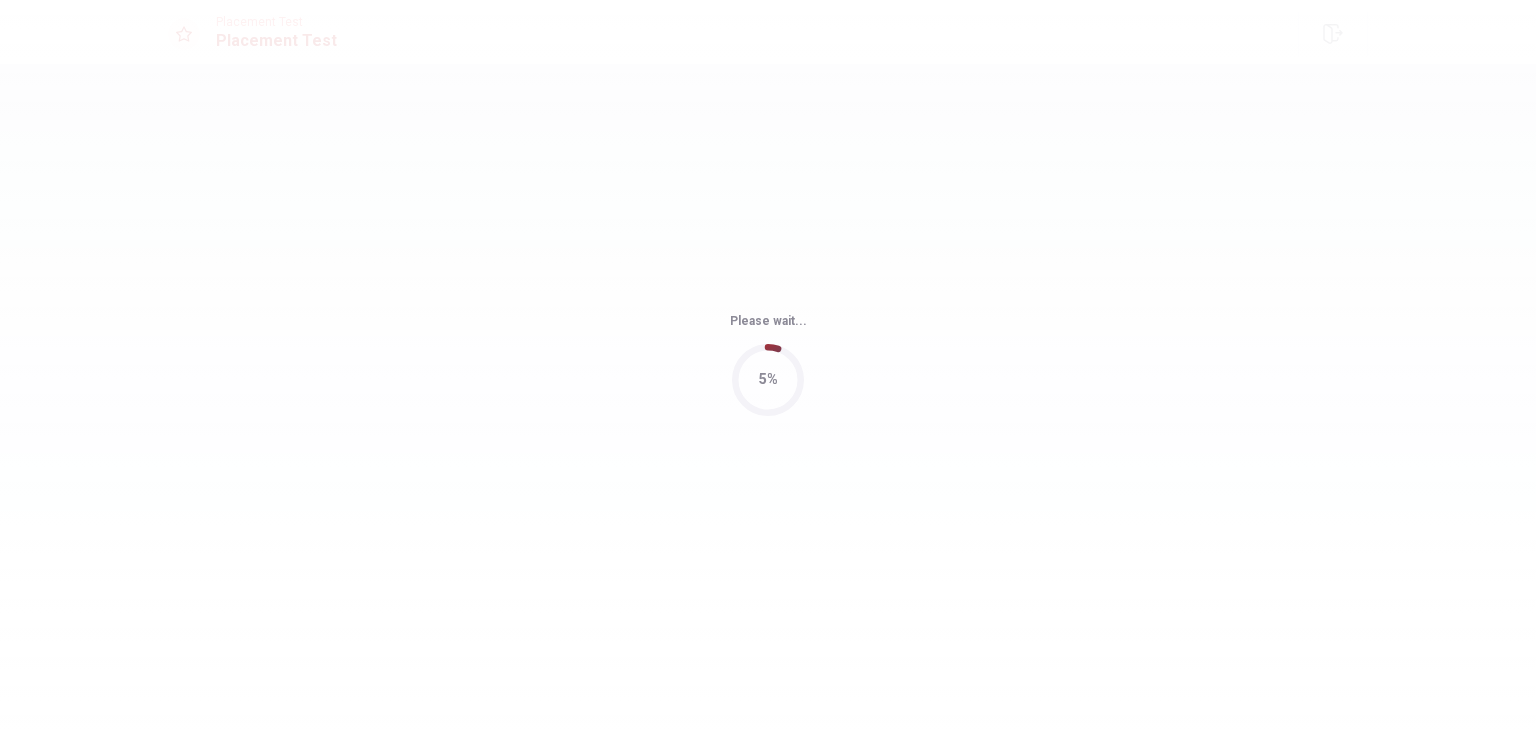 scroll, scrollTop: 0, scrollLeft: 0, axis: both 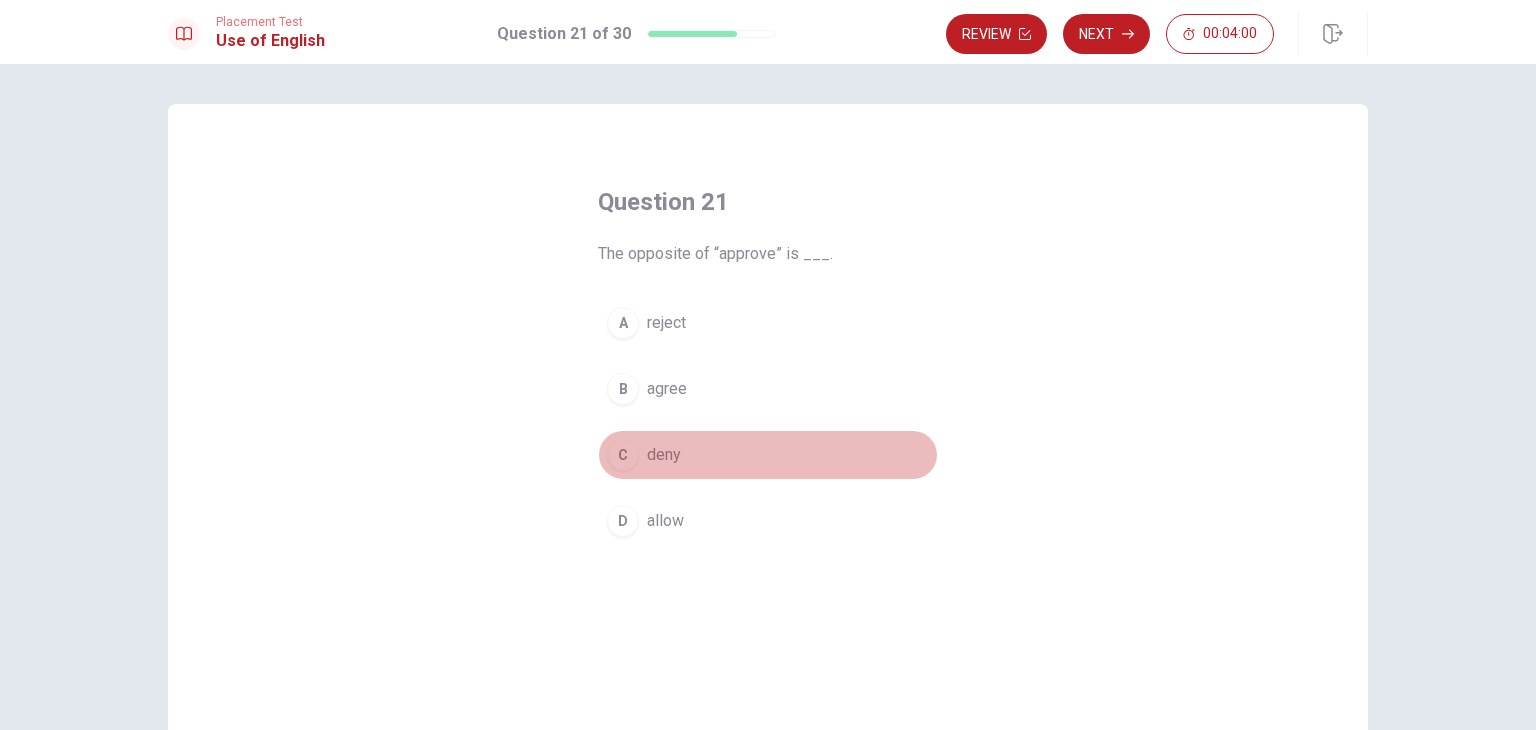 click on "C deny" at bounding box center (768, 455) 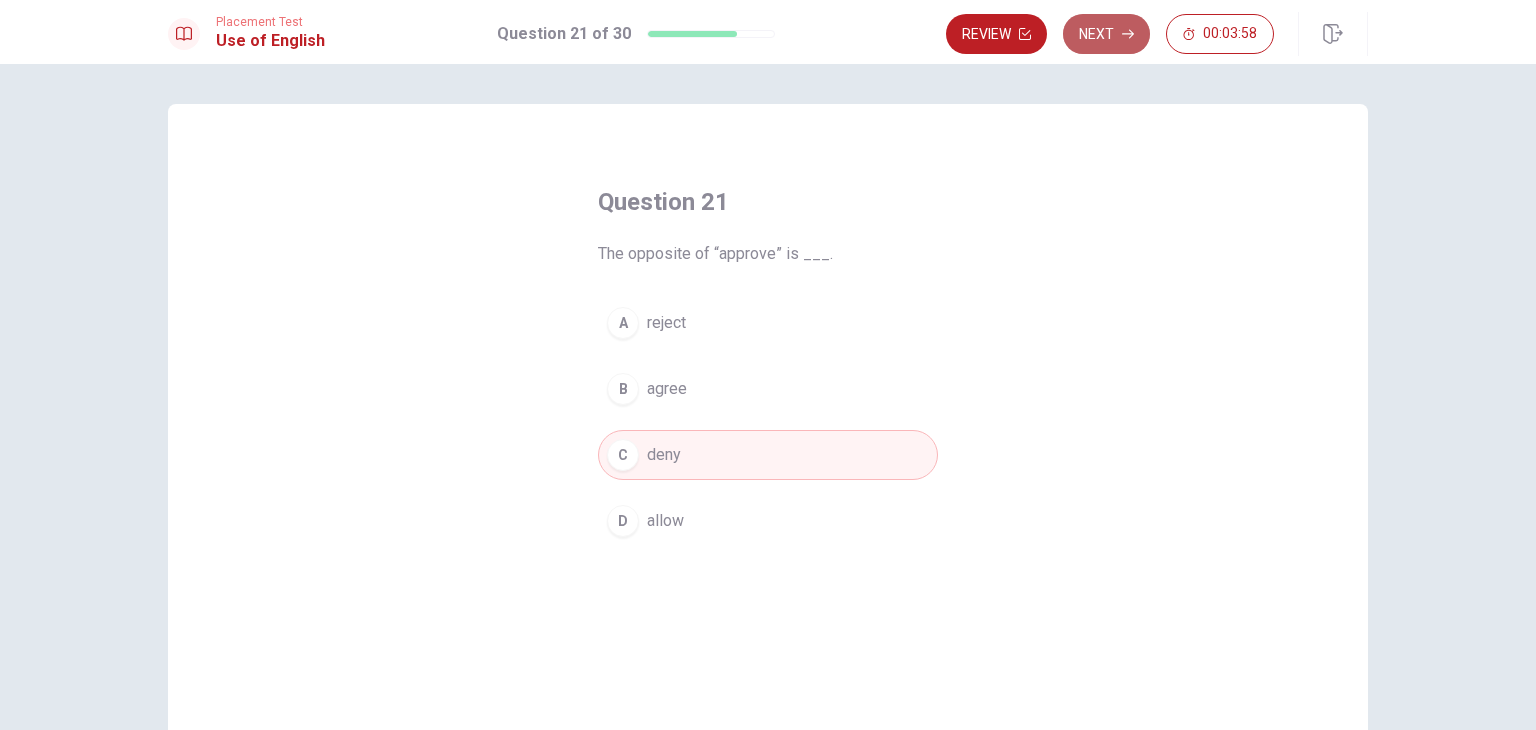 click 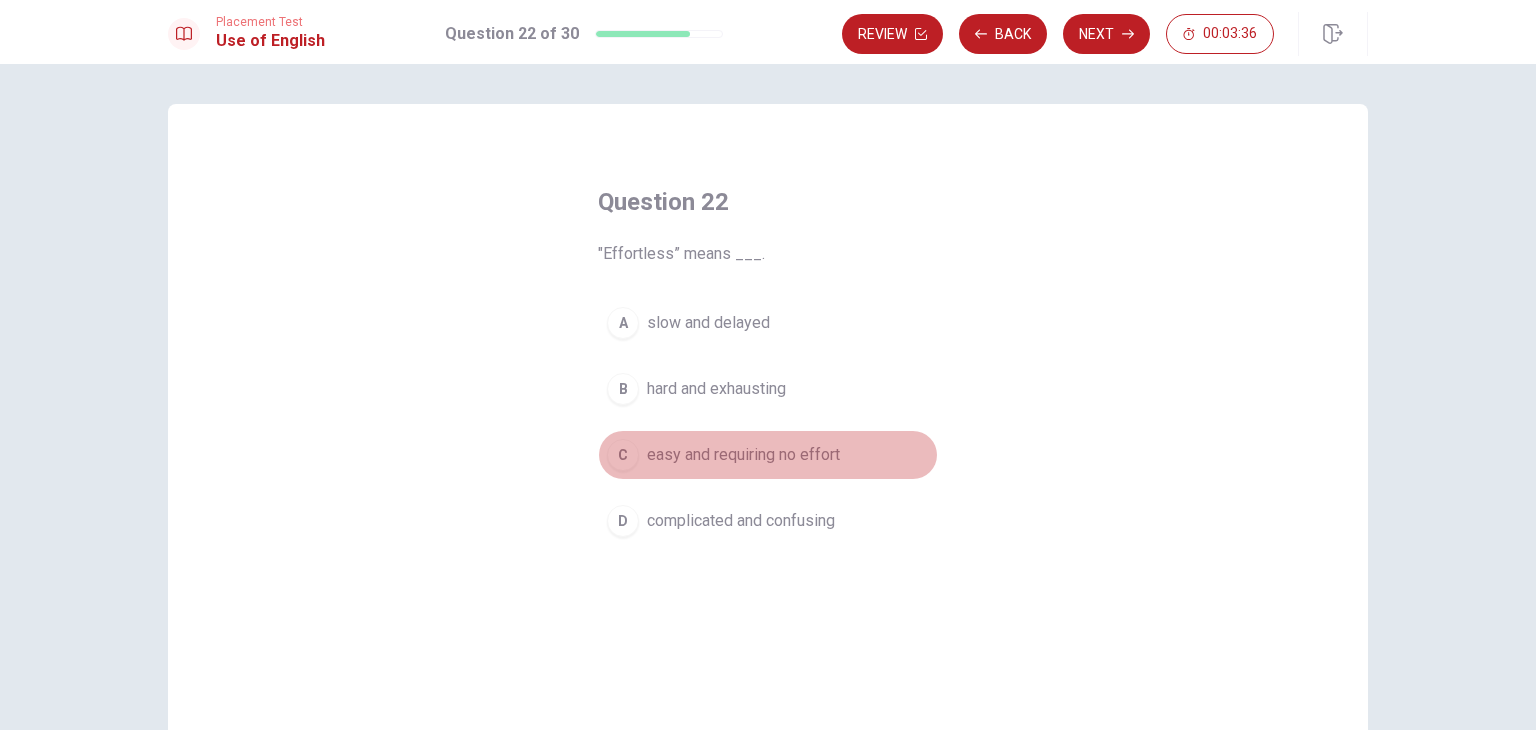 click on "easy and requiring no effort" at bounding box center [743, 455] 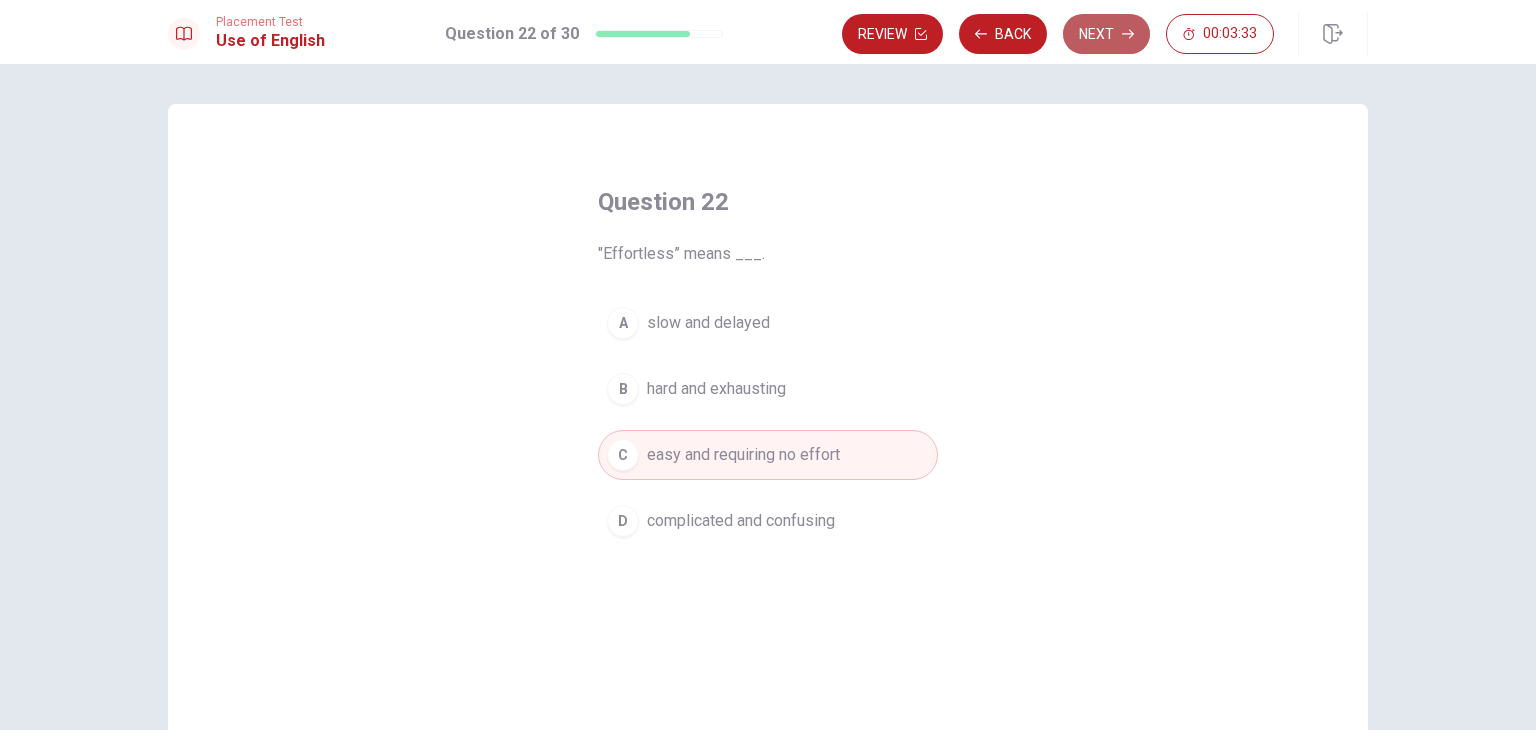 click on "Next" at bounding box center [1106, 34] 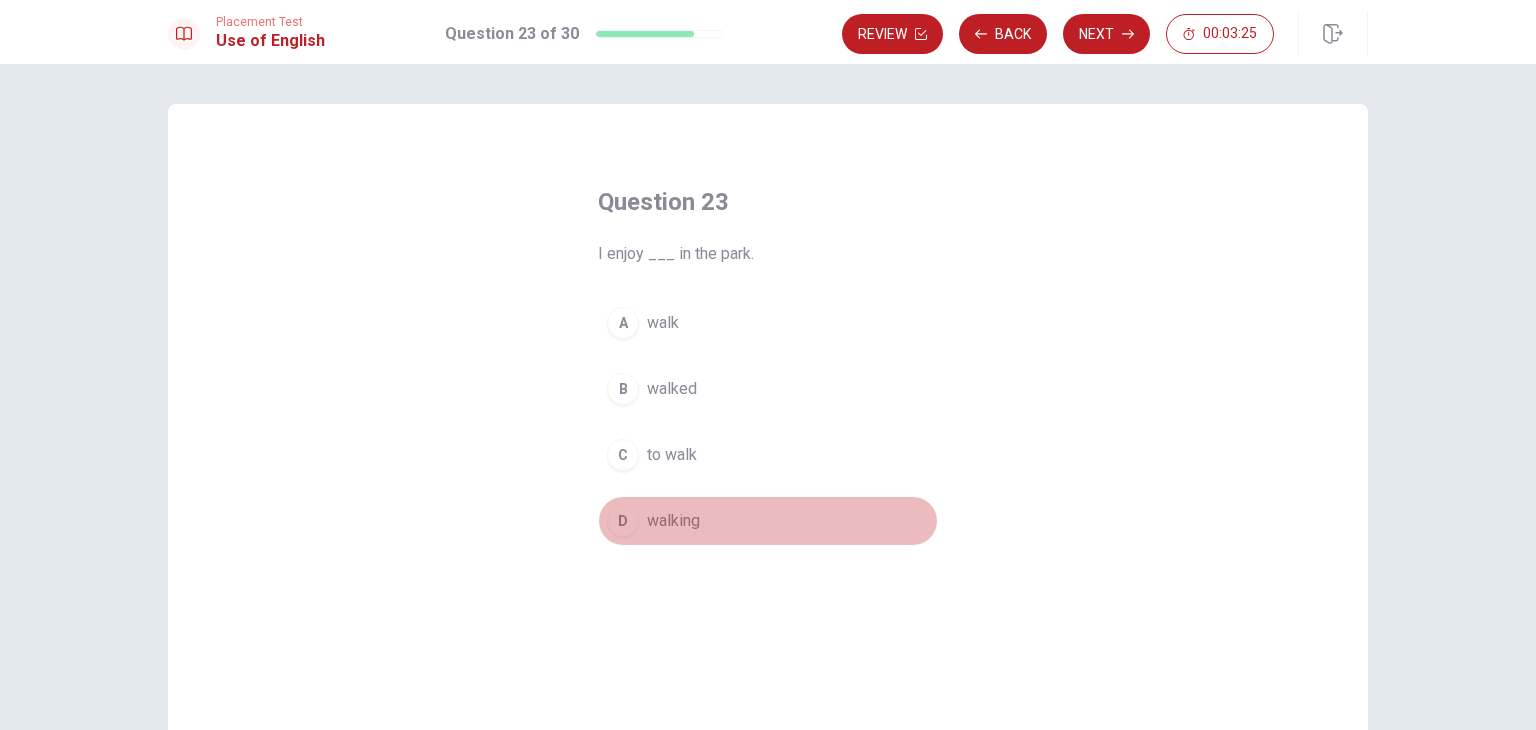 click on "D" at bounding box center (623, 521) 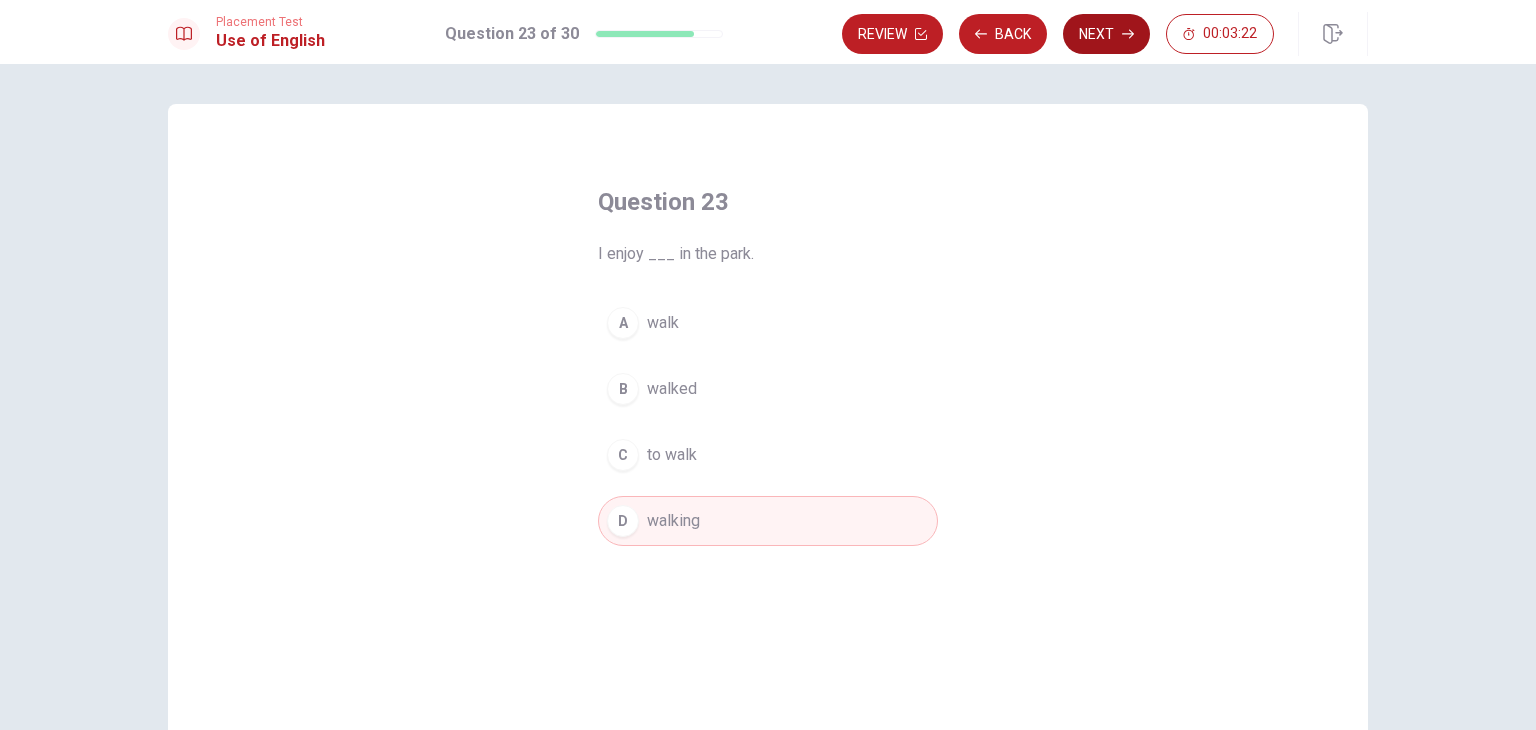 click on "Next" at bounding box center (1106, 34) 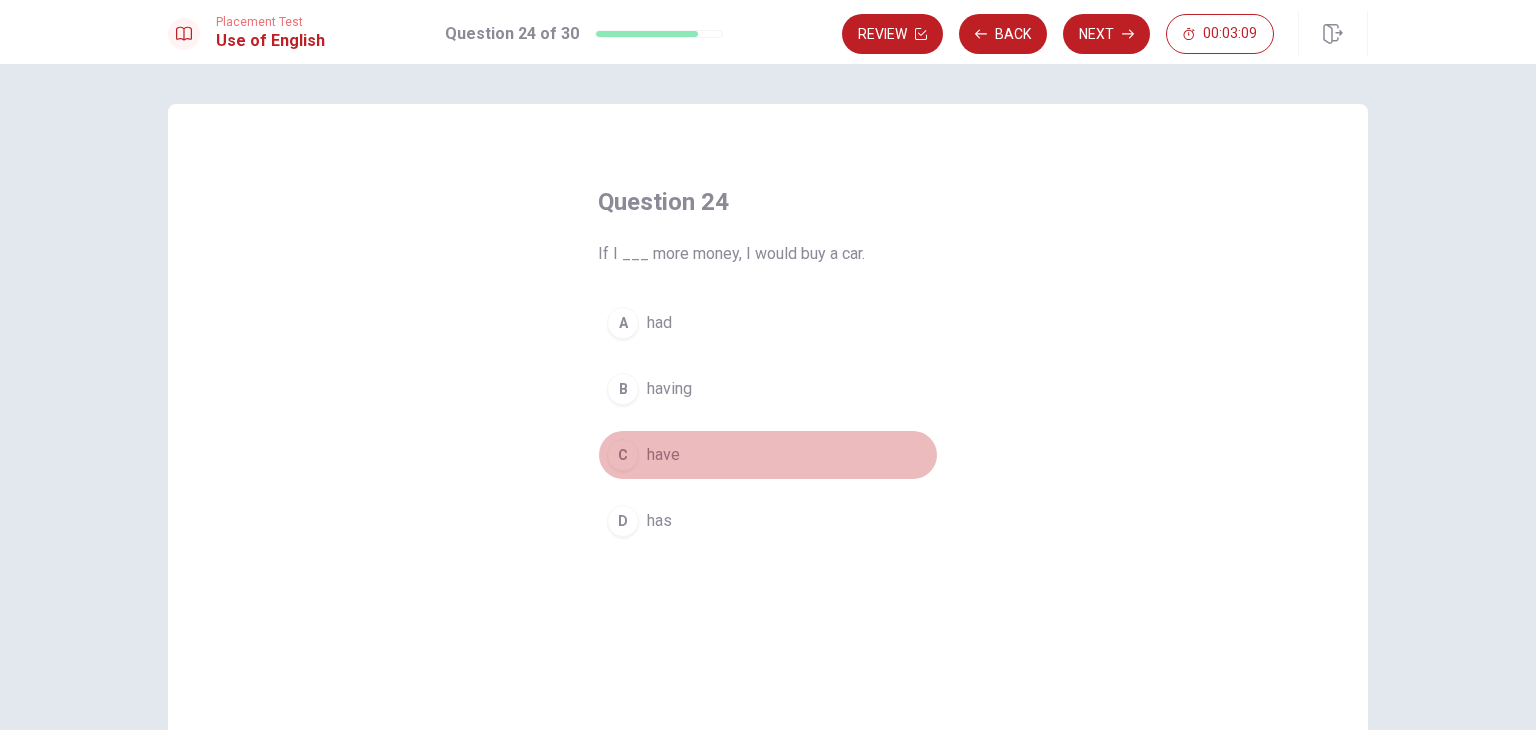 click on "have" at bounding box center (663, 455) 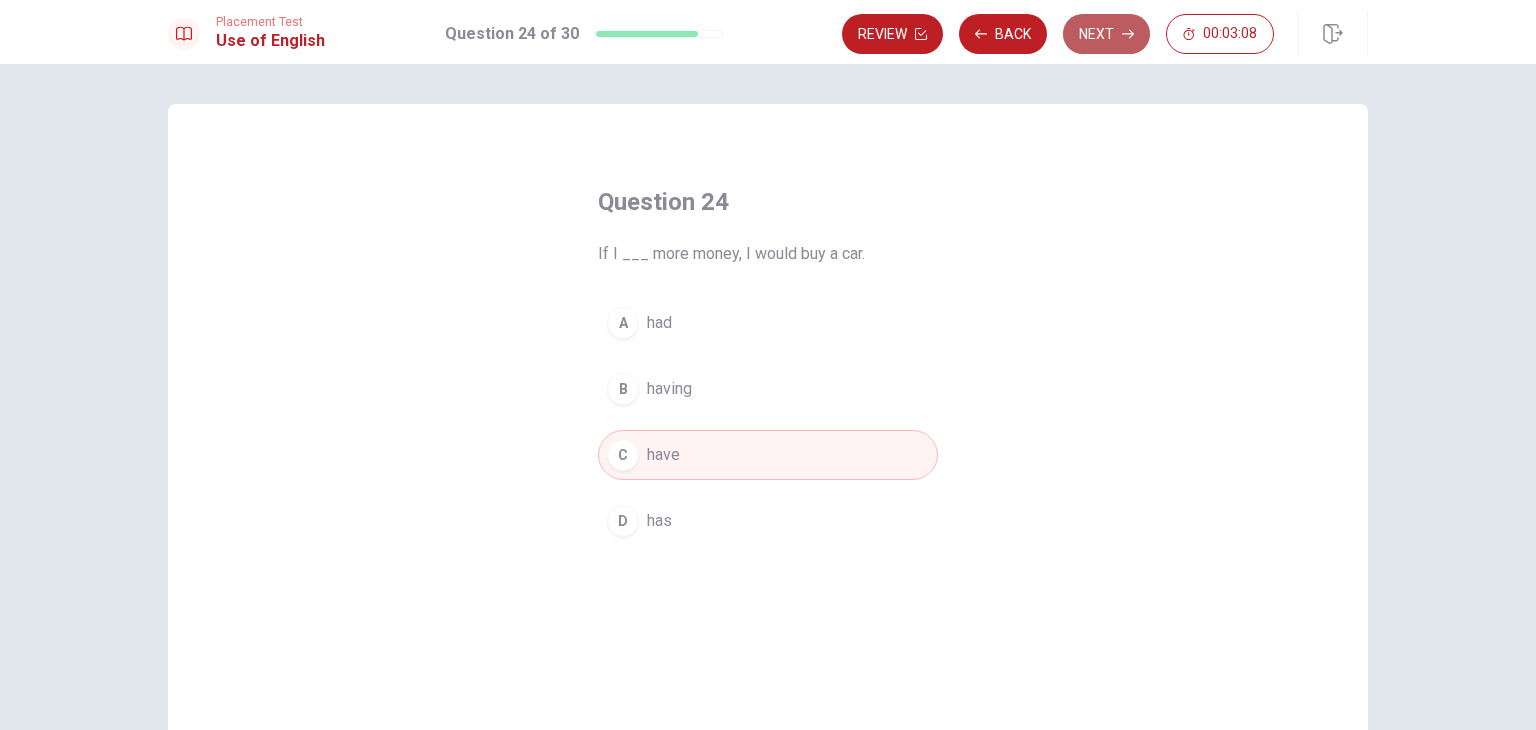 click on "Next" at bounding box center (1106, 34) 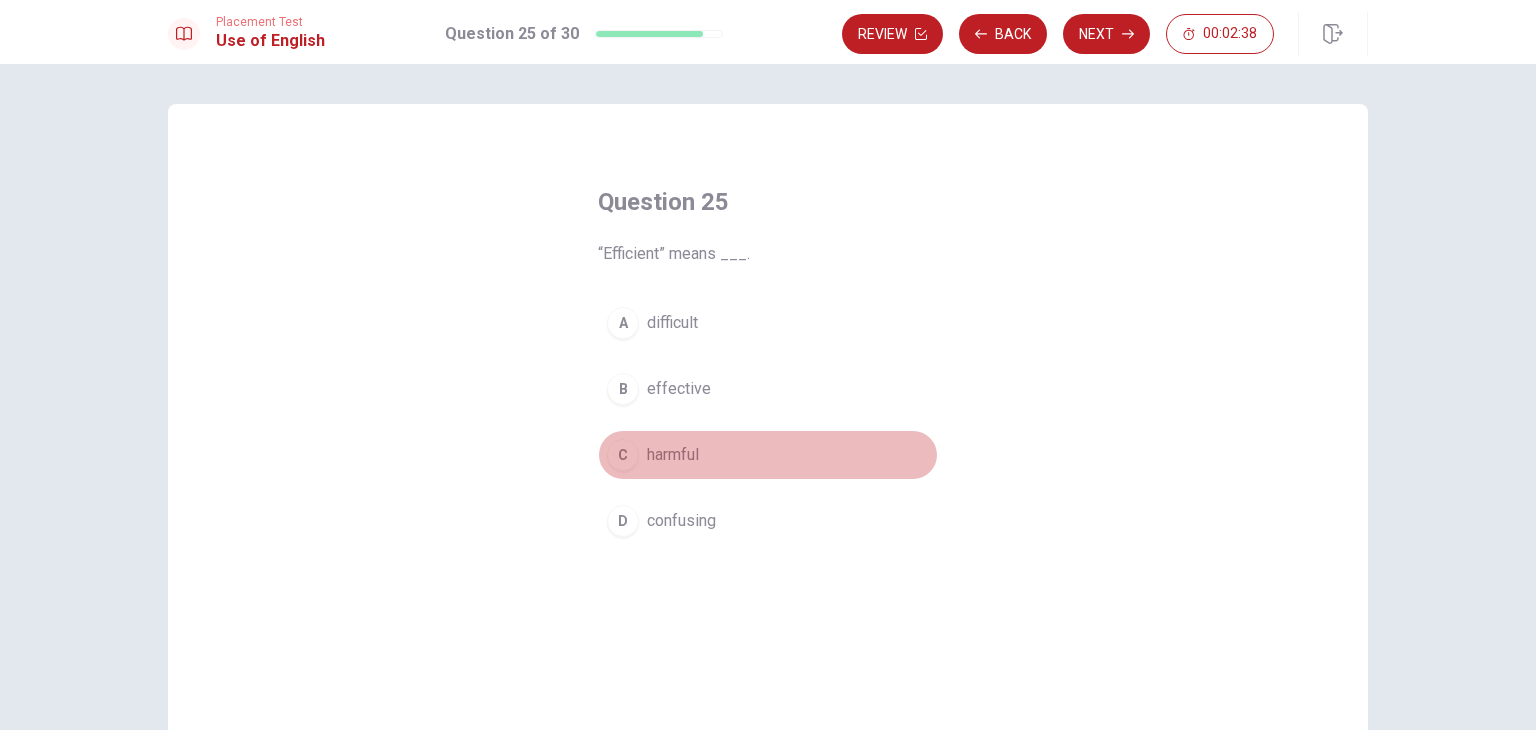 click on "harmful" at bounding box center [673, 455] 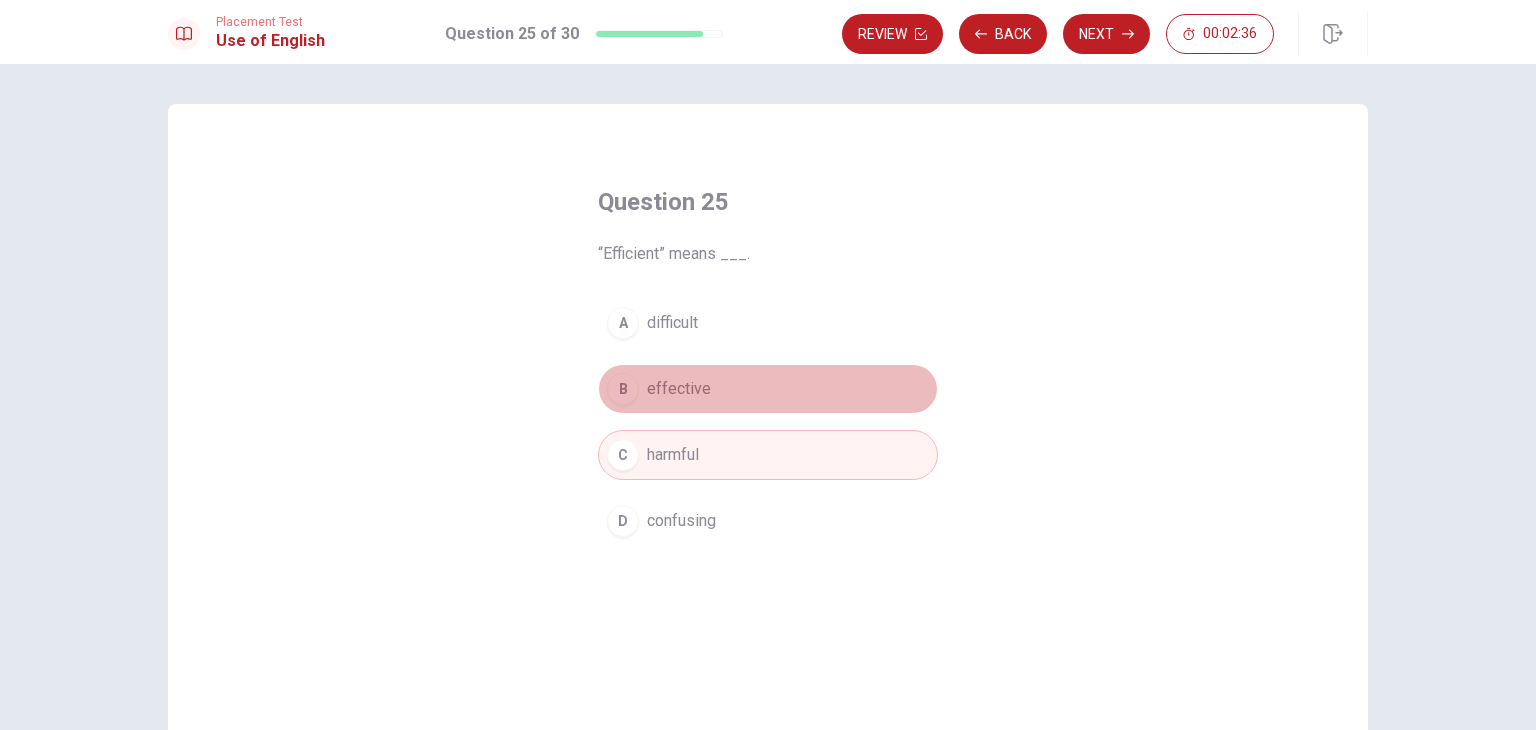 click on "effective" at bounding box center [679, 389] 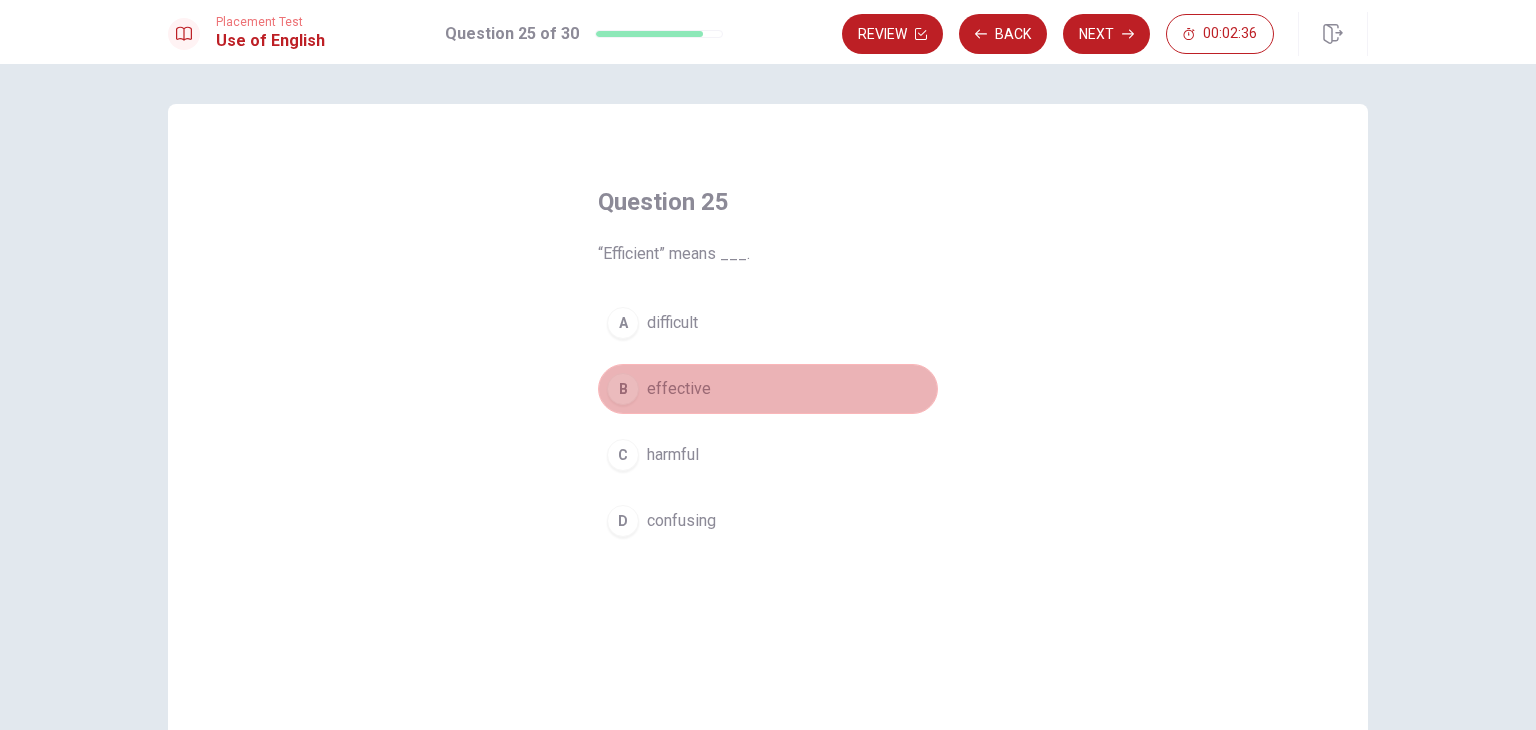 click on "effective" at bounding box center (679, 389) 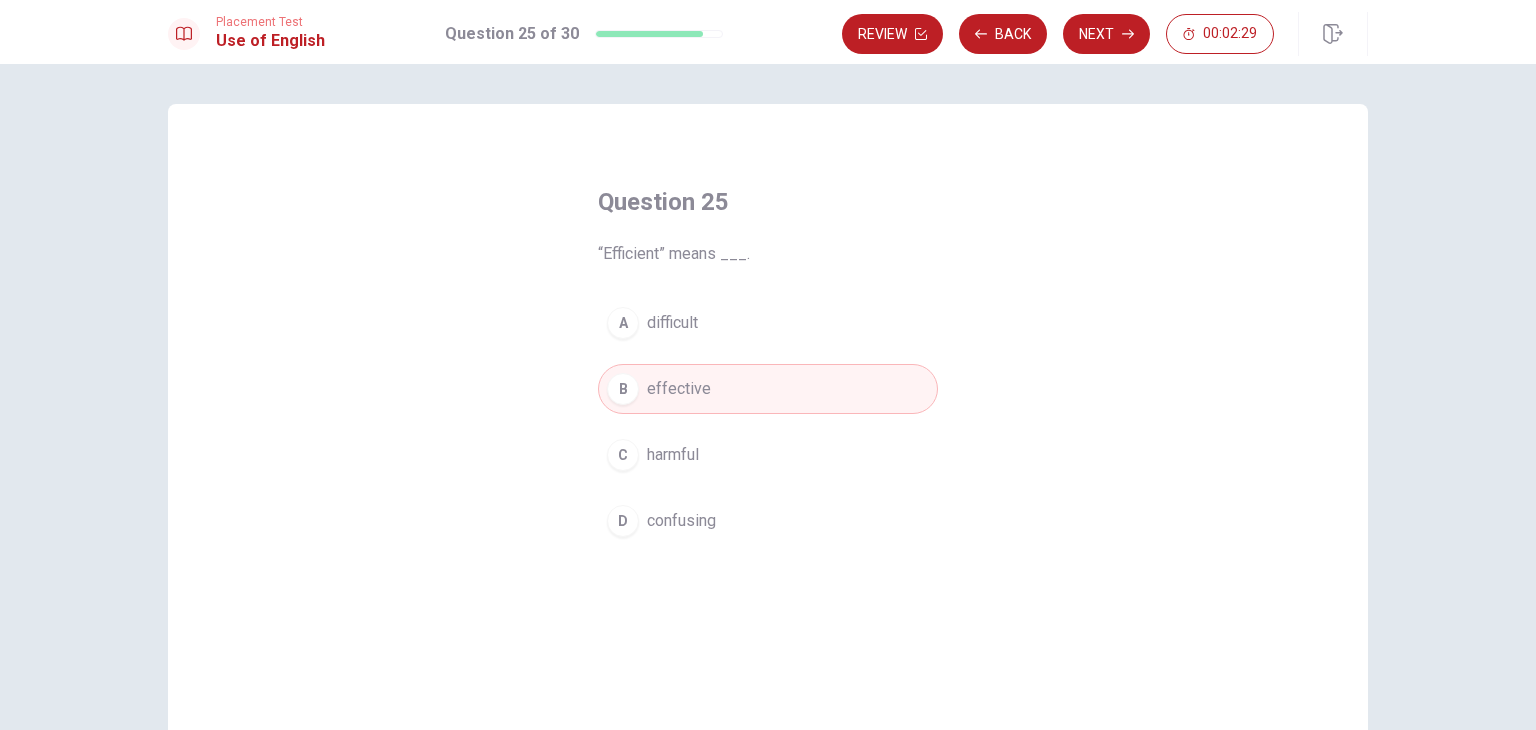click on "difficult" at bounding box center [672, 323] 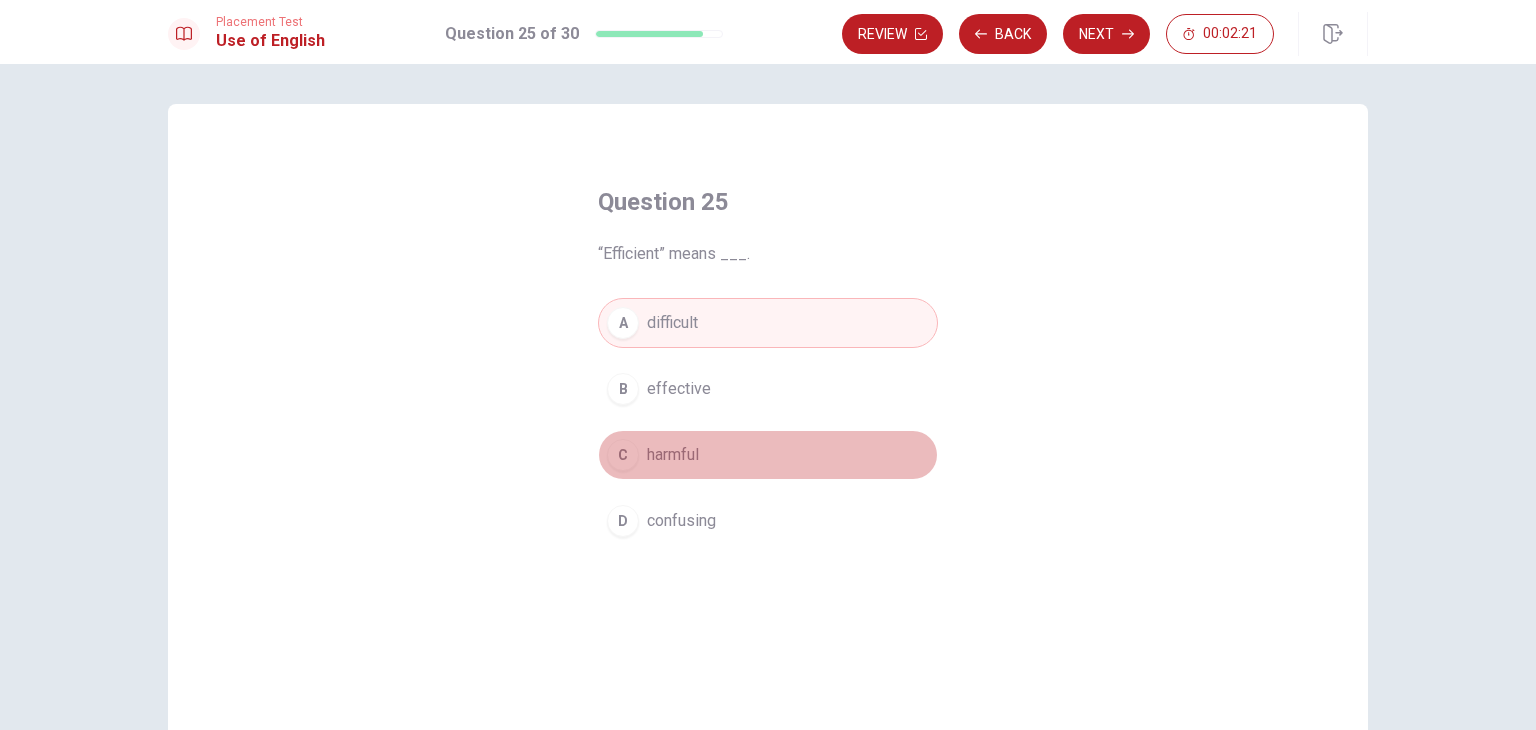 click on "C harmful" at bounding box center [768, 455] 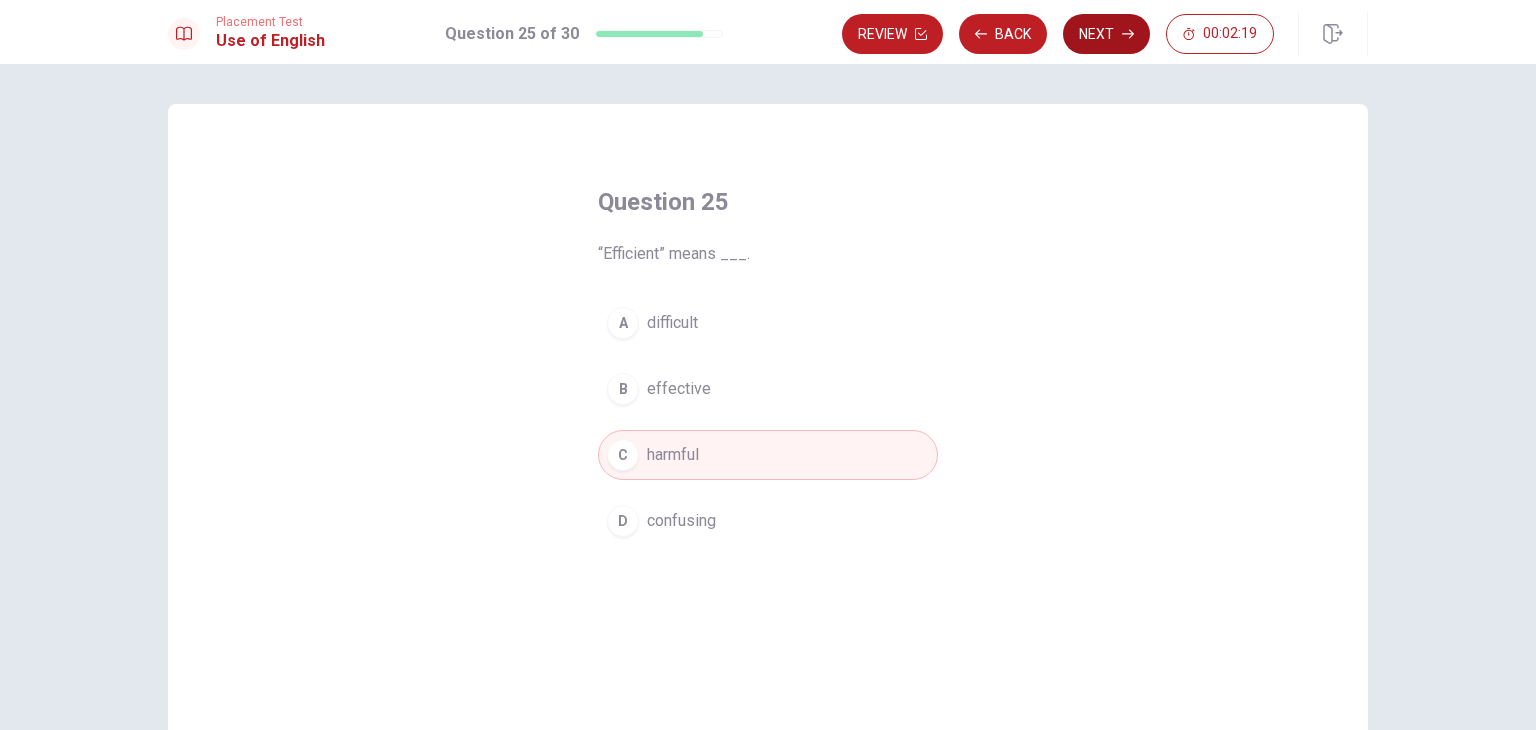 click on "Next" at bounding box center (1106, 34) 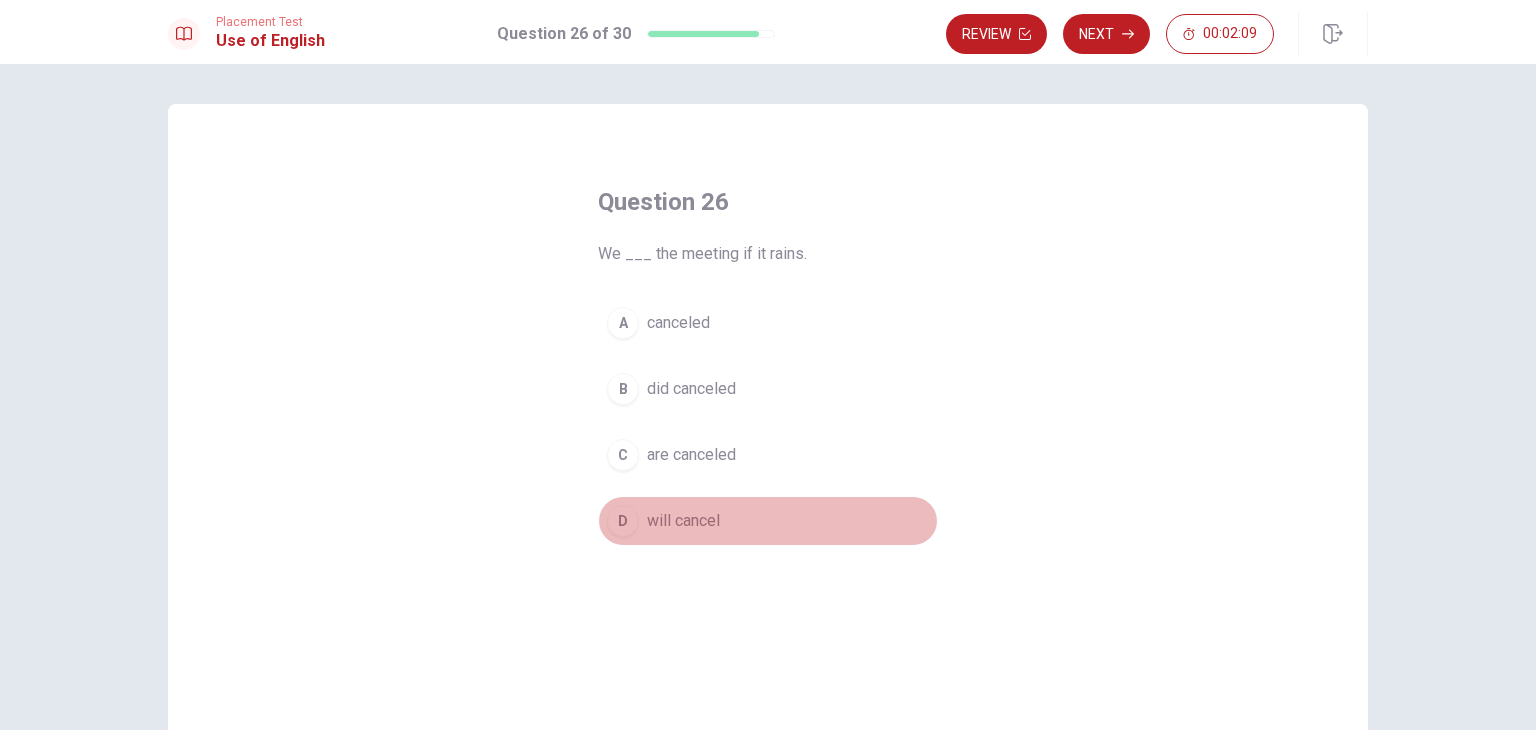 click on "D will cancel" at bounding box center [768, 521] 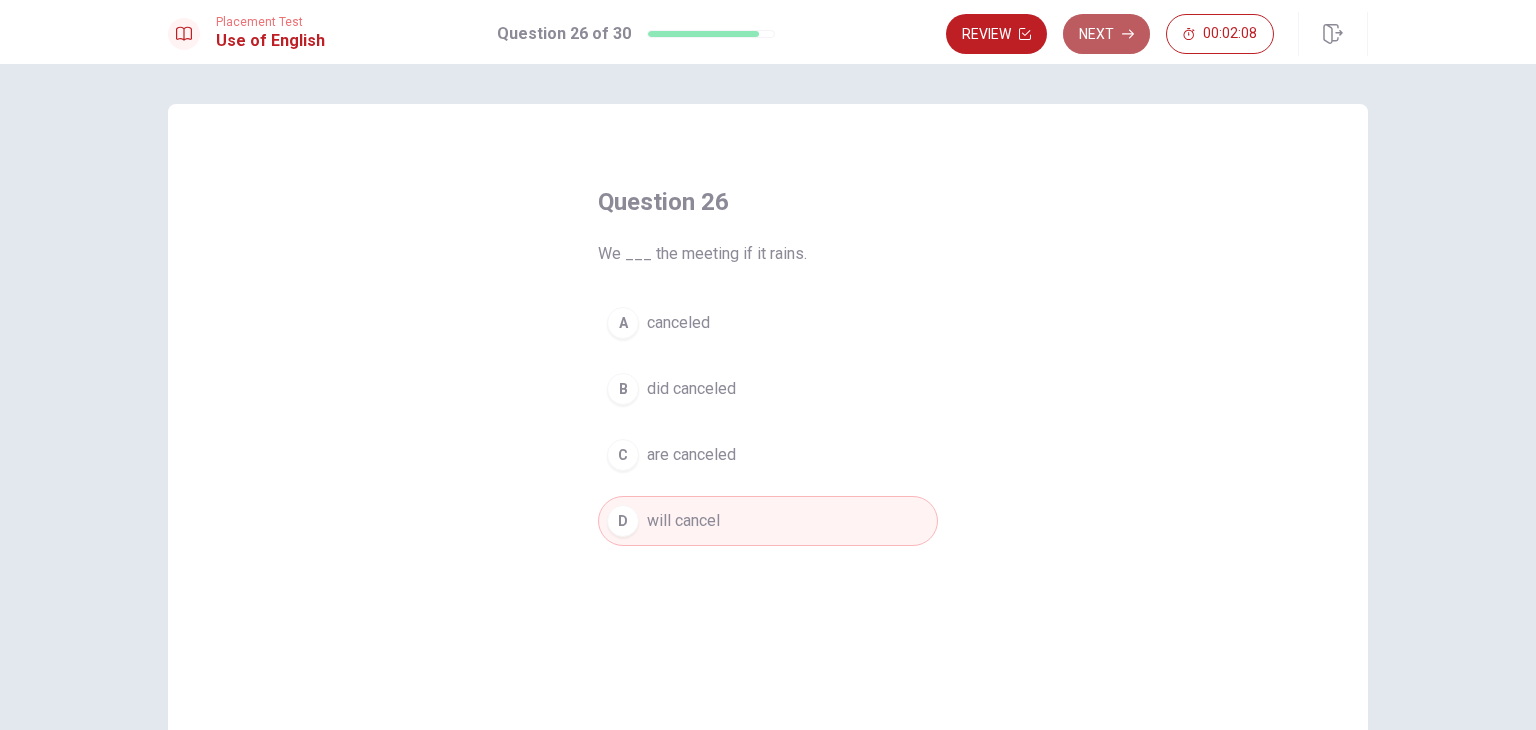 click on "Next" at bounding box center [1106, 34] 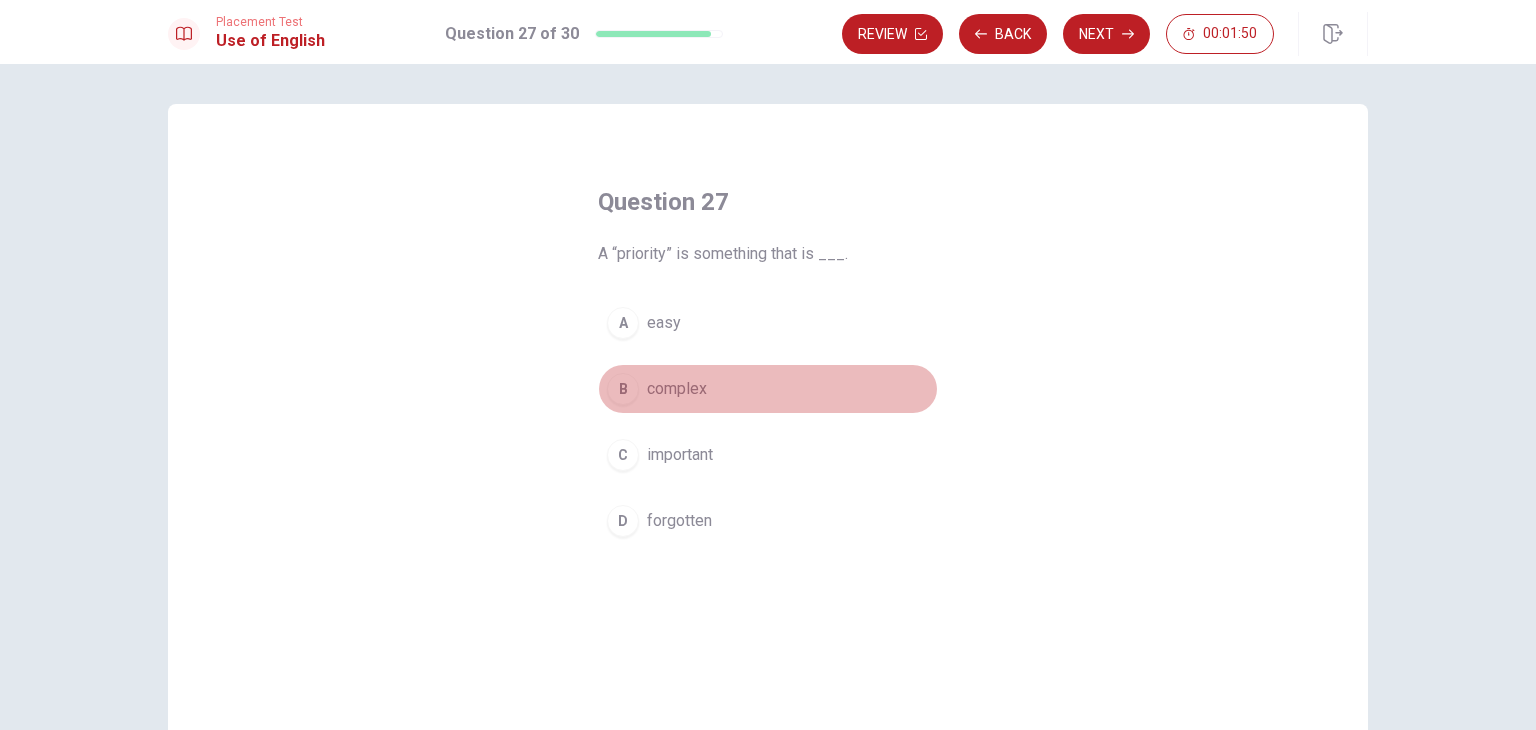click on "complex" at bounding box center [677, 389] 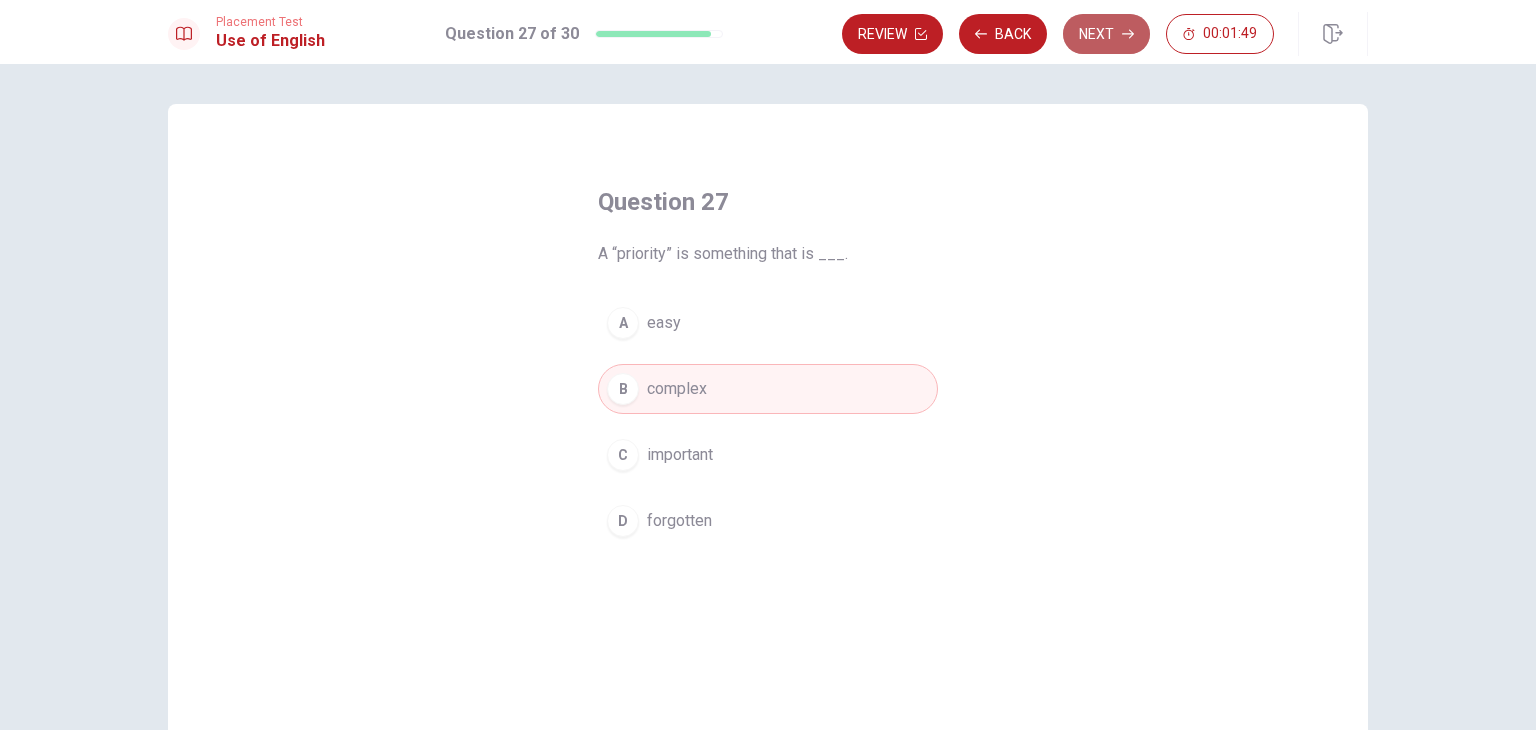 click on "Next" at bounding box center (1106, 34) 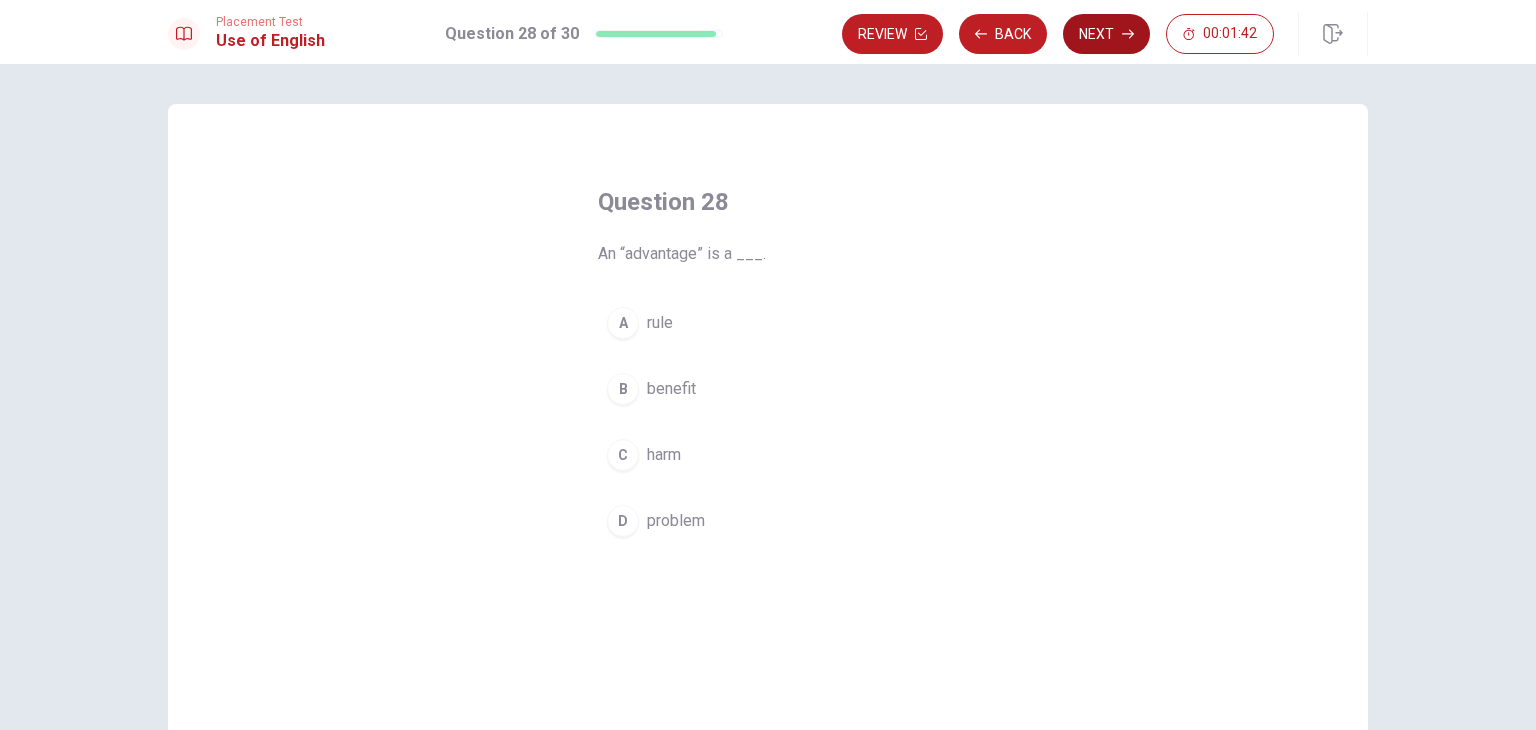 drag, startPoint x: 649, startPoint y: 382, endPoint x: 1108, endPoint y: 42, distance: 571.21014 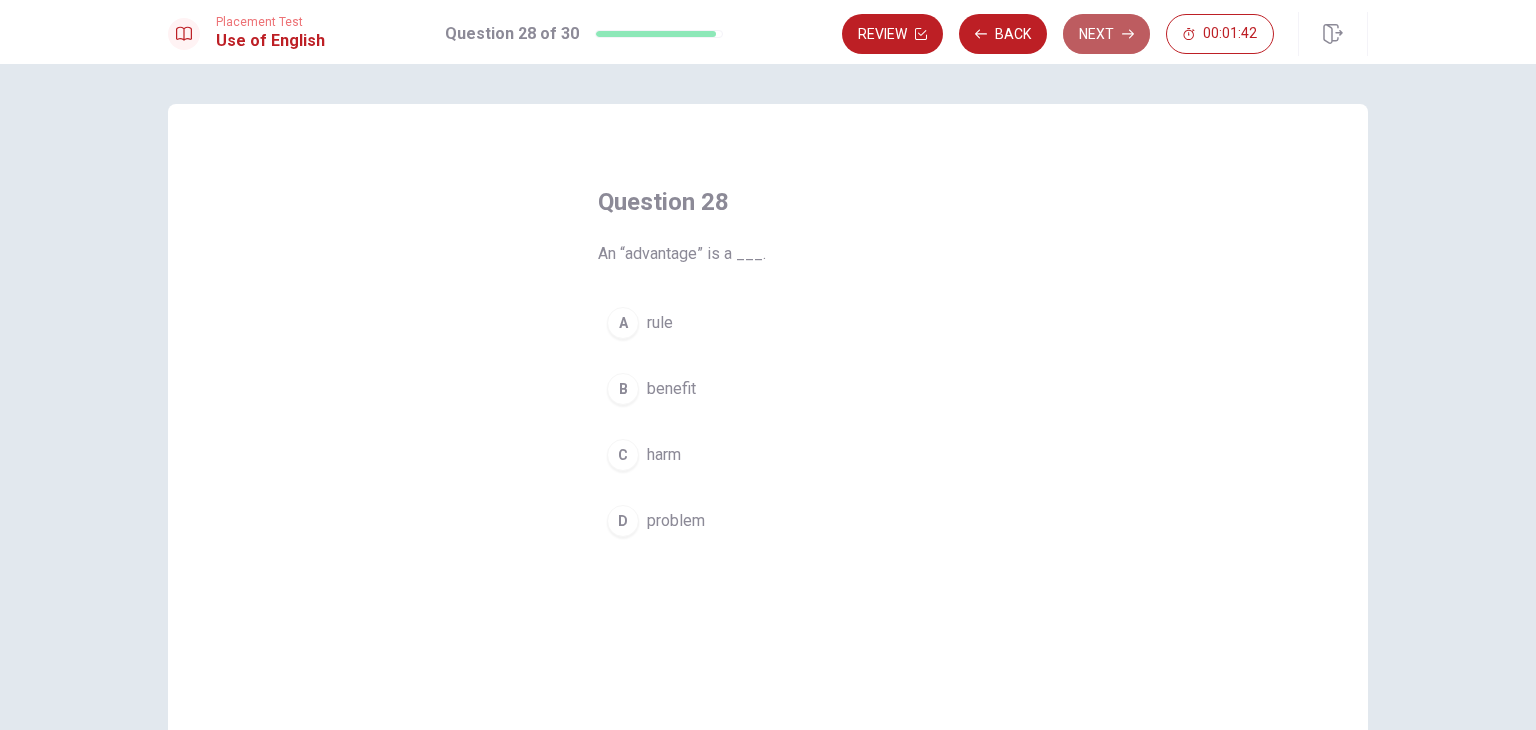 click on "Next" at bounding box center (1106, 34) 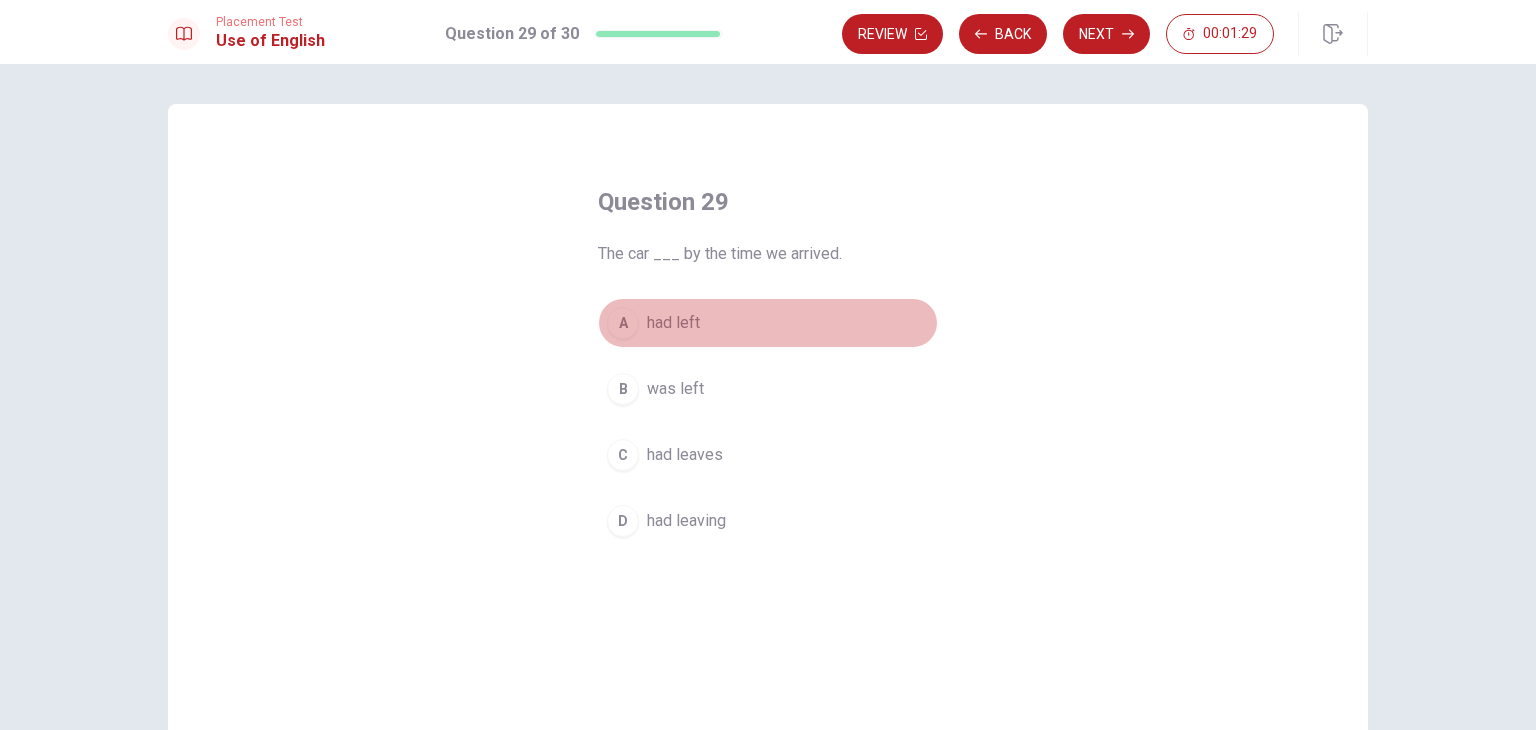 click on "A had left" at bounding box center [768, 323] 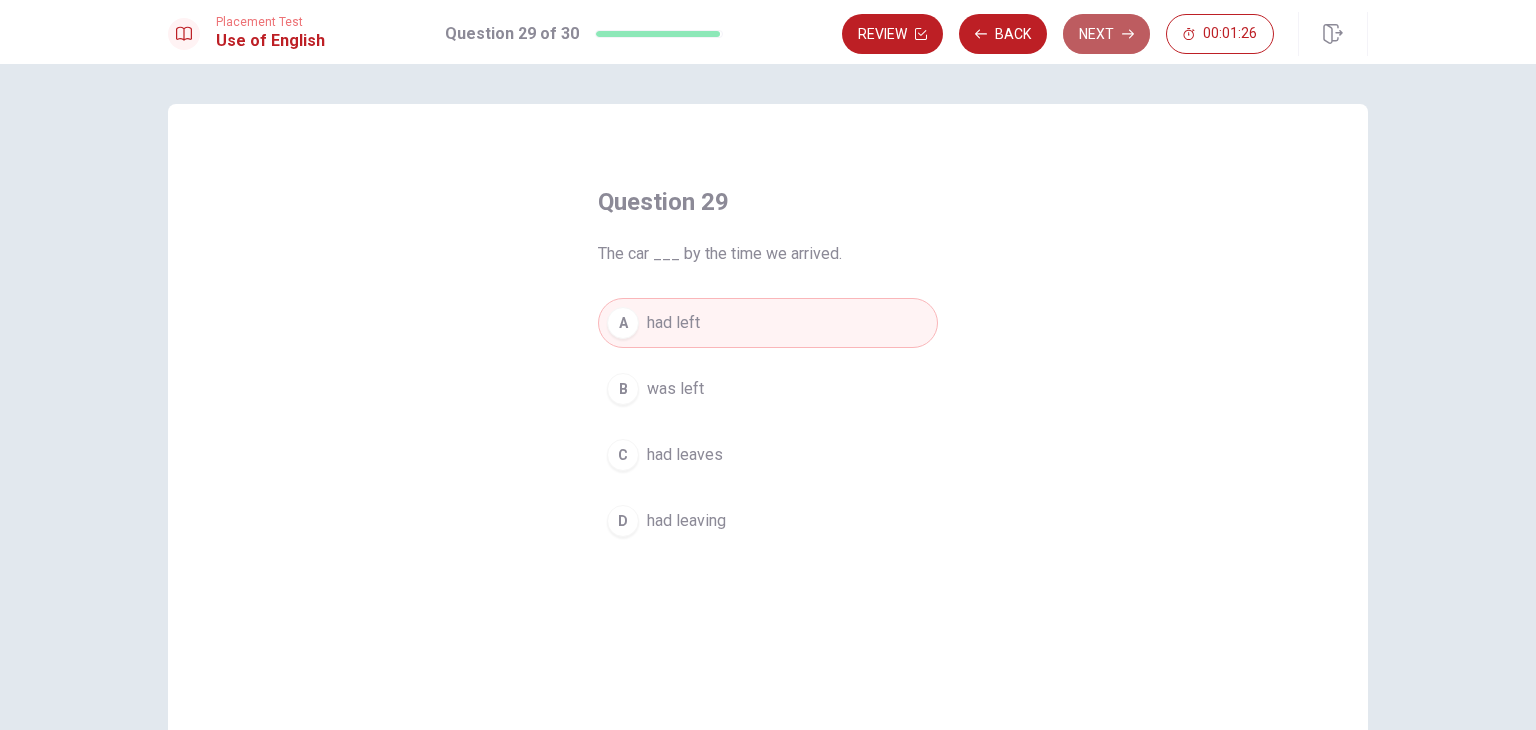 click on "Next" at bounding box center (1106, 34) 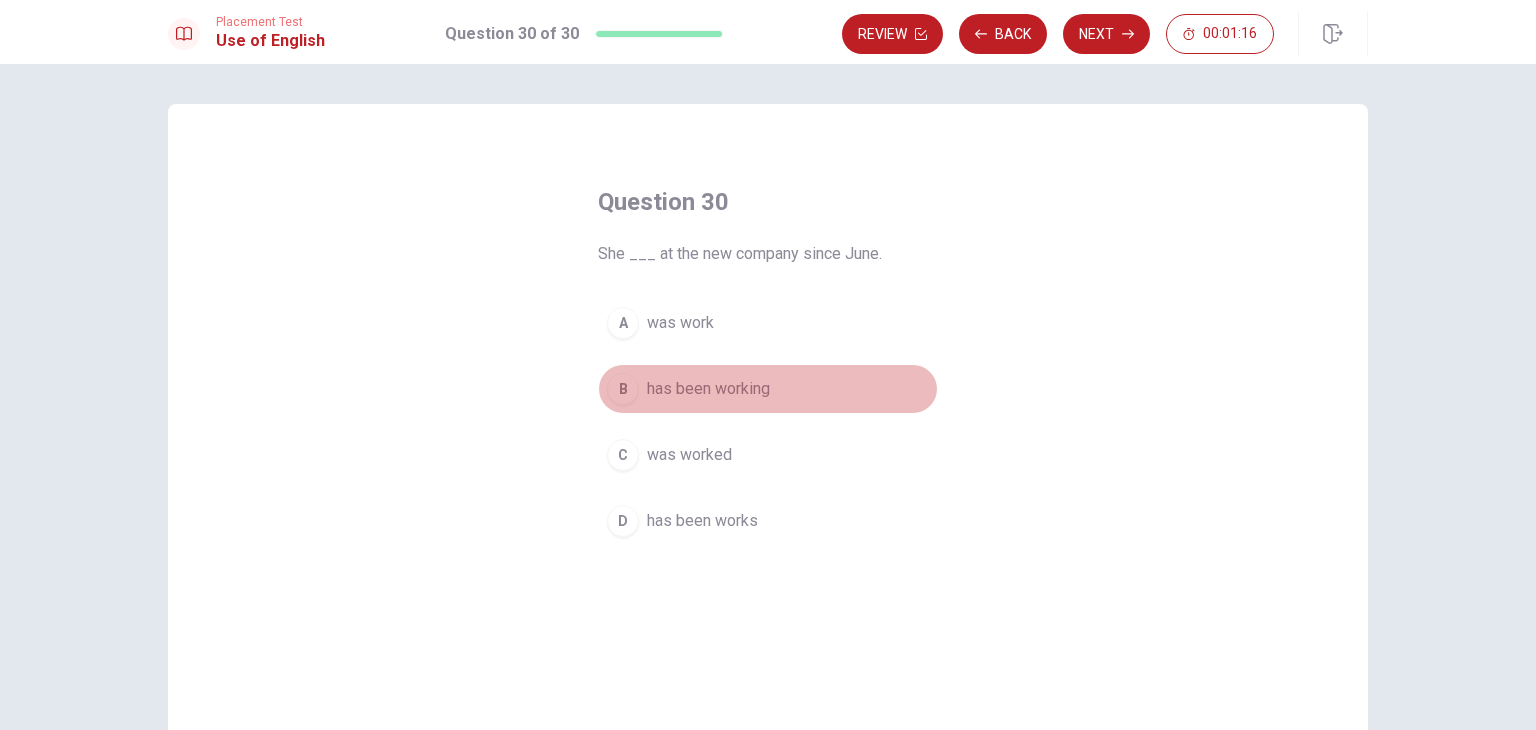 click on "has been working" at bounding box center [708, 389] 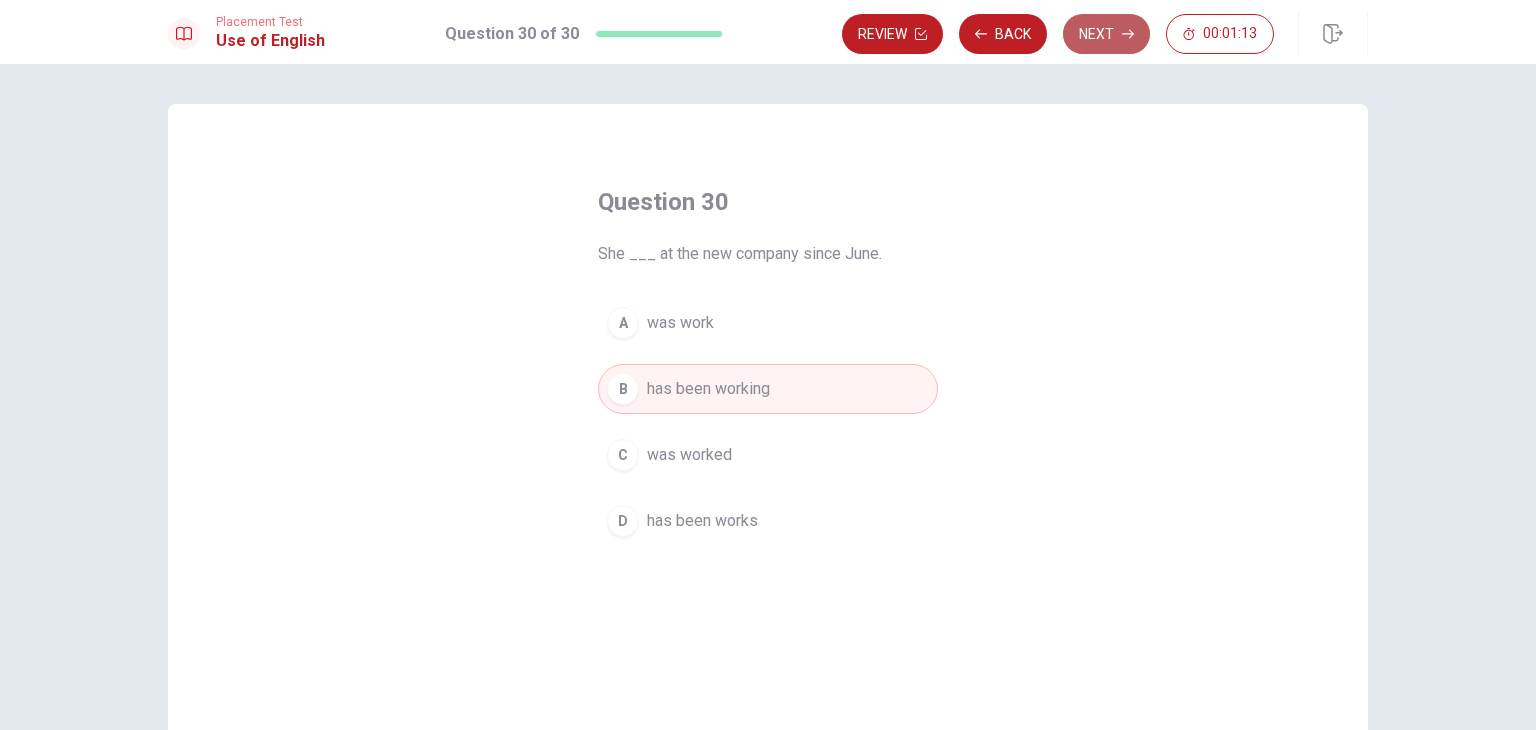 click on "Next" at bounding box center (1106, 34) 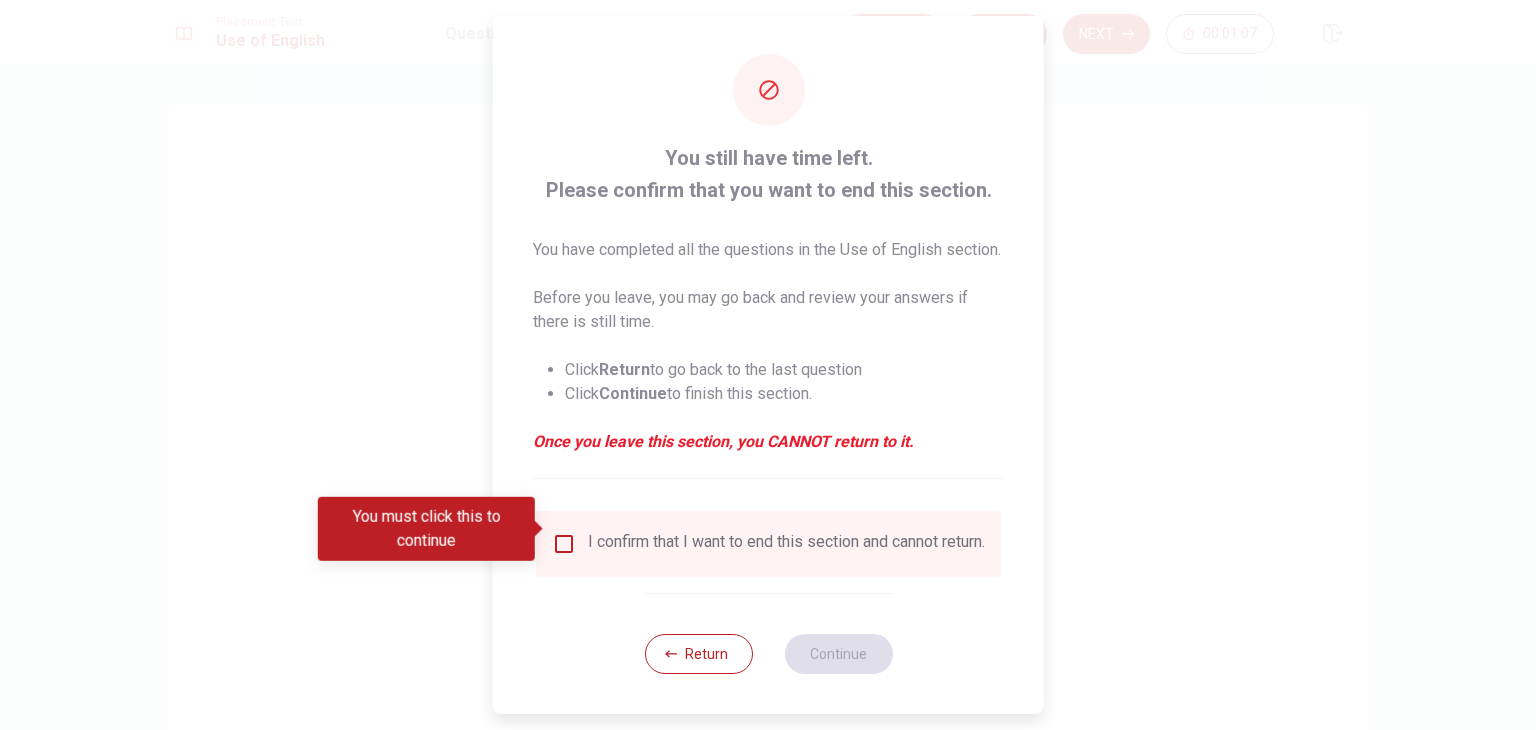 scroll, scrollTop: 40, scrollLeft: 0, axis: vertical 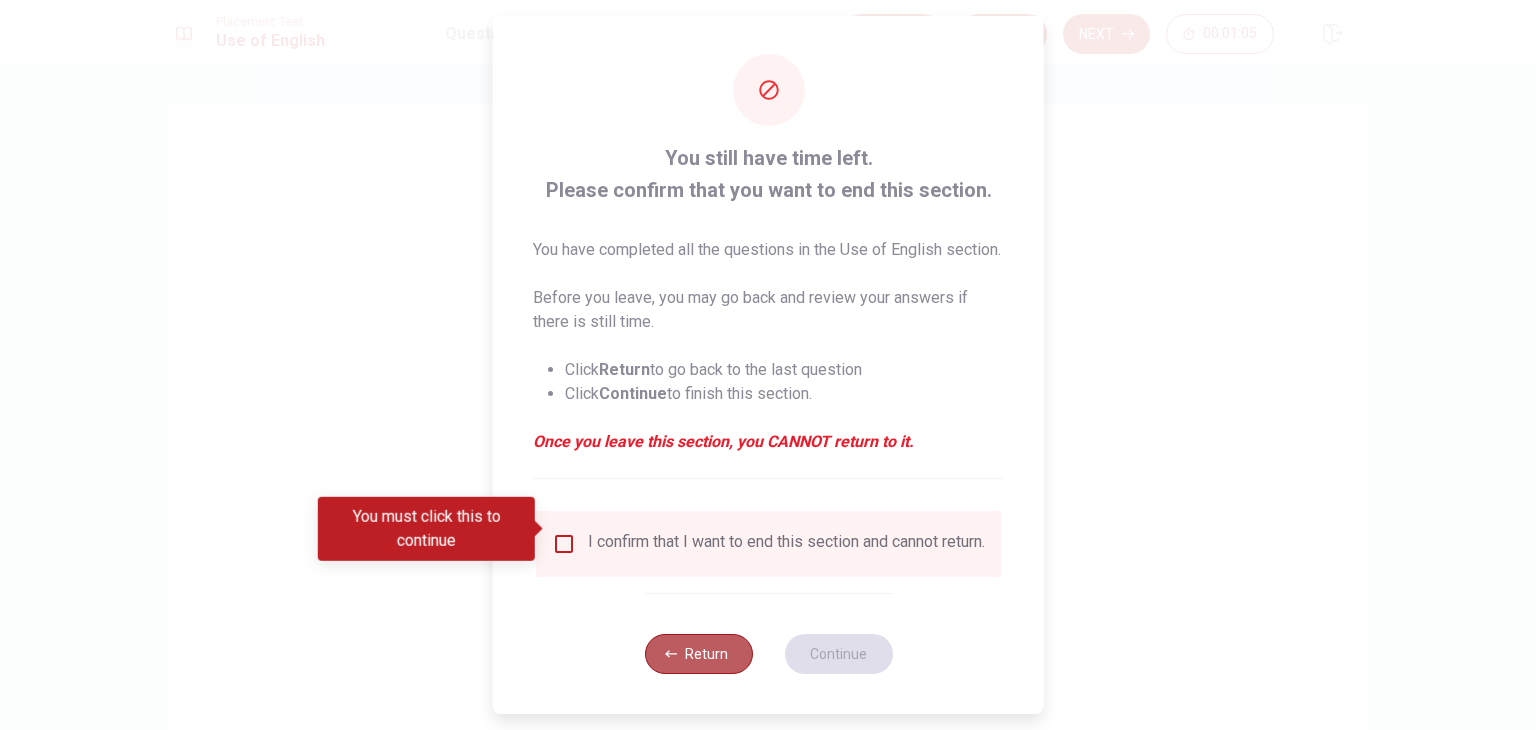 click 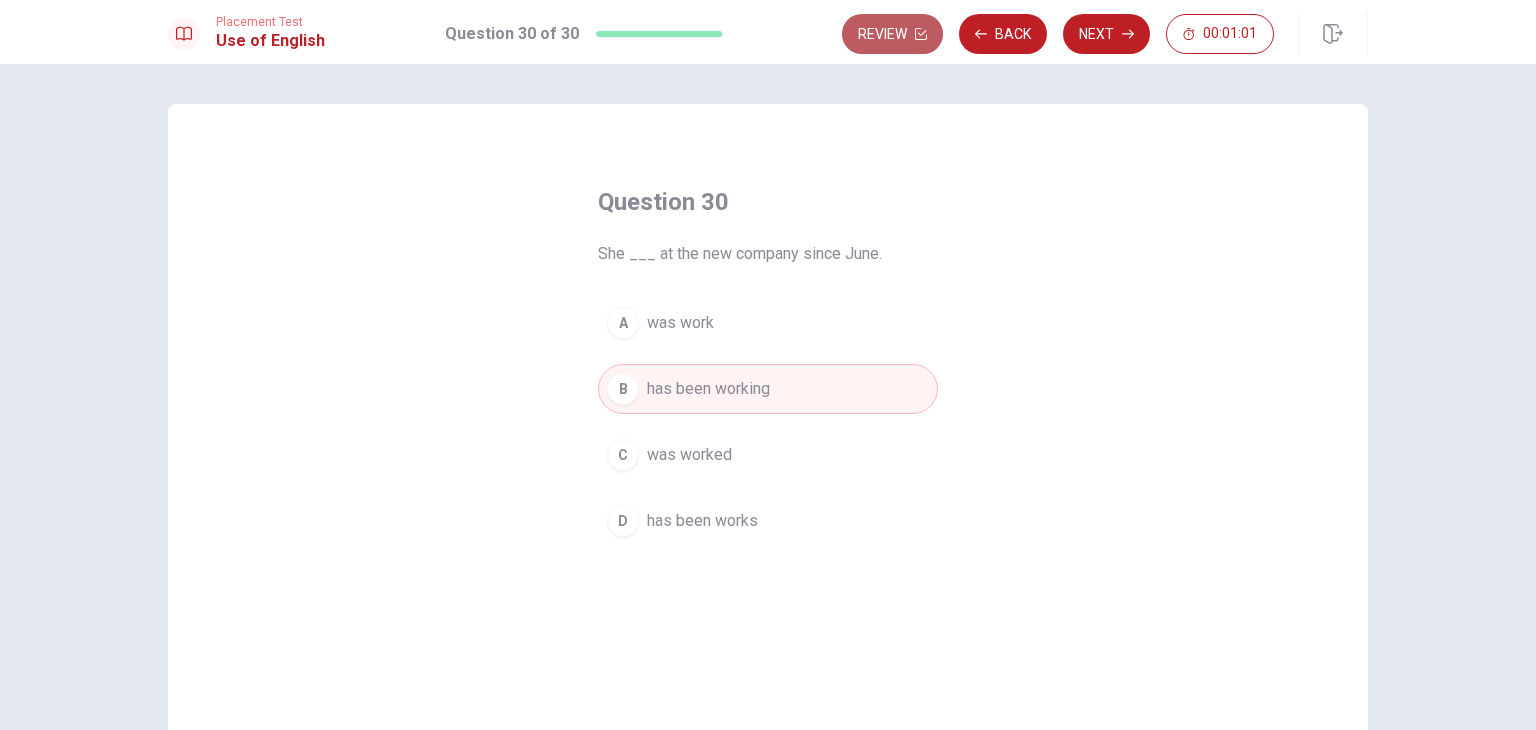click on "Review" at bounding box center (892, 34) 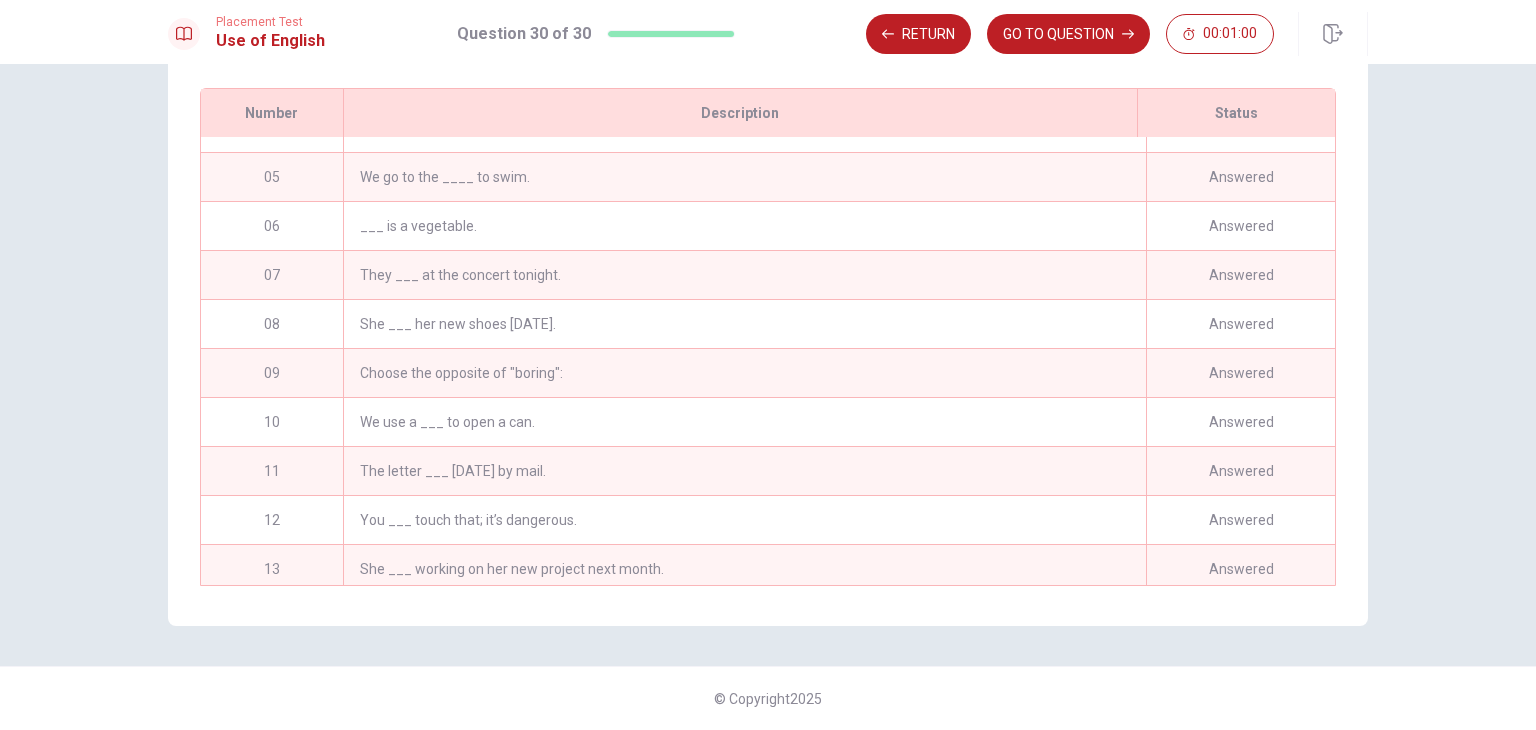 scroll, scrollTop: 0, scrollLeft: 0, axis: both 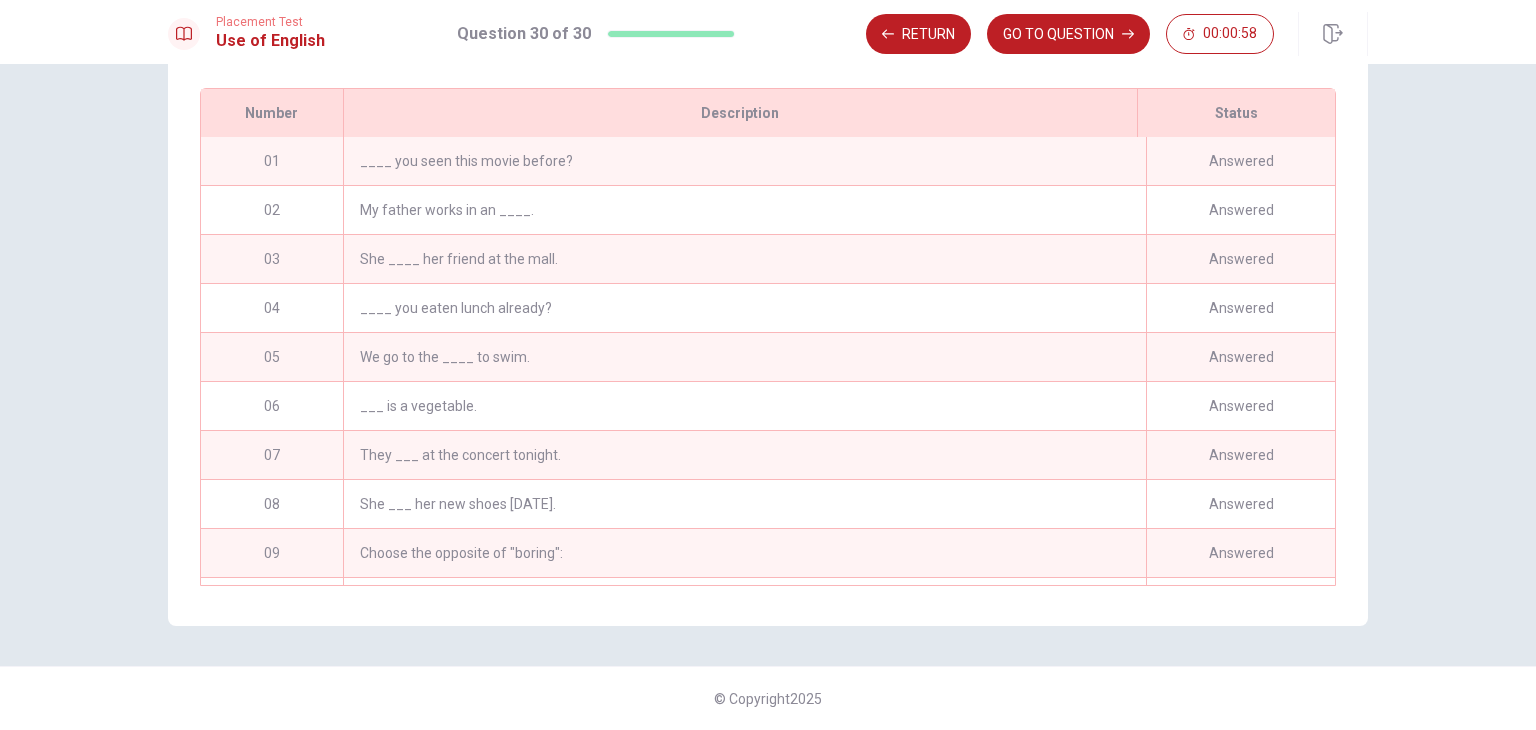 click on "____ you seen this movie before?" at bounding box center (744, 161) 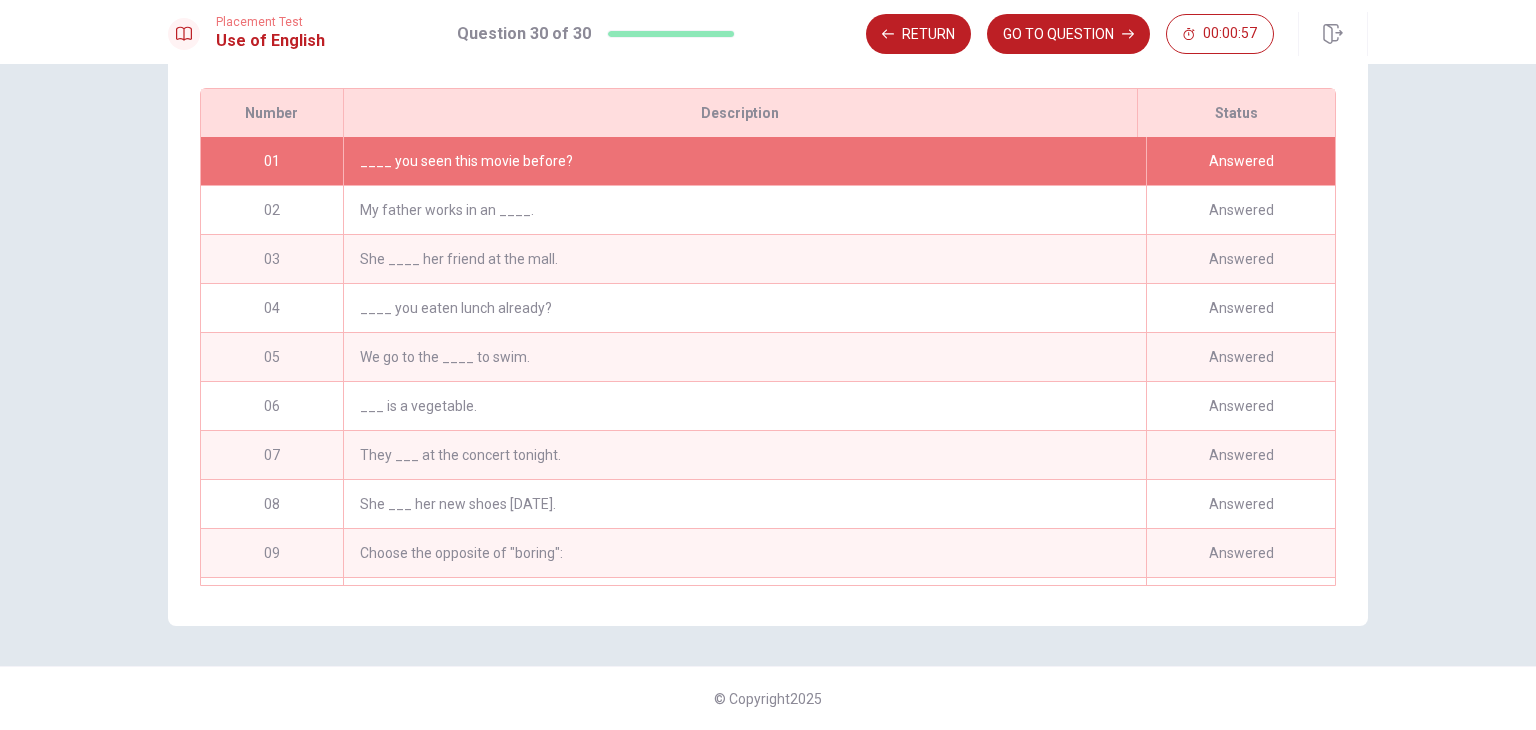 click on "____ you seen this movie before?" at bounding box center [744, 161] 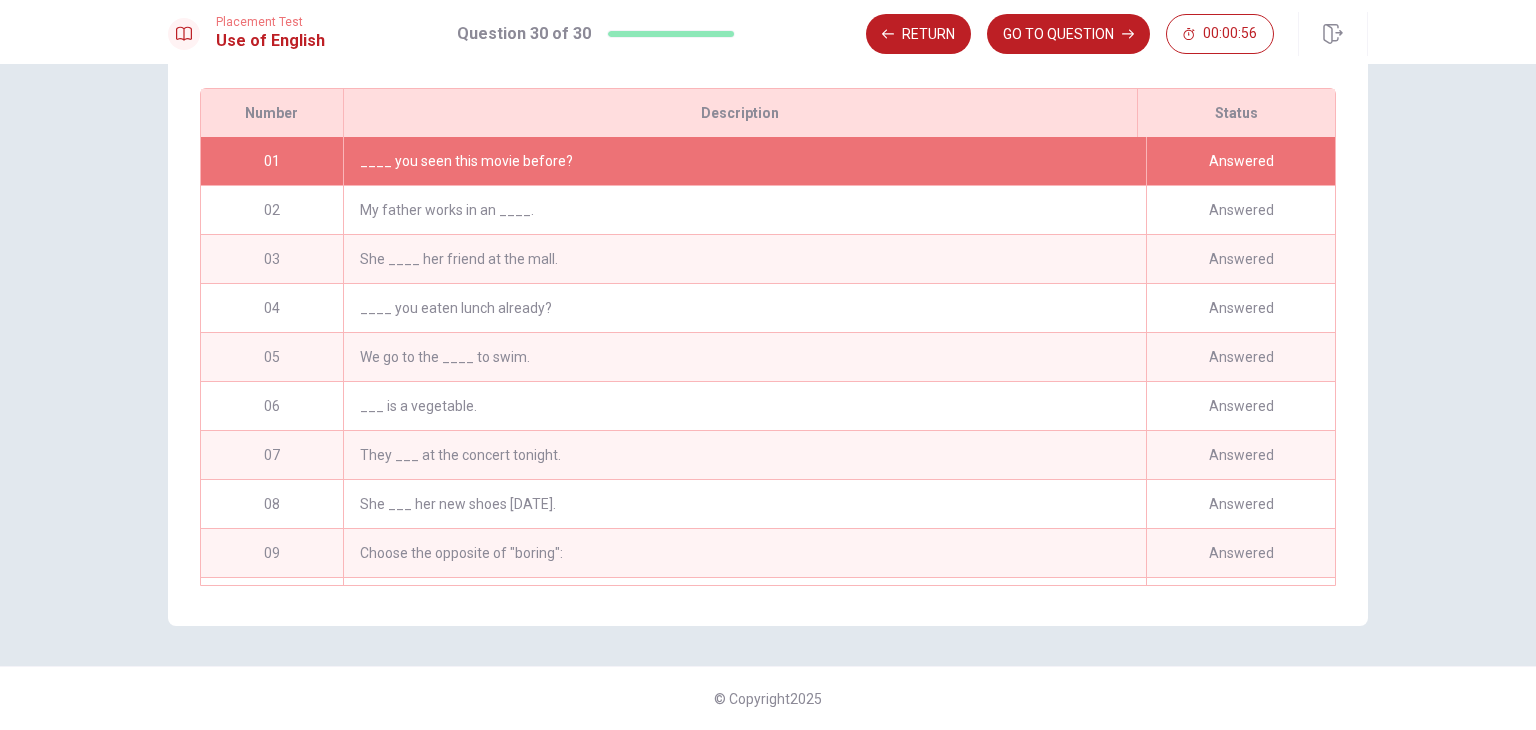 click on "____ you seen this movie before?" at bounding box center [744, 161] 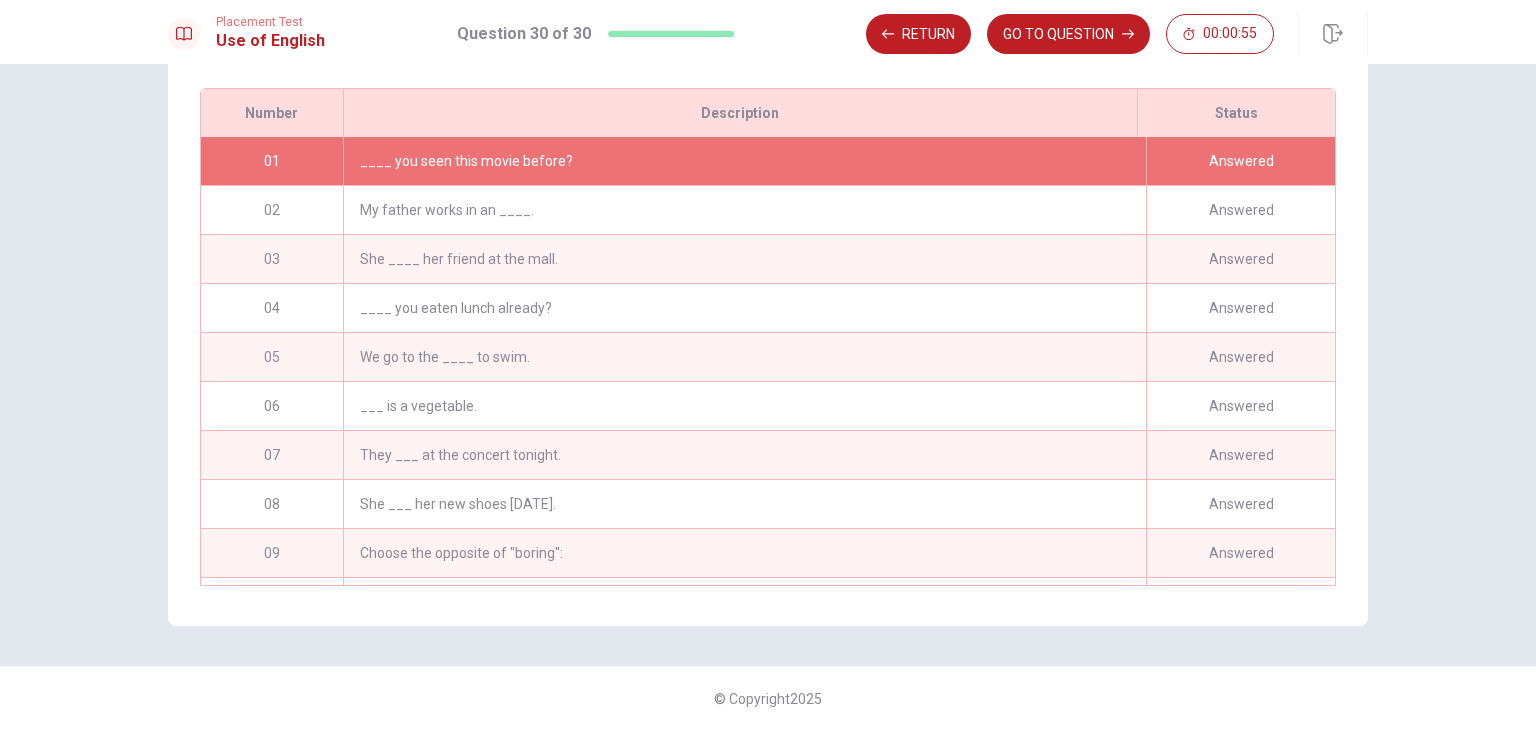 click on "____ you seen this movie before?" at bounding box center (744, 161) 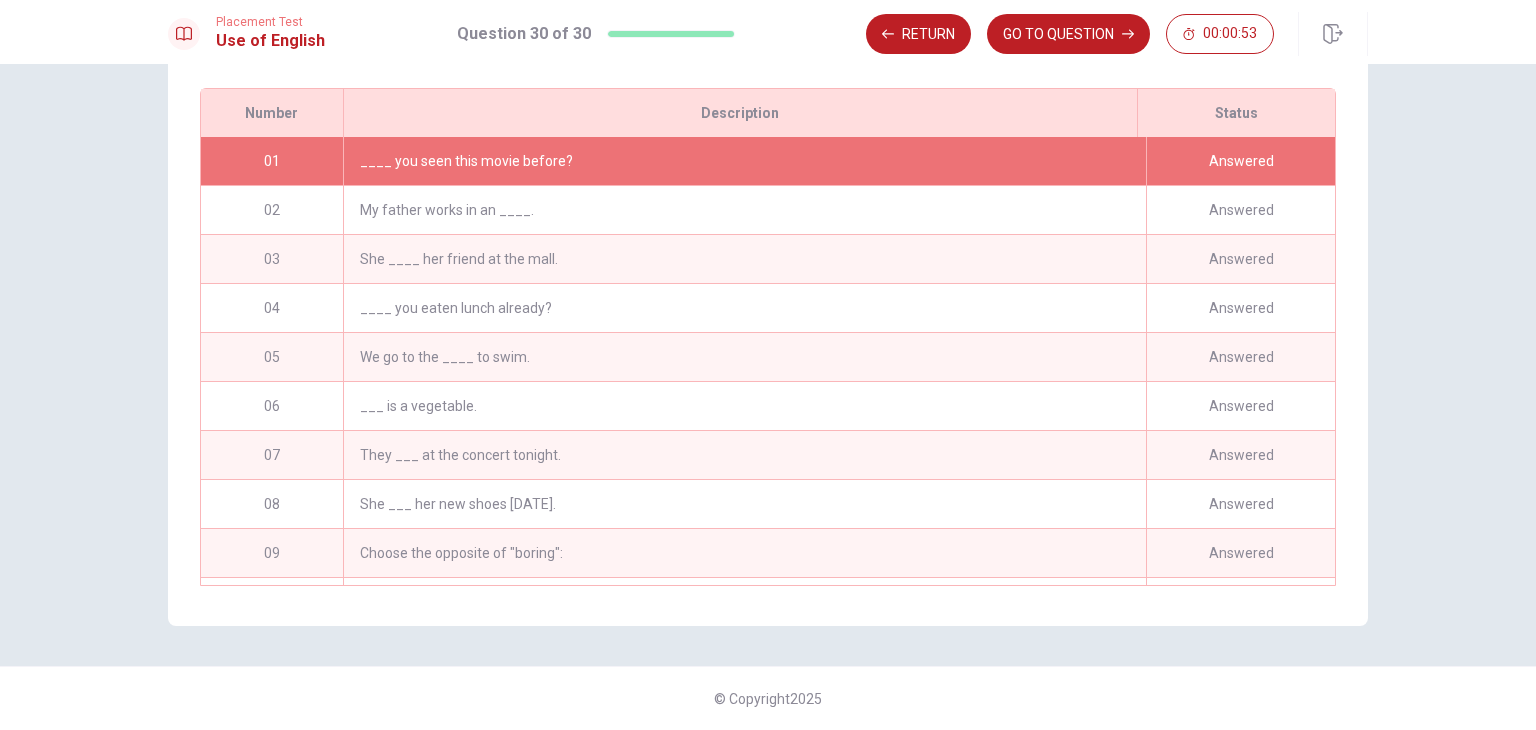 click on "____ you seen this movie before?" at bounding box center [744, 161] 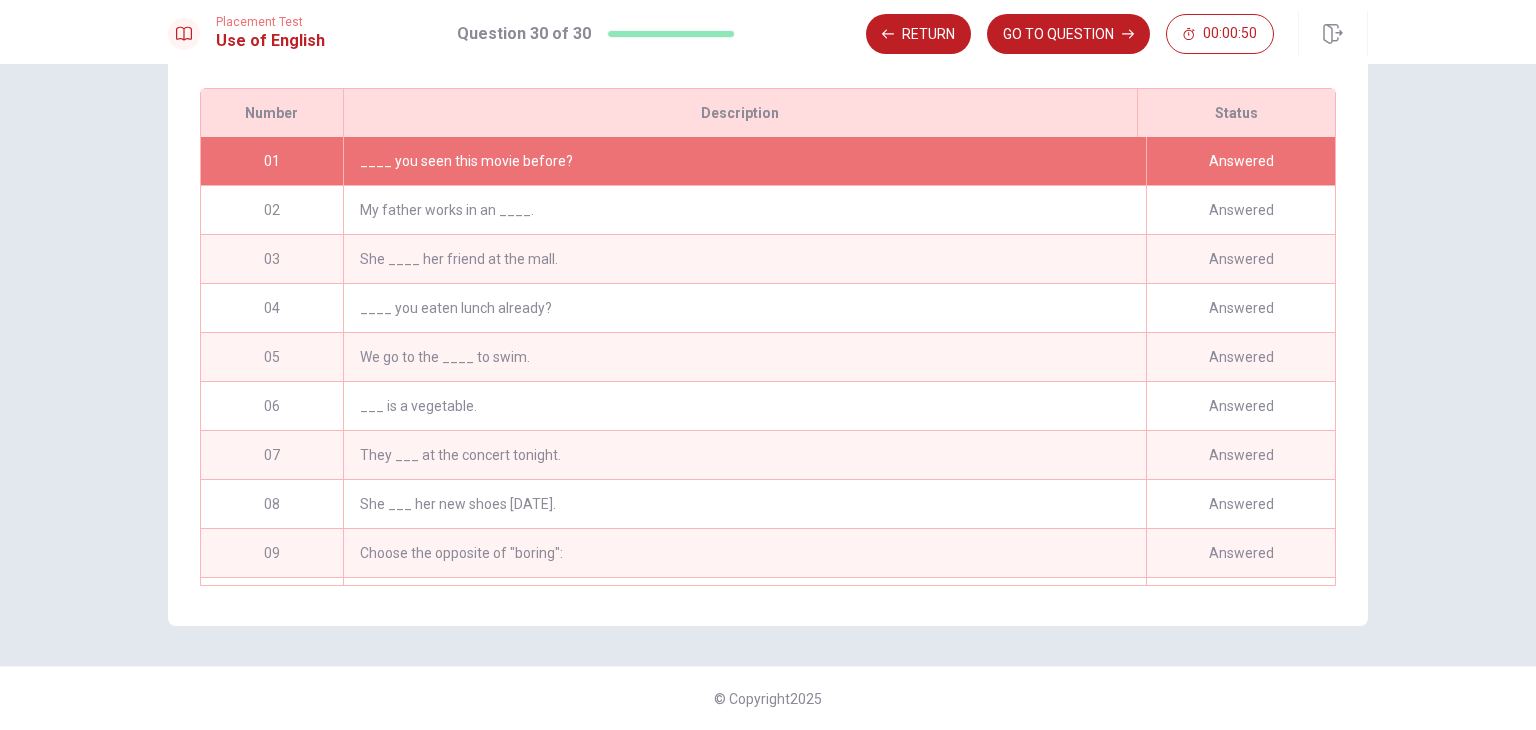 click on "Answered" at bounding box center (1240, 161) 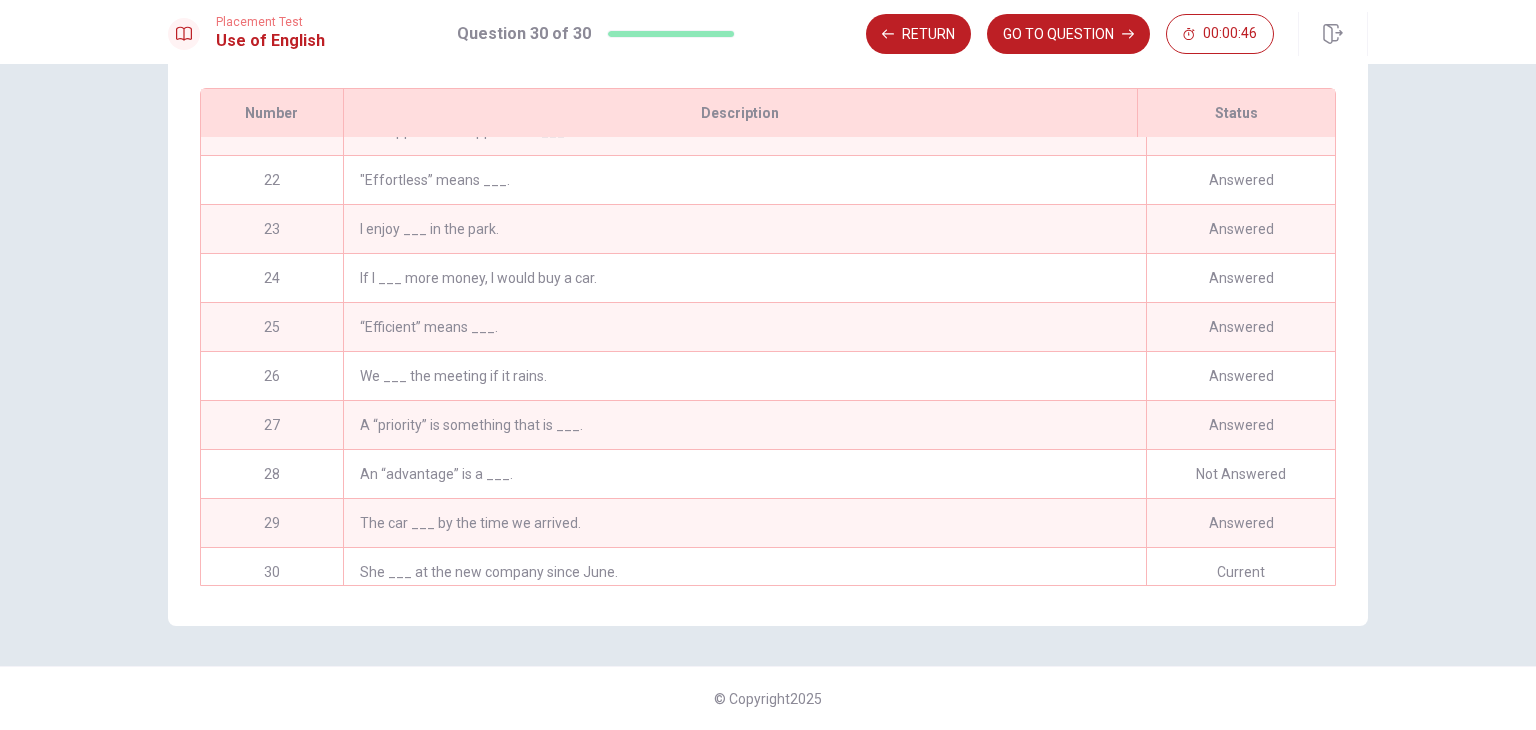 scroll, scrollTop: 1025, scrollLeft: 0, axis: vertical 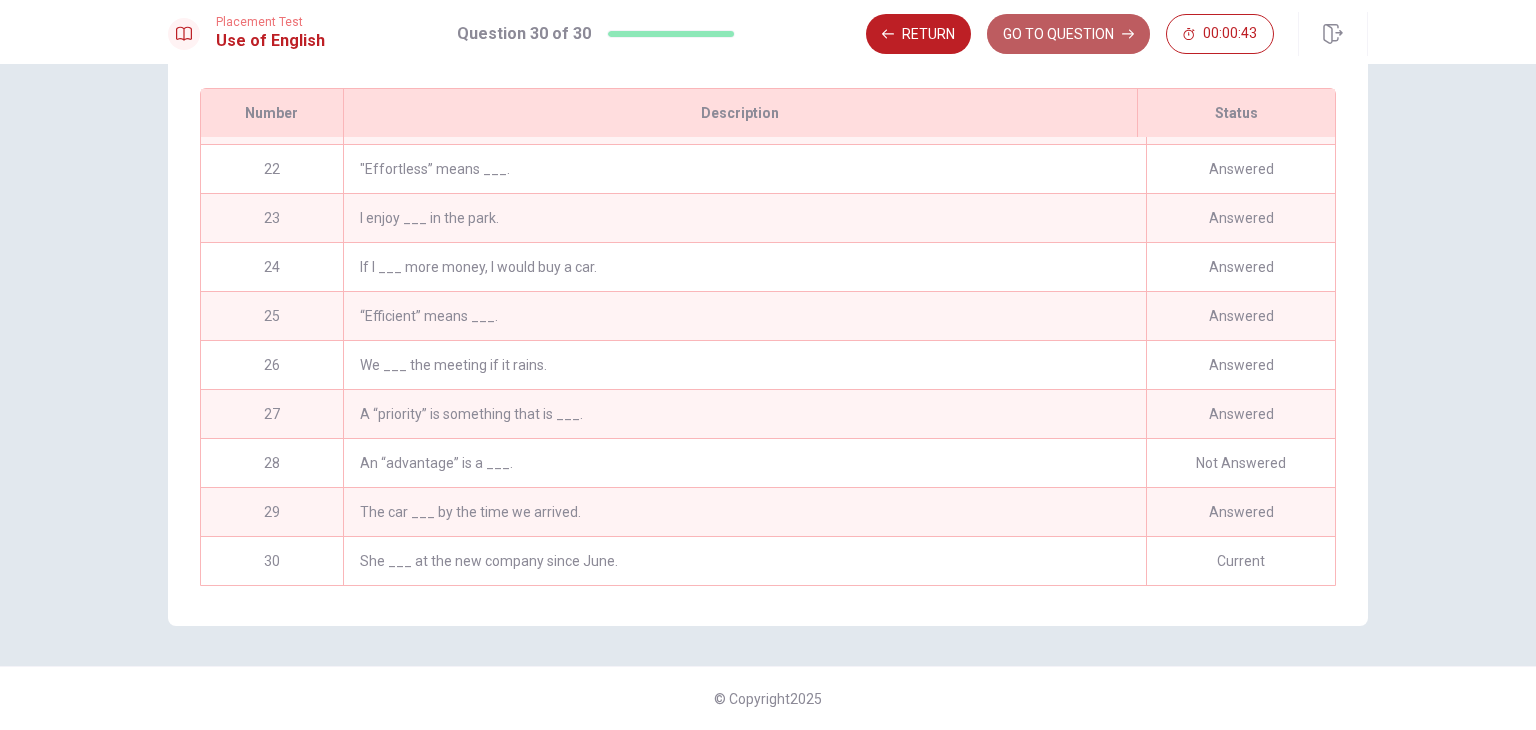 click on "GO TO QUESTION" at bounding box center (1068, 34) 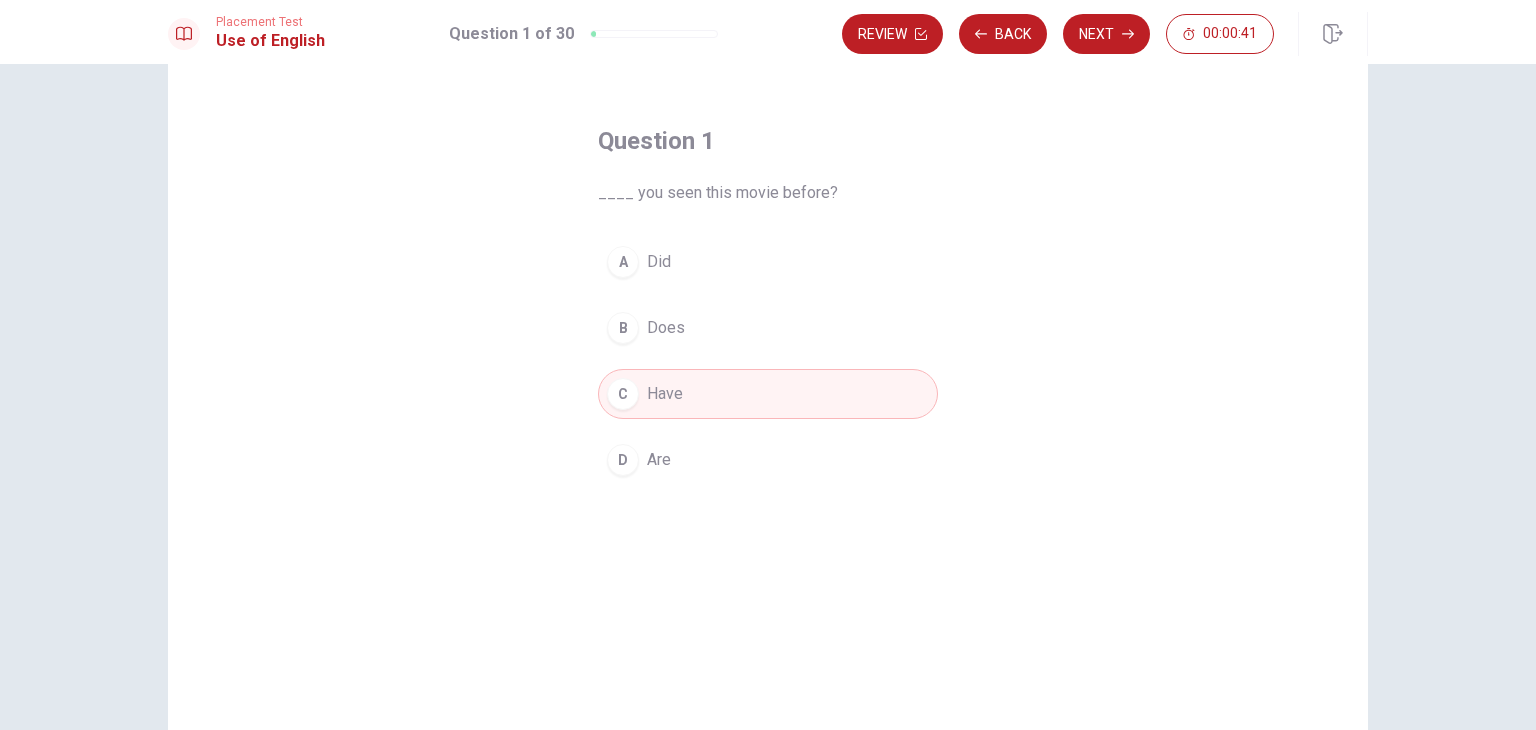 scroll, scrollTop: 56, scrollLeft: 0, axis: vertical 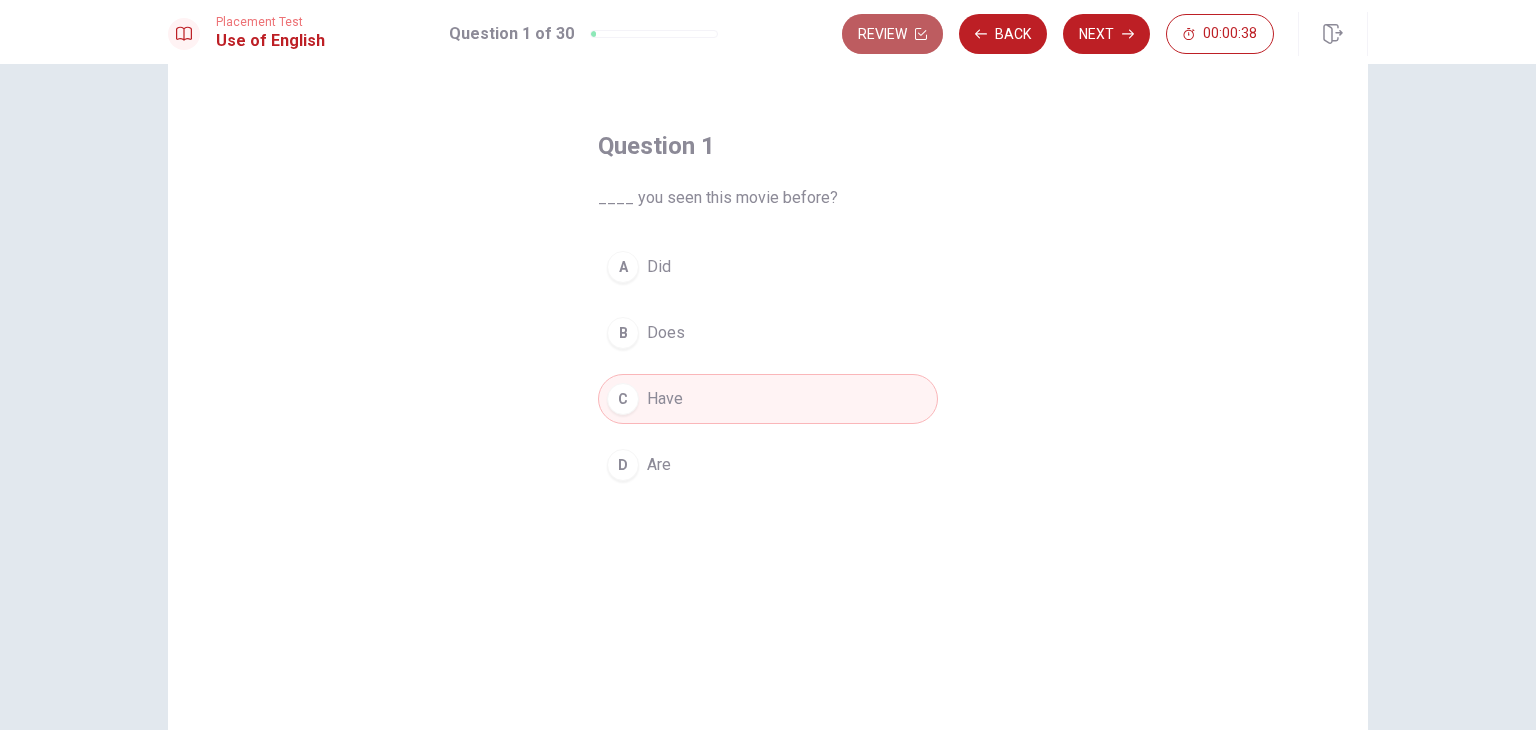 click on "Review" at bounding box center [892, 34] 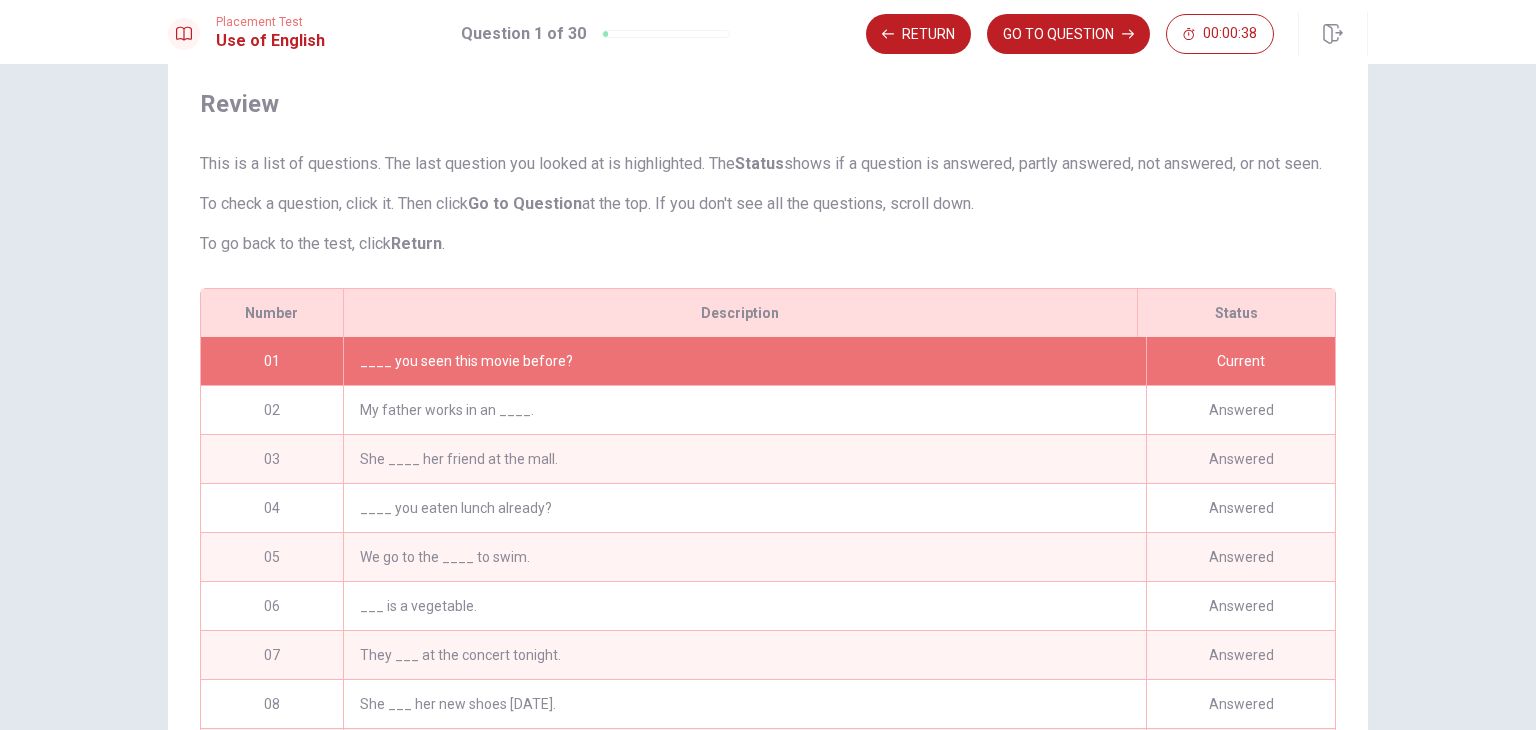 scroll, scrollTop: 280, scrollLeft: 0, axis: vertical 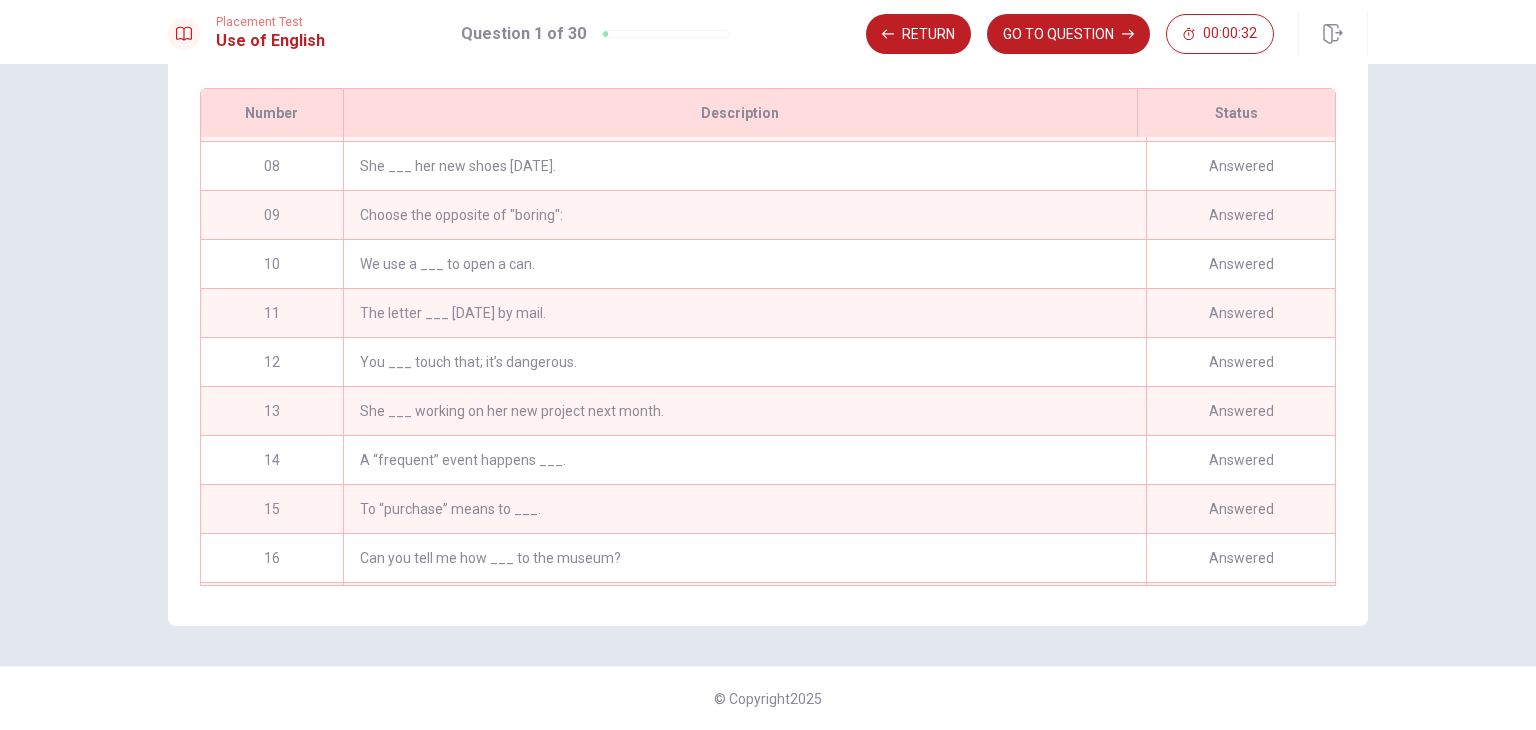 click on "To “purchase” means to ___." at bounding box center [744, 509] 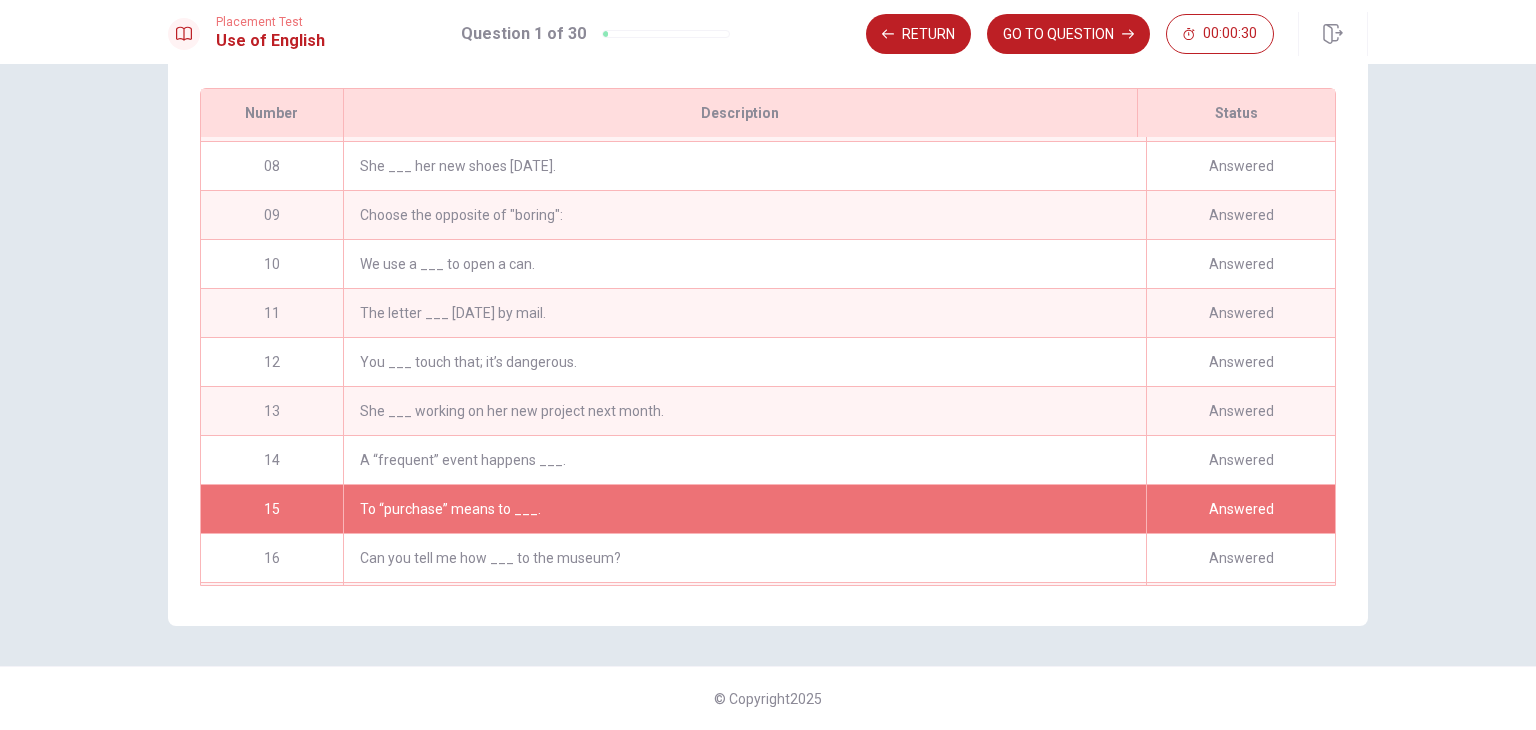 click on "To “purchase” means to ___." at bounding box center [744, 509] 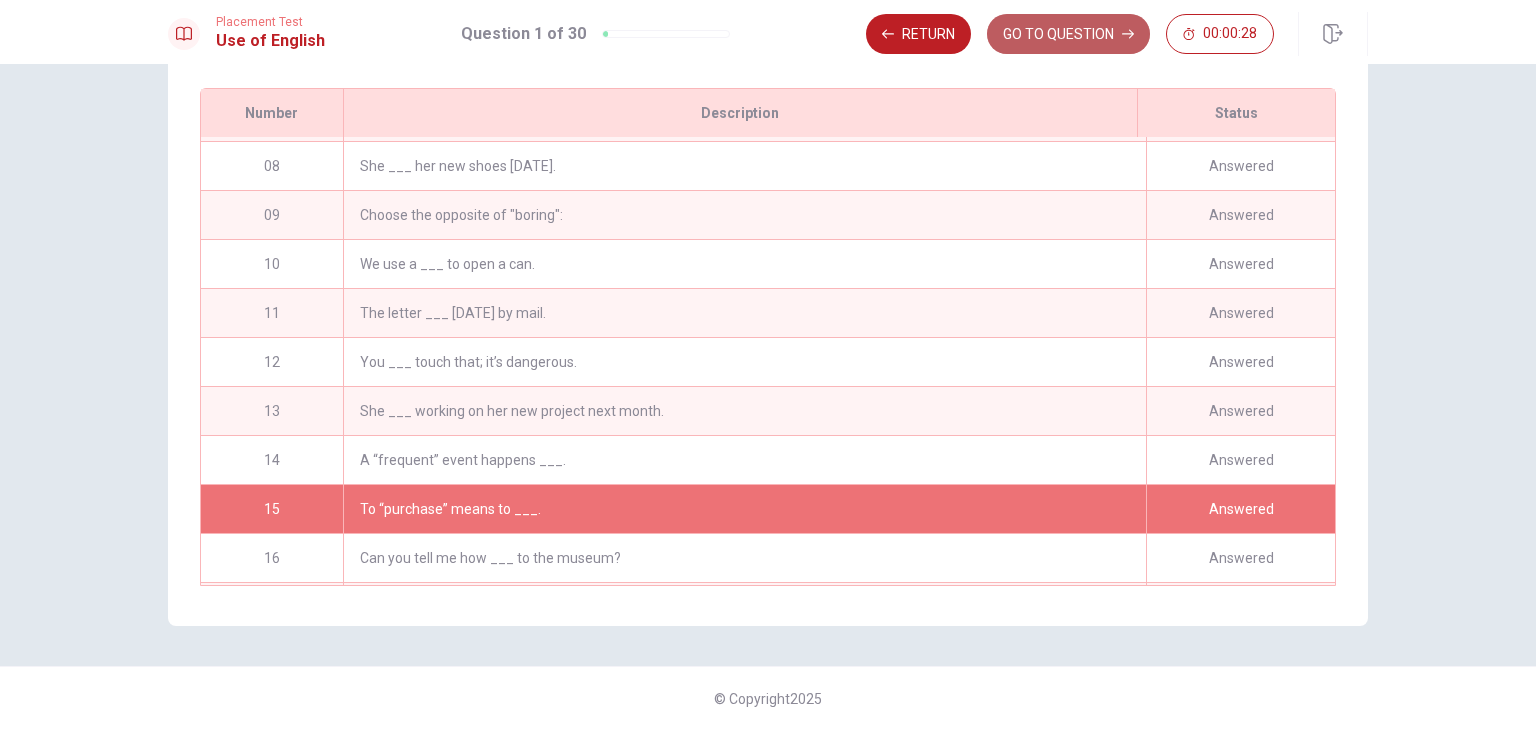 click on "GO TO QUESTION" at bounding box center [1068, 34] 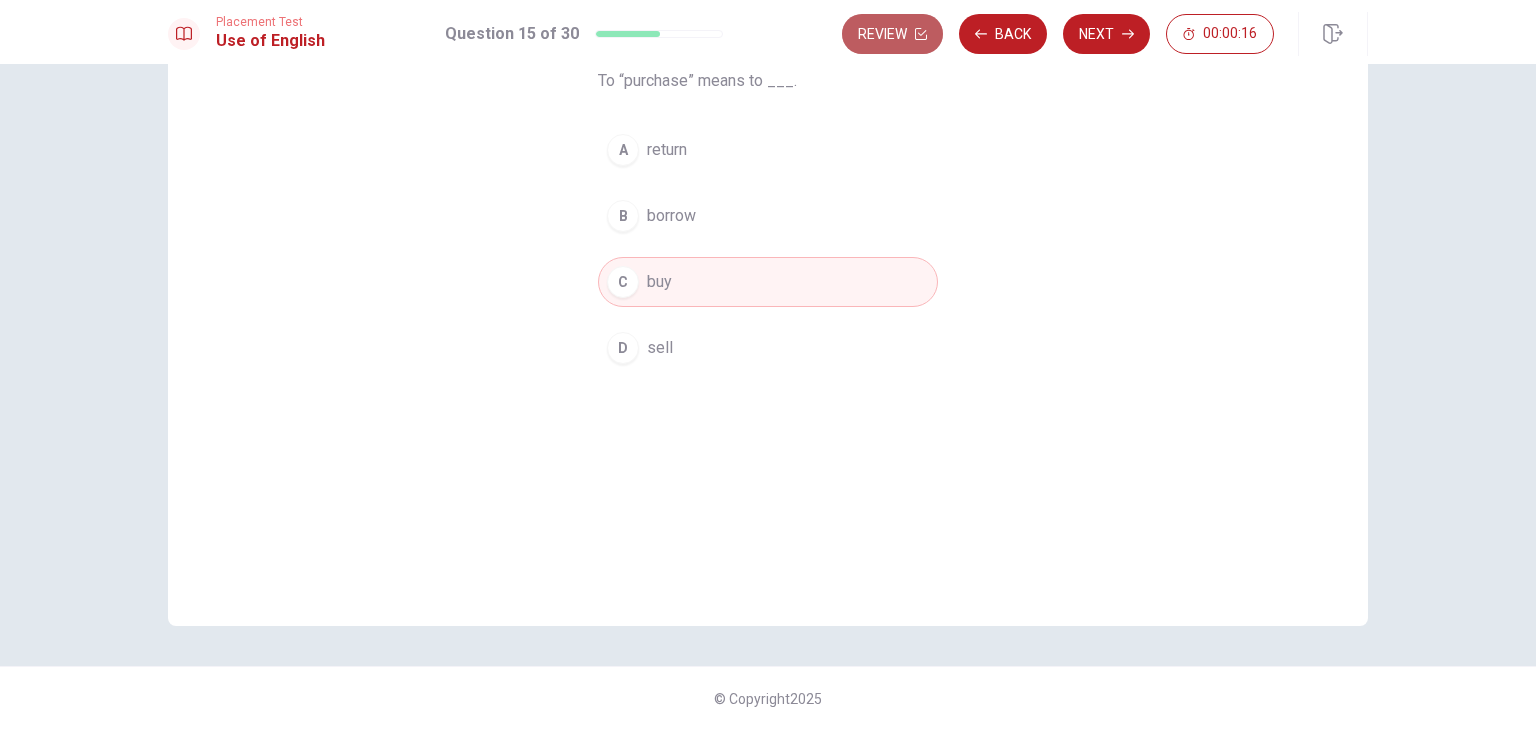click on "Review" at bounding box center (892, 34) 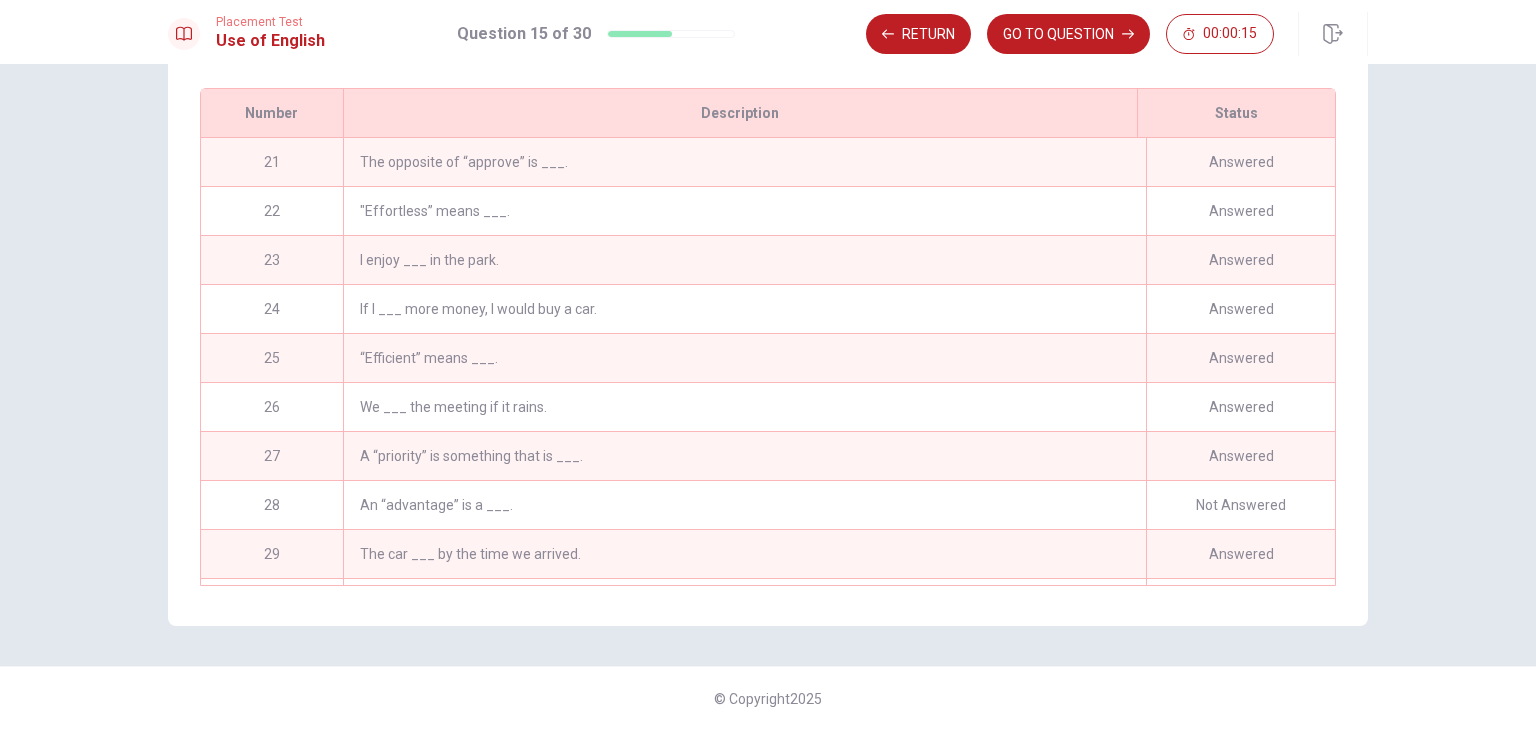 scroll, scrollTop: 1025, scrollLeft: 0, axis: vertical 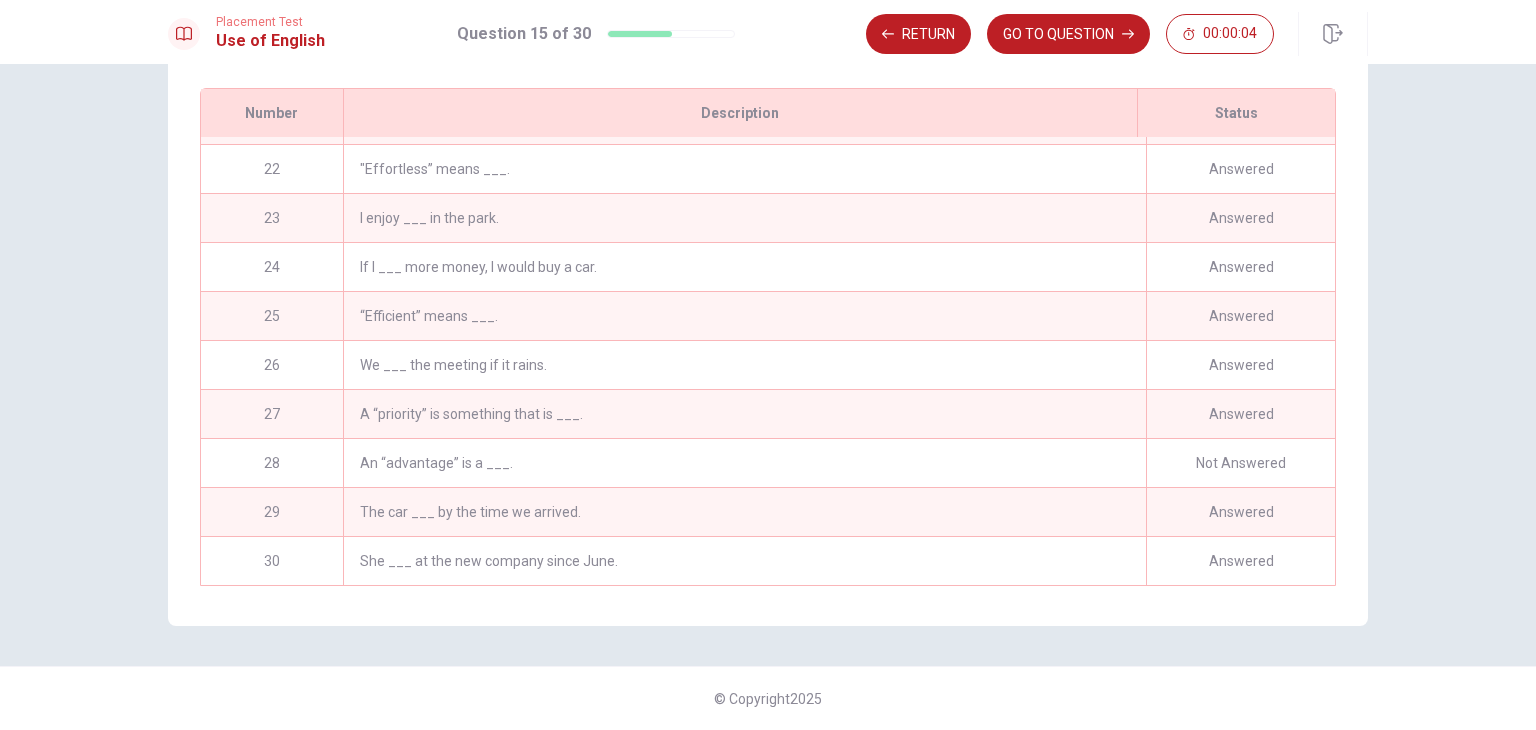 click on "A “priority” is something that is ___." at bounding box center [744, 414] 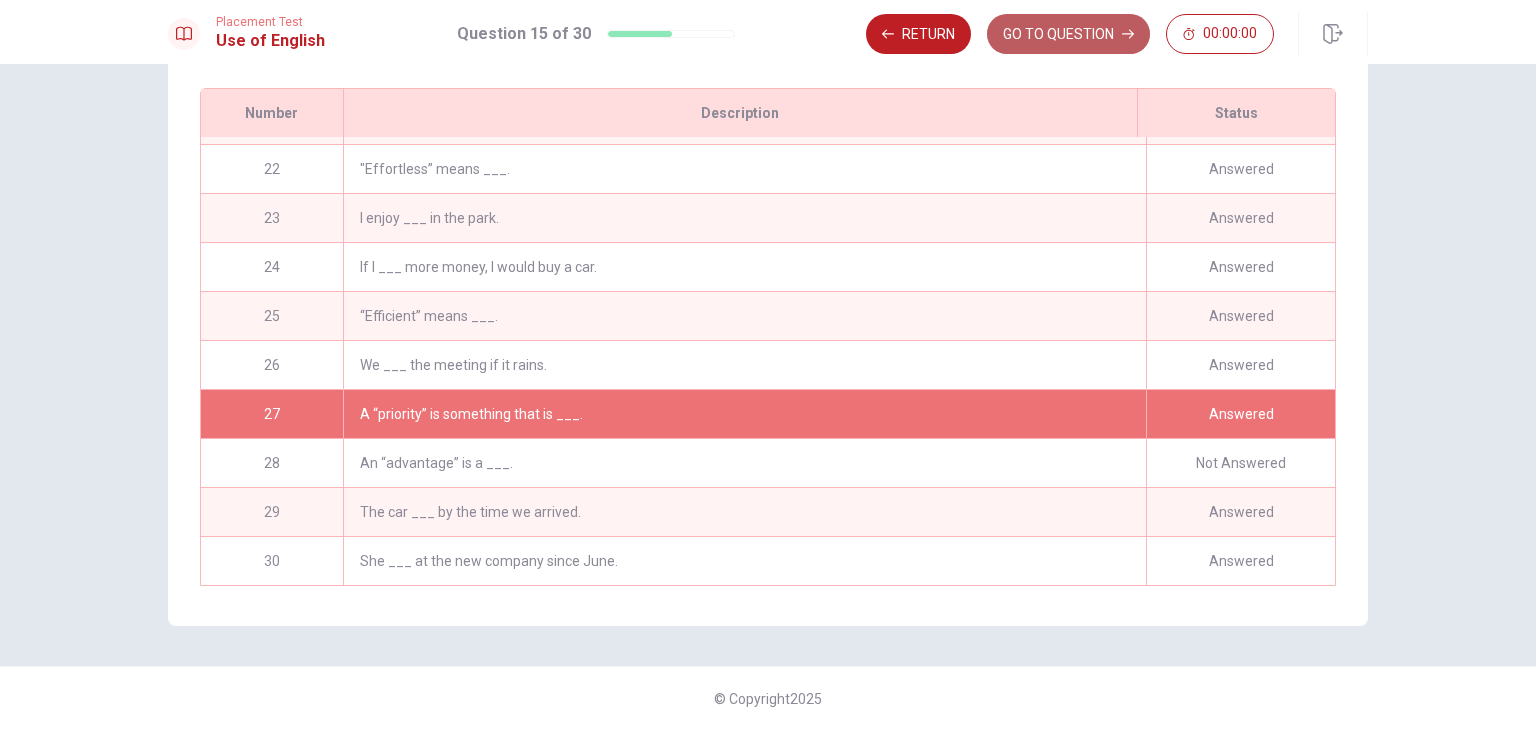 click on "GO TO QUESTION" at bounding box center (1068, 34) 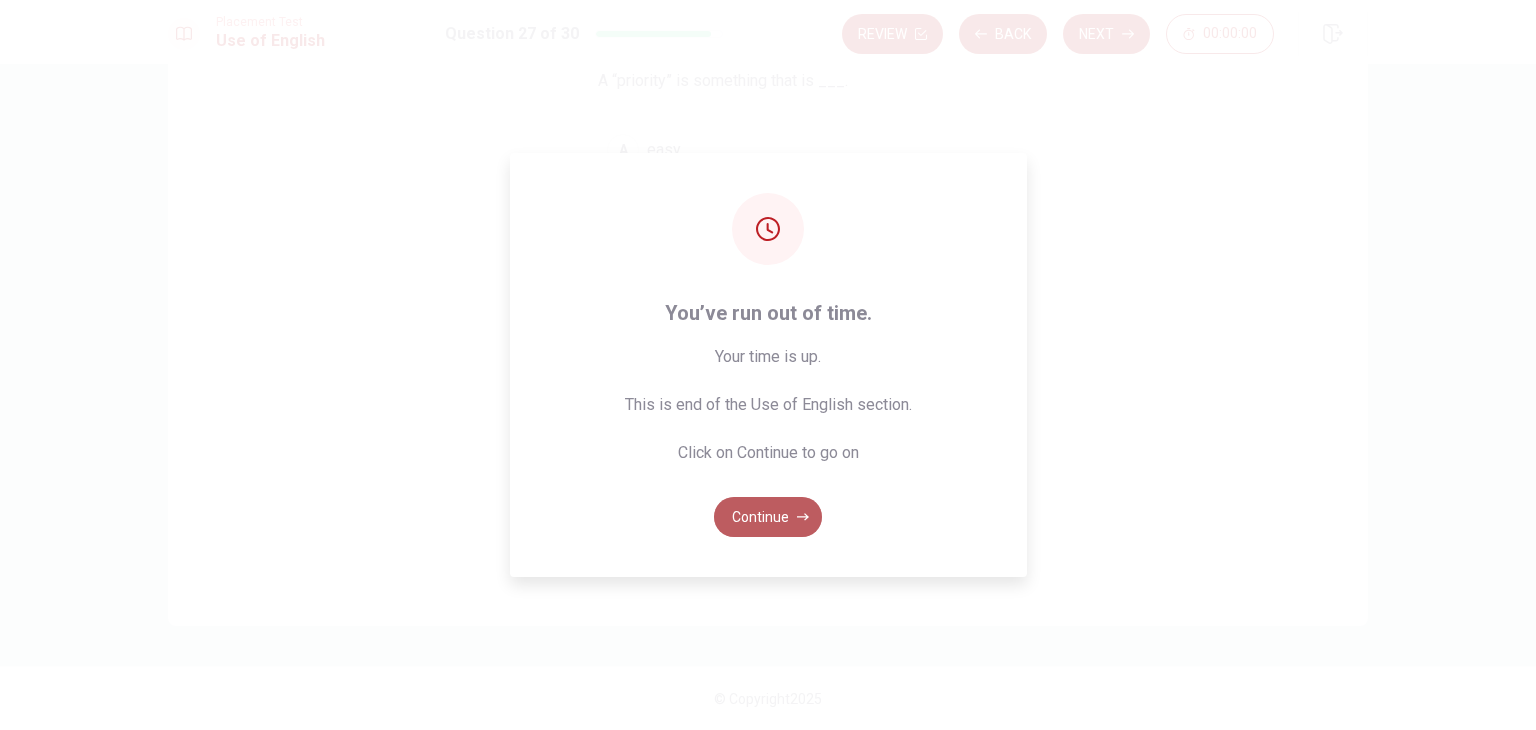 click on "Continue" at bounding box center [768, 517] 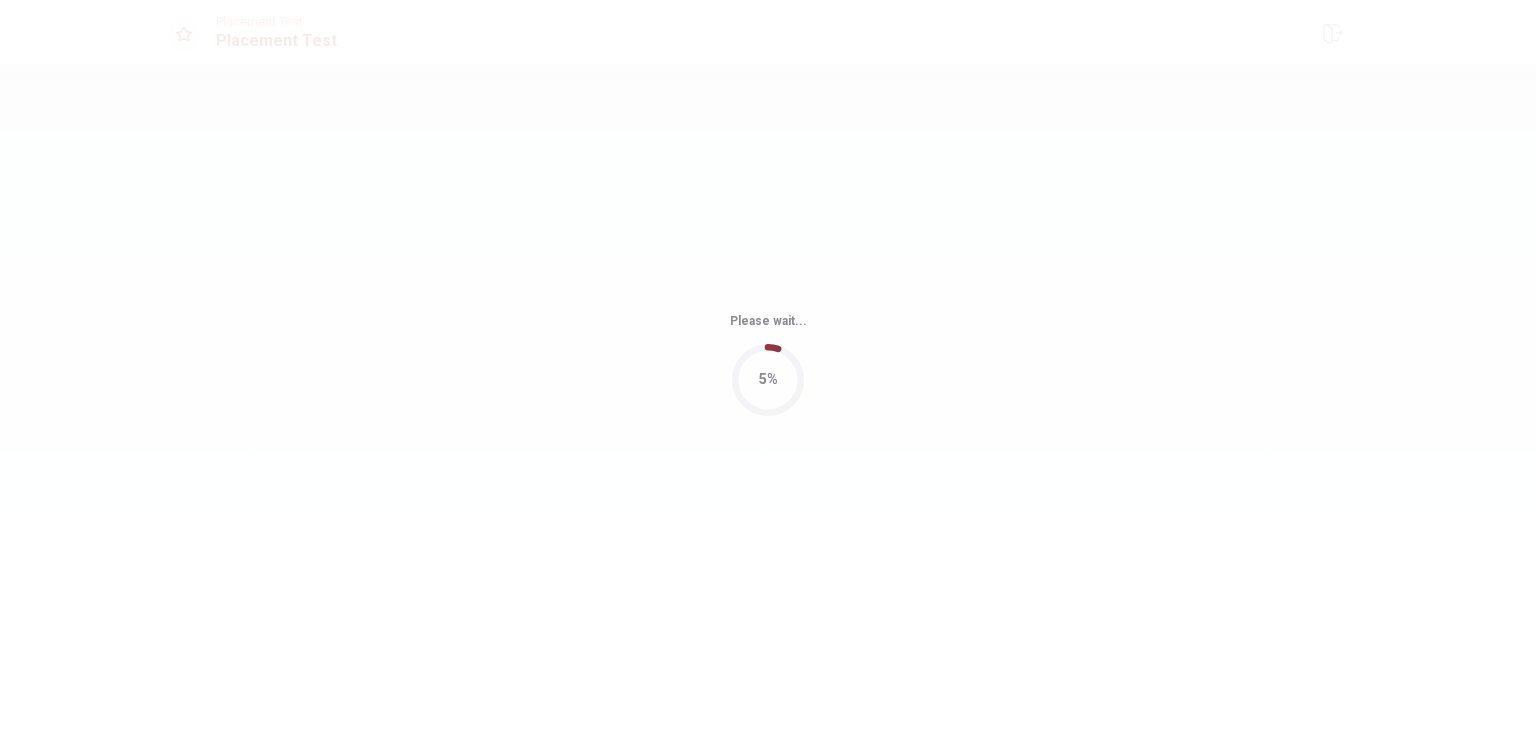 scroll, scrollTop: 0, scrollLeft: 0, axis: both 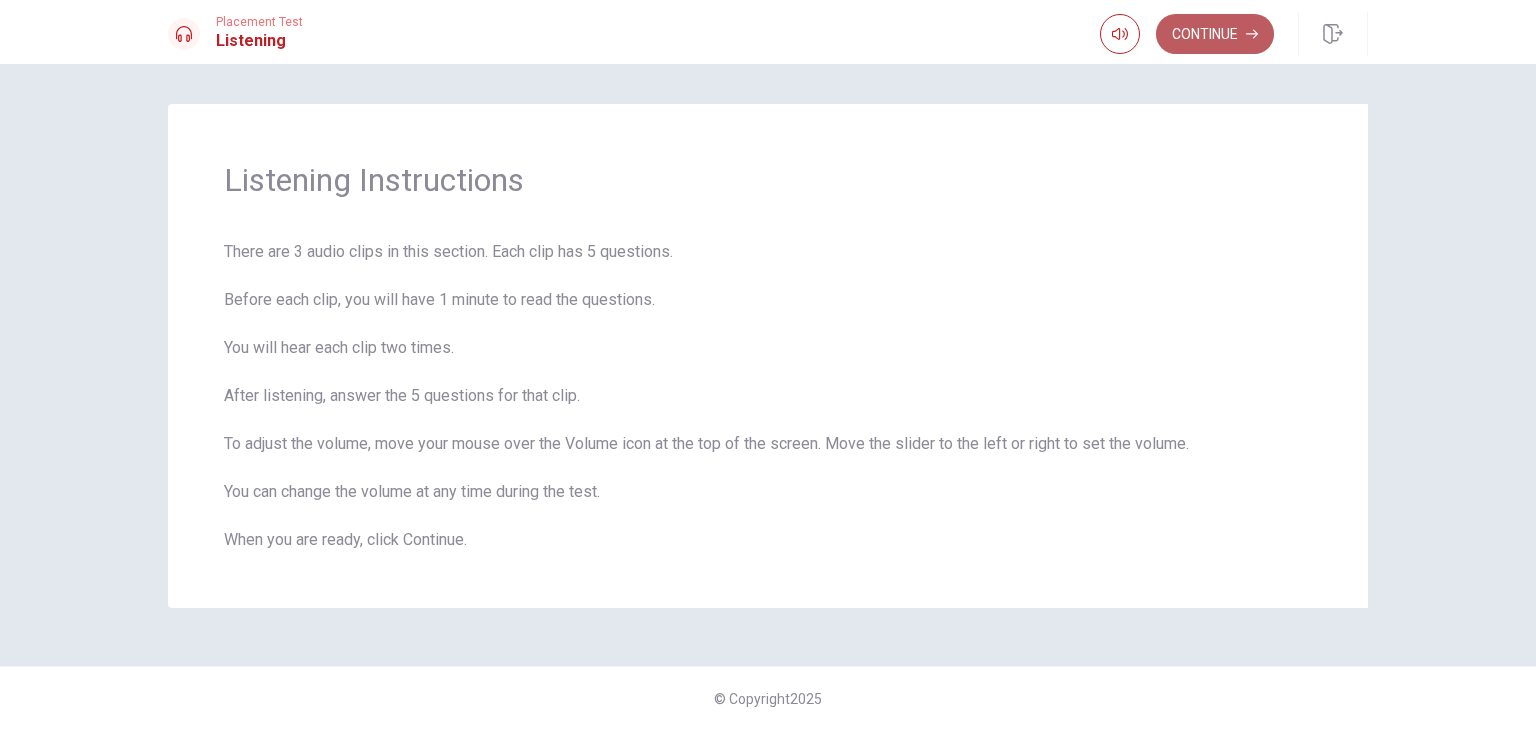 click on "Continue" at bounding box center (1215, 34) 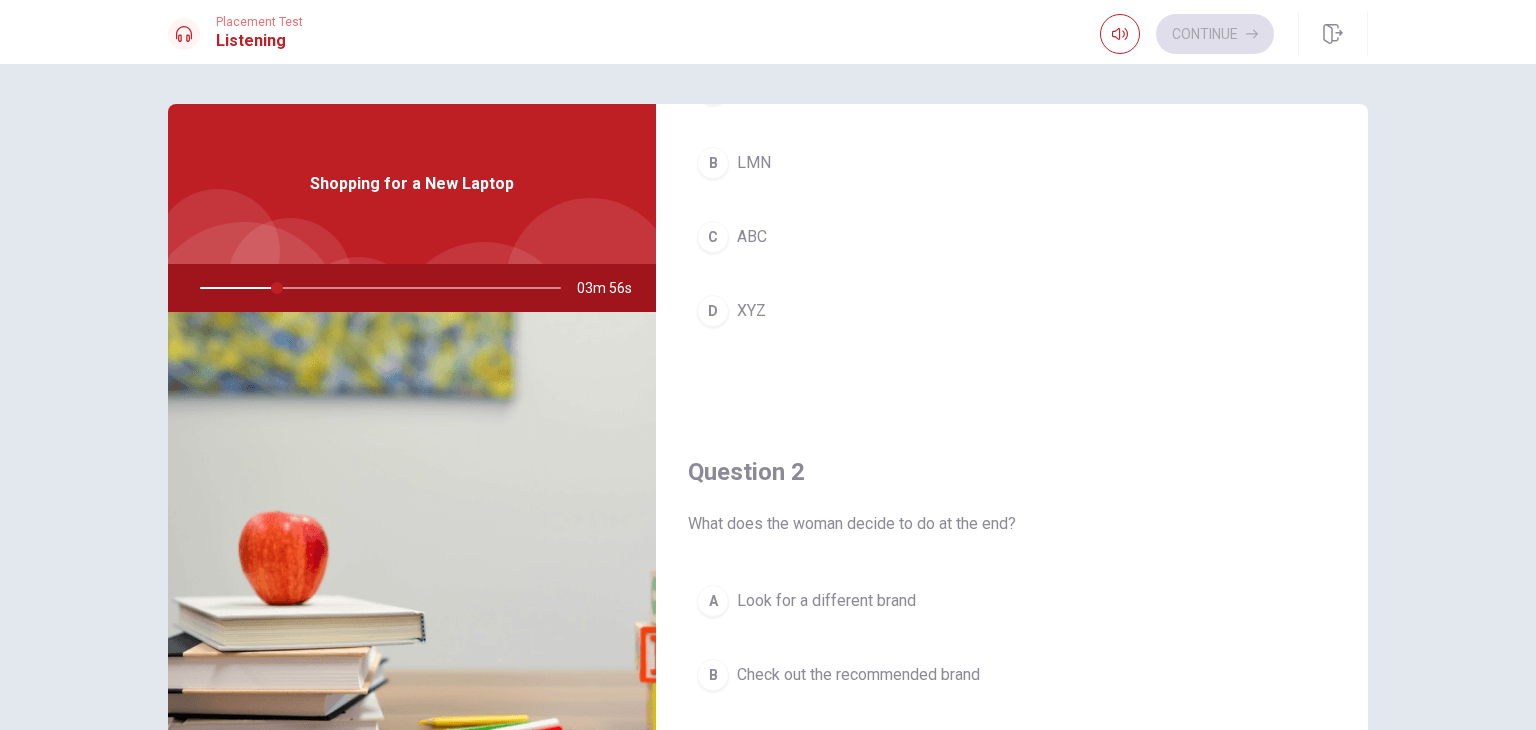 scroll, scrollTop: 0, scrollLeft: 0, axis: both 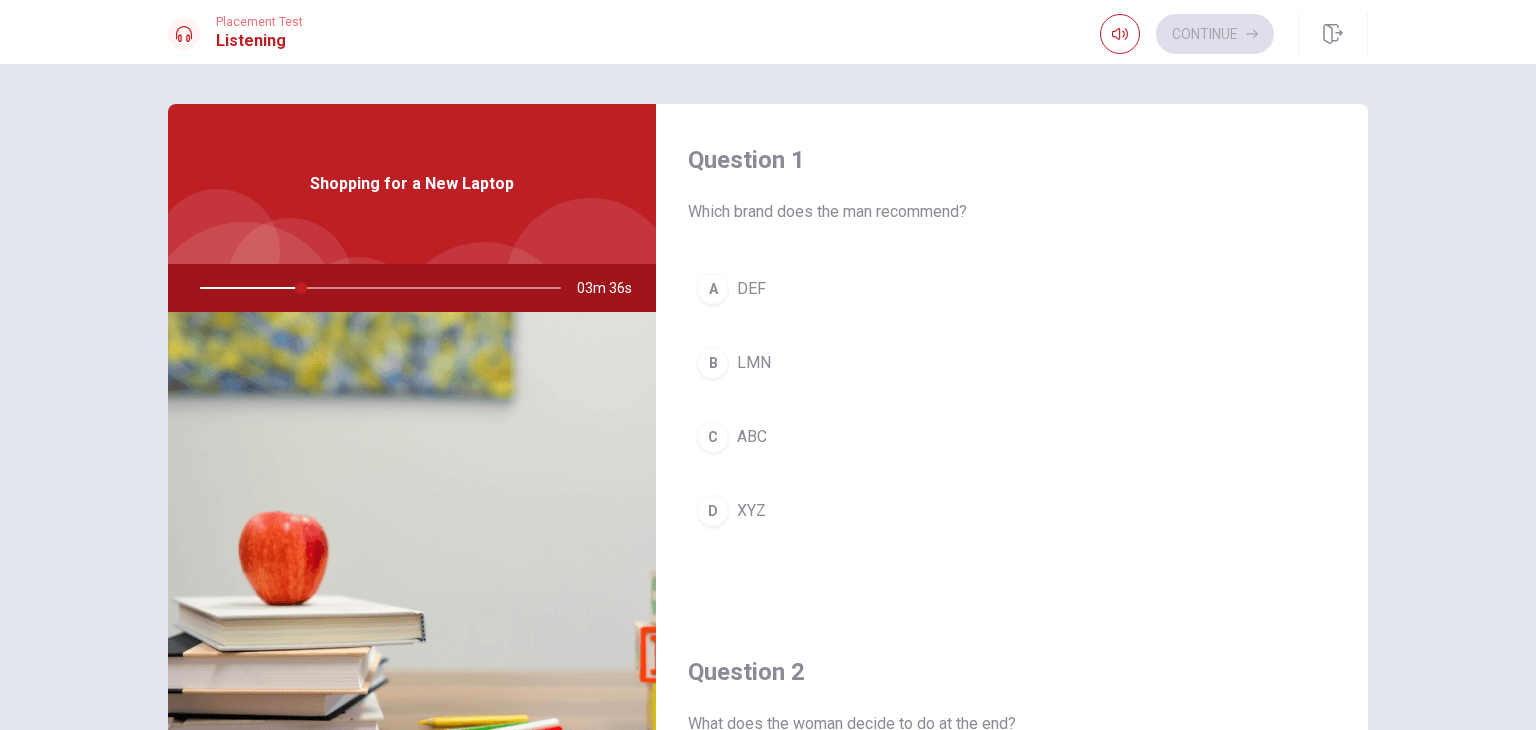 click at bounding box center [376, 288] 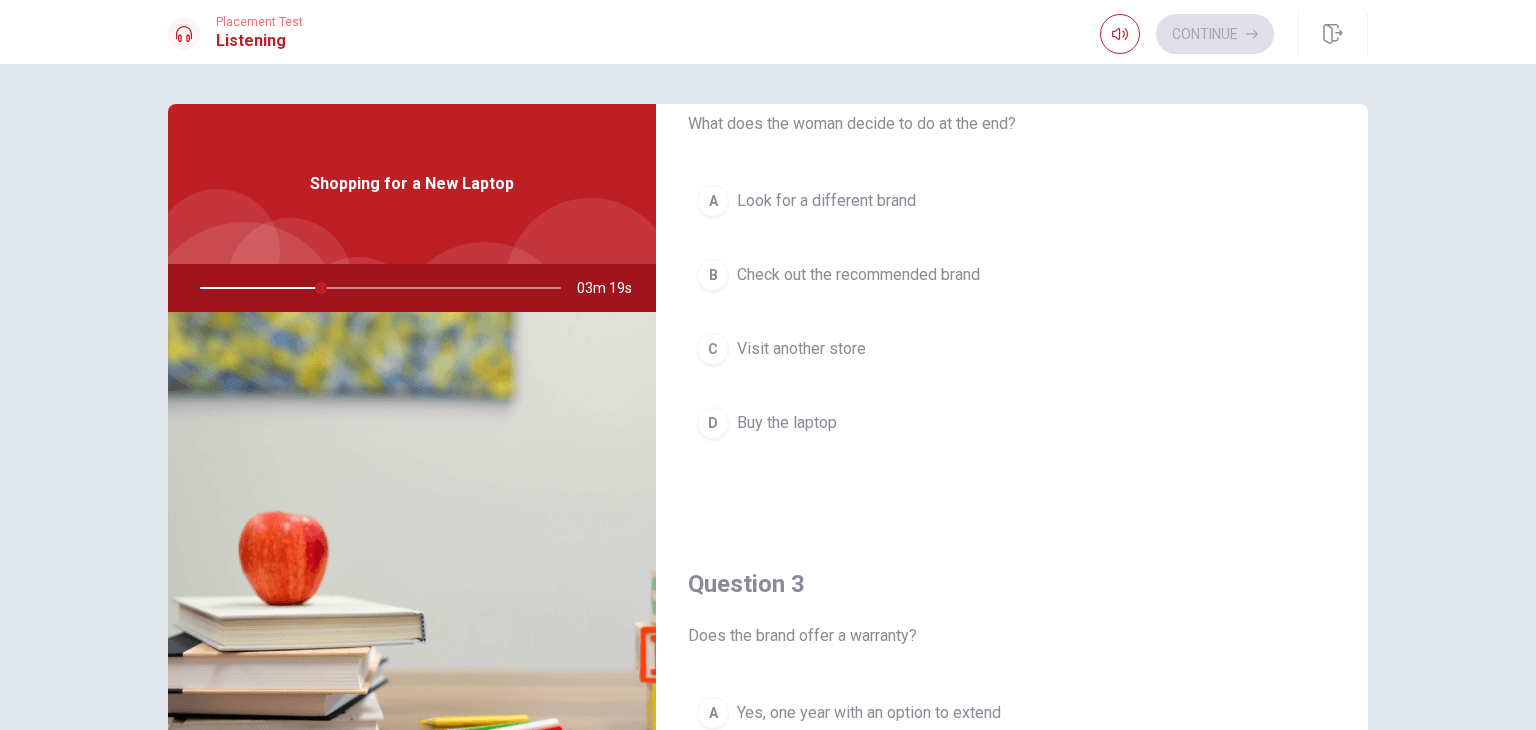 scroll, scrollTop: 800, scrollLeft: 0, axis: vertical 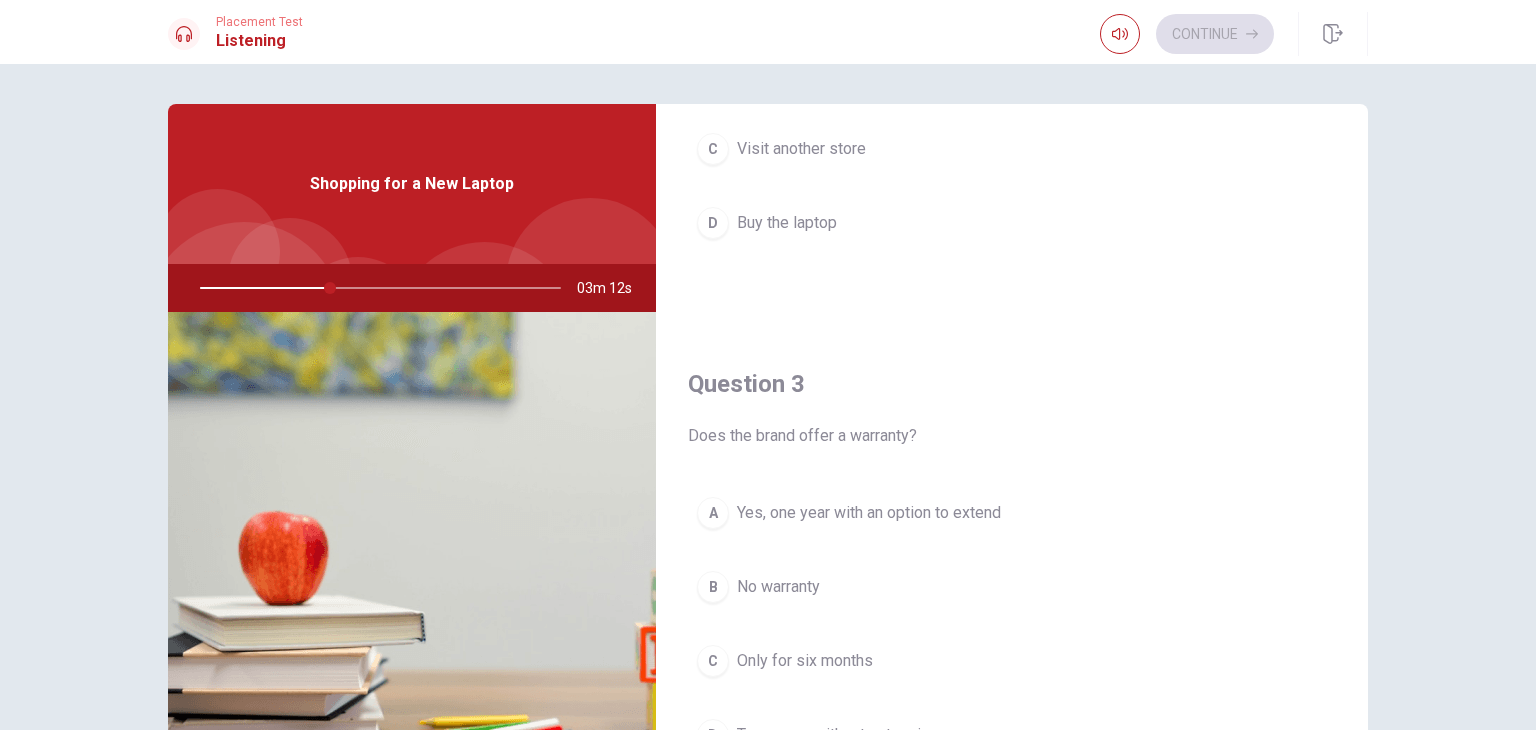 click on "A Yes, one year with an option to extend" at bounding box center (1012, 513) 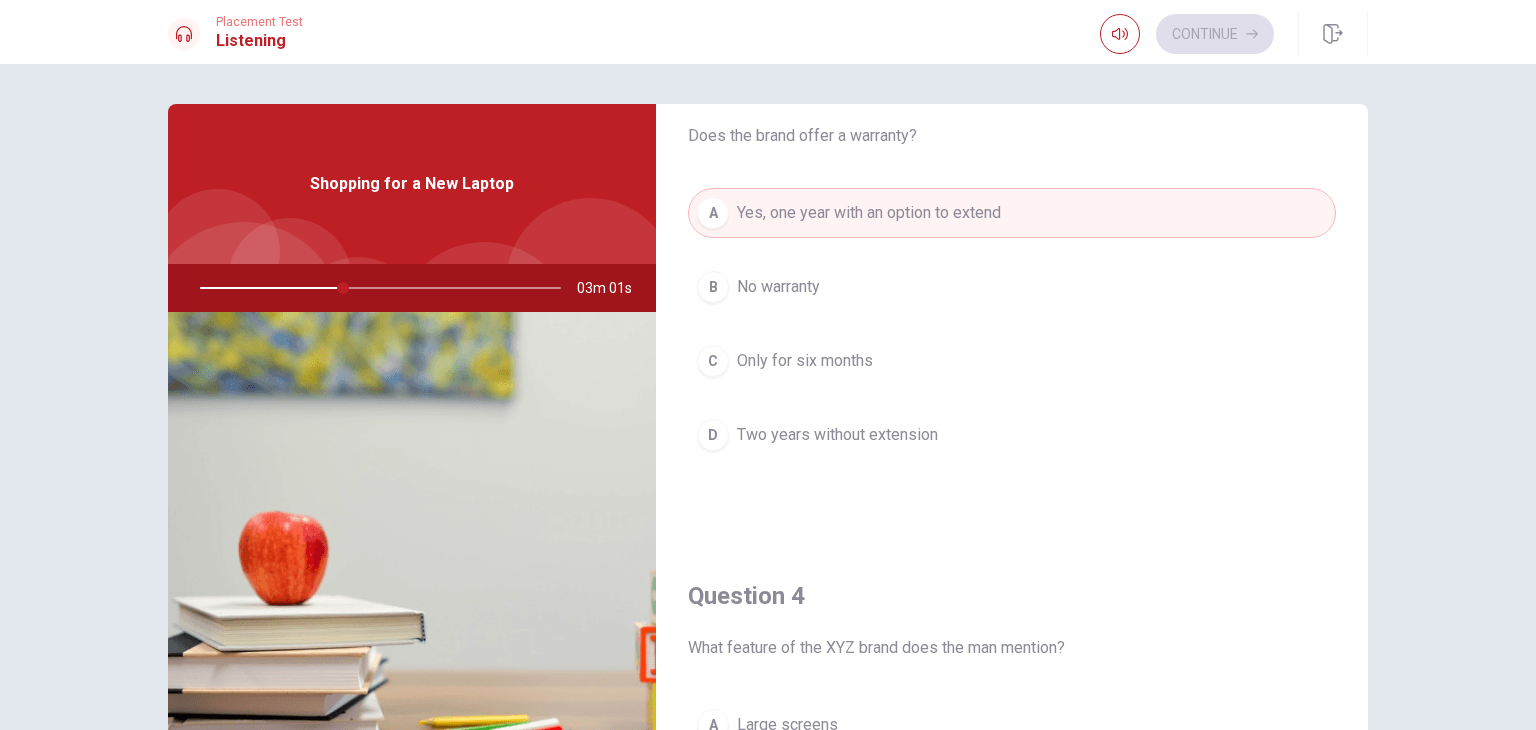 scroll, scrollTop: 1300, scrollLeft: 0, axis: vertical 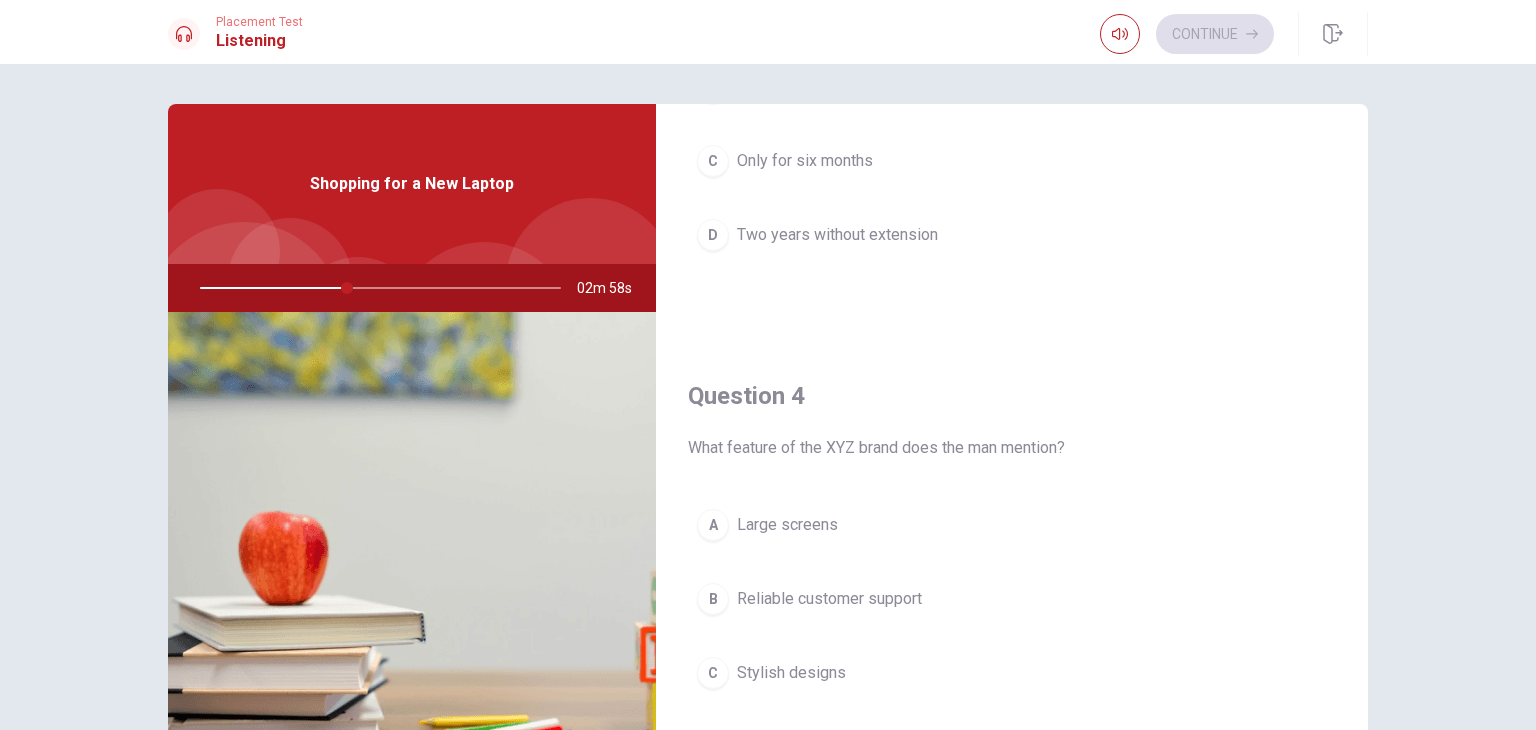 click on "B Reliable customer support" at bounding box center [1012, 599] 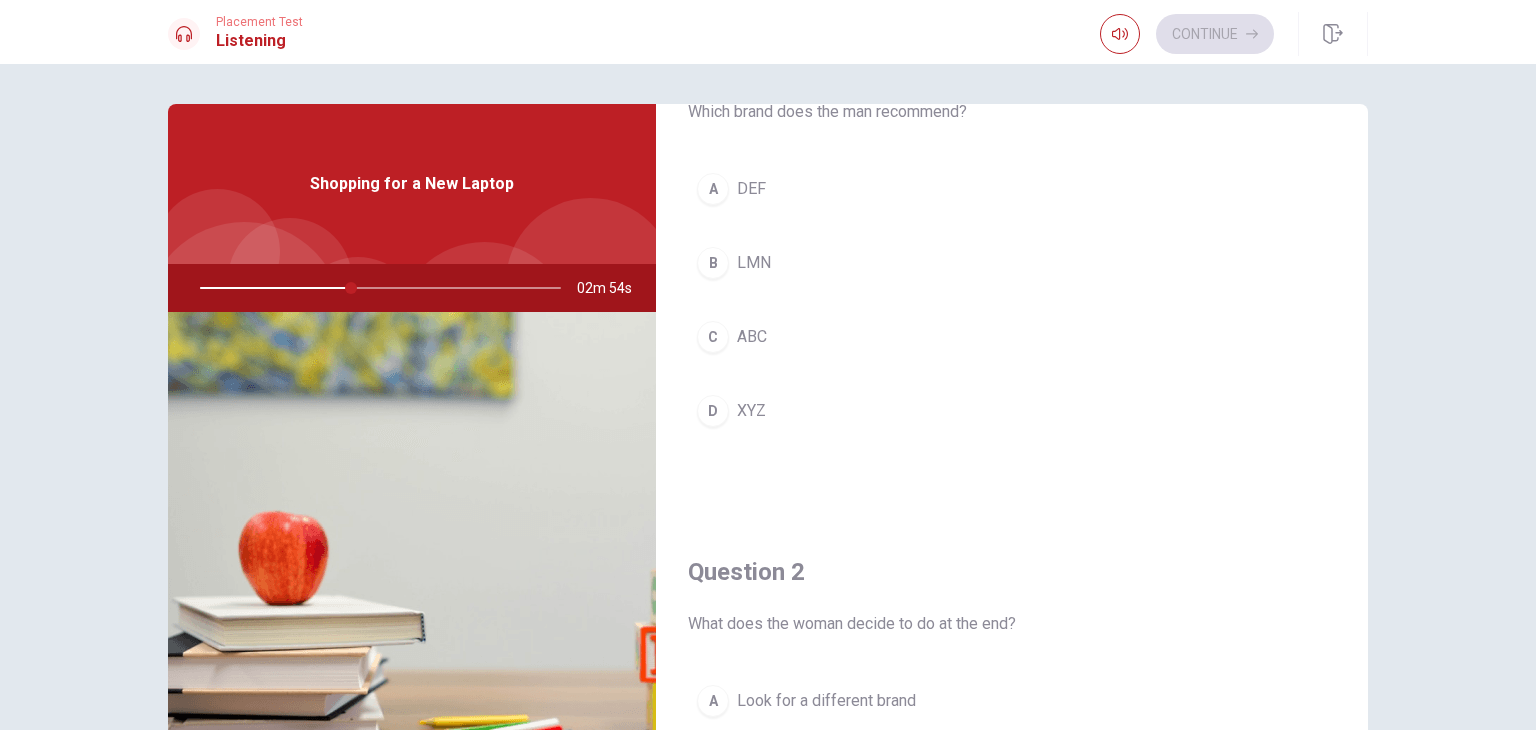 scroll, scrollTop: 0, scrollLeft: 0, axis: both 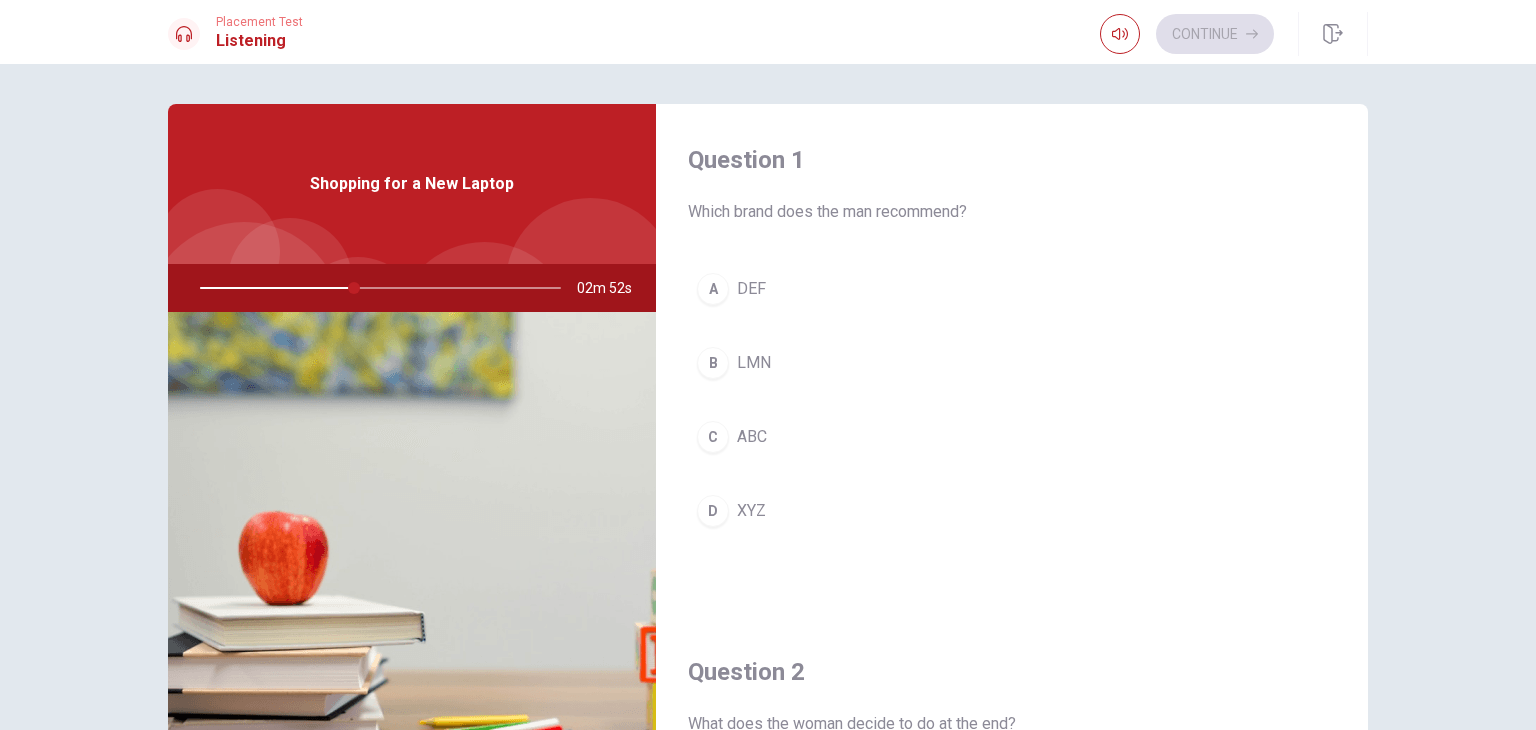 click on "D XYZ" at bounding box center [1012, 511] 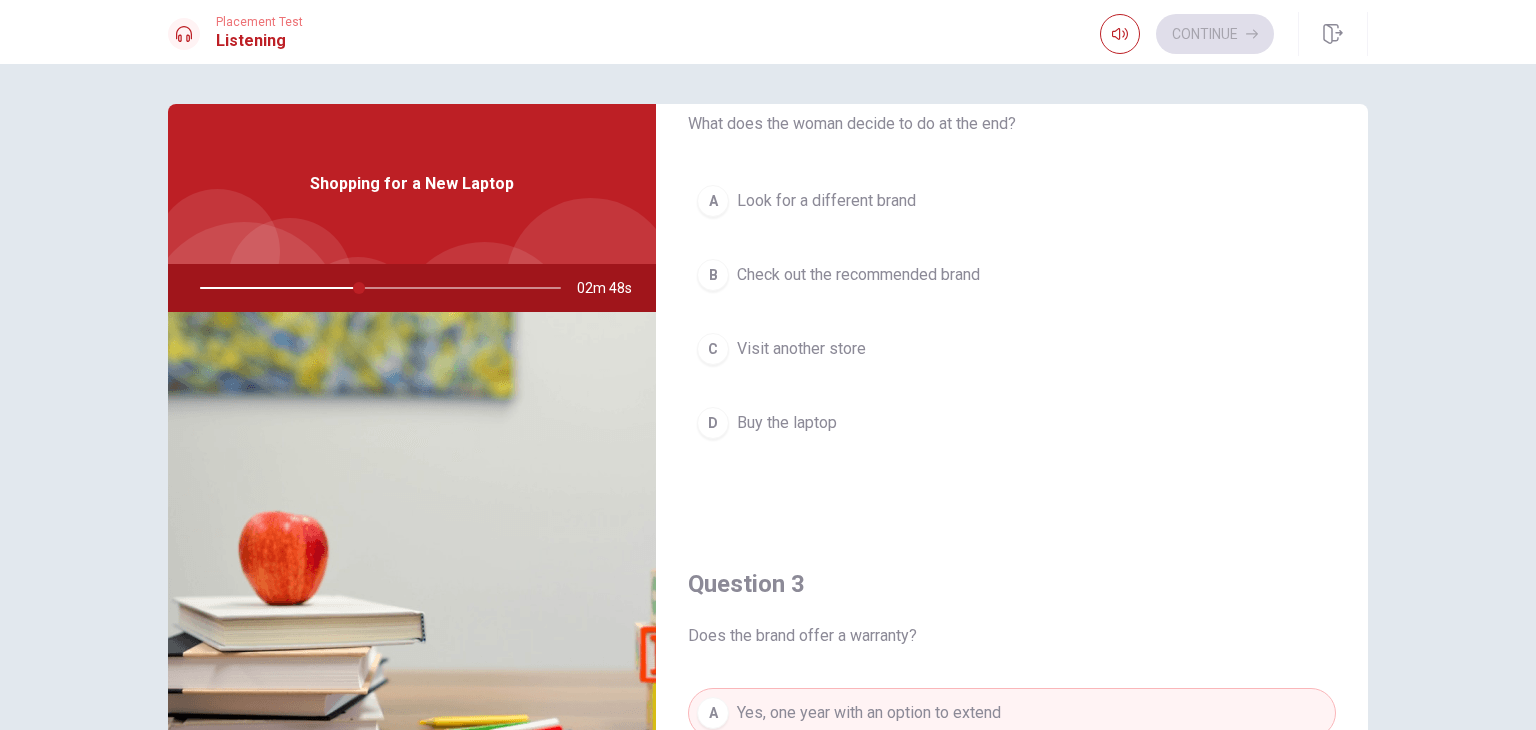 scroll, scrollTop: 500, scrollLeft: 0, axis: vertical 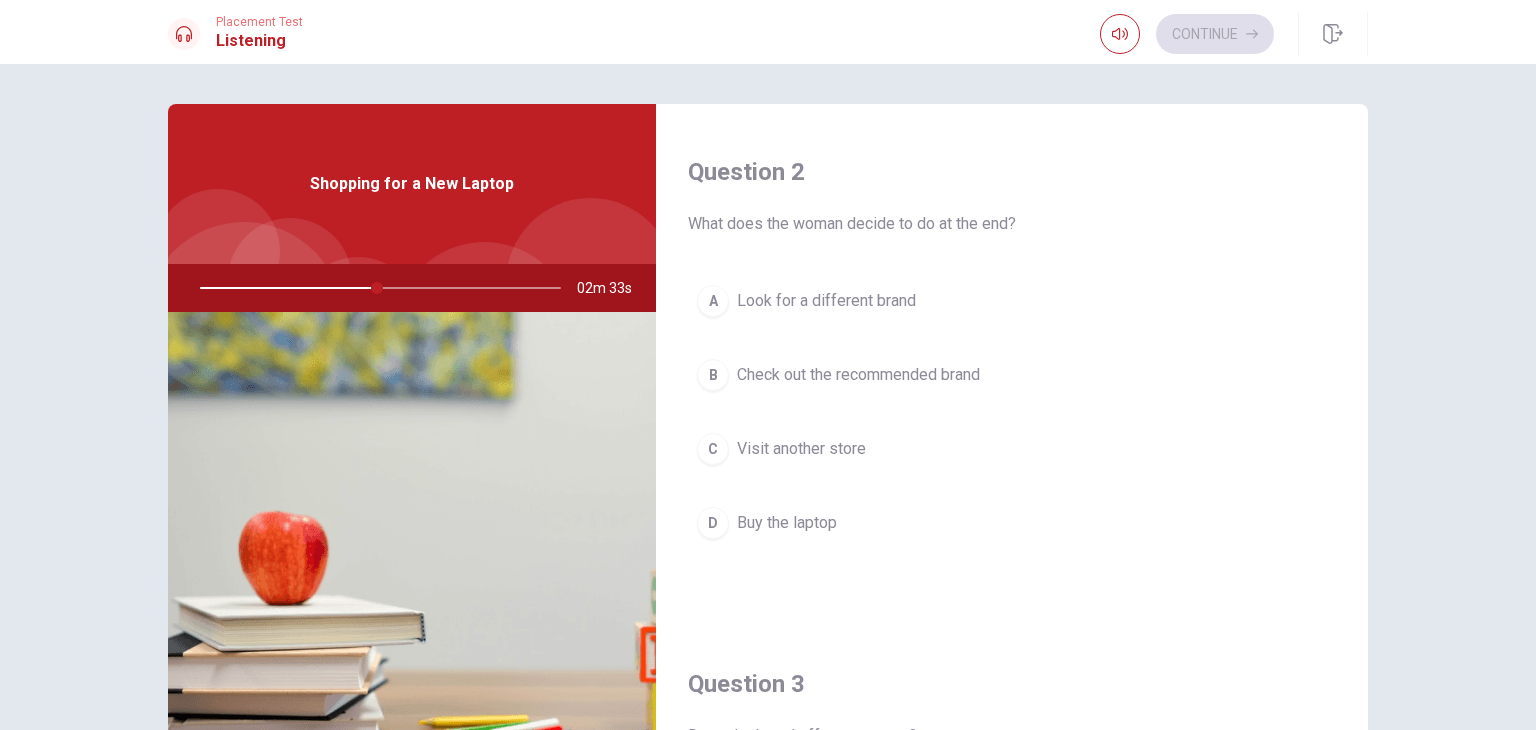 click on "Check out the recommended brand" at bounding box center [858, 375] 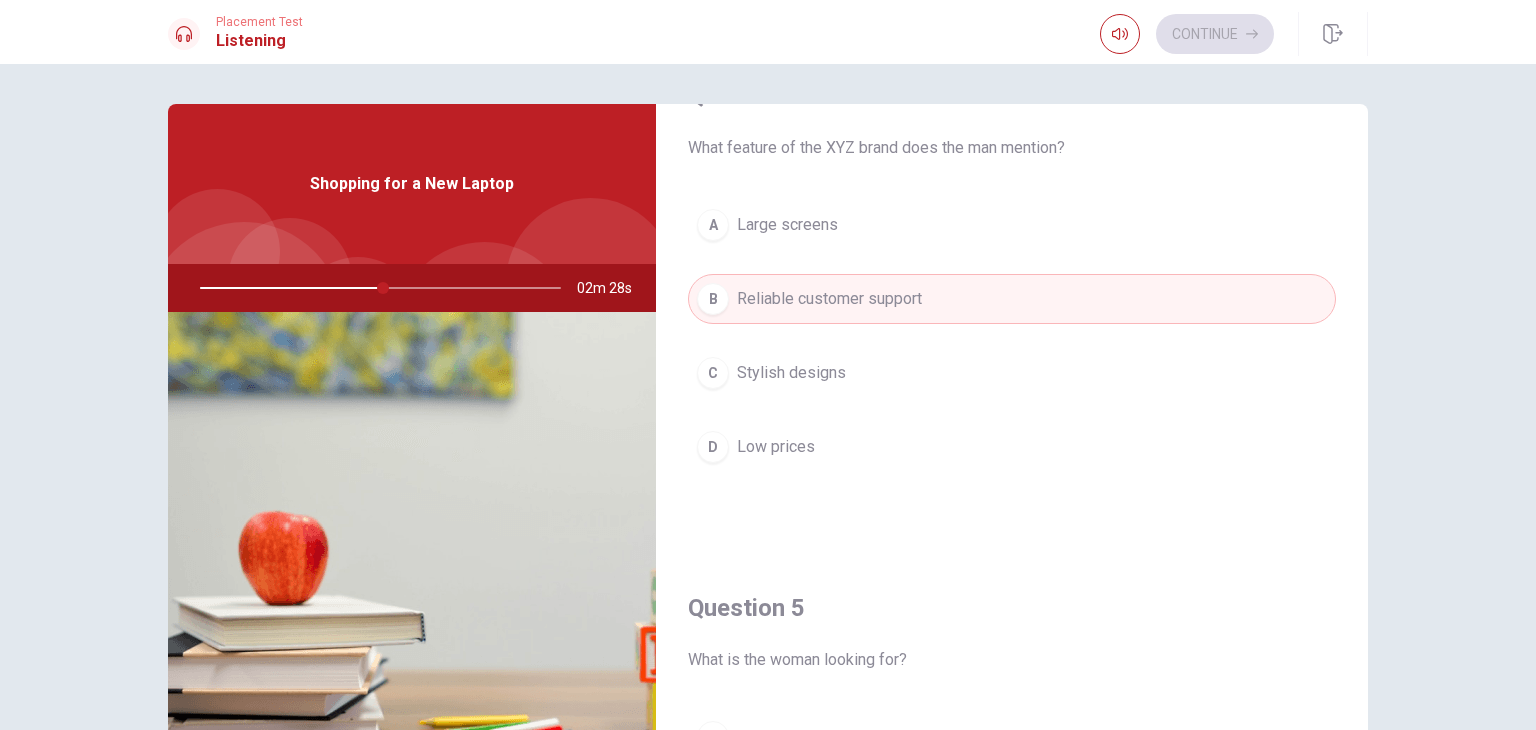 scroll, scrollTop: 1856, scrollLeft: 0, axis: vertical 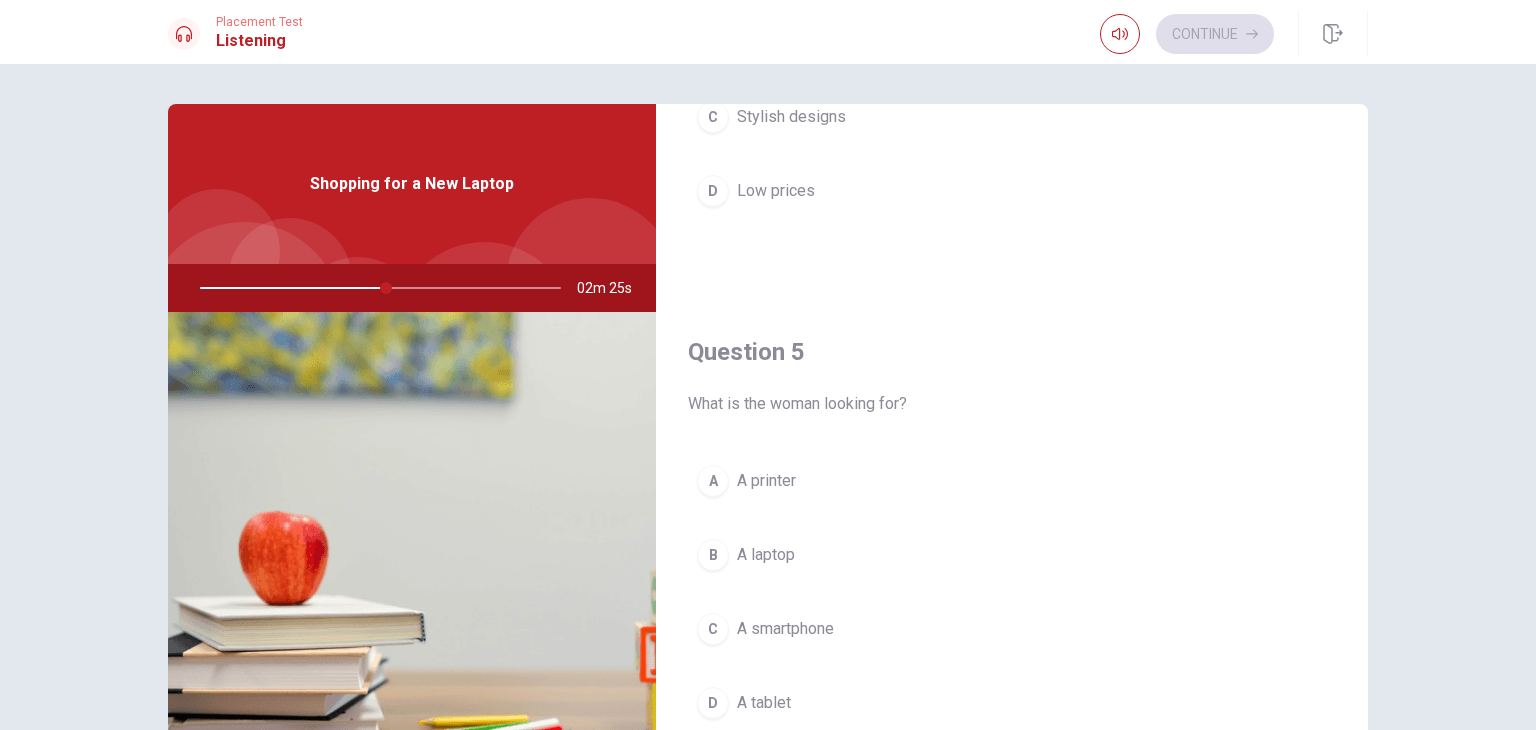 click on "A laptop" at bounding box center (766, 555) 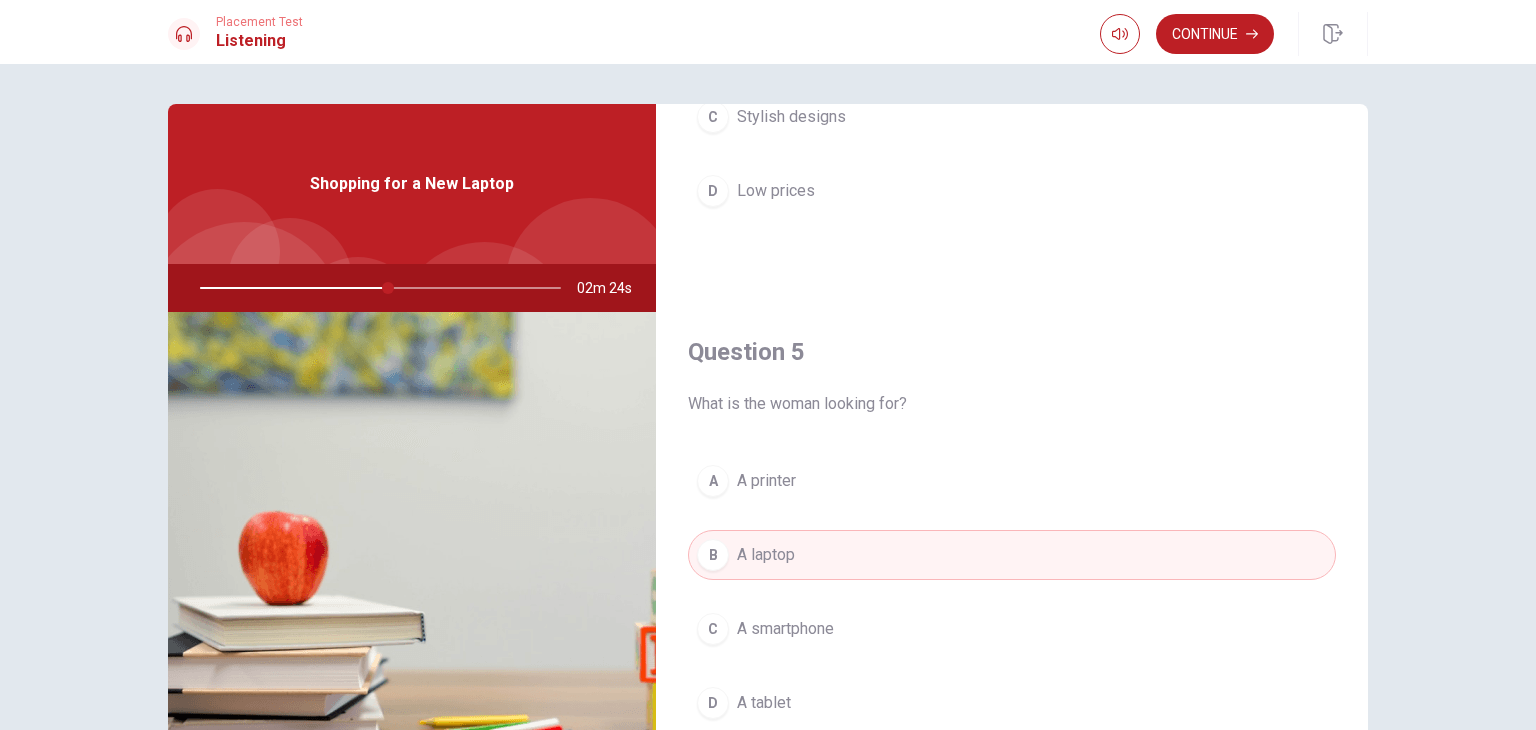 scroll, scrollTop: 173, scrollLeft: 0, axis: vertical 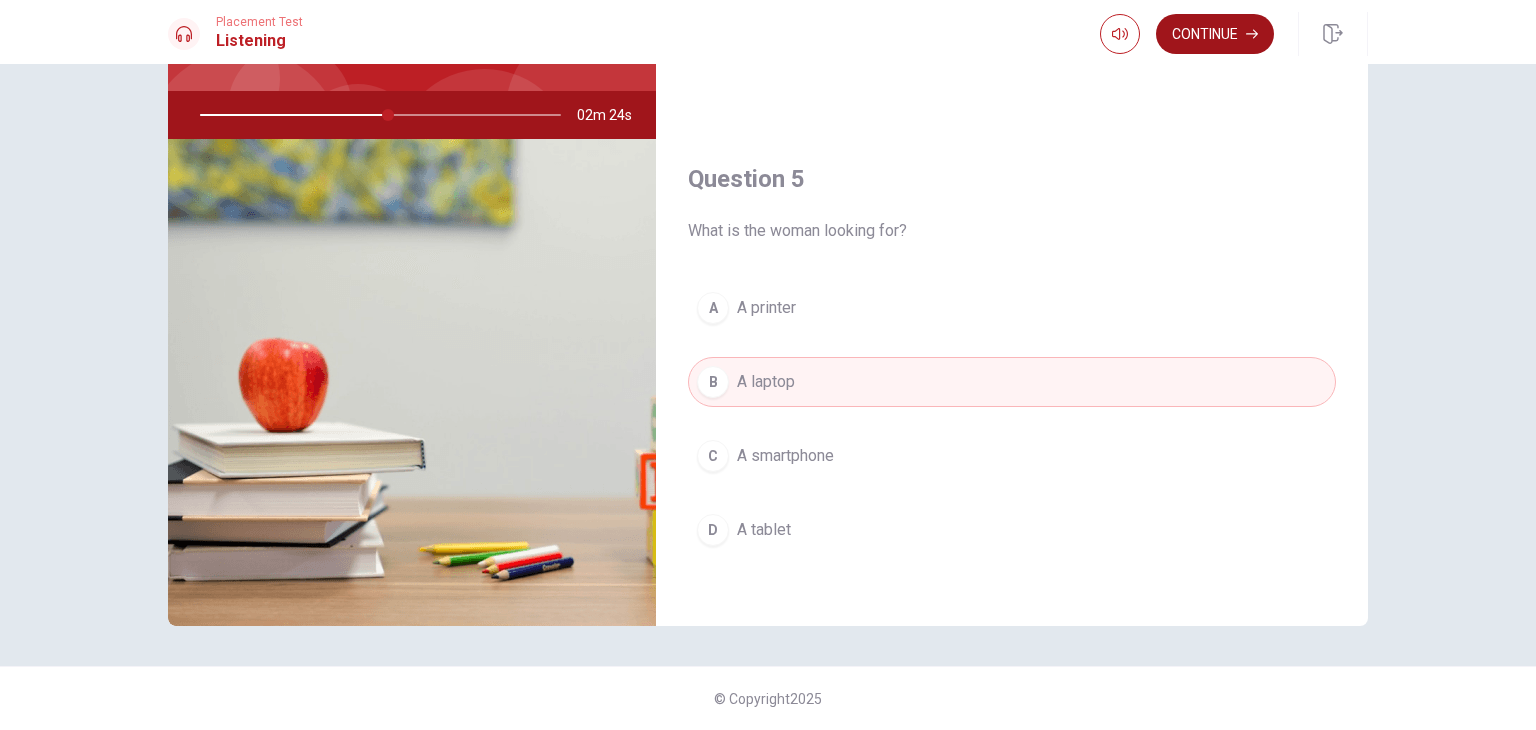 click on "Continue" at bounding box center (1215, 34) 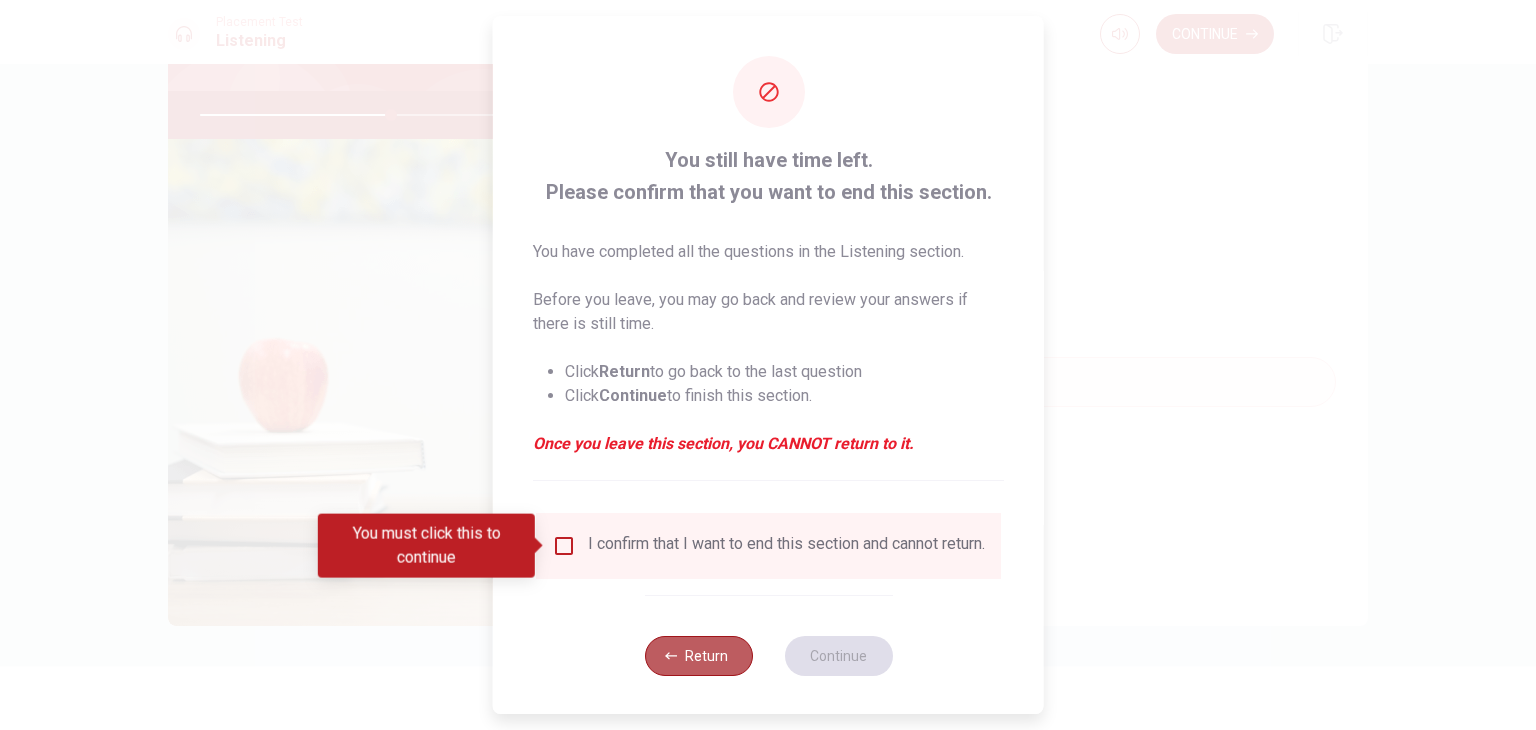 click on "Return" at bounding box center [698, 656] 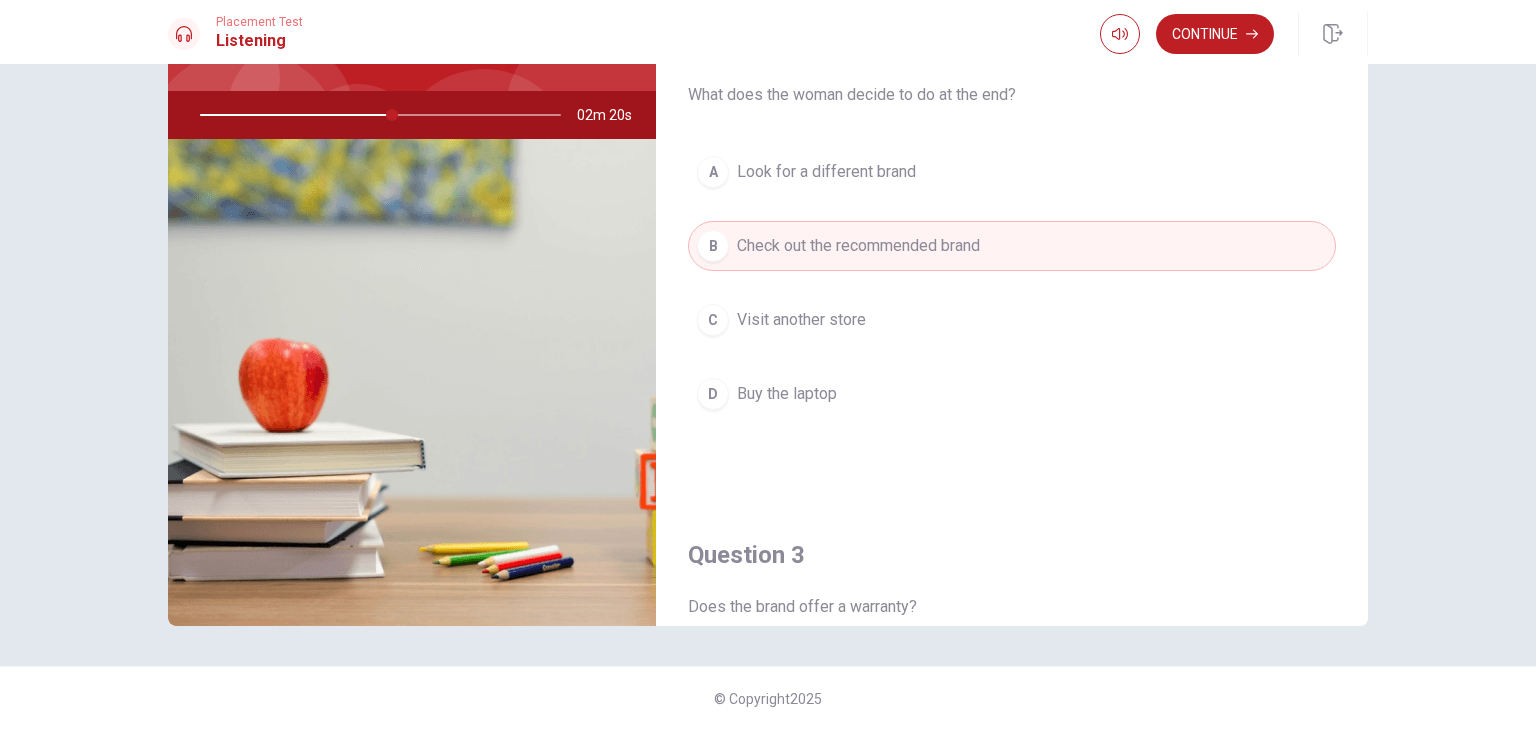 scroll, scrollTop: 0, scrollLeft: 0, axis: both 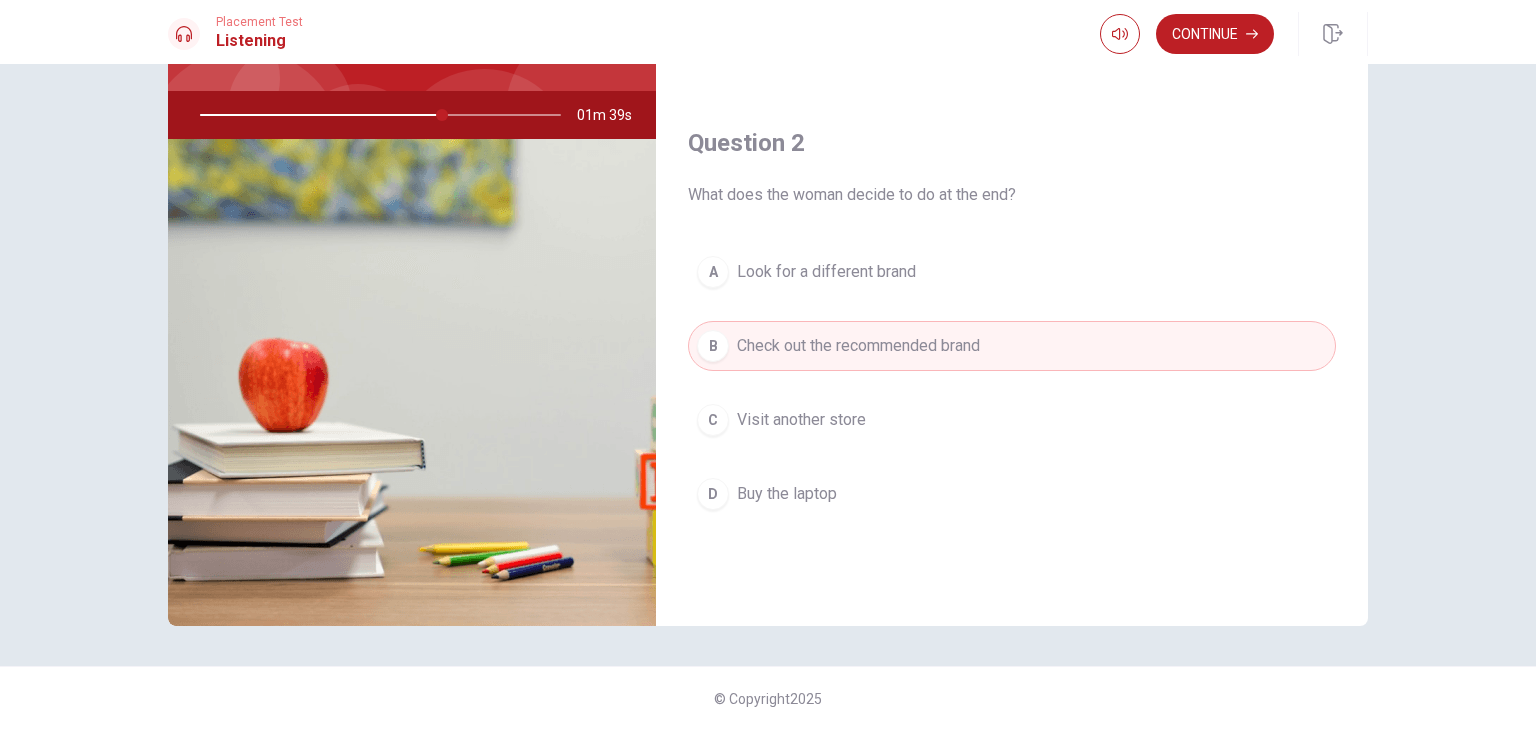 drag, startPoint x: 434, startPoint y: 112, endPoint x: 312, endPoint y: 123, distance: 122.494896 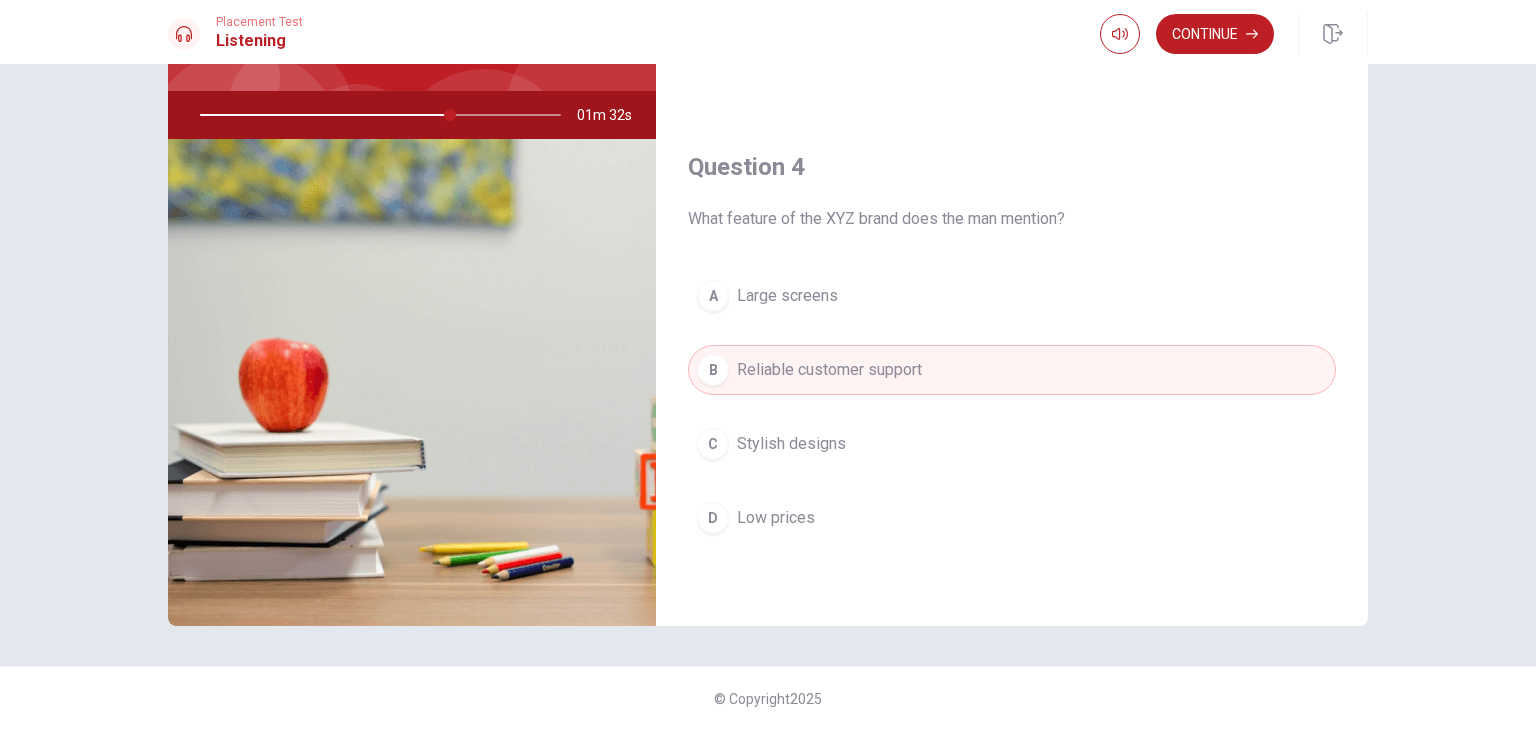 scroll, scrollTop: 1856, scrollLeft: 0, axis: vertical 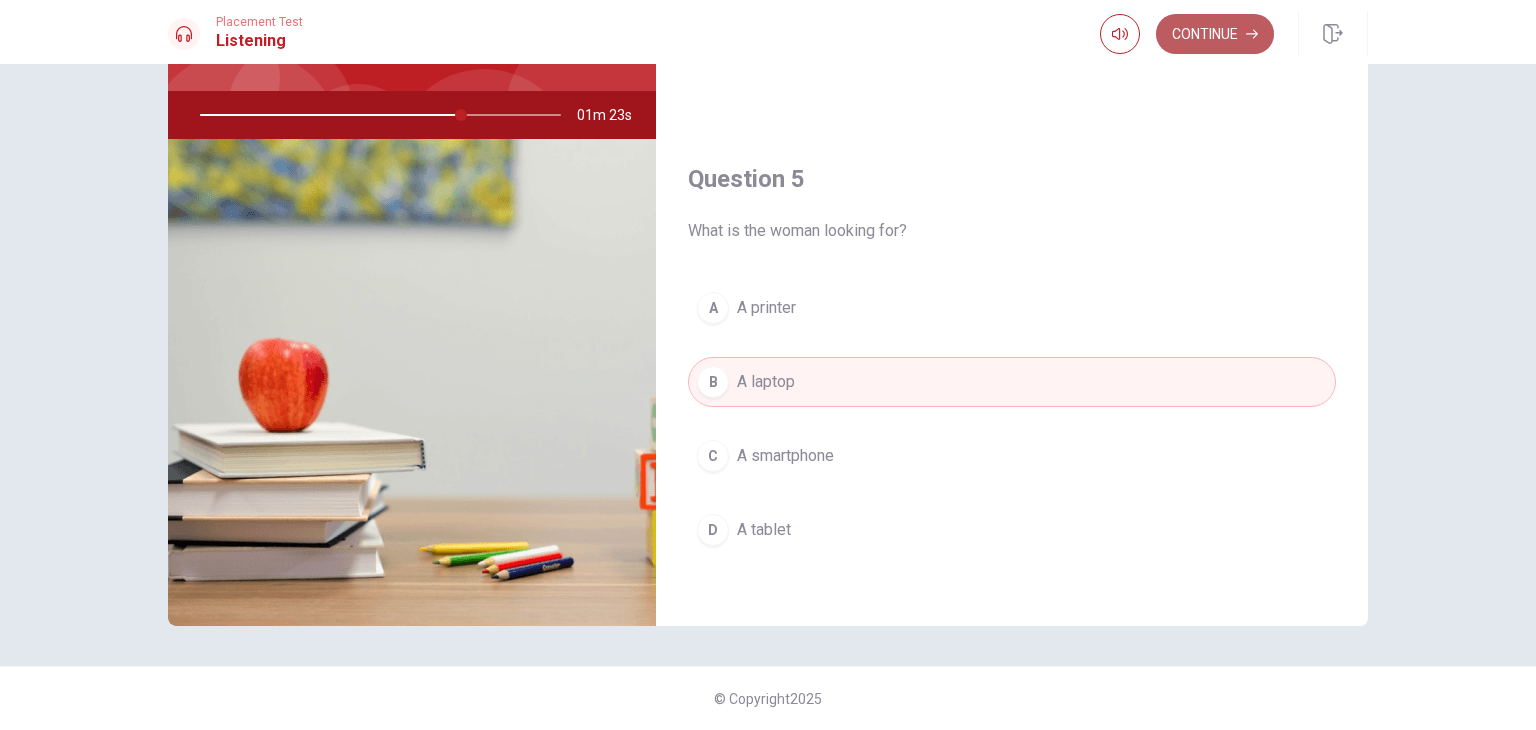 drag, startPoint x: 1190, startPoint y: 37, endPoint x: 1190, endPoint y: 23, distance: 14 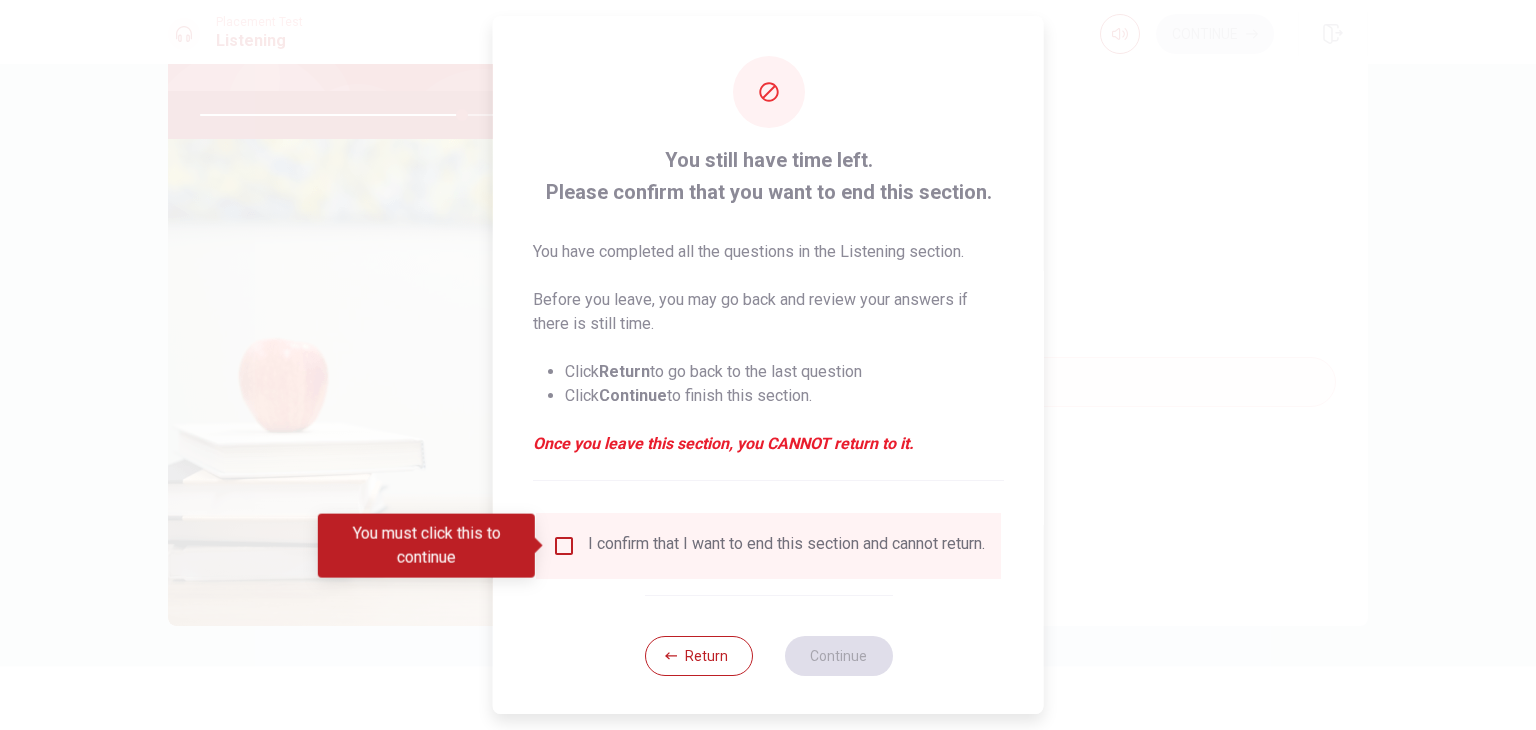 click at bounding box center (564, 546) 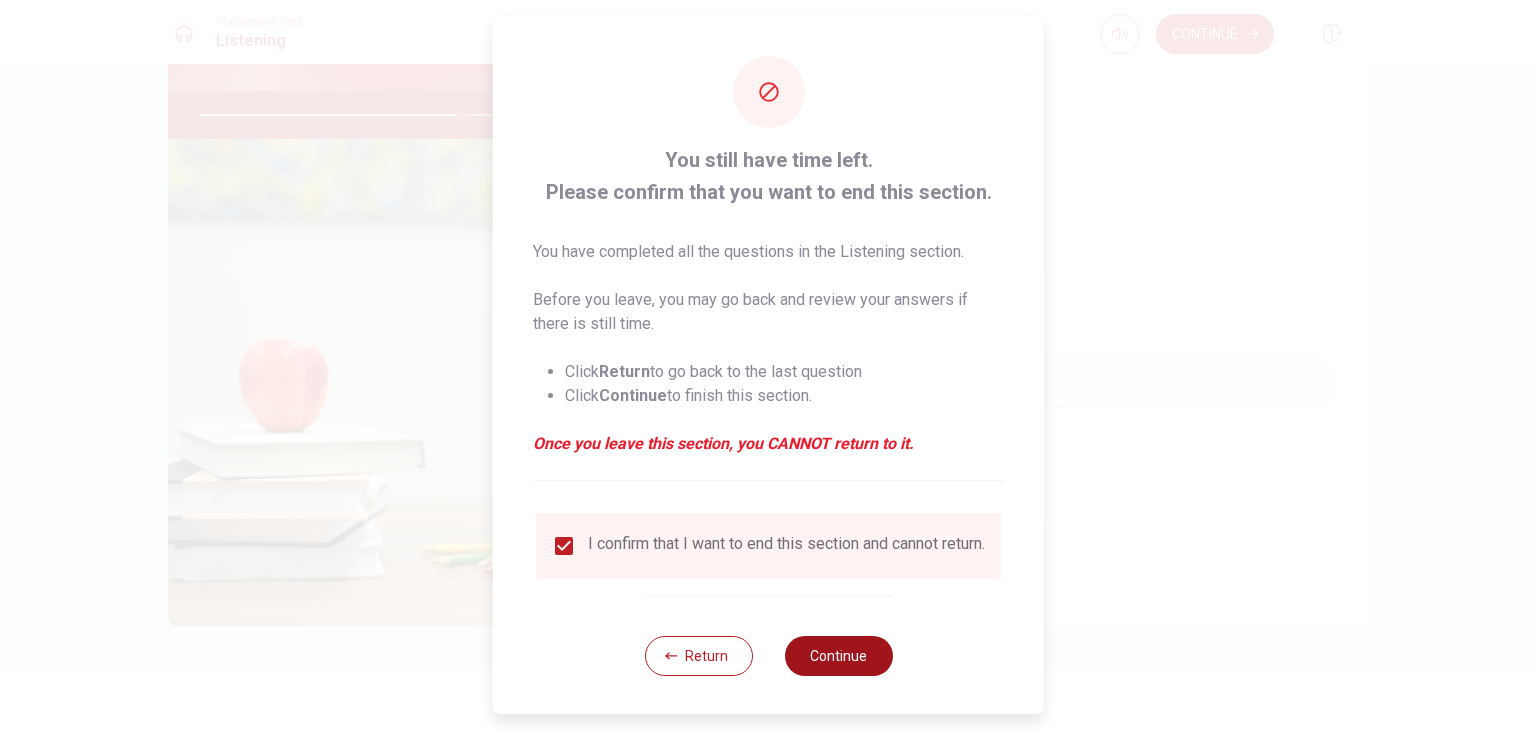 click on "Continue" at bounding box center (838, 656) 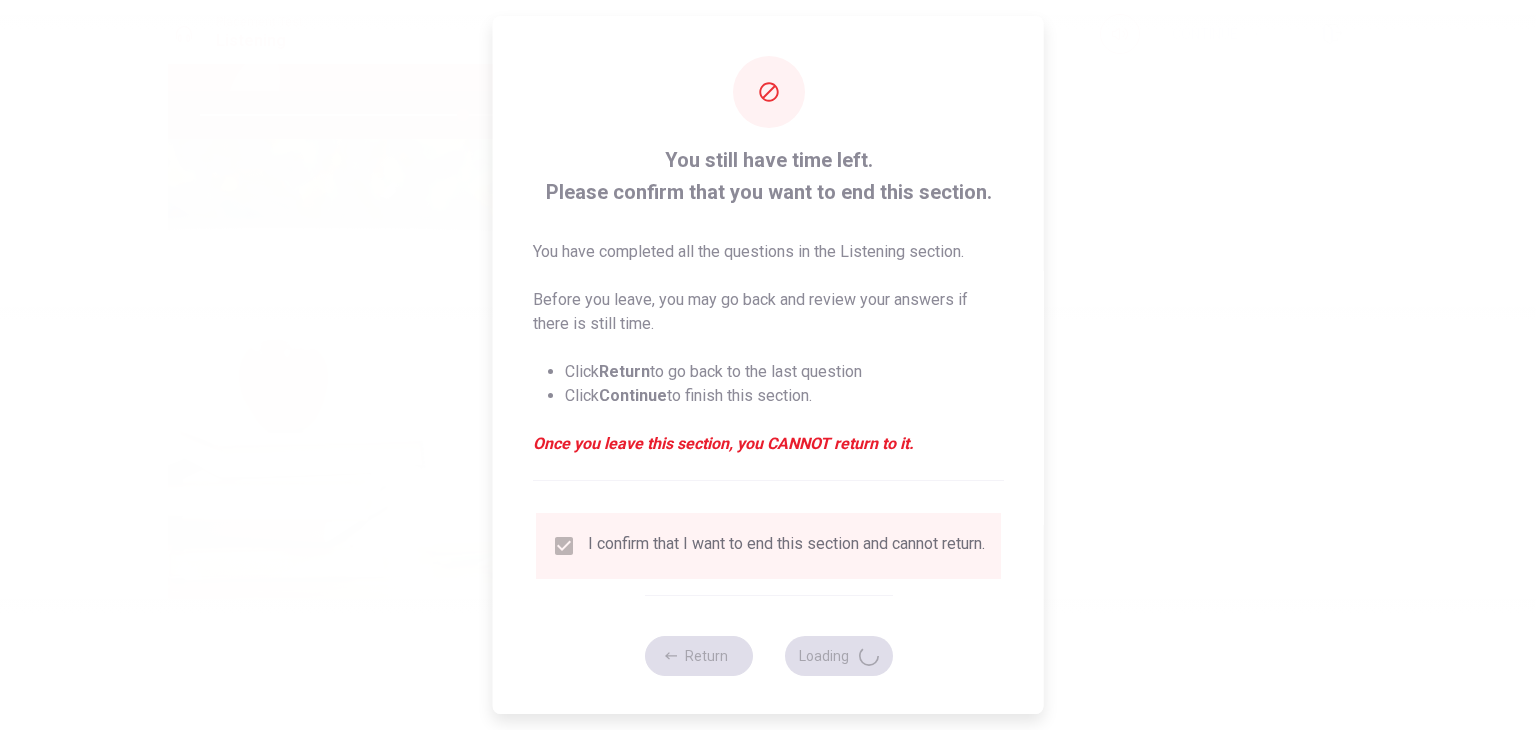 type on "73" 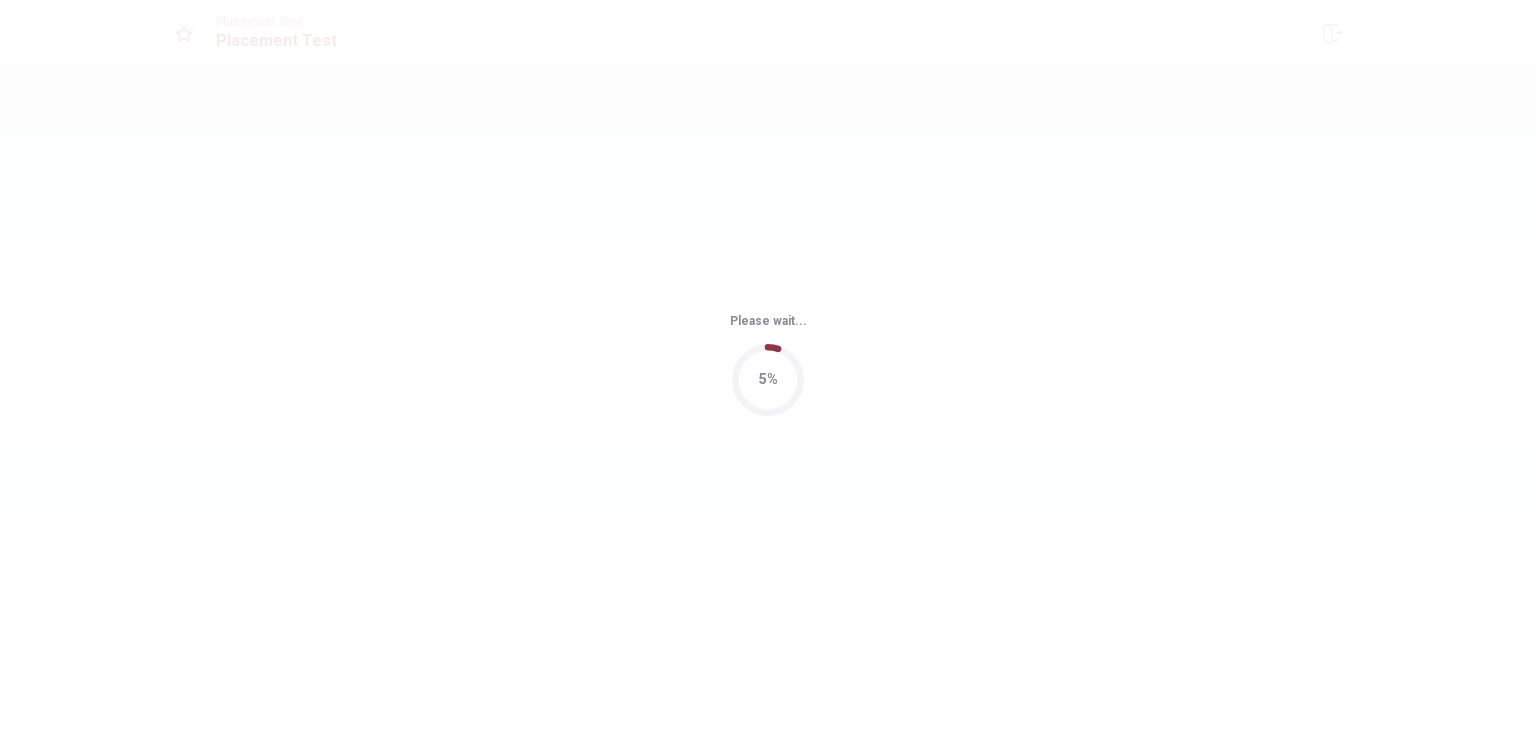 scroll, scrollTop: 0, scrollLeft: 0, axis: both 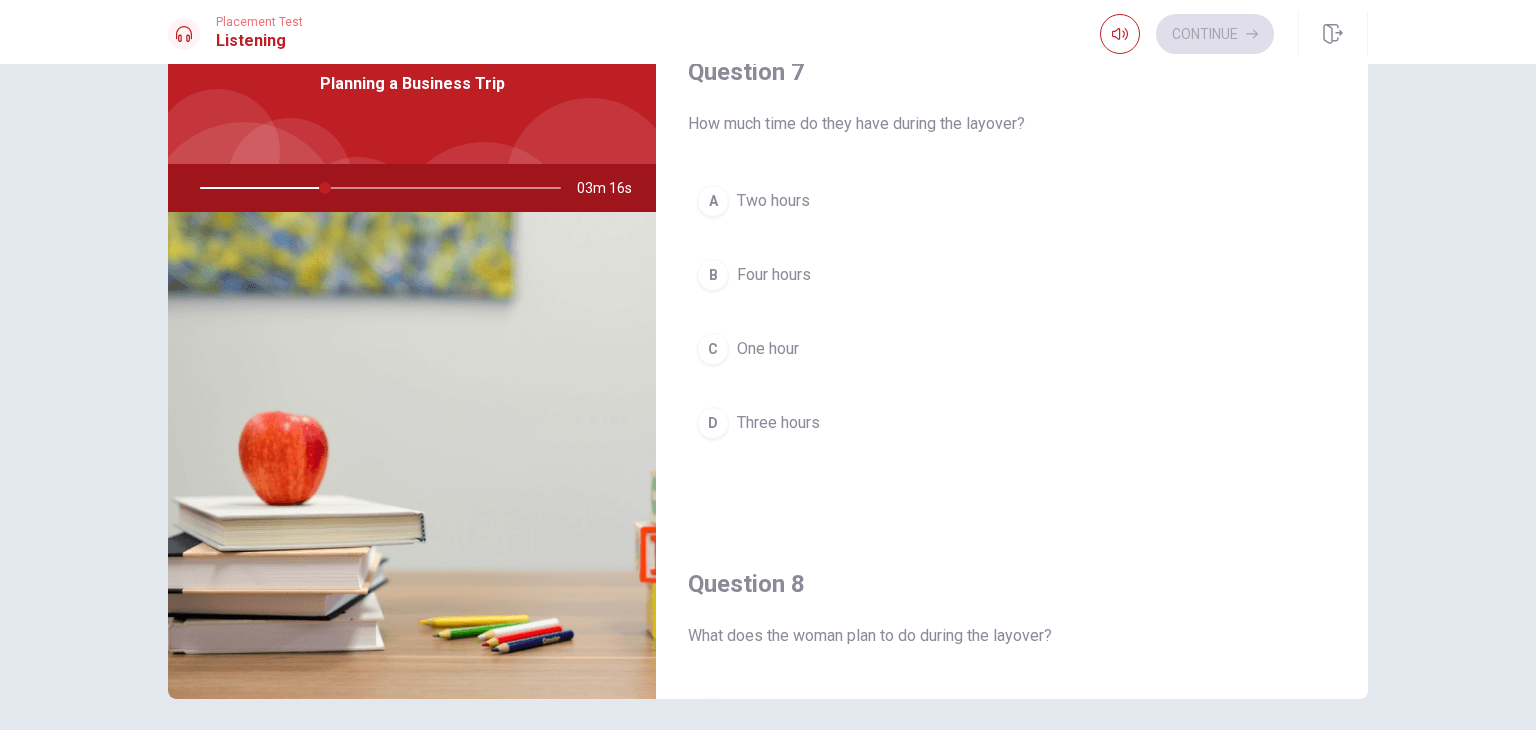 click on "Two hours" at bounding box center (773, 201) 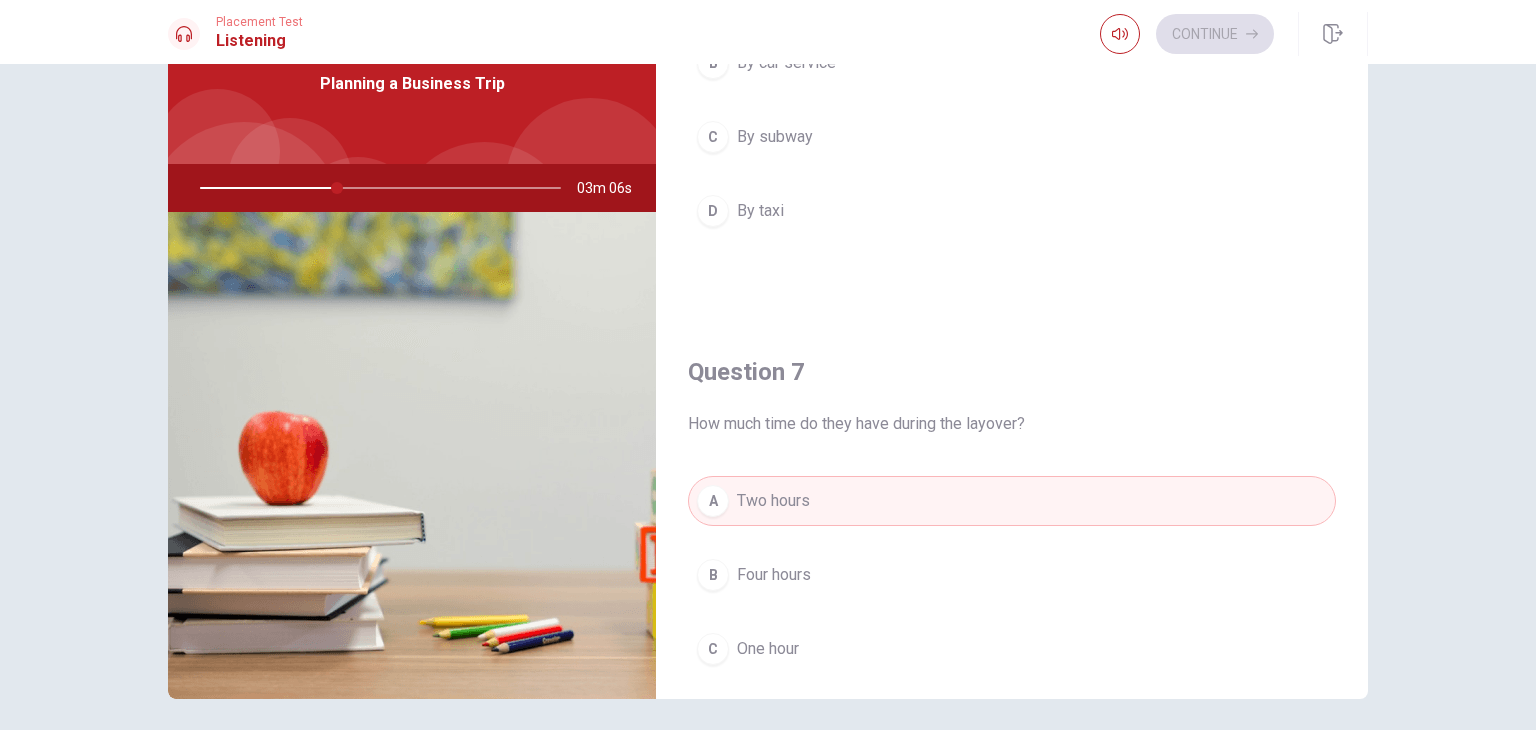 scroll, scrollTop: 0, scrollLeft: 0, axis: both 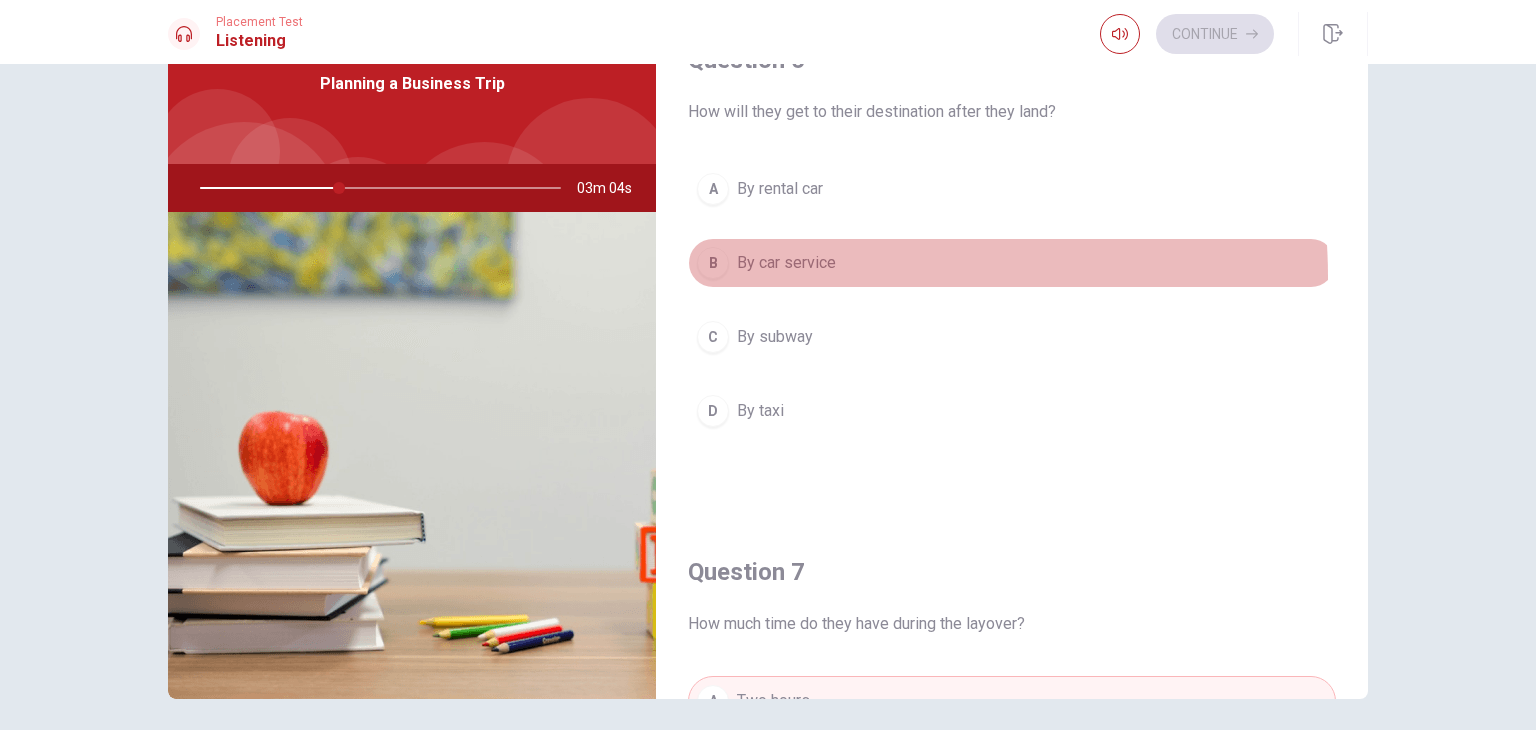 click on "B By car service" at bounding box center (1012, 263) 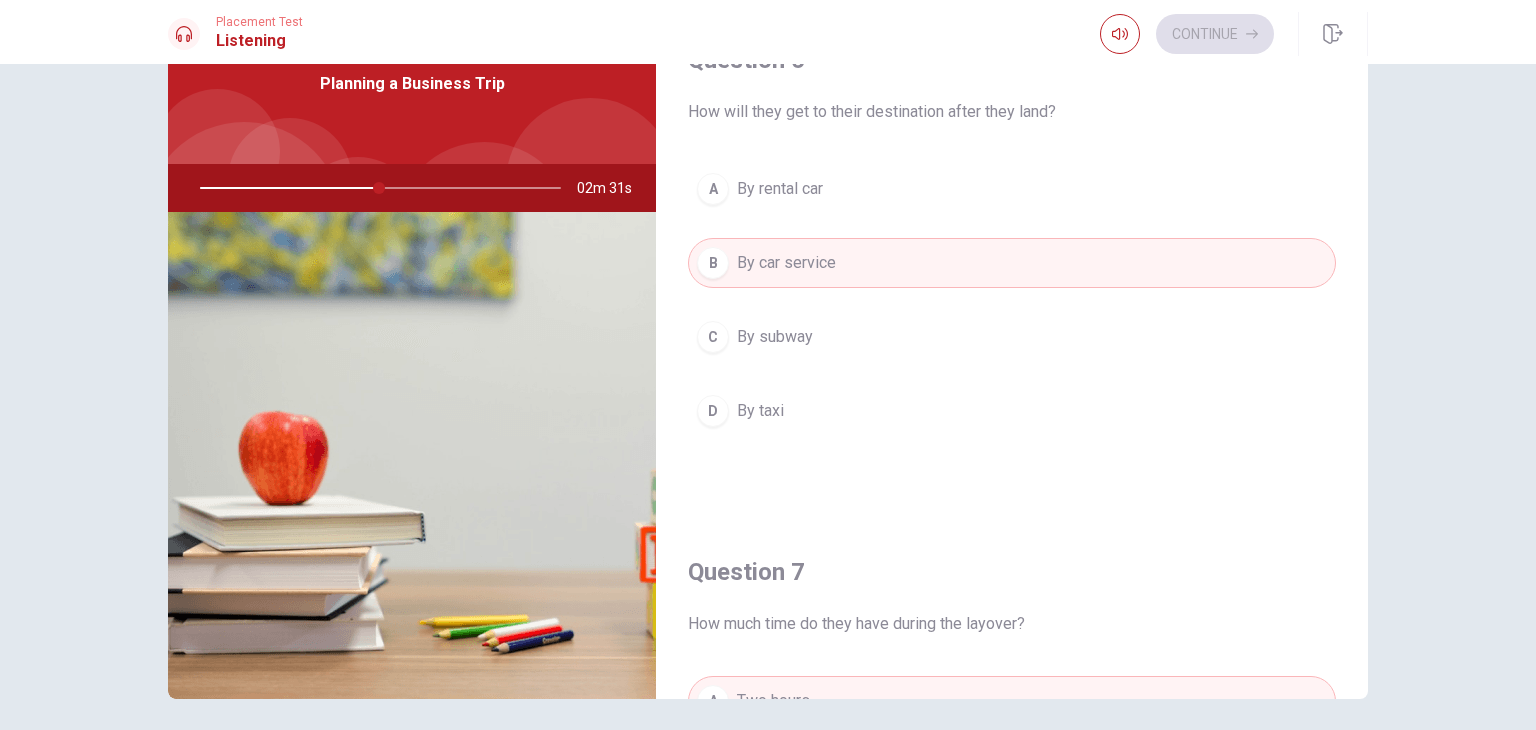 scroll, scrollTop: 0, scrollLeft: 0, axis: both 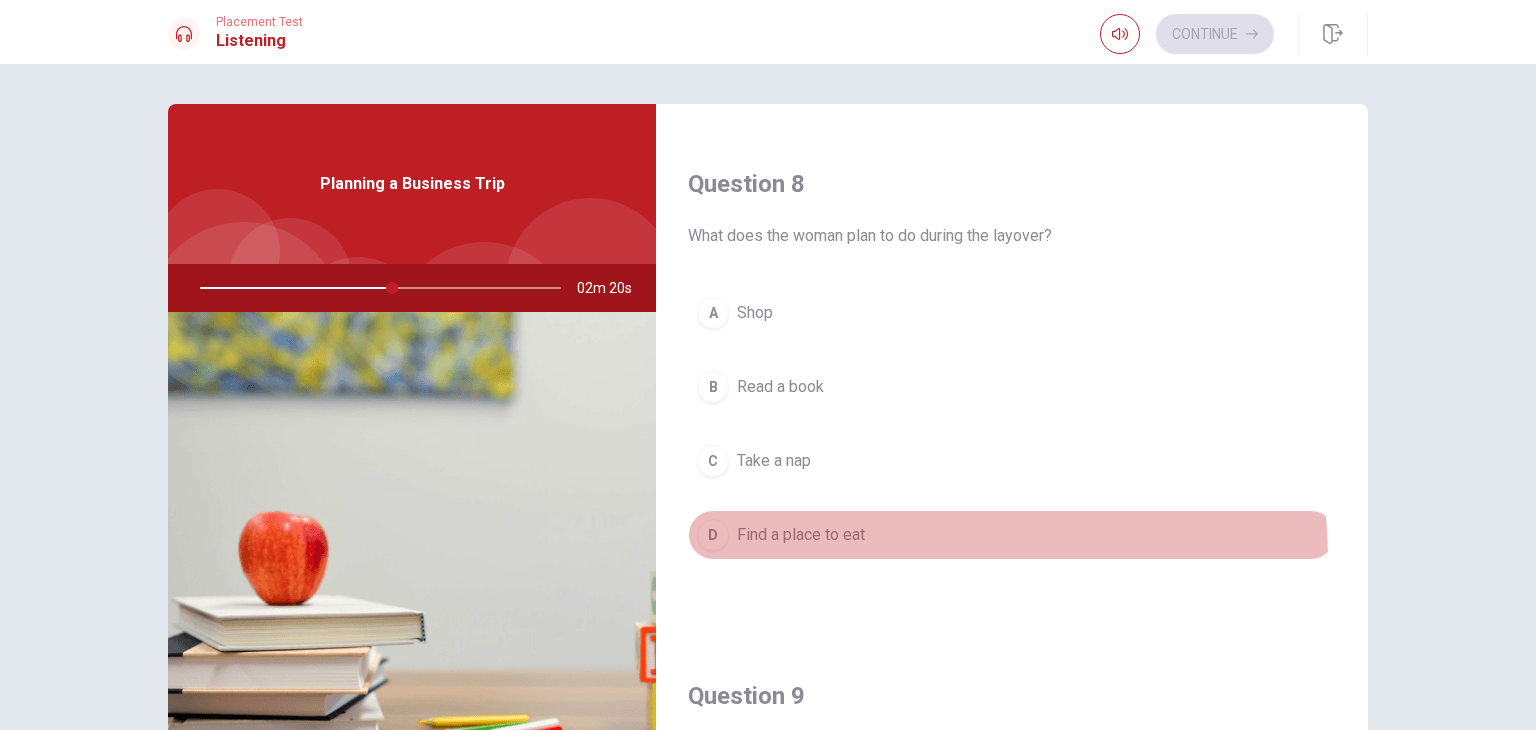 click on "D Find a place to eat" at bounding box center (1012, 535) 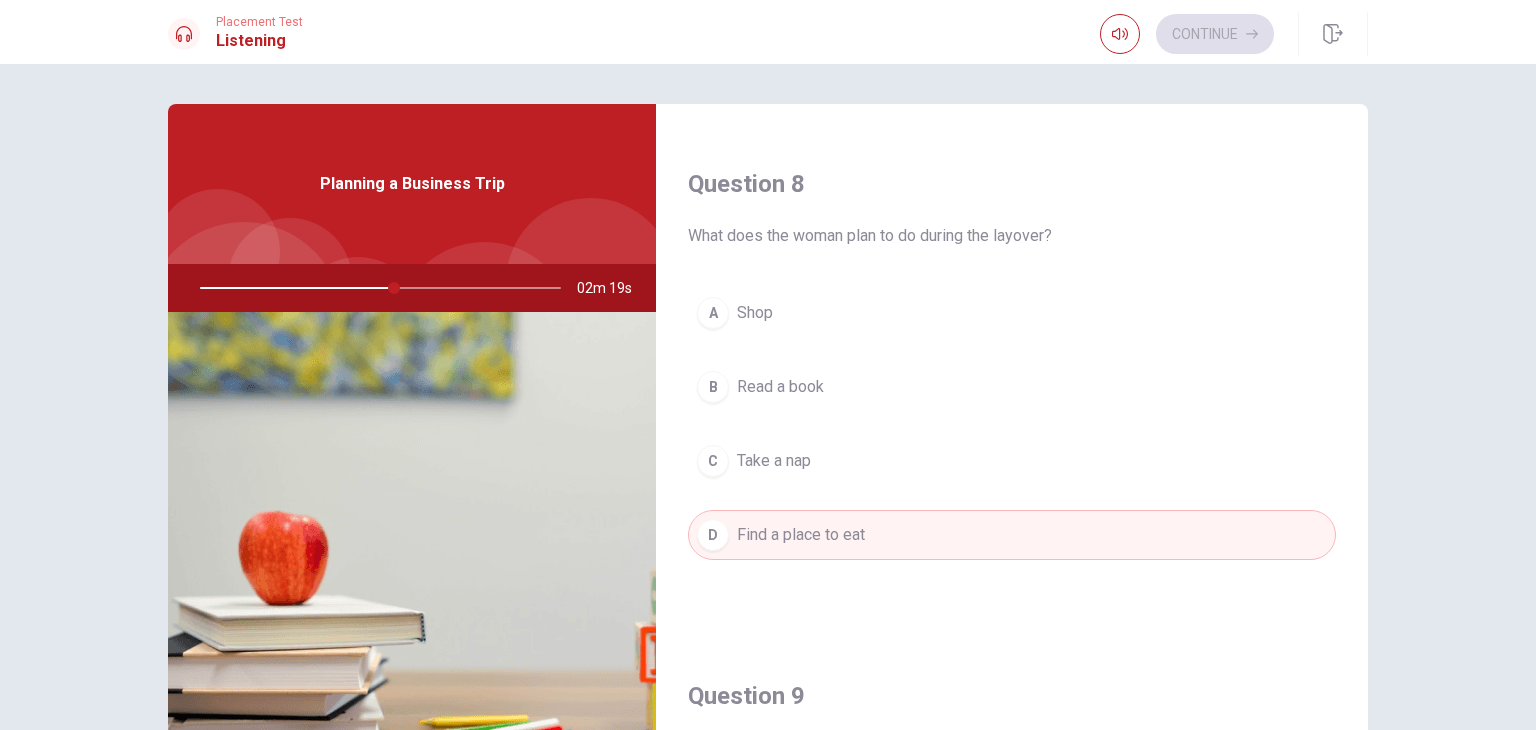 scroll, scrollTop: 1400, scrollLeft: 0, axis: vertical 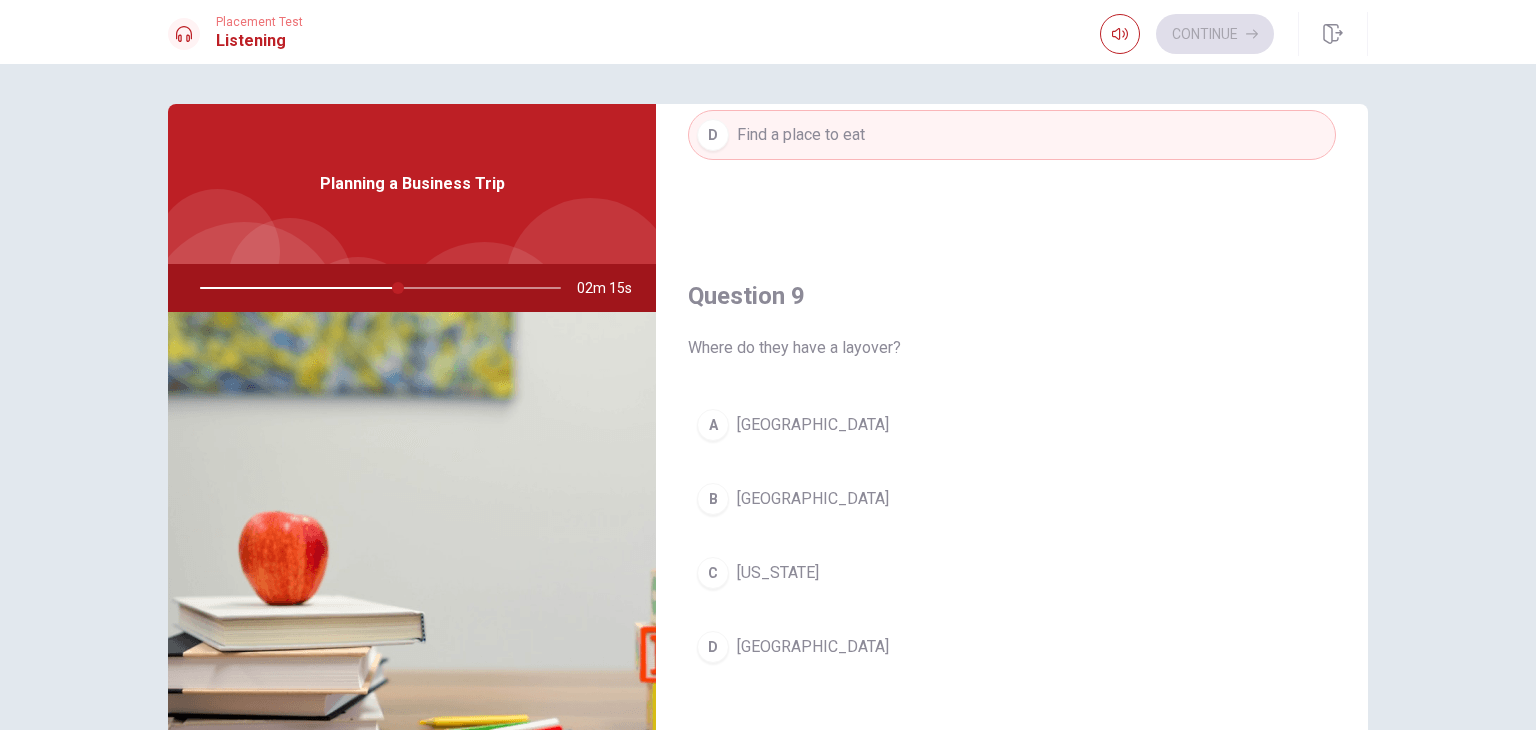 click on "B [GEOGRAPHIC_DATA]" at bounding box center (1012, 499) 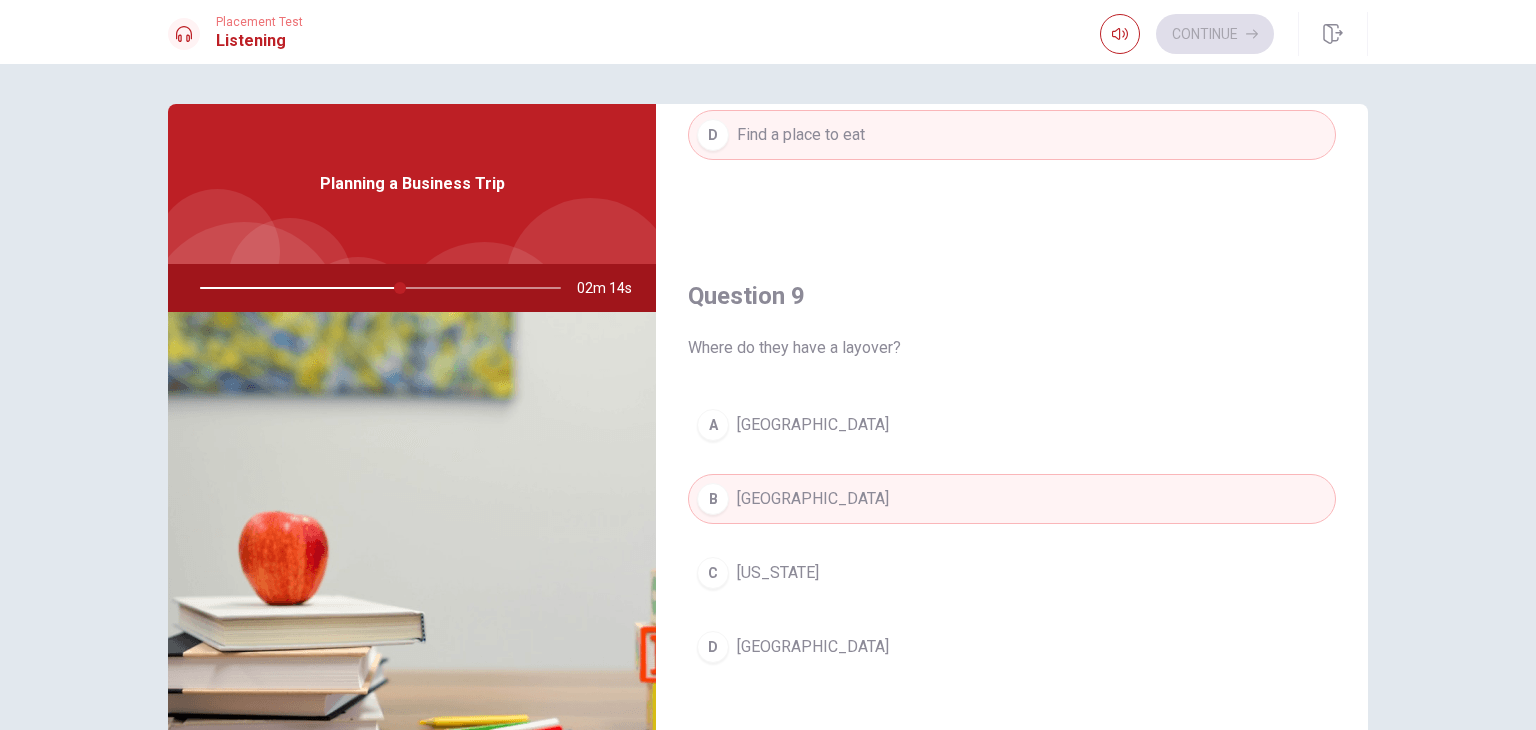 scroll, scrollTop: 1856, scrollLeft: 0, axis: vertical 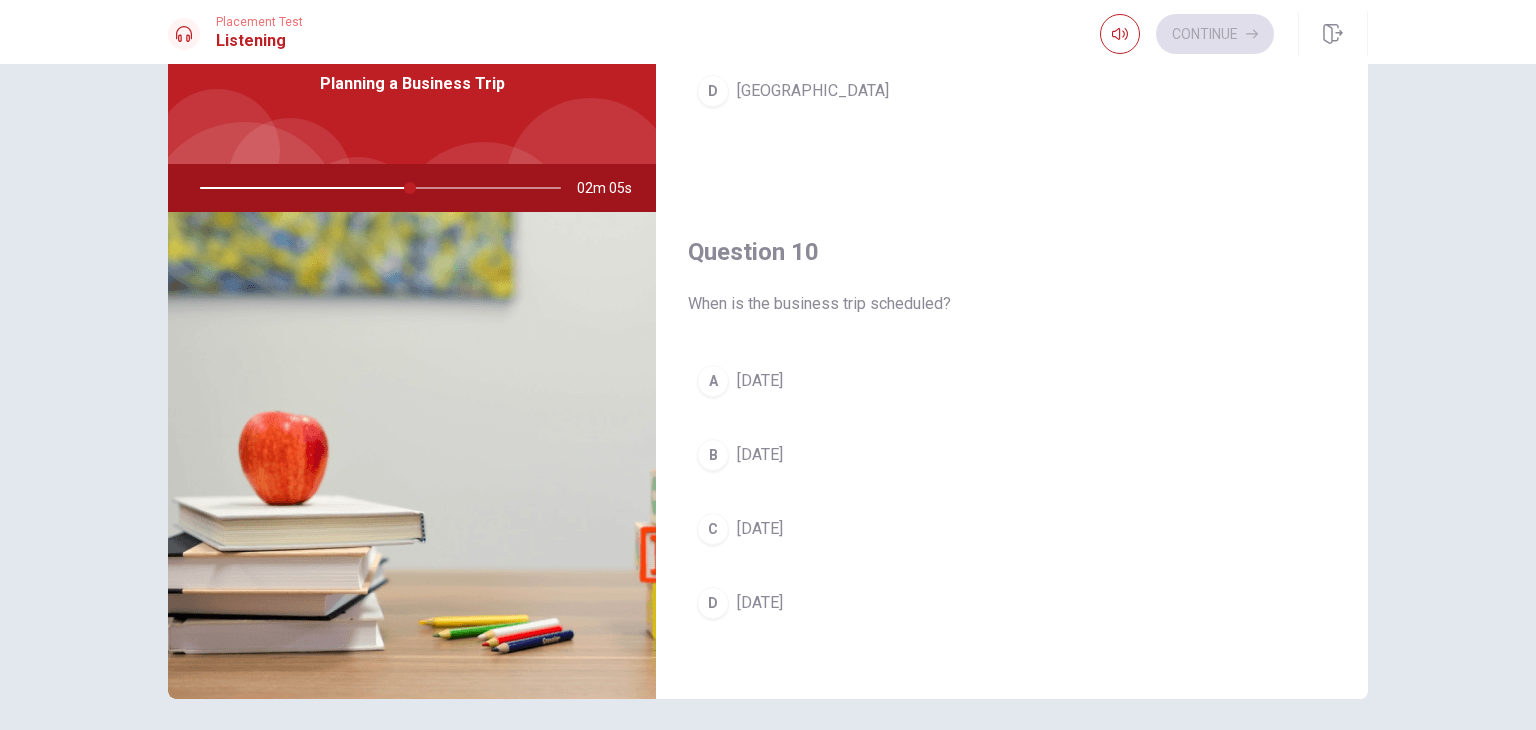 click on "[DATE]" at bounding box center (760, 529) 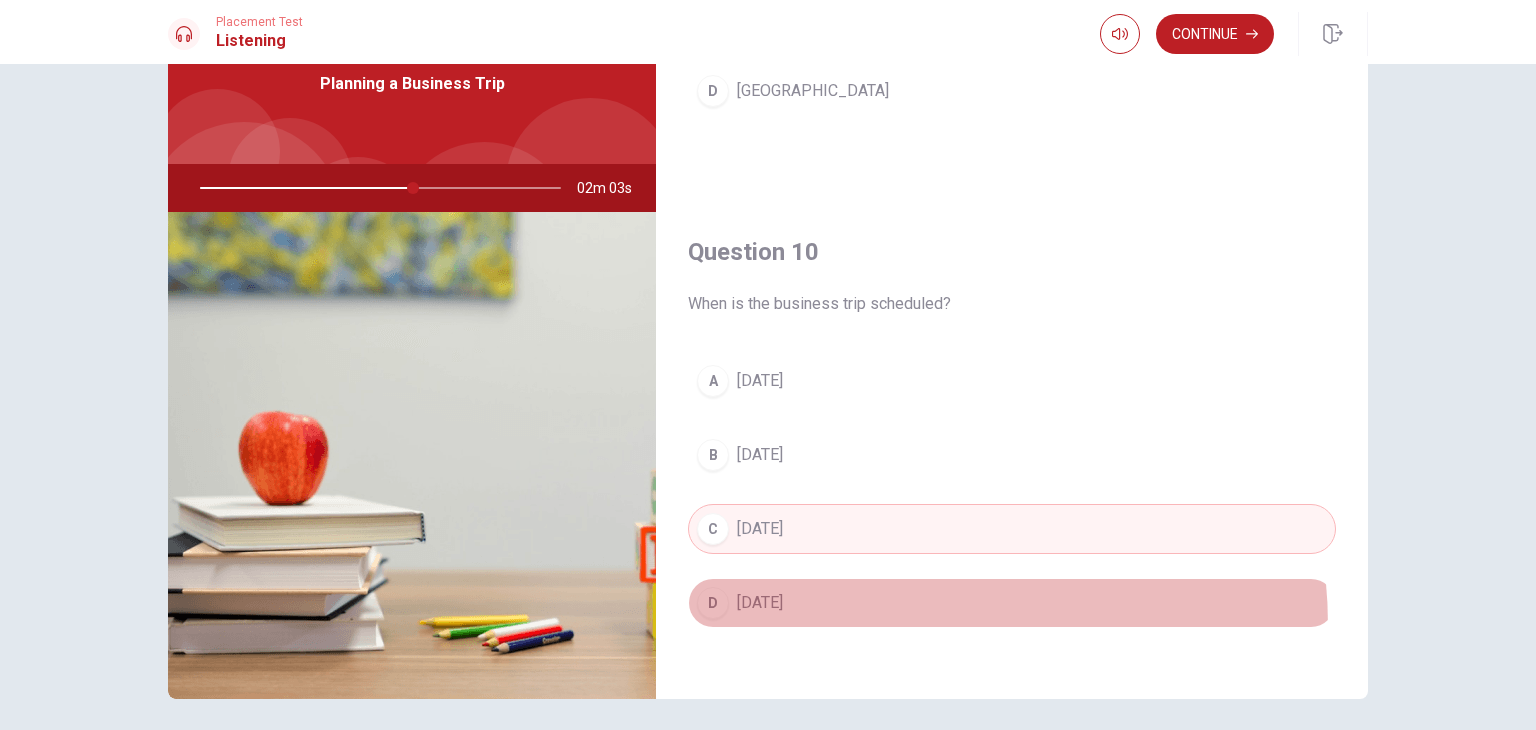 click on "D [DATE]" at bounding box center [1012, 603] 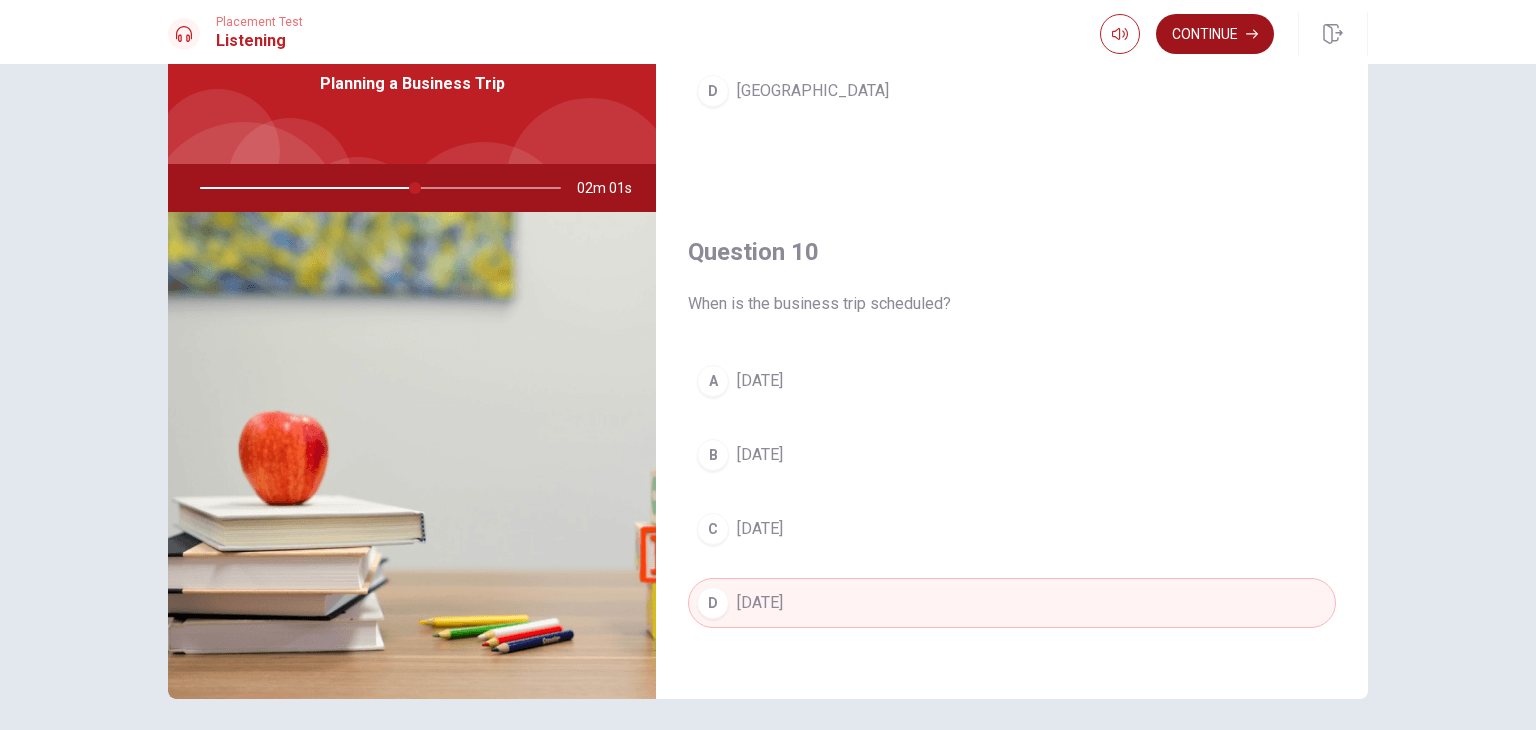 click on "Continue" at bounding box center (1215, 34) 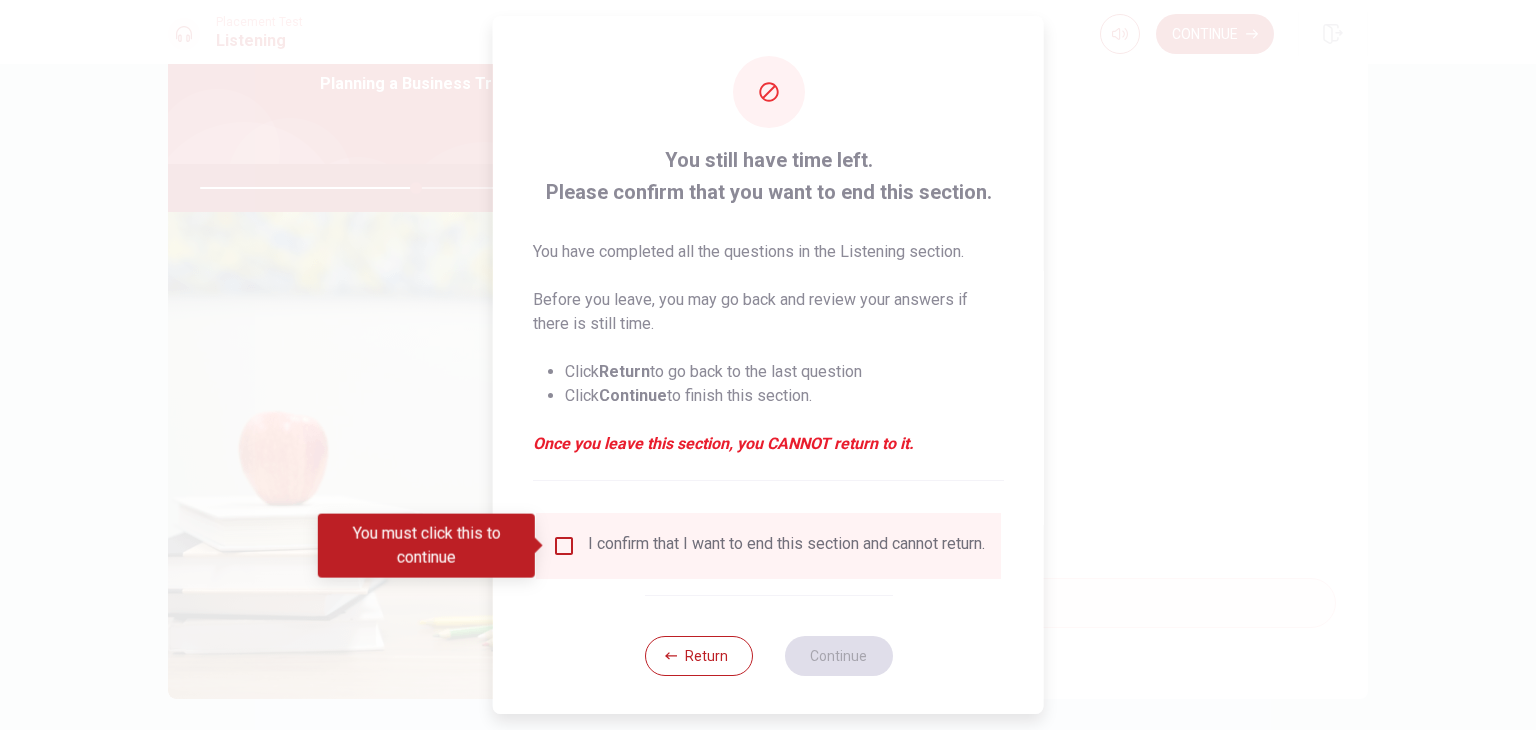 click at bounding box center (564, 546) 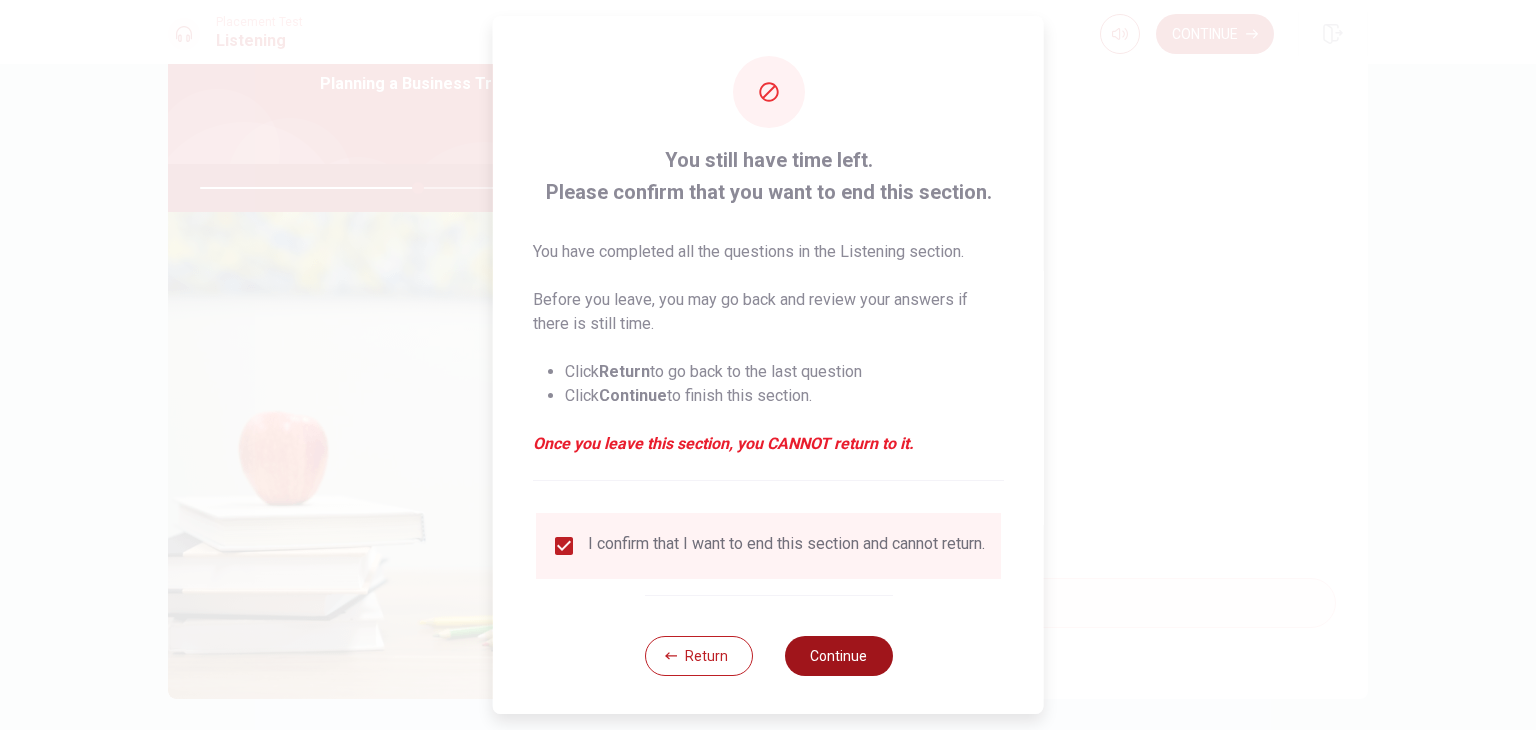click on "Continue" at bounding box center [838, 656] 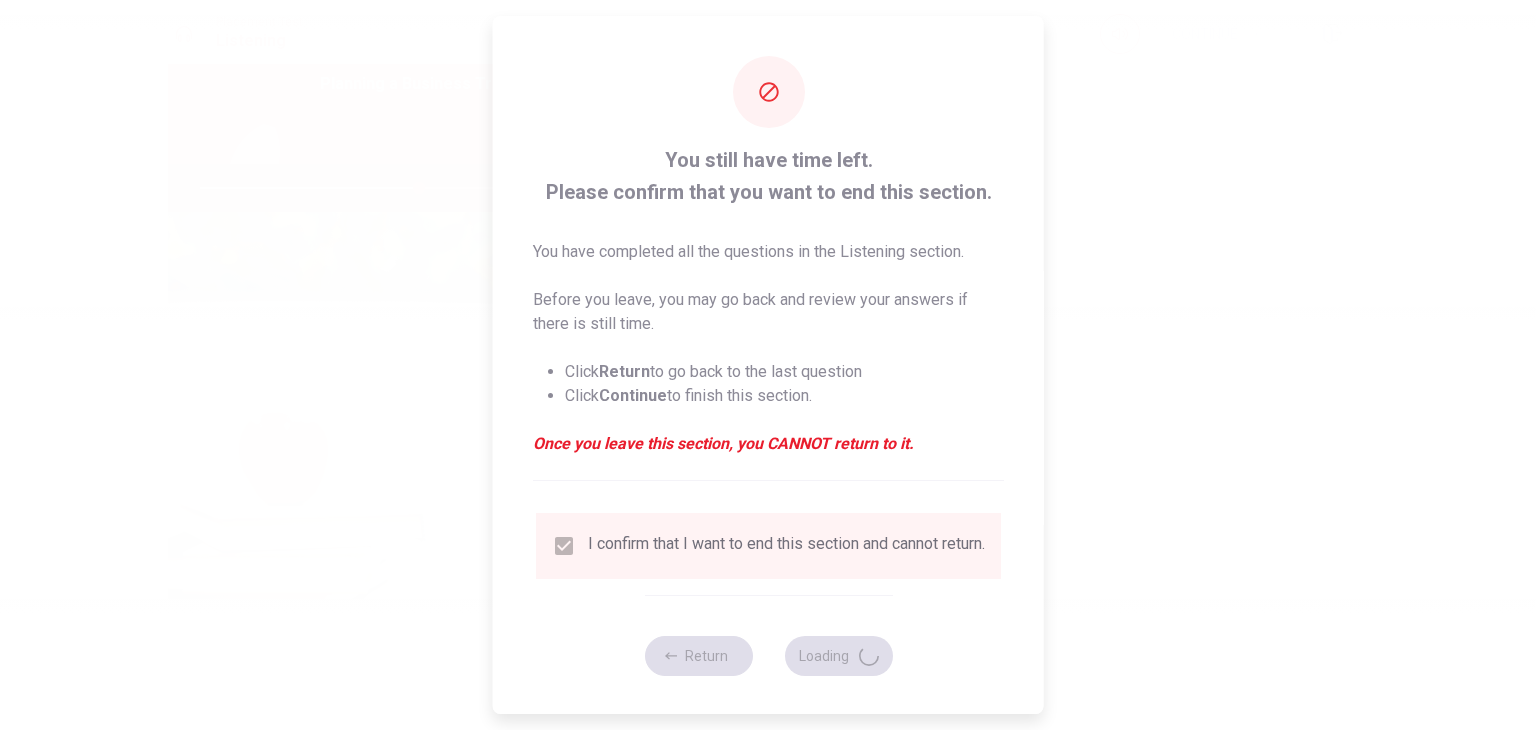 type on "61" 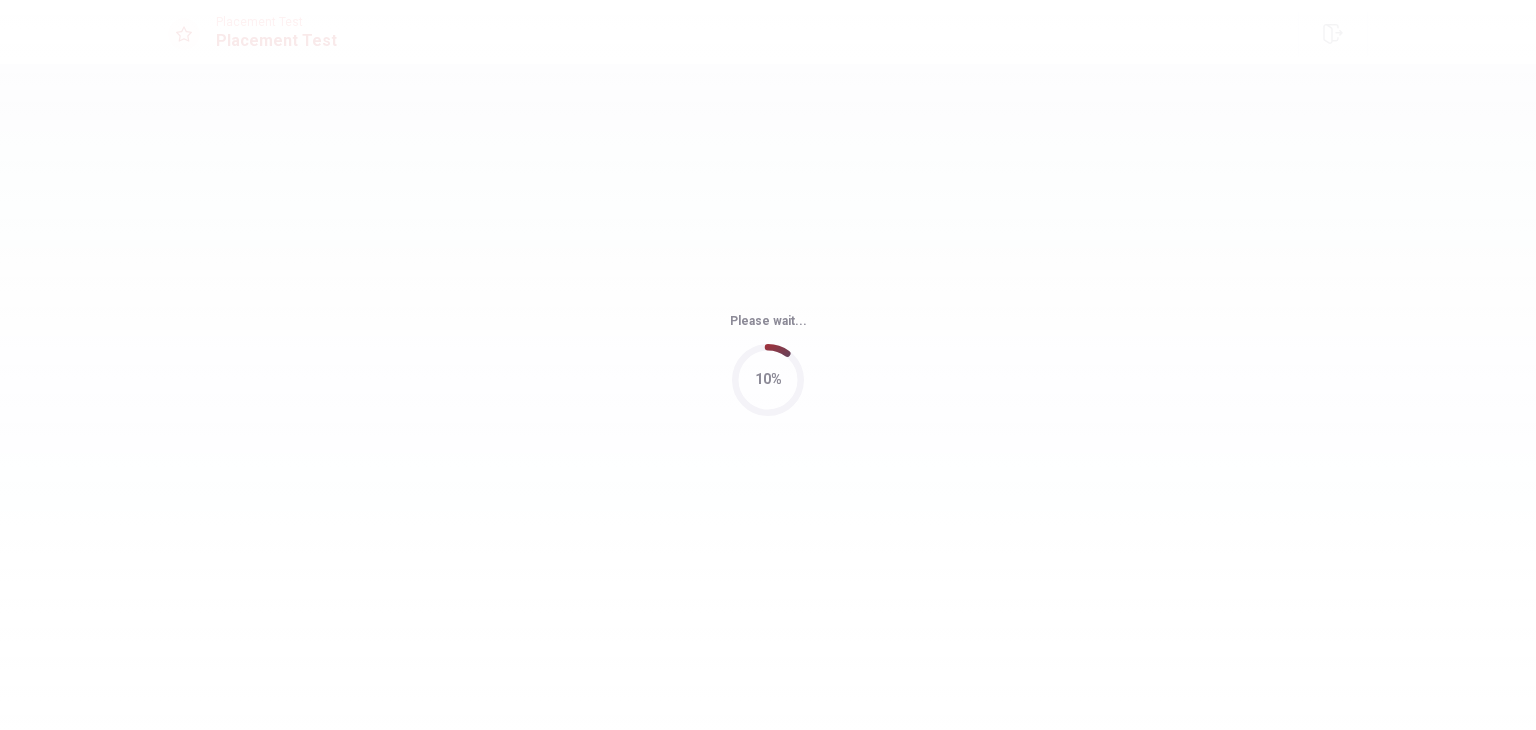 scroll, scrollTop: 0, scrollLeft: 0, axis: both 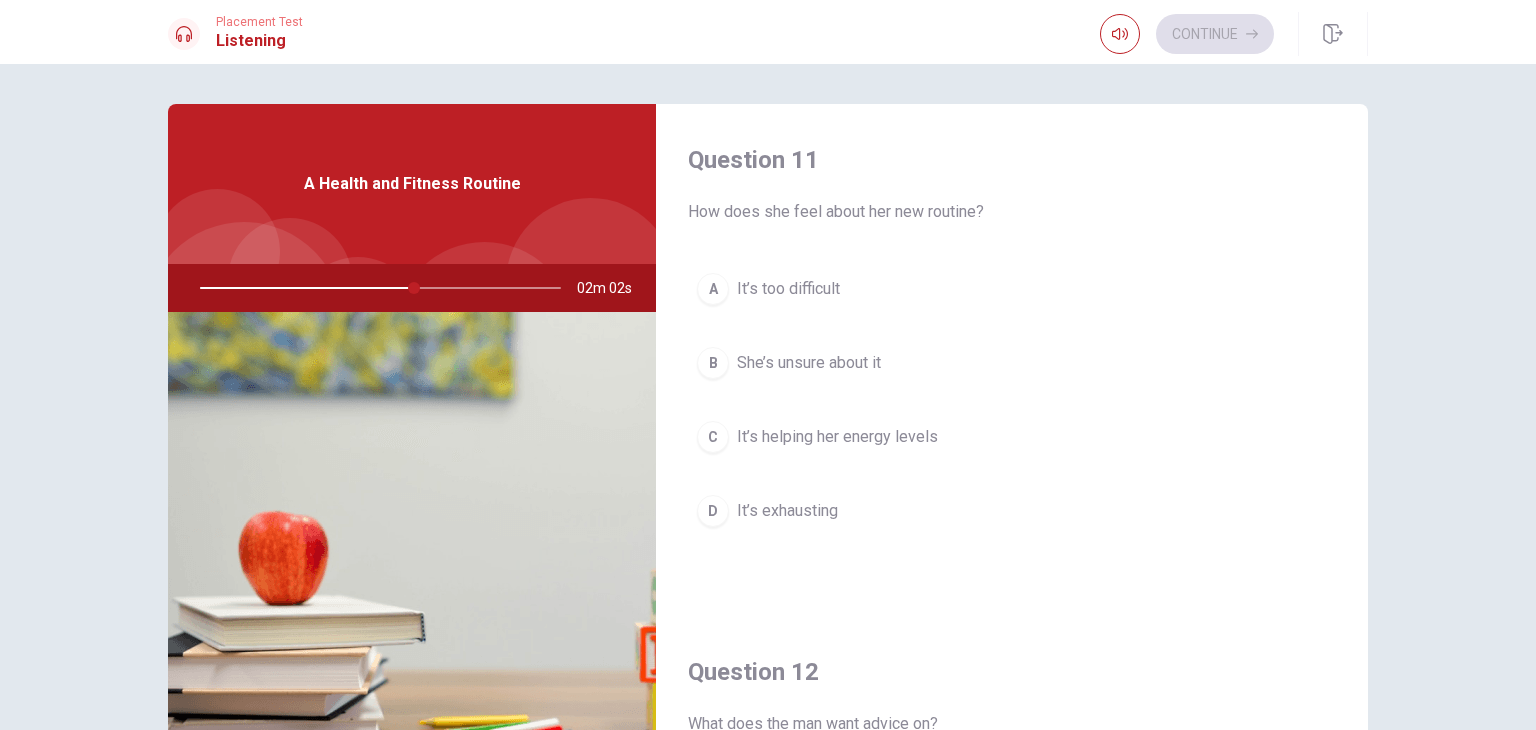 click on "Question 11 How does she feel about her new routine? A It’s too difficult B She’s unsure about it C It’s helping her energy levels D It’s exhausting" at bounding box center (1012, 360) 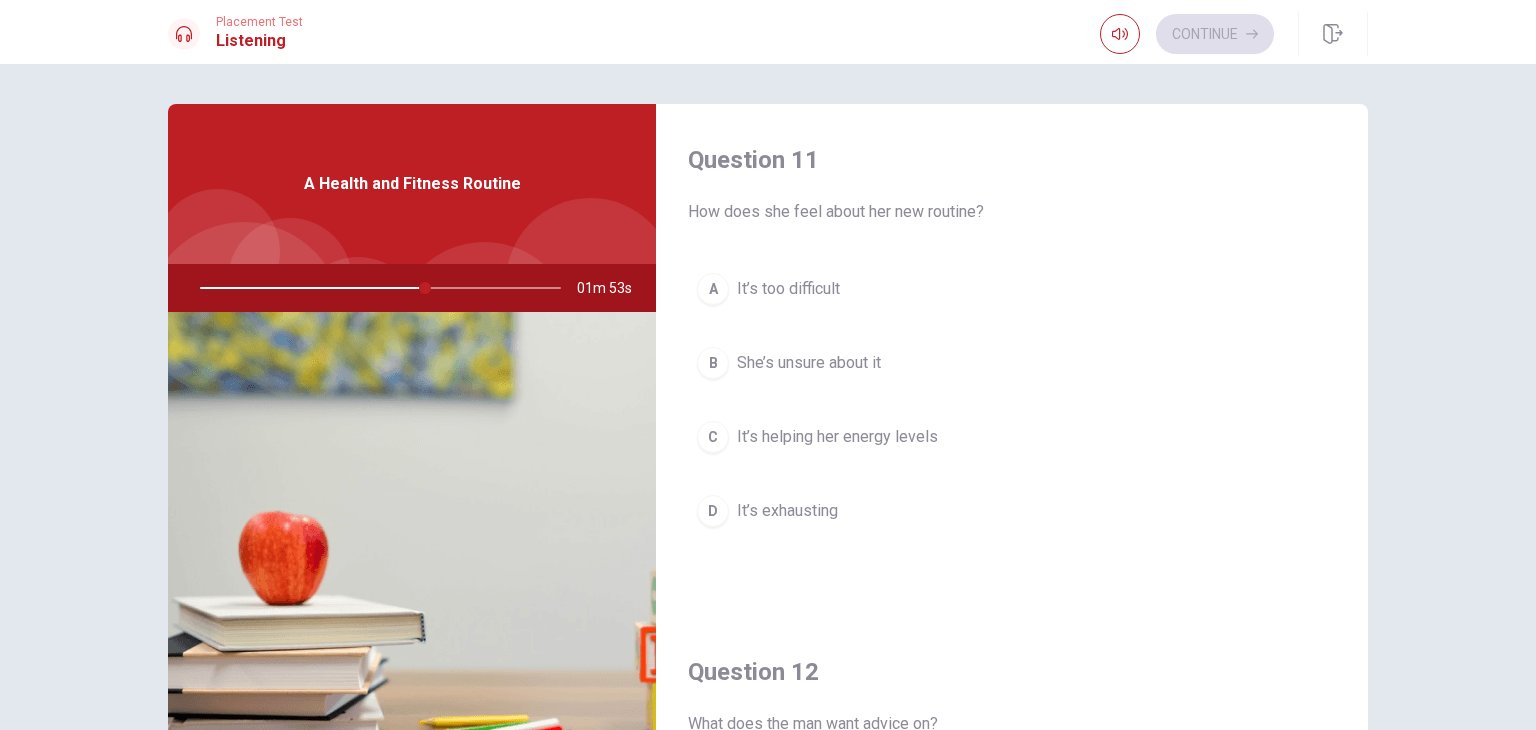 click on "A It’s too difficult B She’s unsure about it C It’s helping her energy levels D It’s exhausting" at bounding box center [1012, 420] 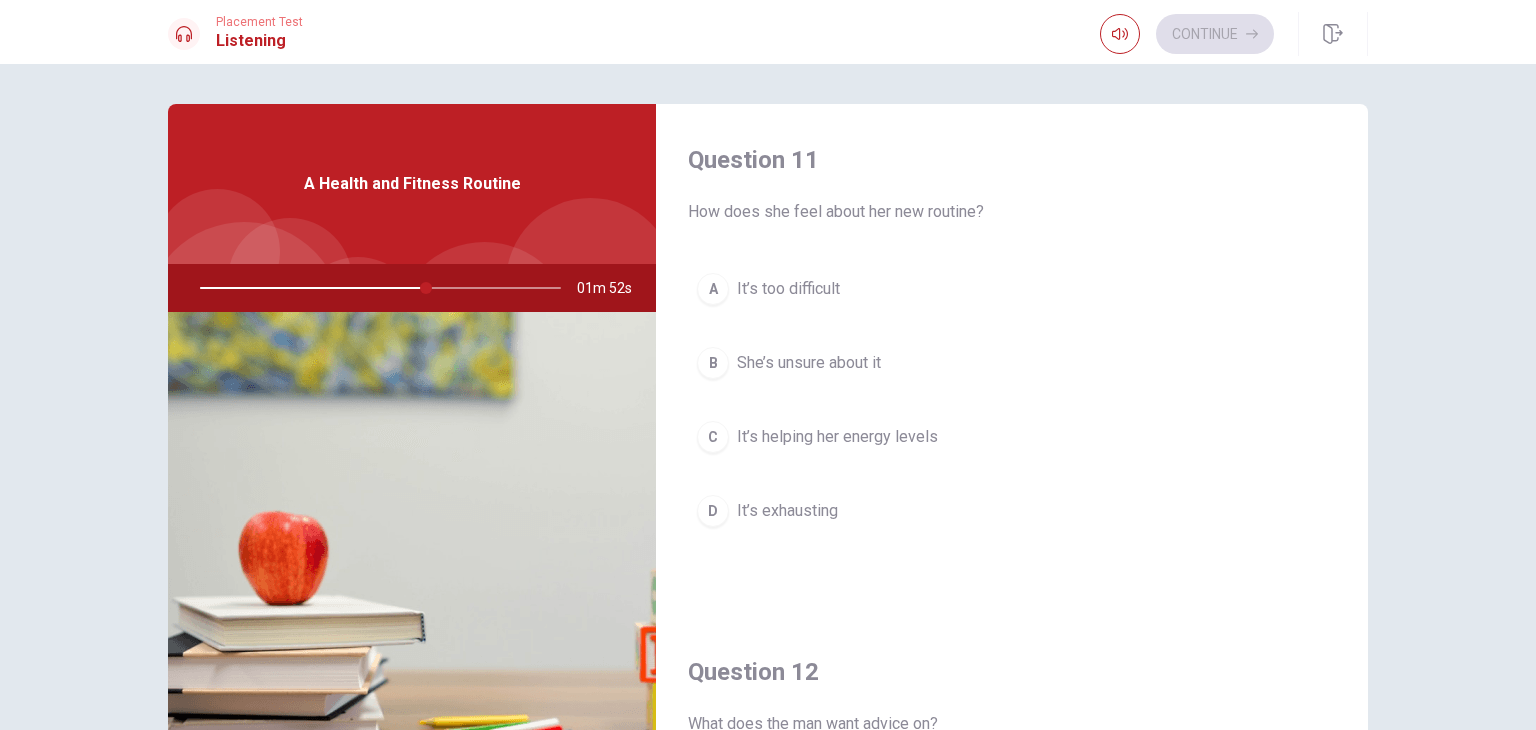 click on "C It’s helping her energy levels" at bounding box center [1012, 437] 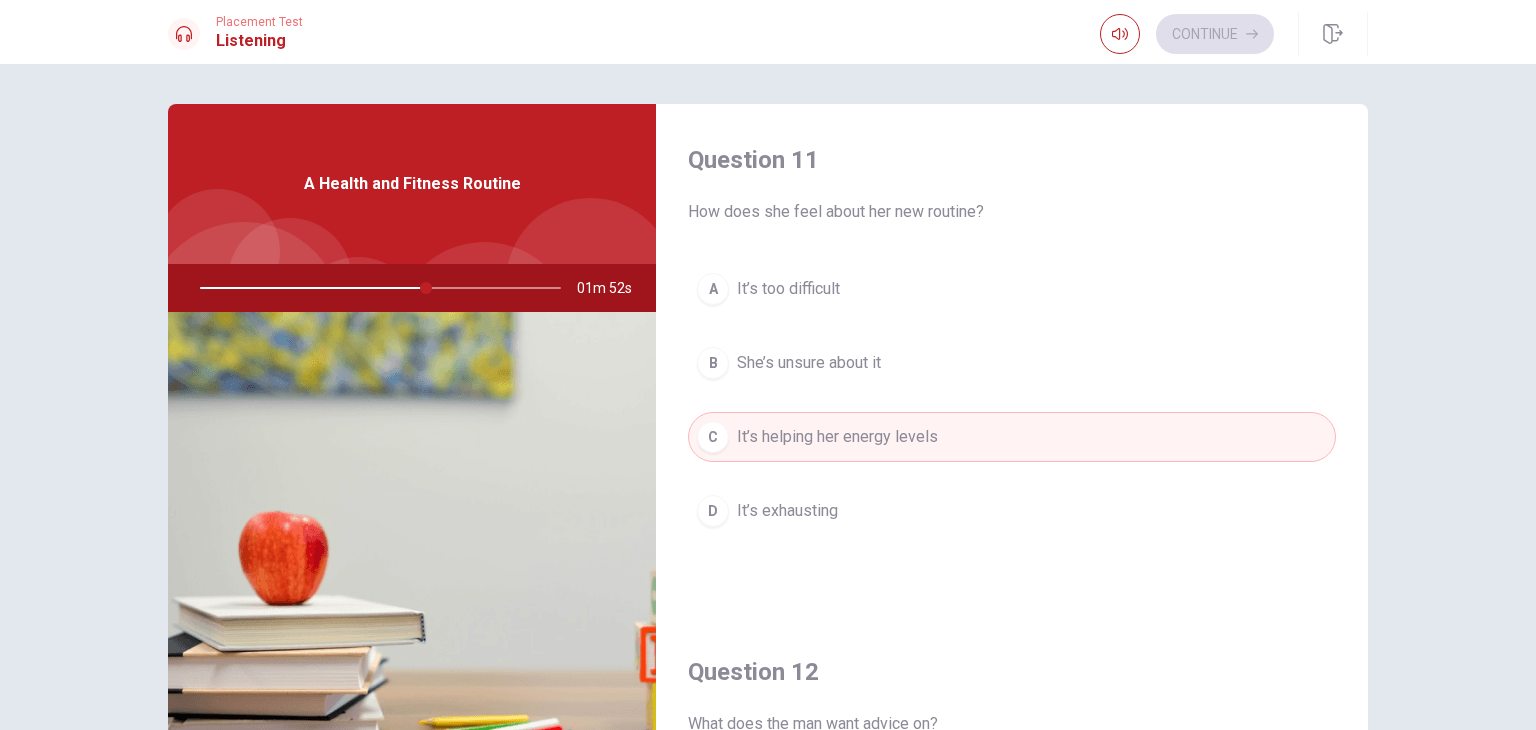 scroll, scrollTop: 400, scrollLeft: 0, axis: vertical 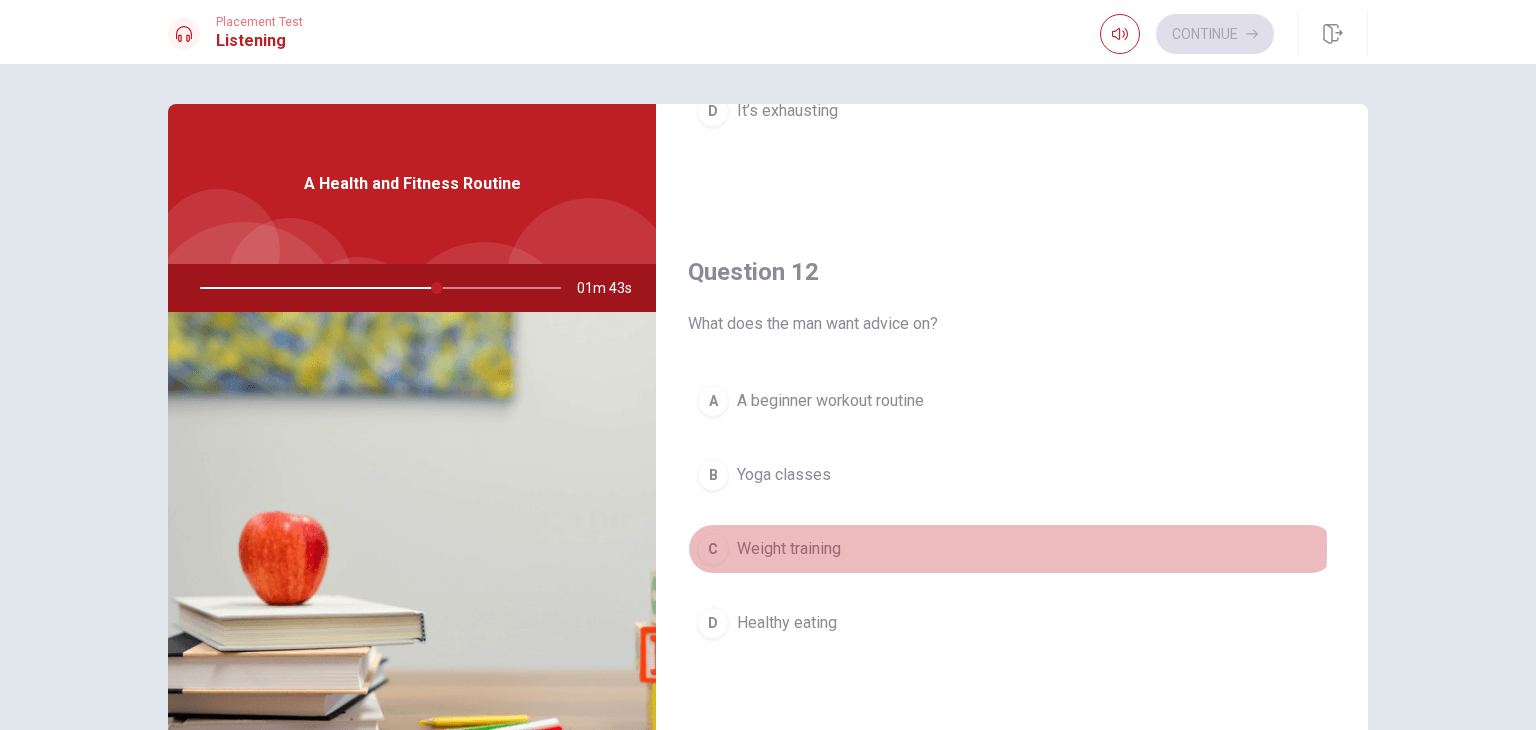 click on "Weight training" at bounding box center (789, 549) 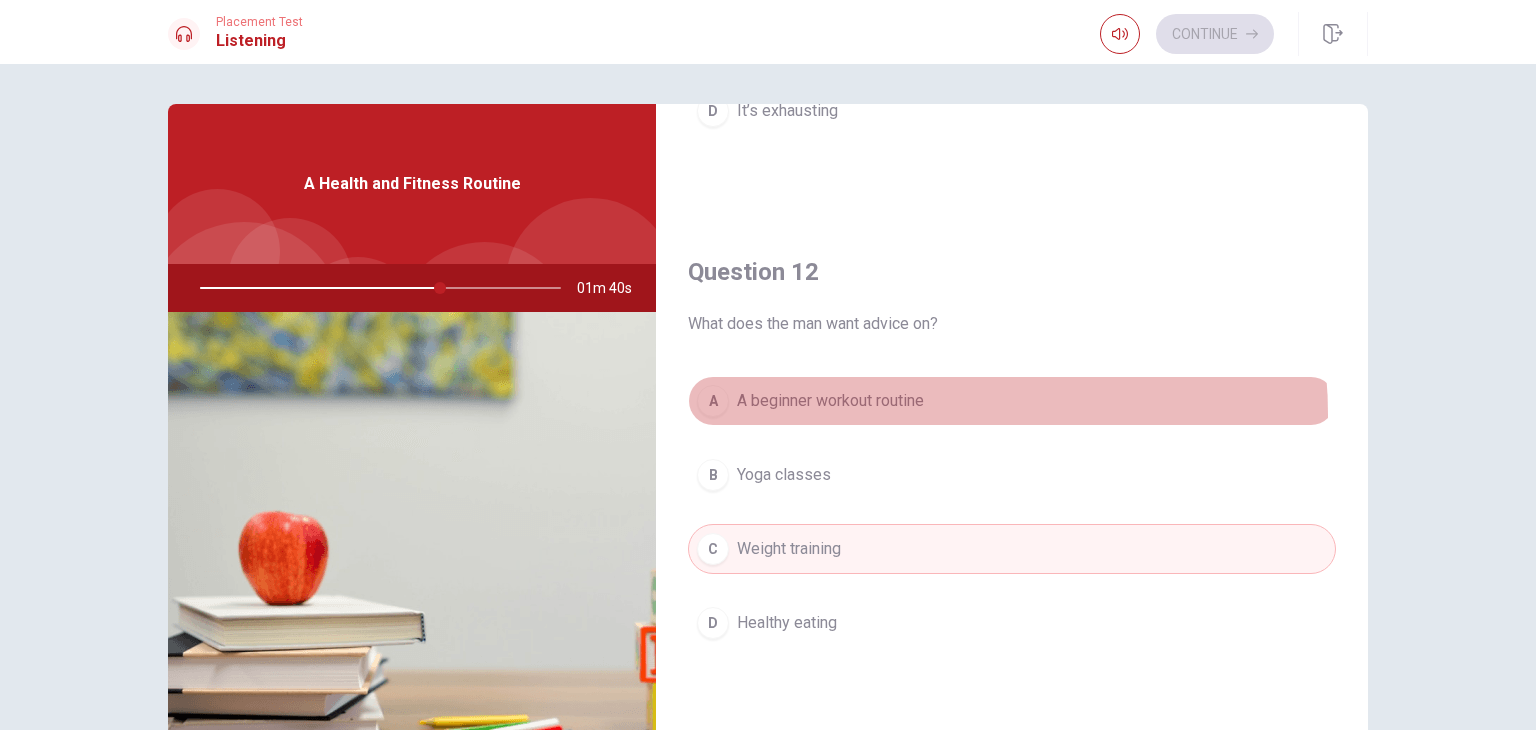 click on "A A beginner workout routine" at bounding box center (1012, 401) 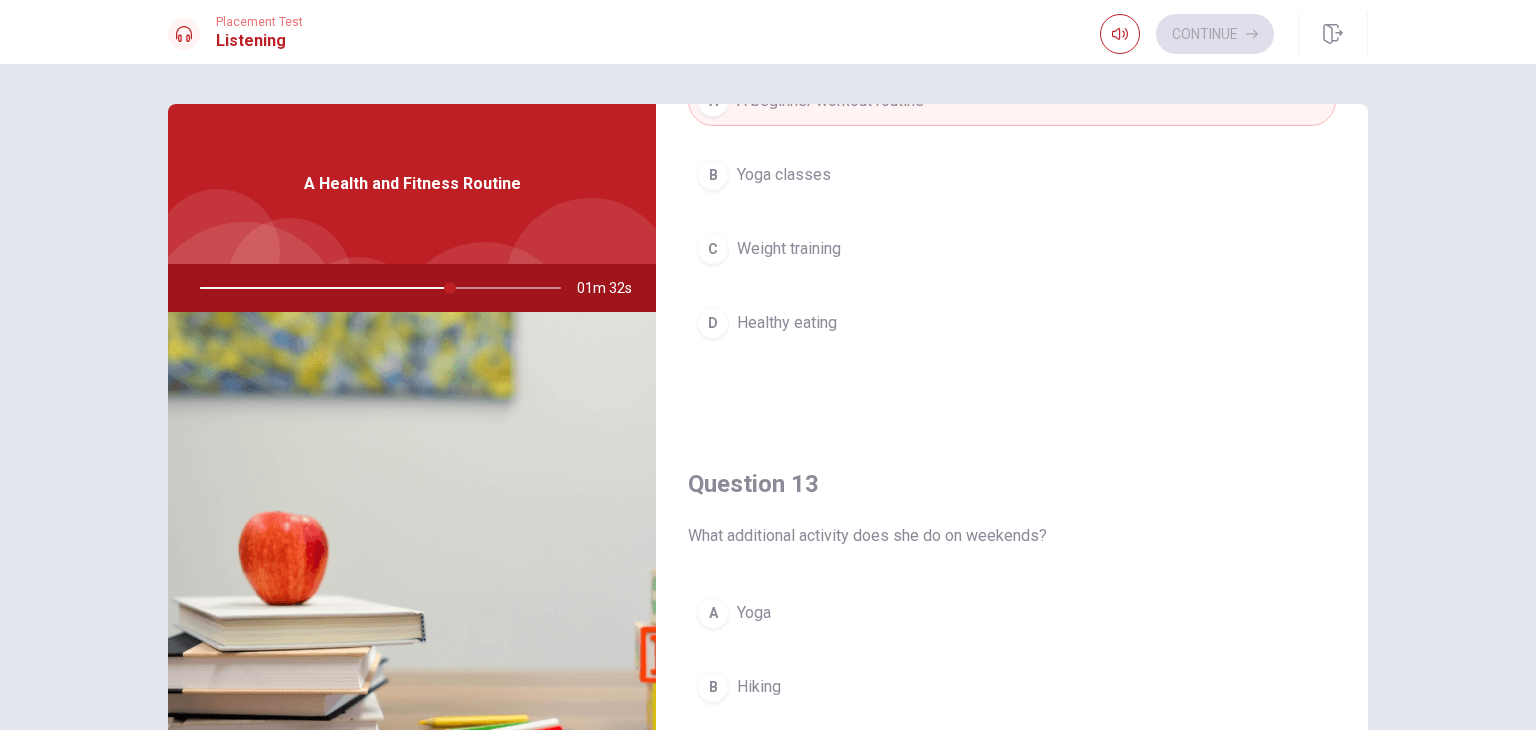 scroll, scrollTop: 800, scrollLeft: 0, axis: vertical 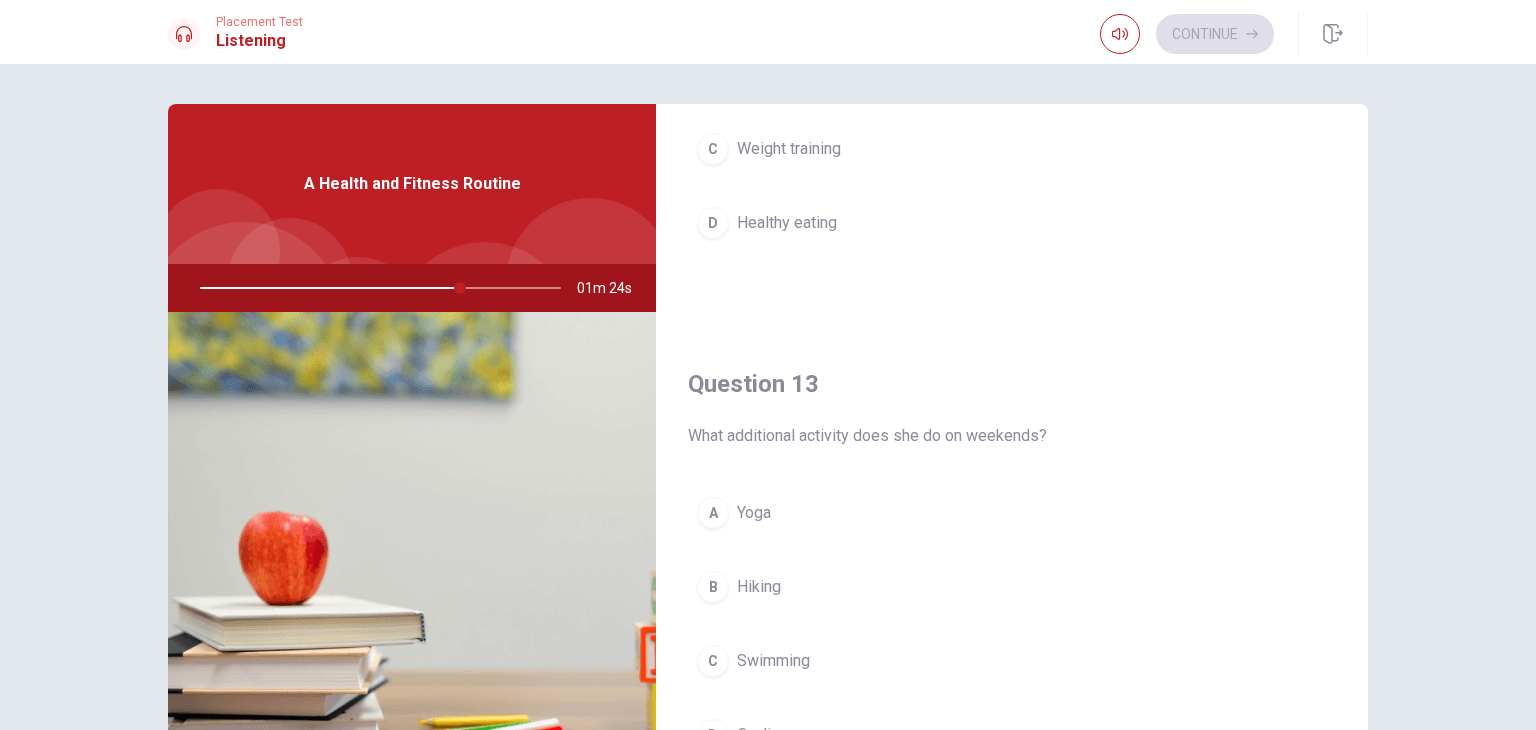 click on "A Yoga" at bounding box center (1012, 513) 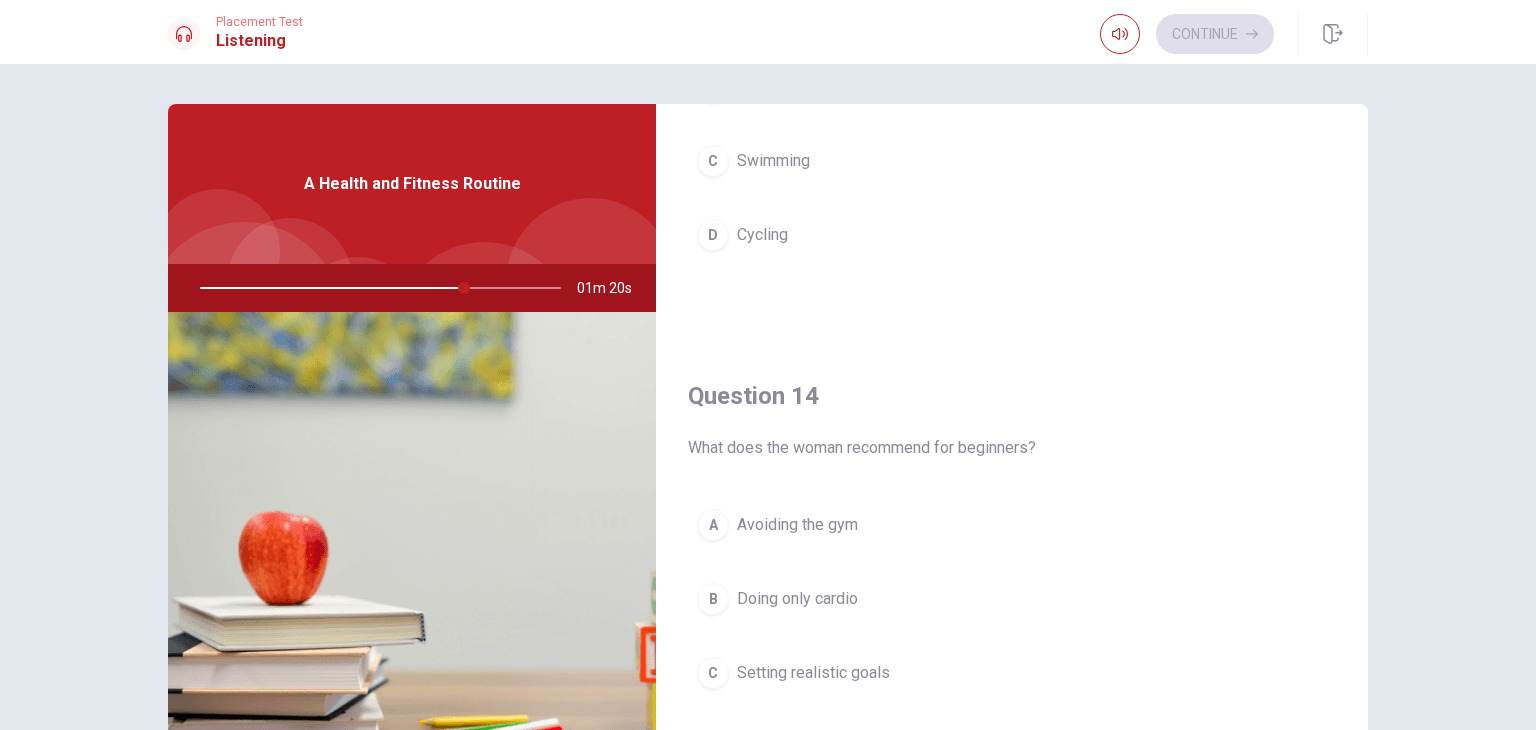 scroll, scrollTop: 1400, scrollLeft: 0, axis: vertical 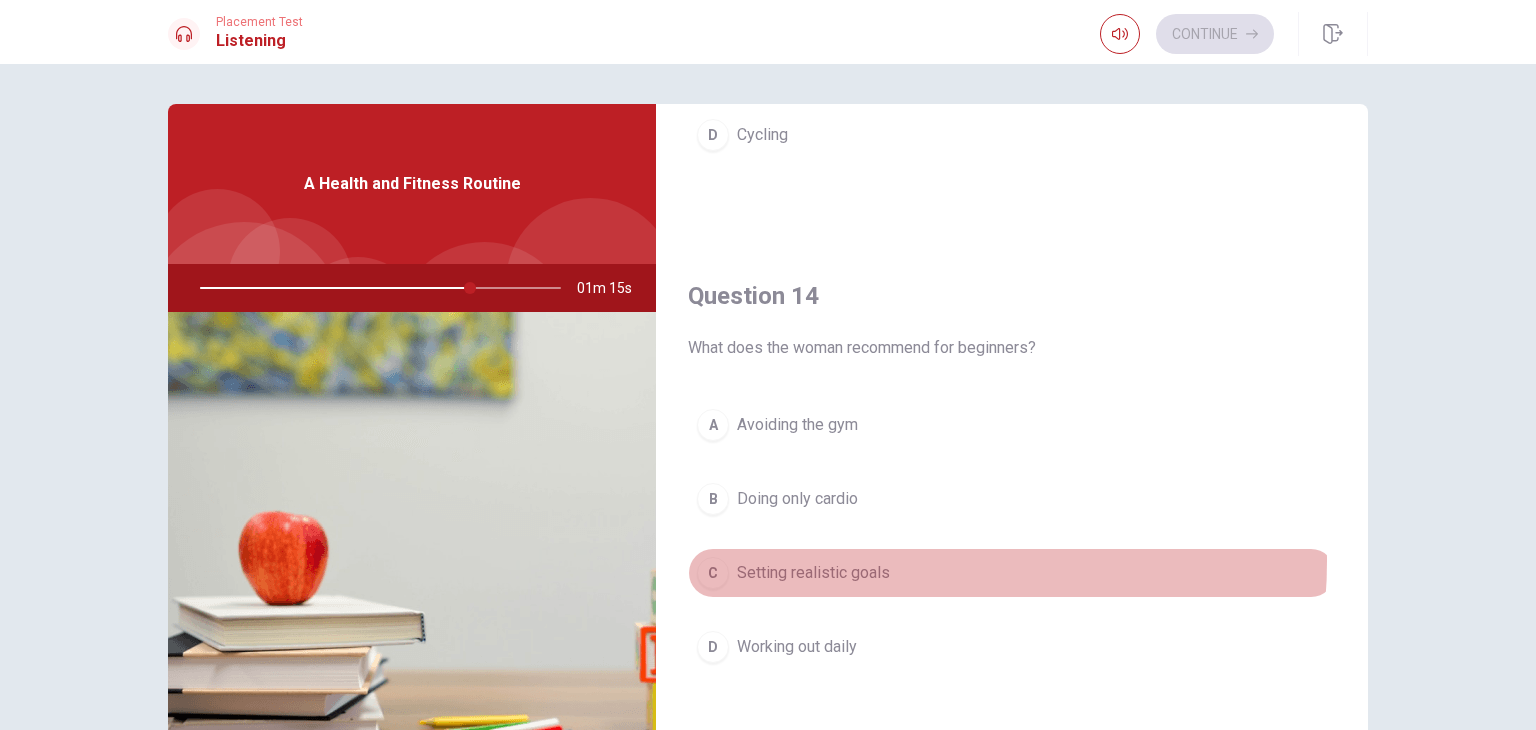 click on "Setting realistic goals" at bounding box center [813, 573] 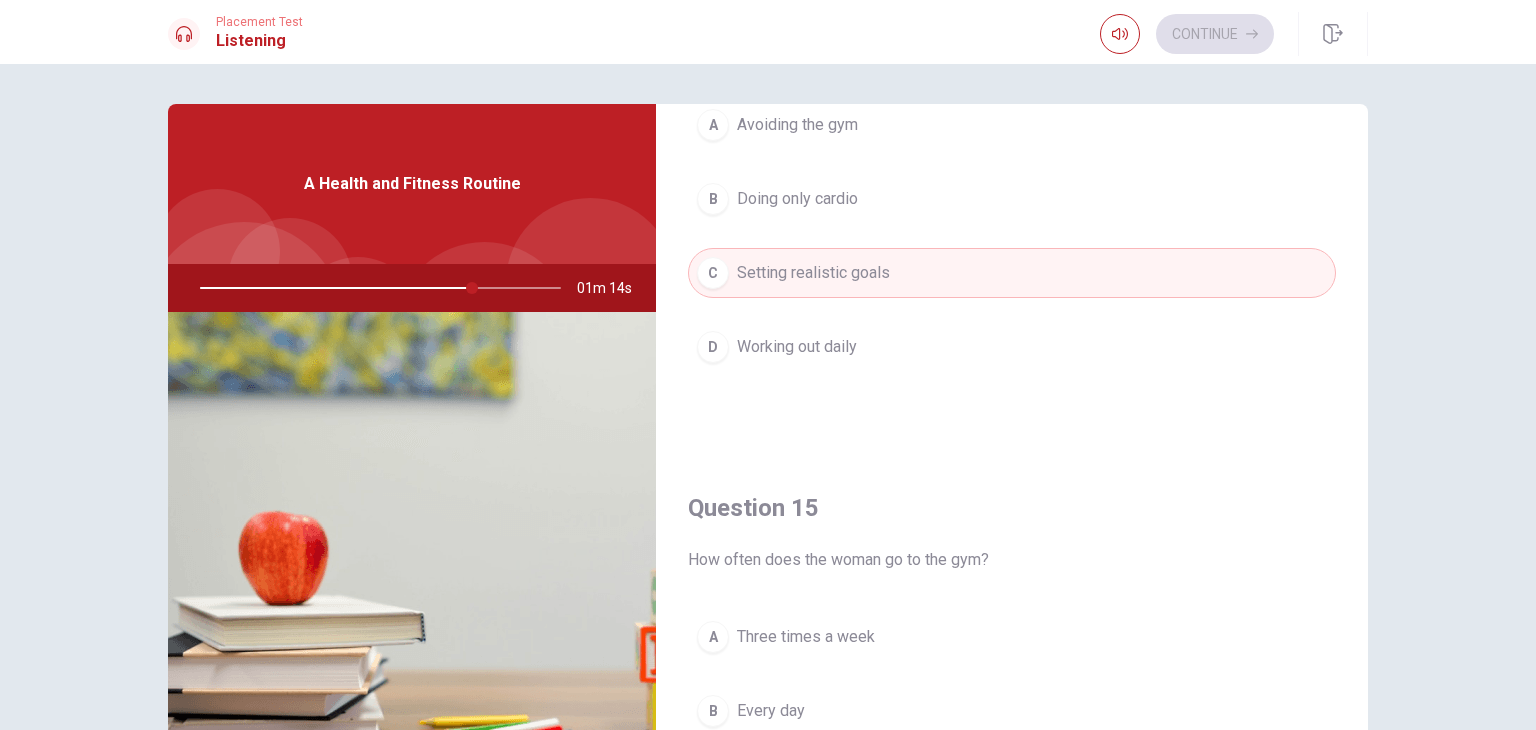 scroll, scrollTop: 1856, scrollLeft: 0, axis: vertical 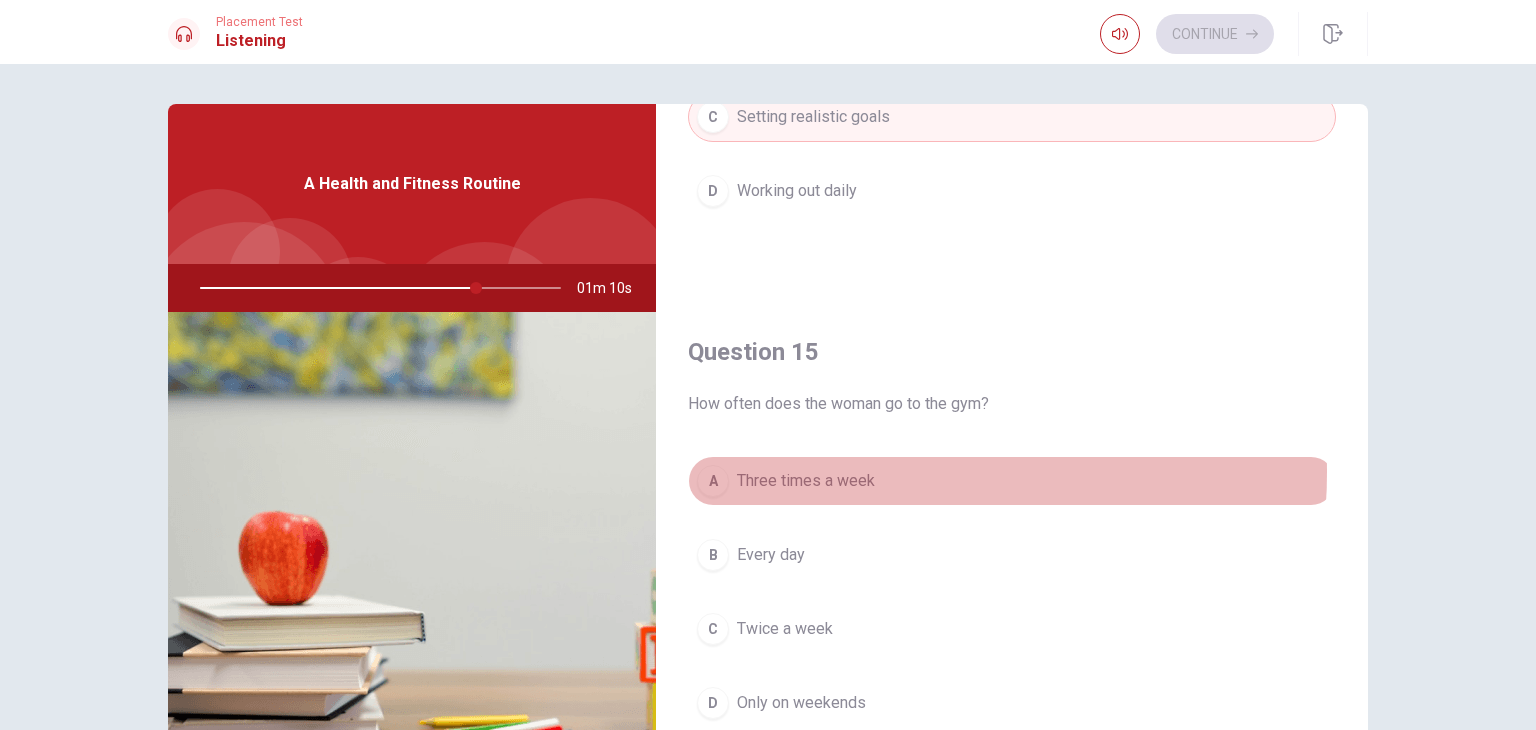 click on "Three times a week" at bounding box center (806, 481) 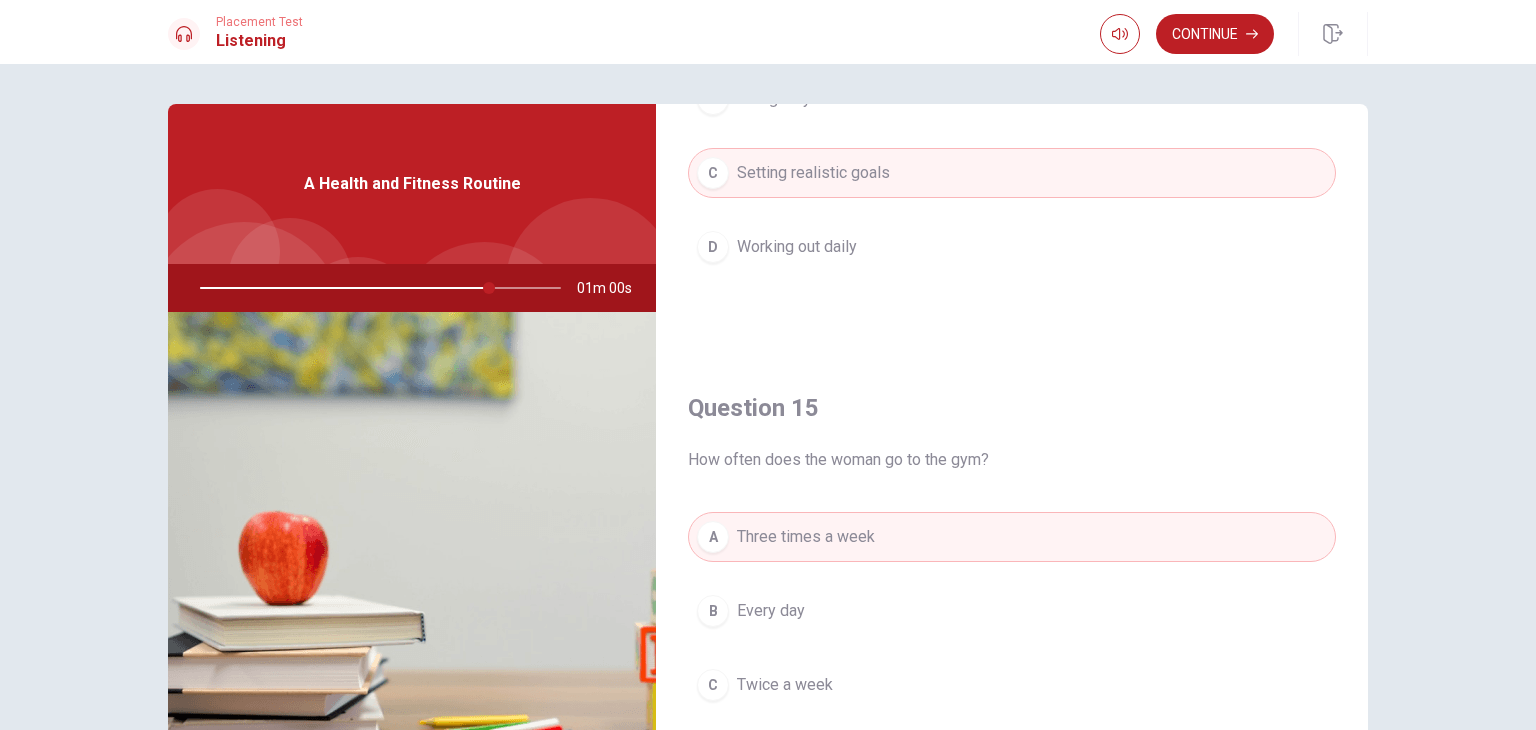 scroll, scrollTop: 1856, scrollLeft: 0, axis: vertical 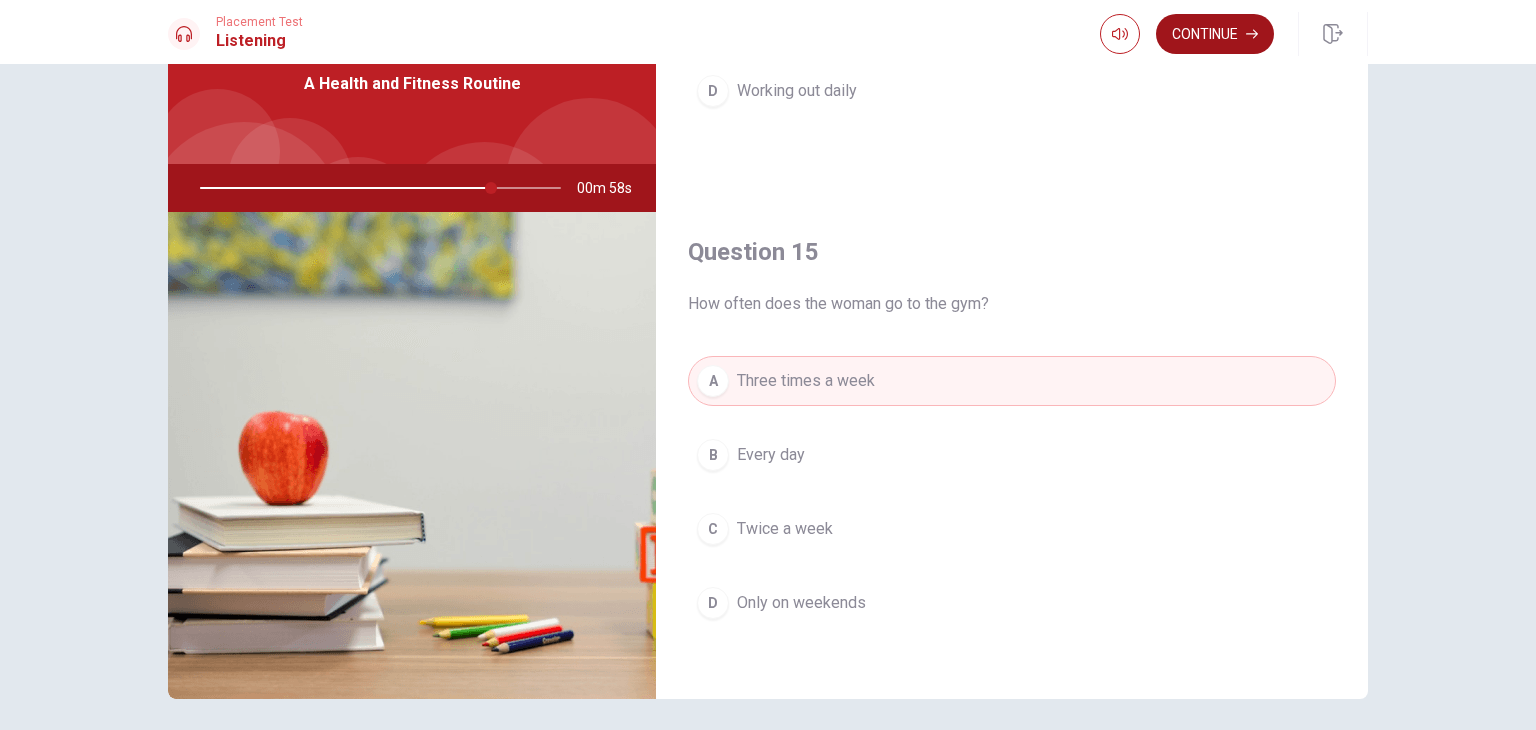 click on "Continue" at bounding box center [1215, 34] 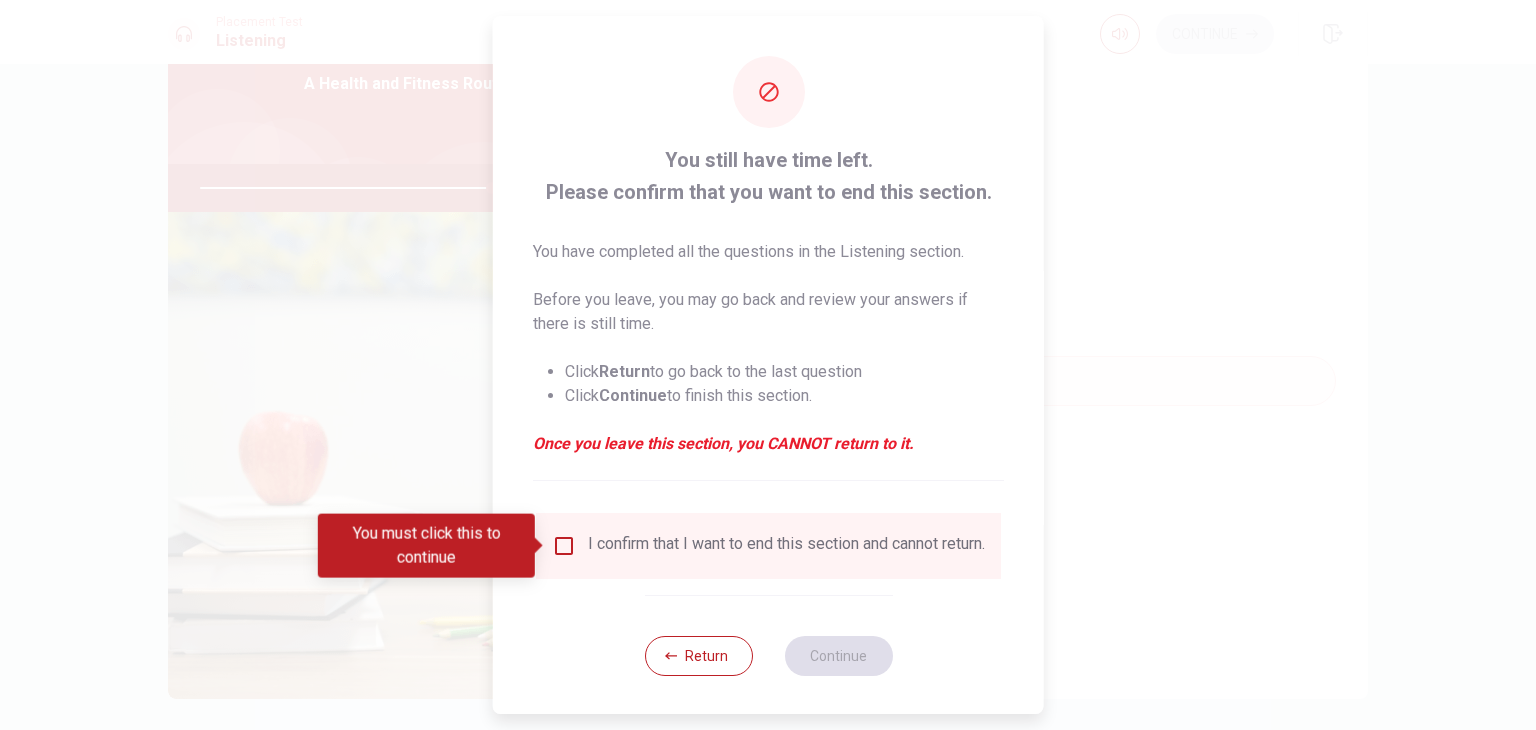 click at bounding box center [540, 546] 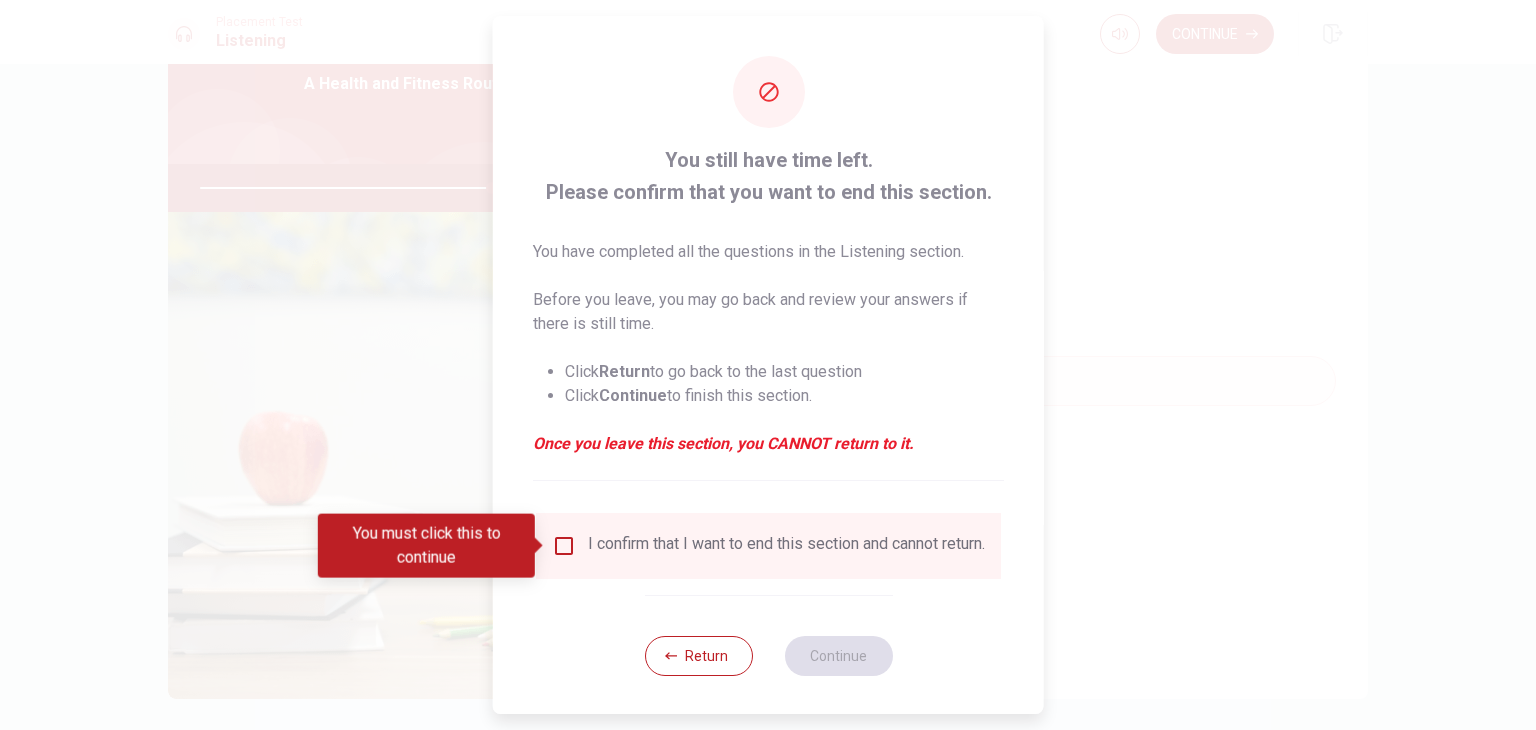 click at bounding box center [564, 546] 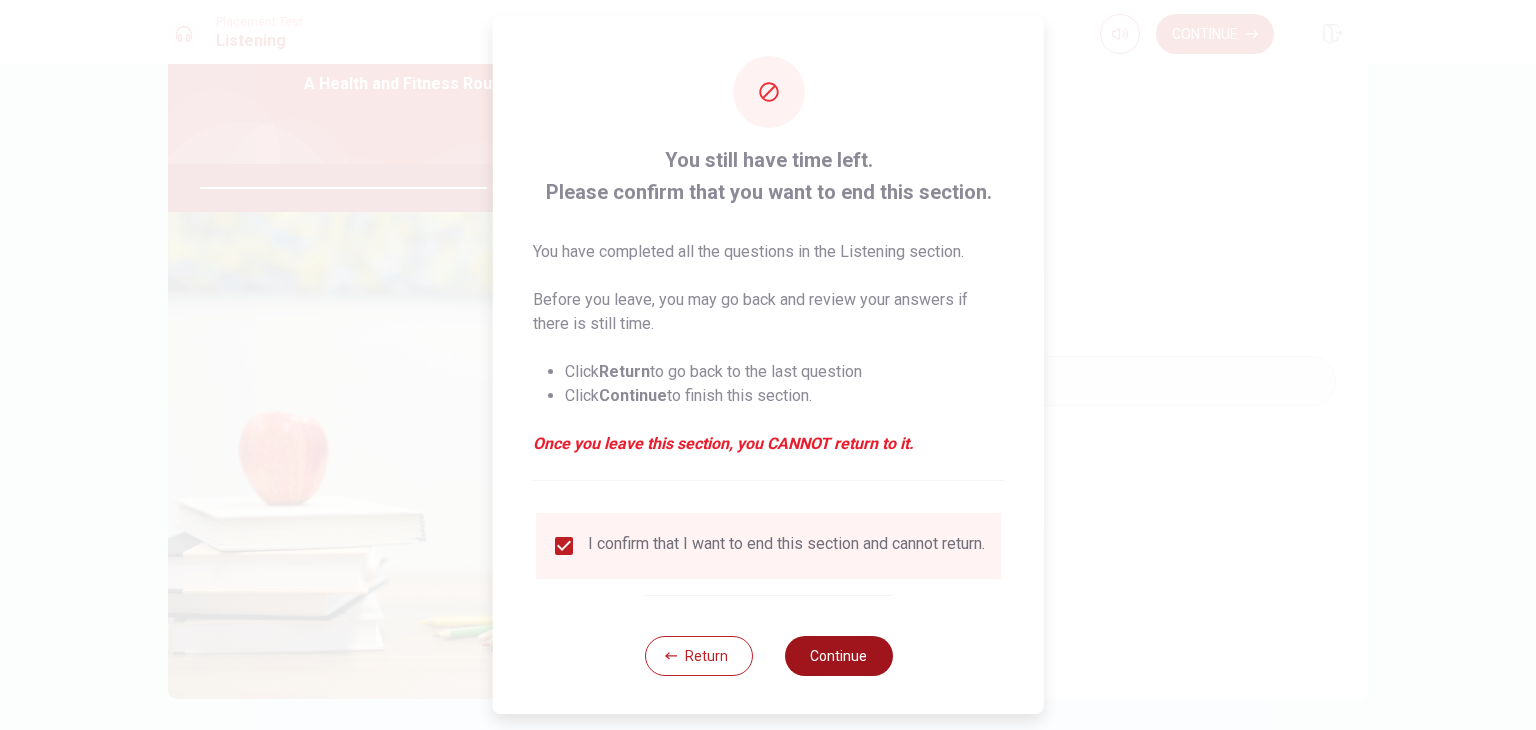 click on "Continue" at bounding box center [838, 656] 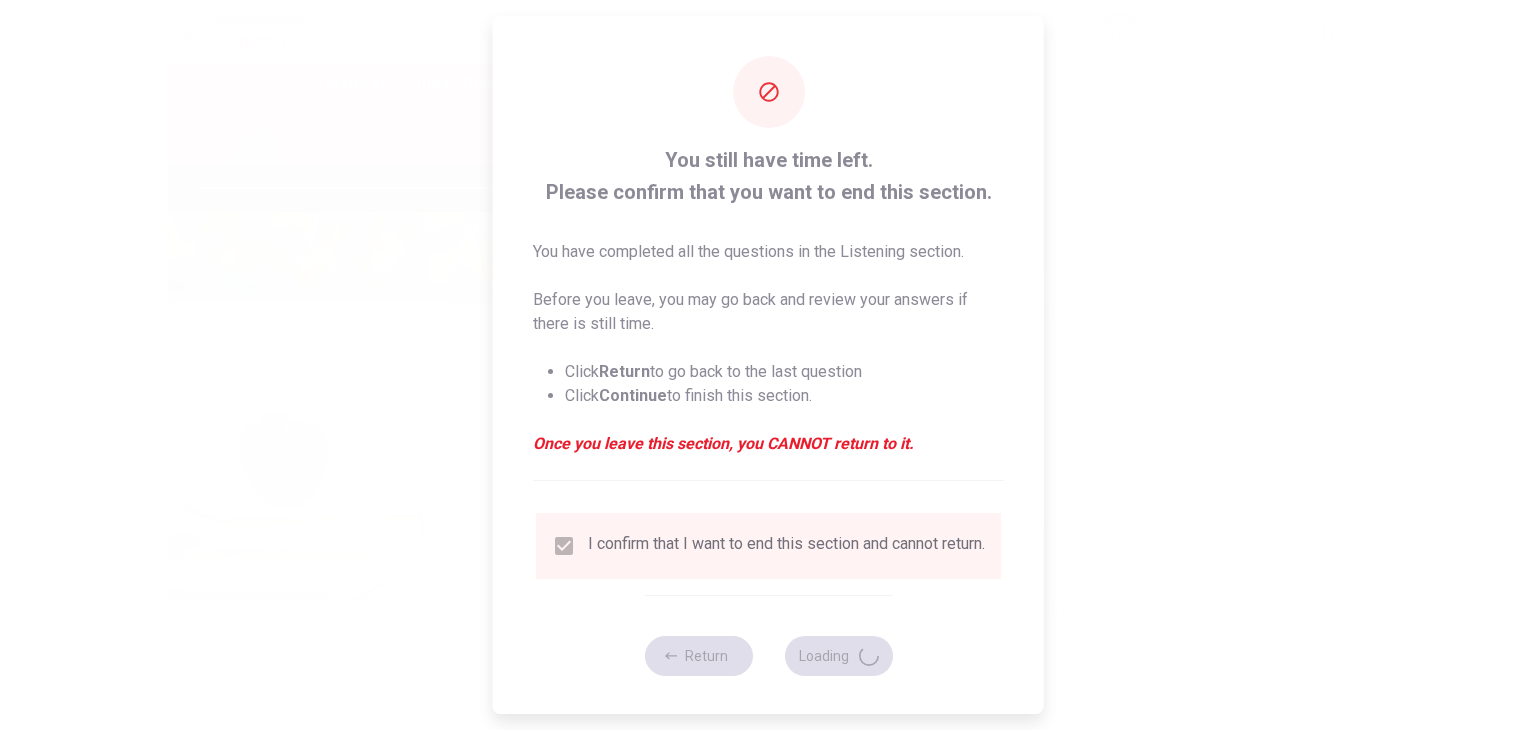 type on "82" 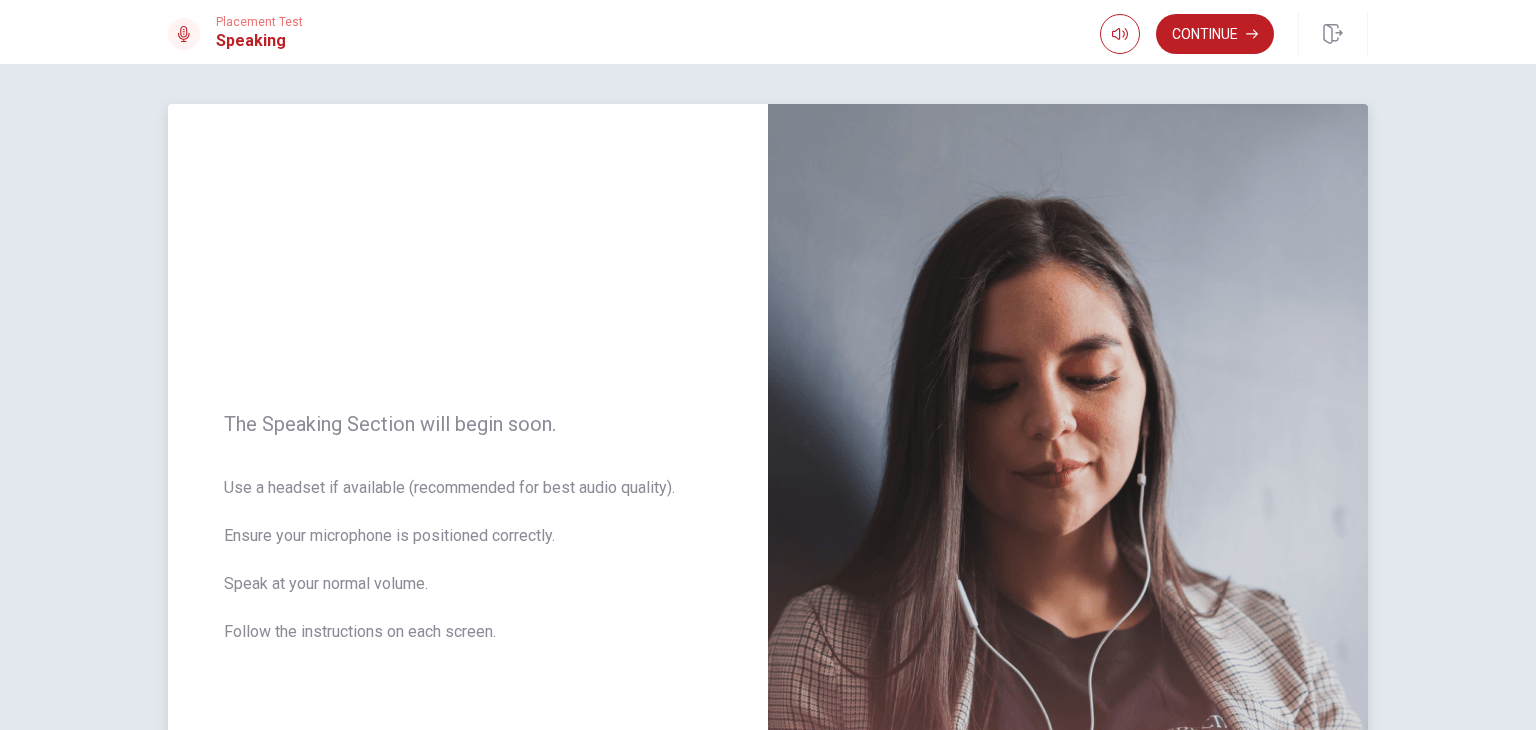 scroll, scrollTop: 200, scrollLeft: 0, axis: vertical 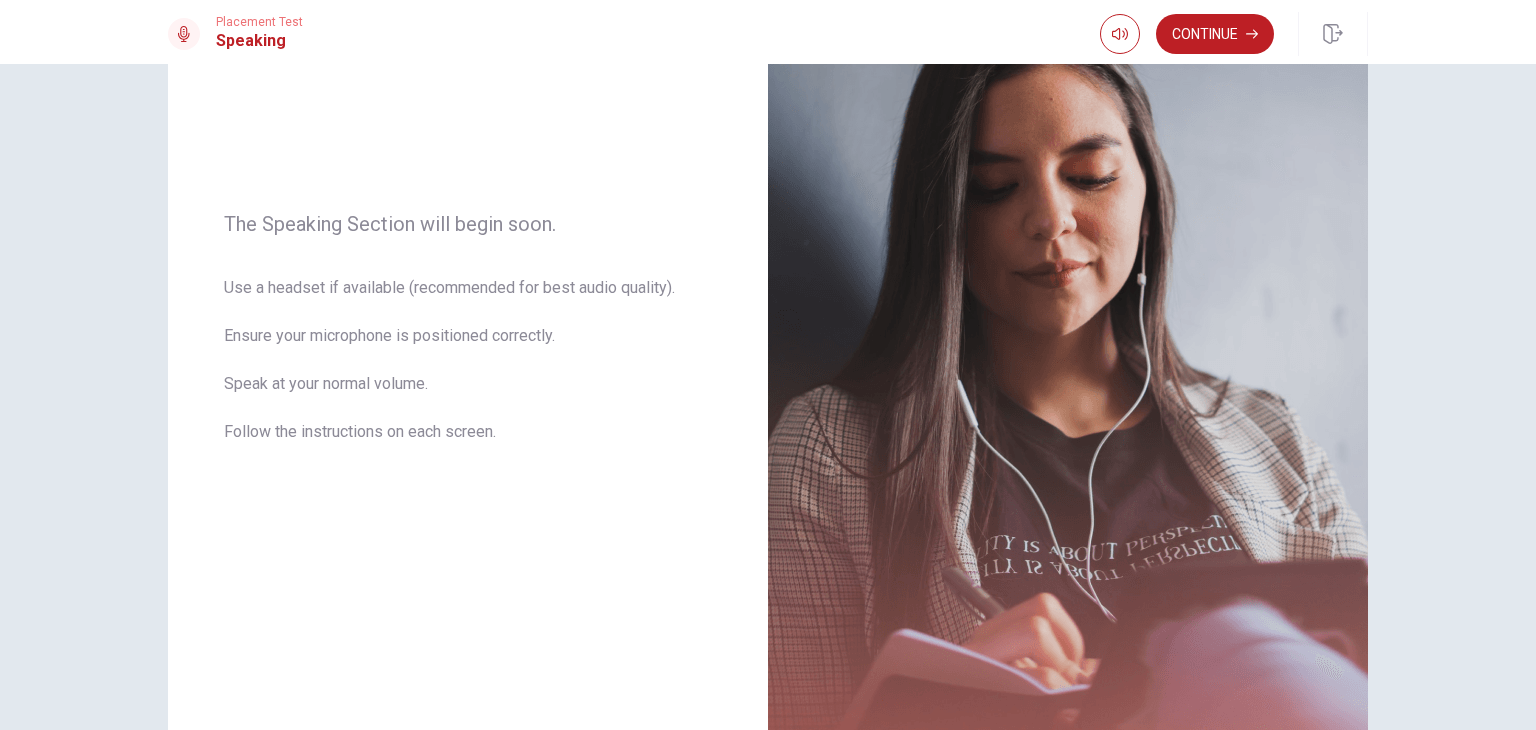 click on "The Speaking Section will begin soon. Use a headset if available (recommended for best audio quality).
Ensure your microphone is positioned correctly.
Speak at your normal volume.
Follow the instructions on each screen. © Copyright  2025" at bounding box center [768, 397] 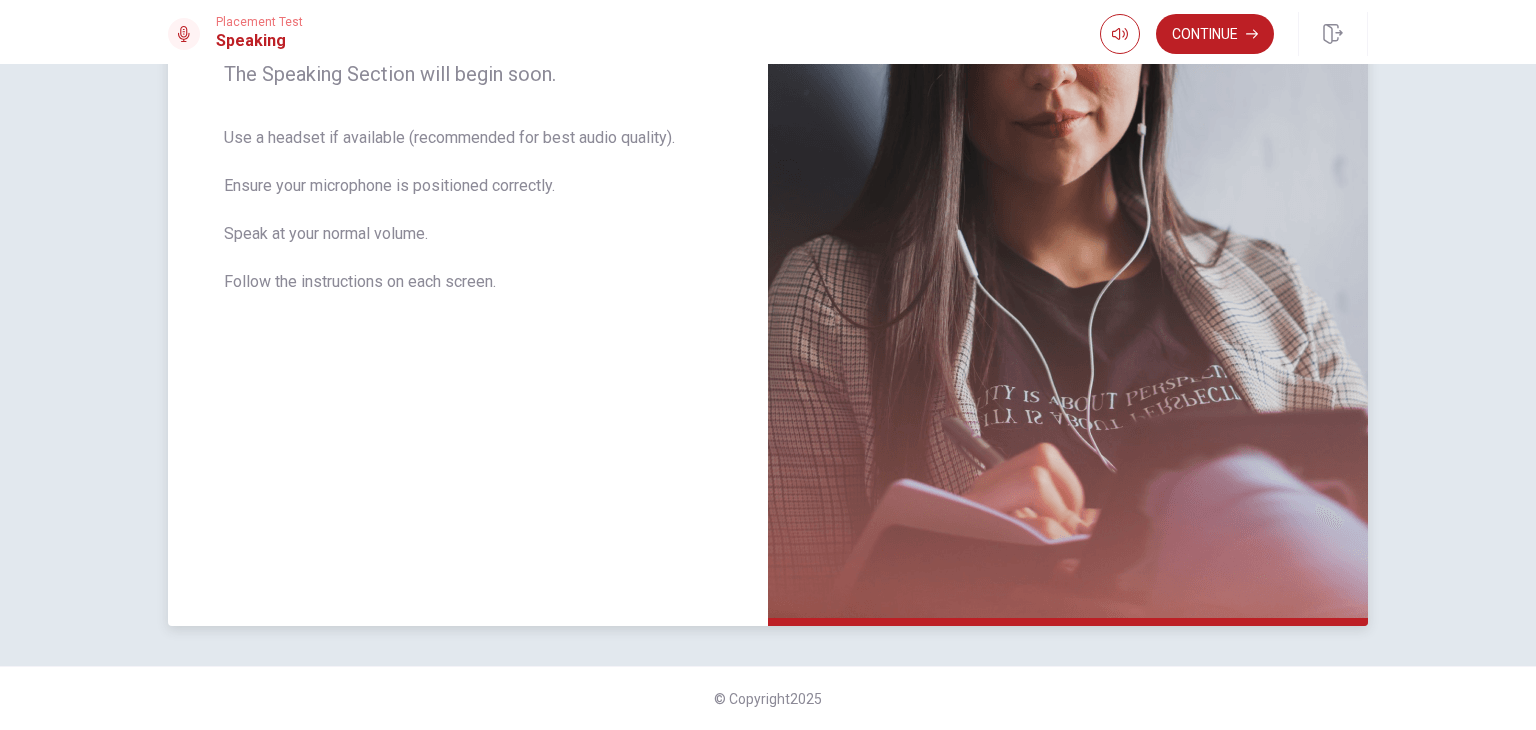 scroll, scrollTop: 0, scrollLeft: 0, axis: both 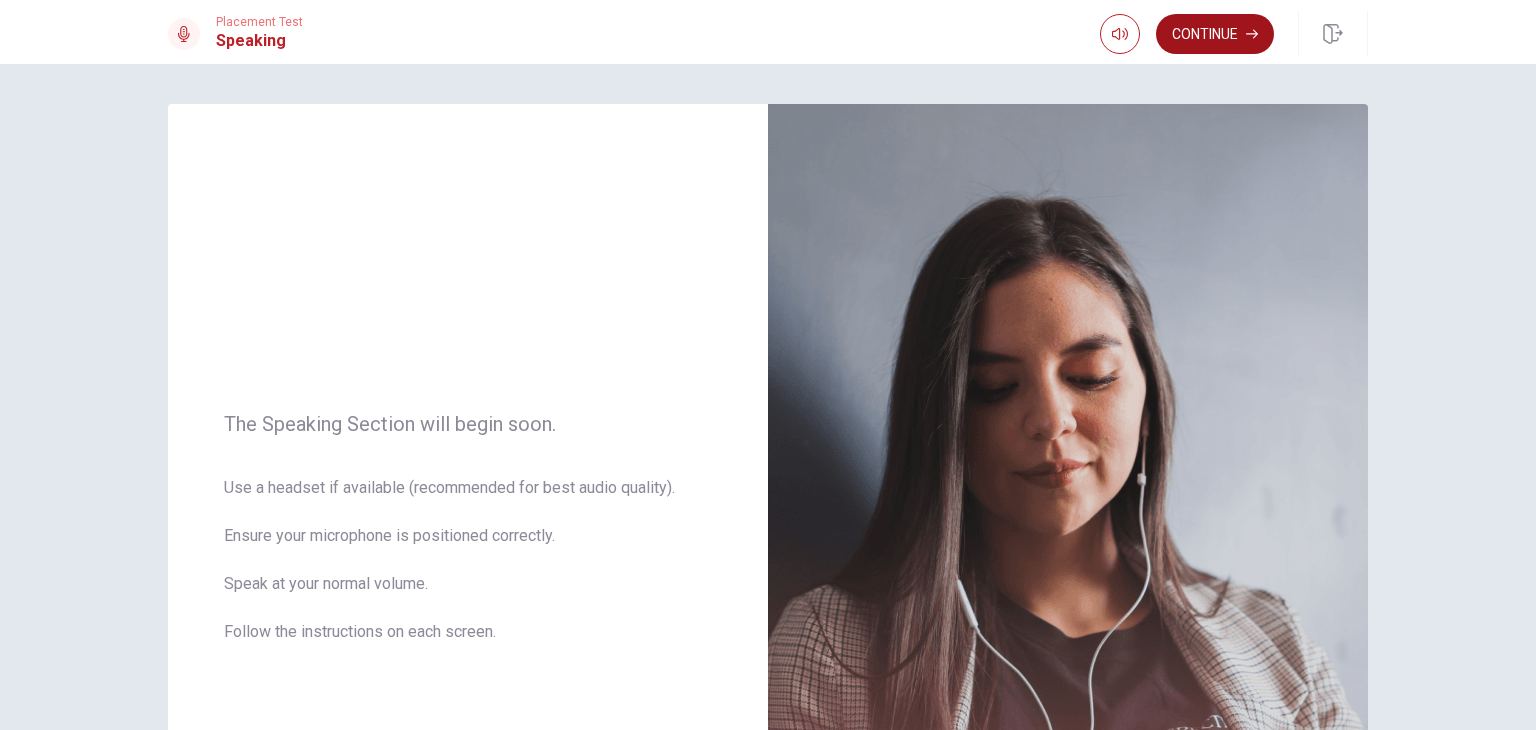 click on "Continue" at bounding box center [1215, 34] 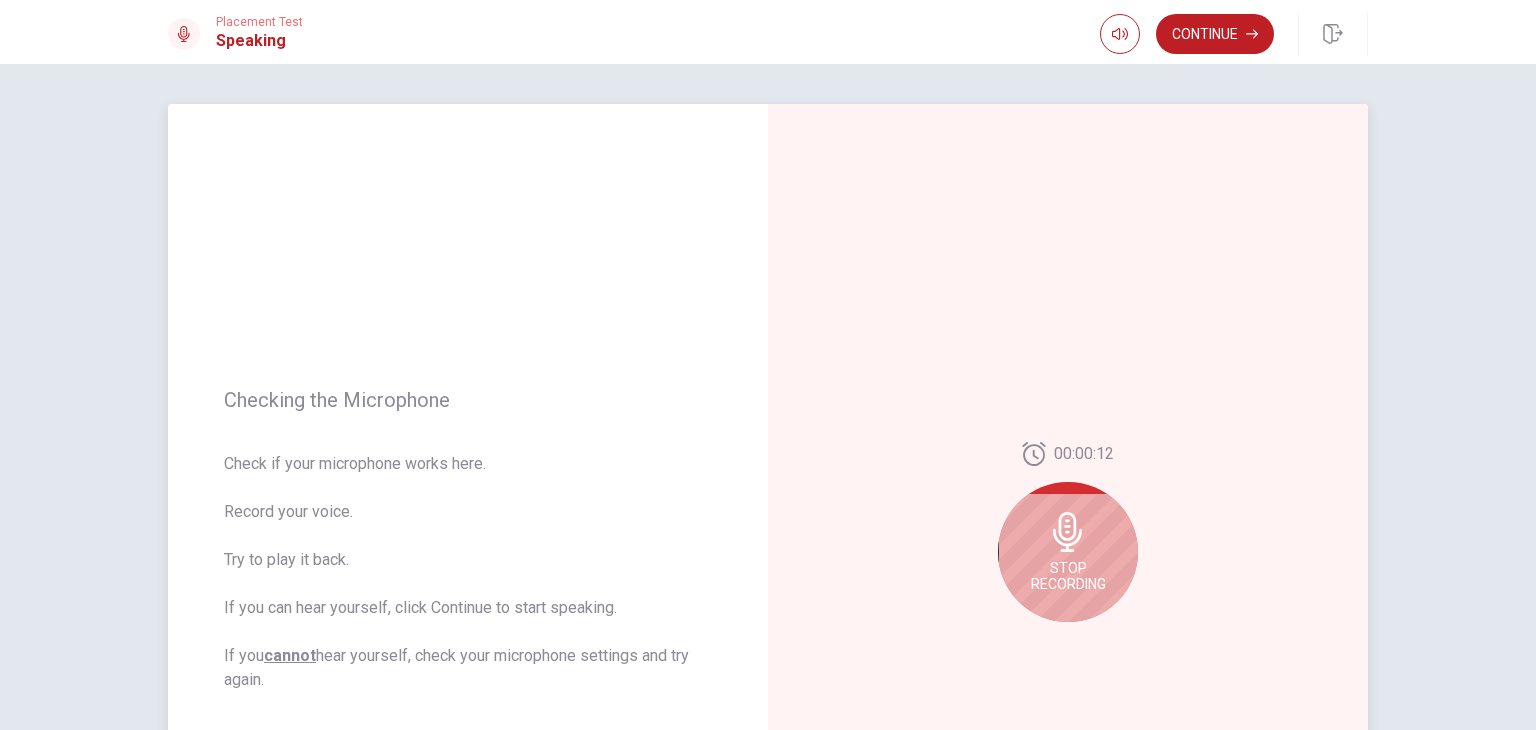 scroll, scrollTop: 200, scrollLeft: 0, axis: vertical 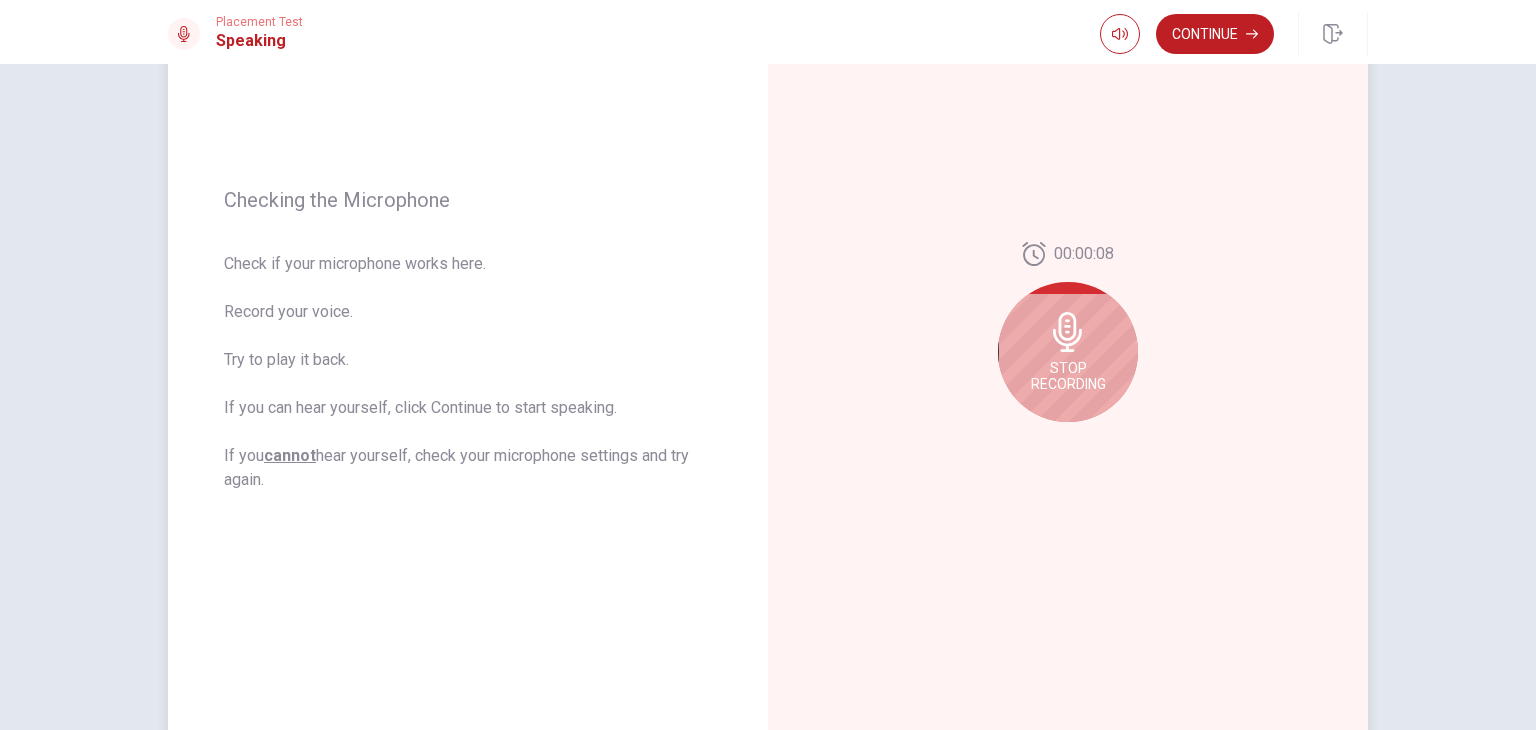 click on "Stop   Recording" at bounding box center [1068, 352] 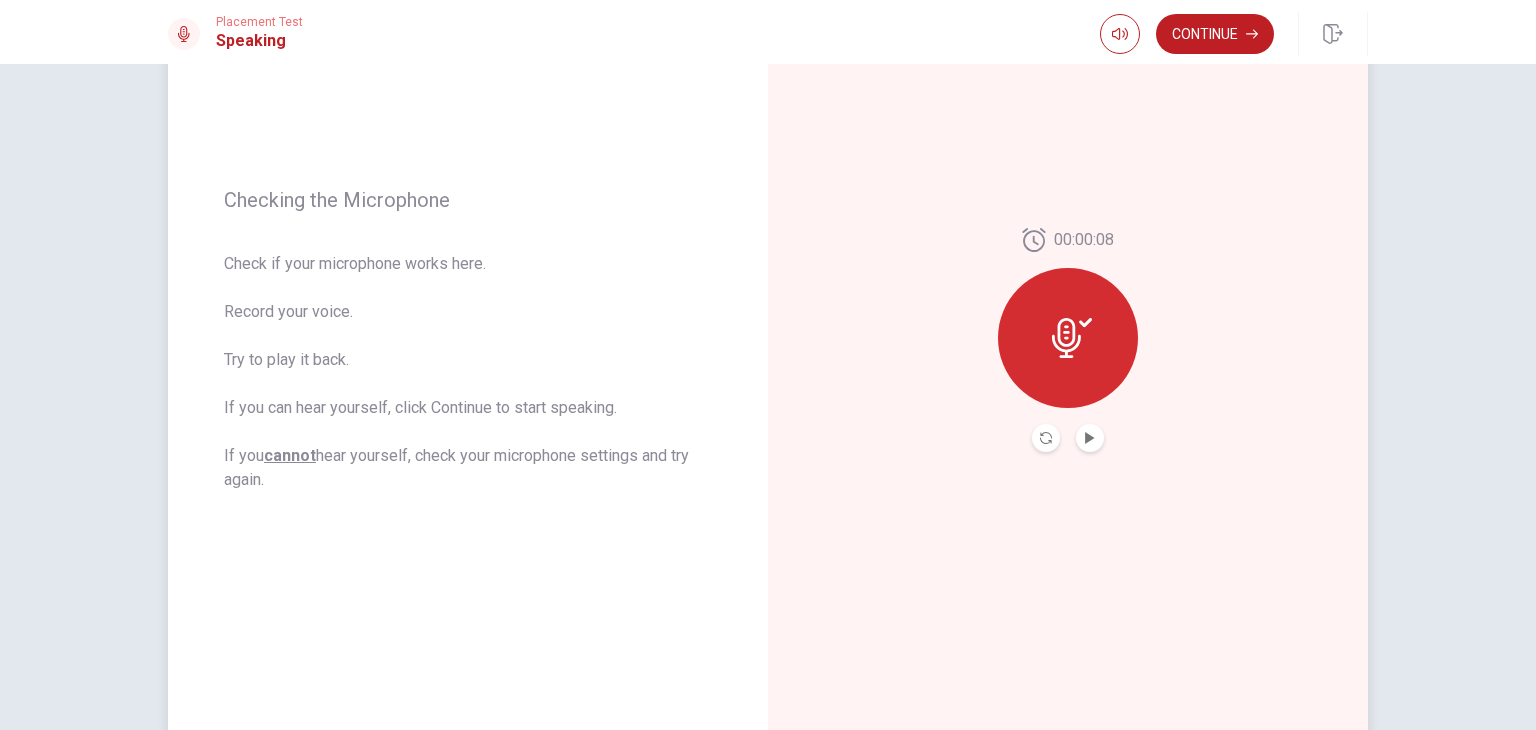 click at bounding box center (1090, 438) 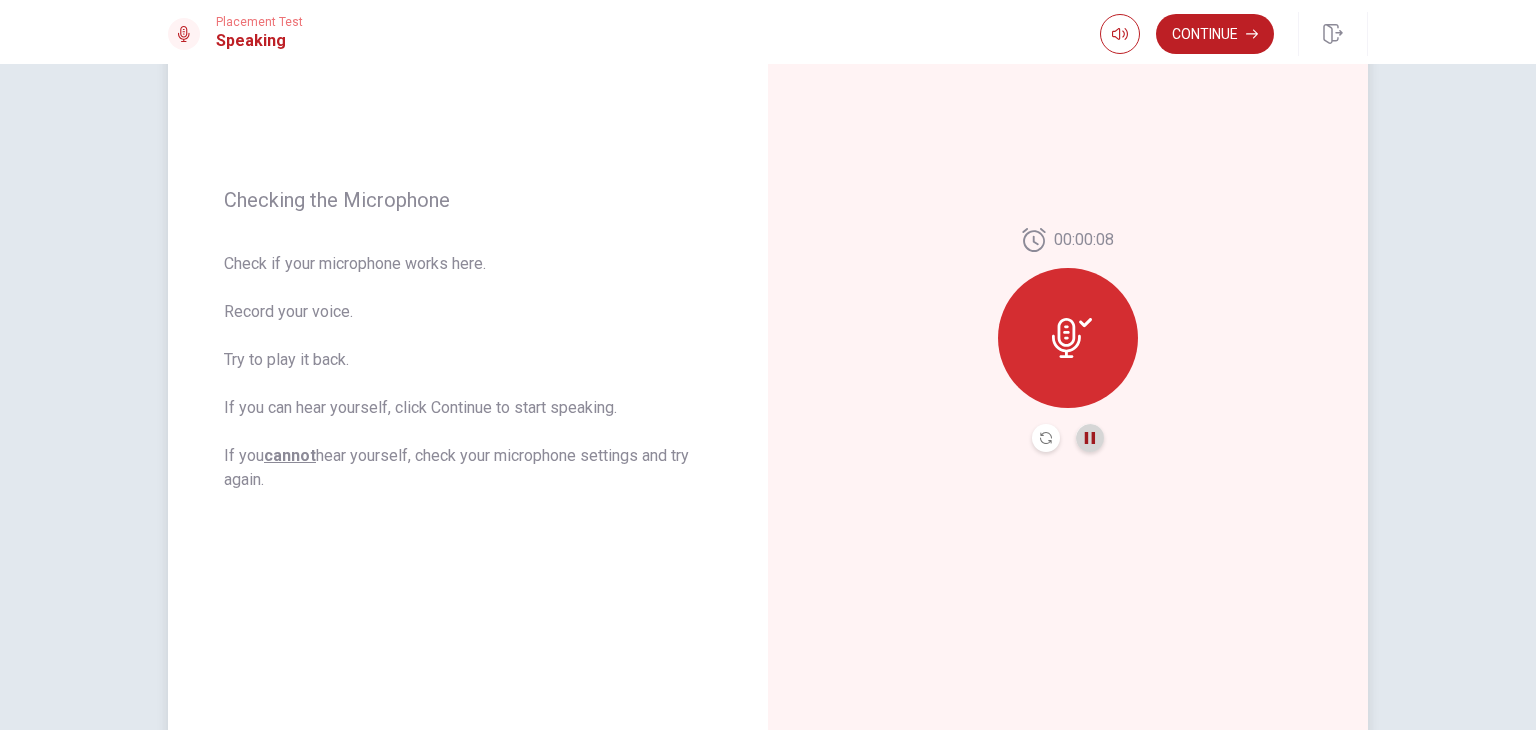 click 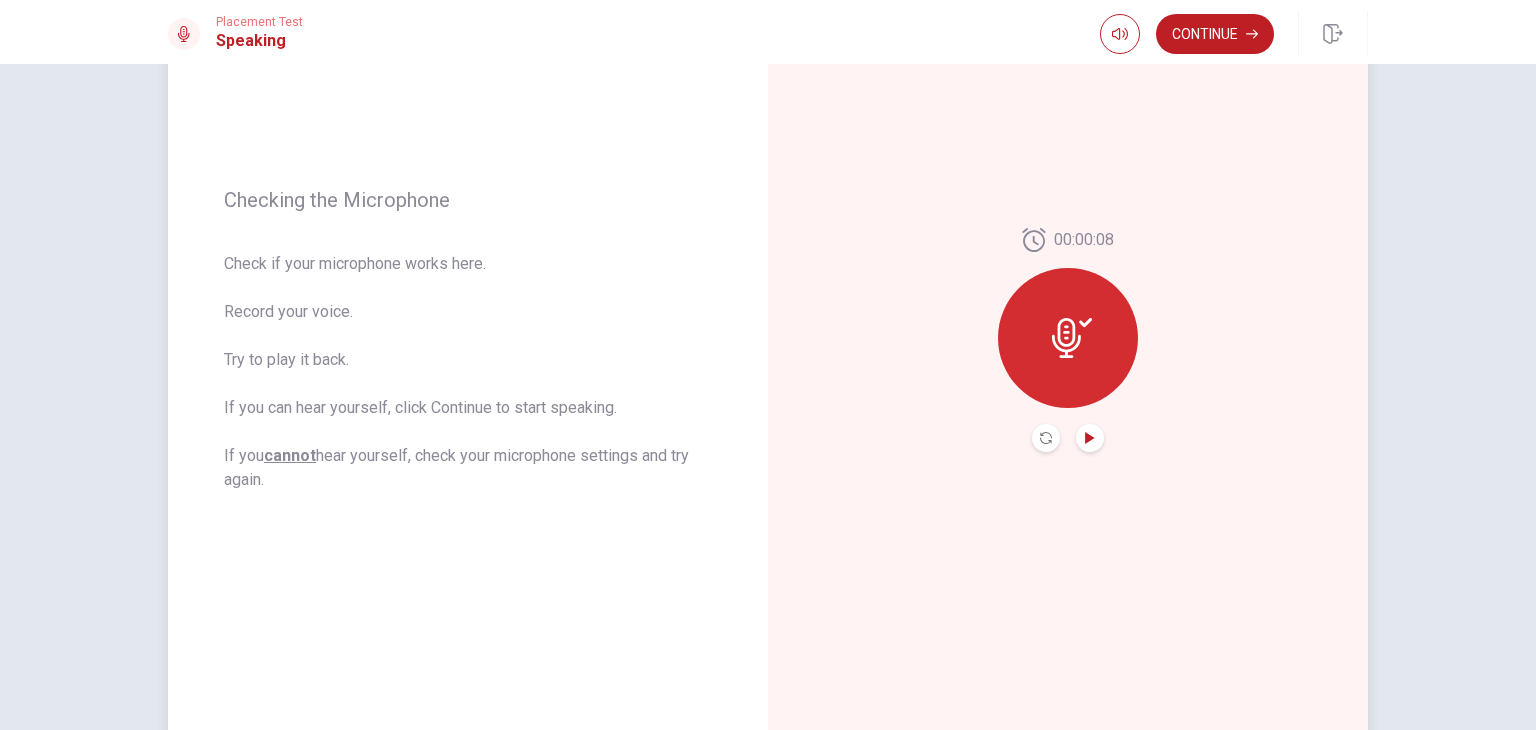 type 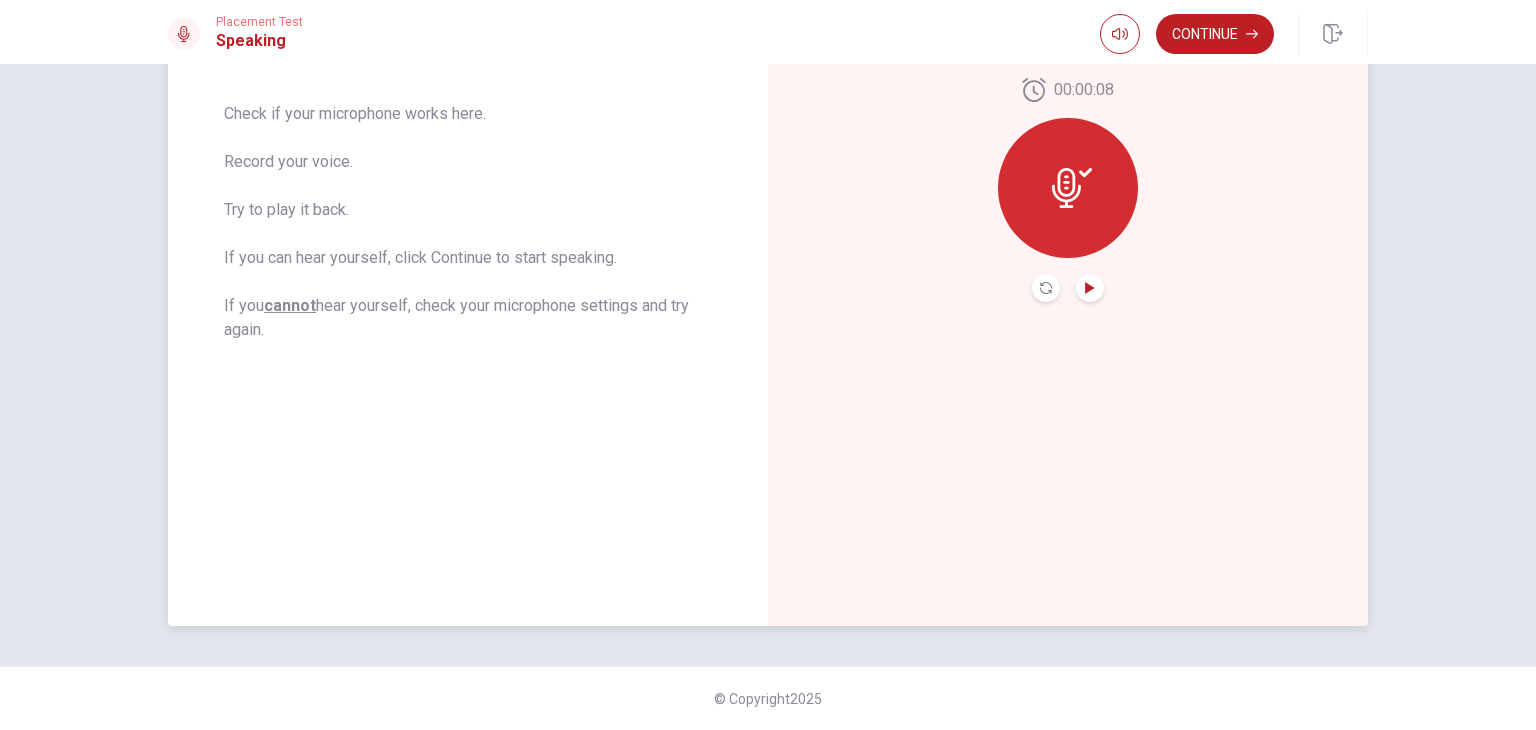 scroll, scrollTop: 0, scrollLeft: 0, axis: both 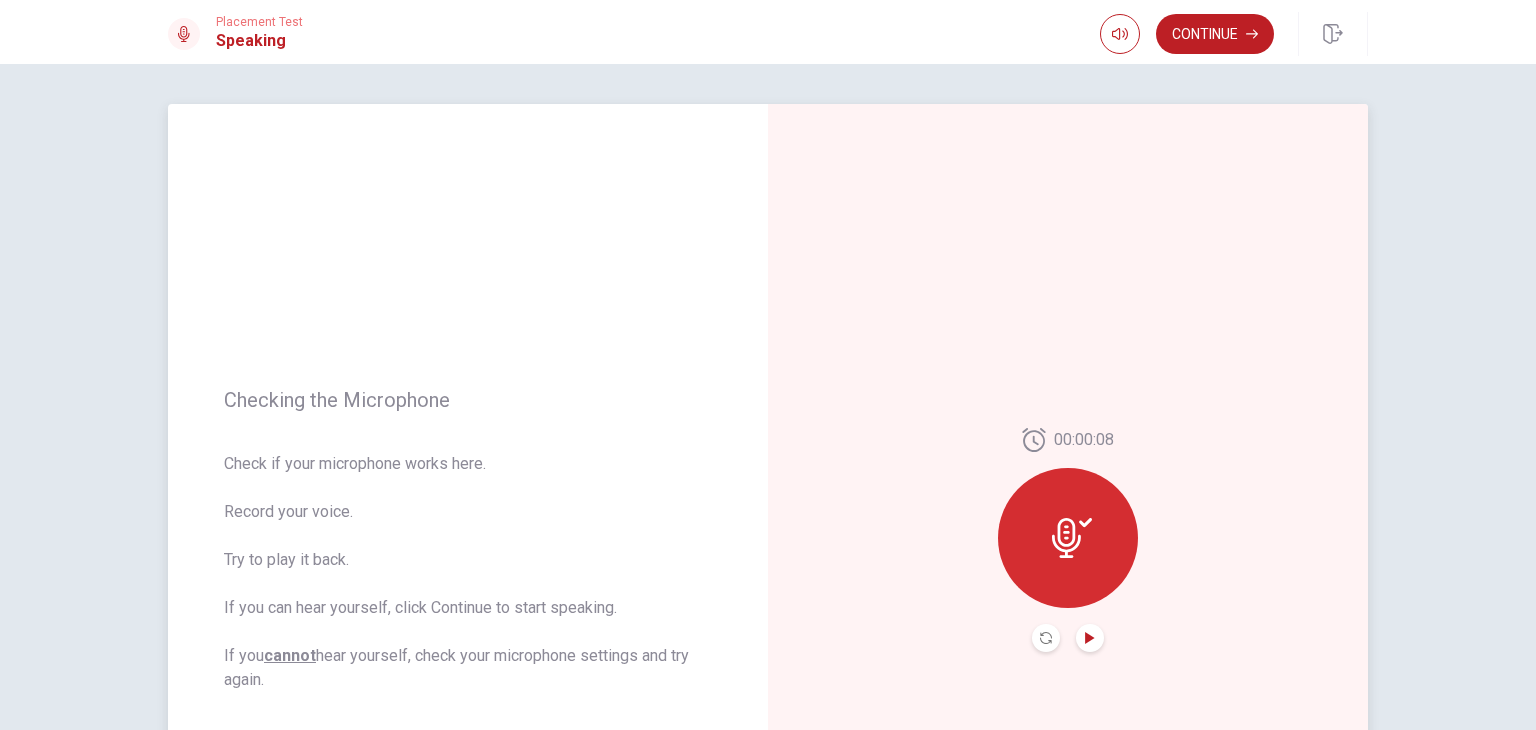 click at bounding box center [1068, 538] 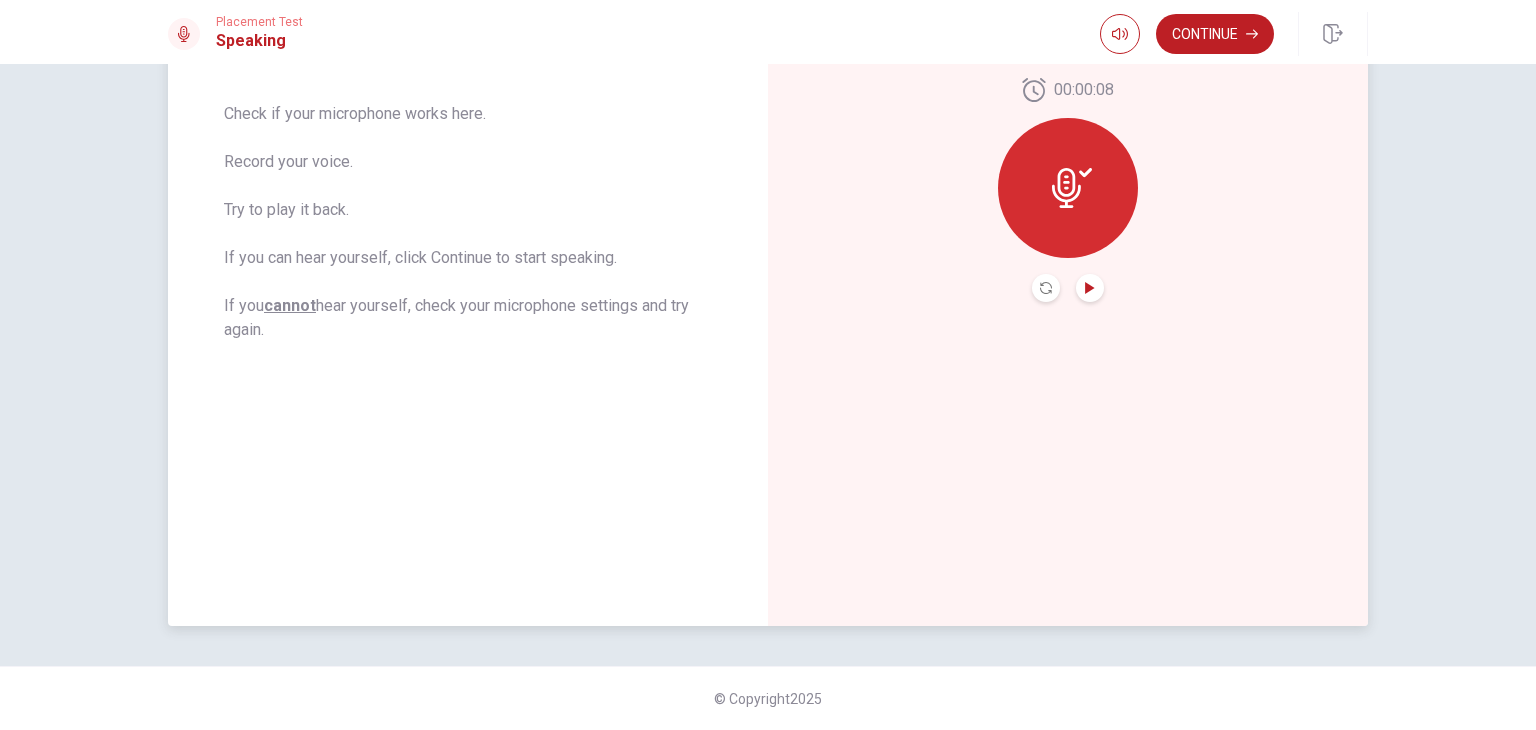 scroll, scrollTop: 250, scrollLeft: 0, axis: vertical 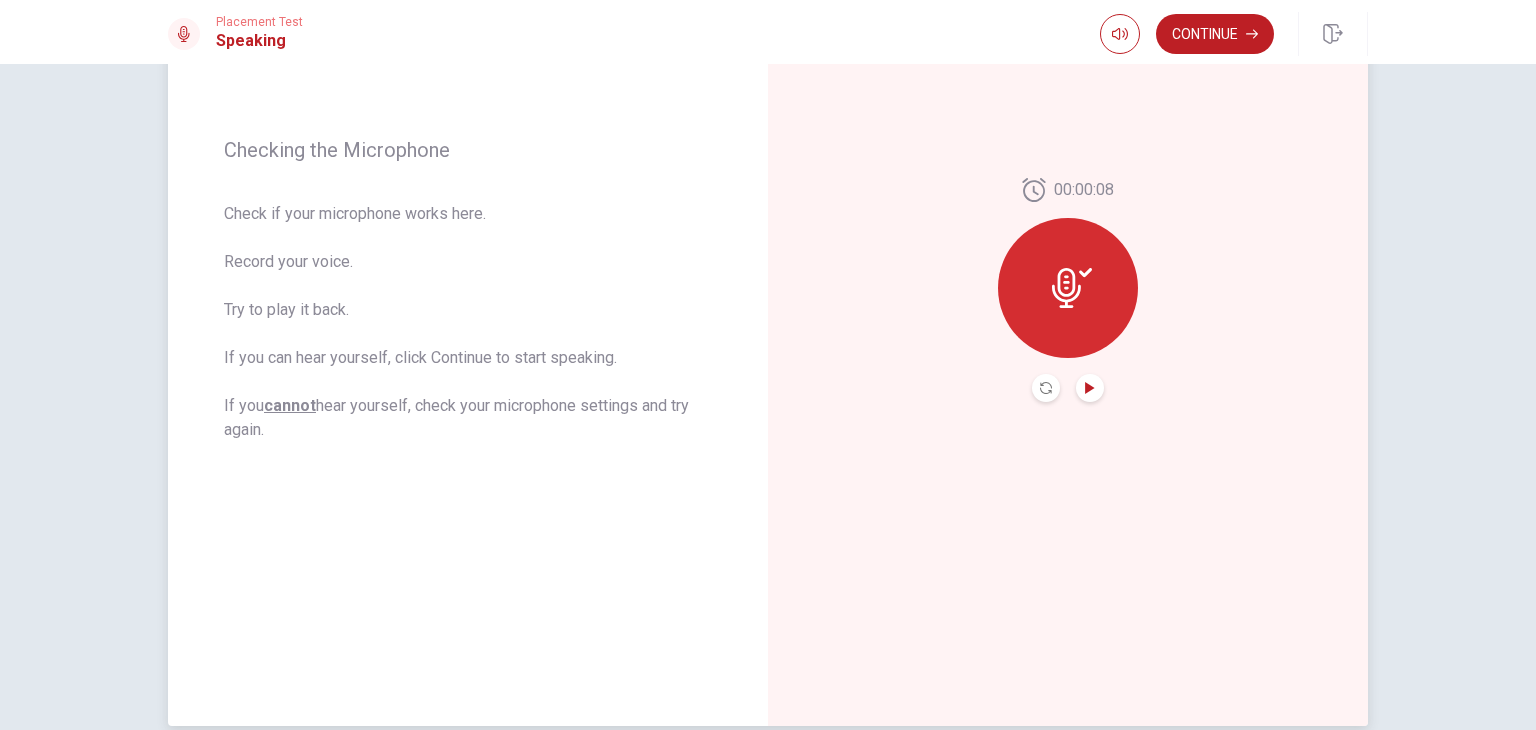 click 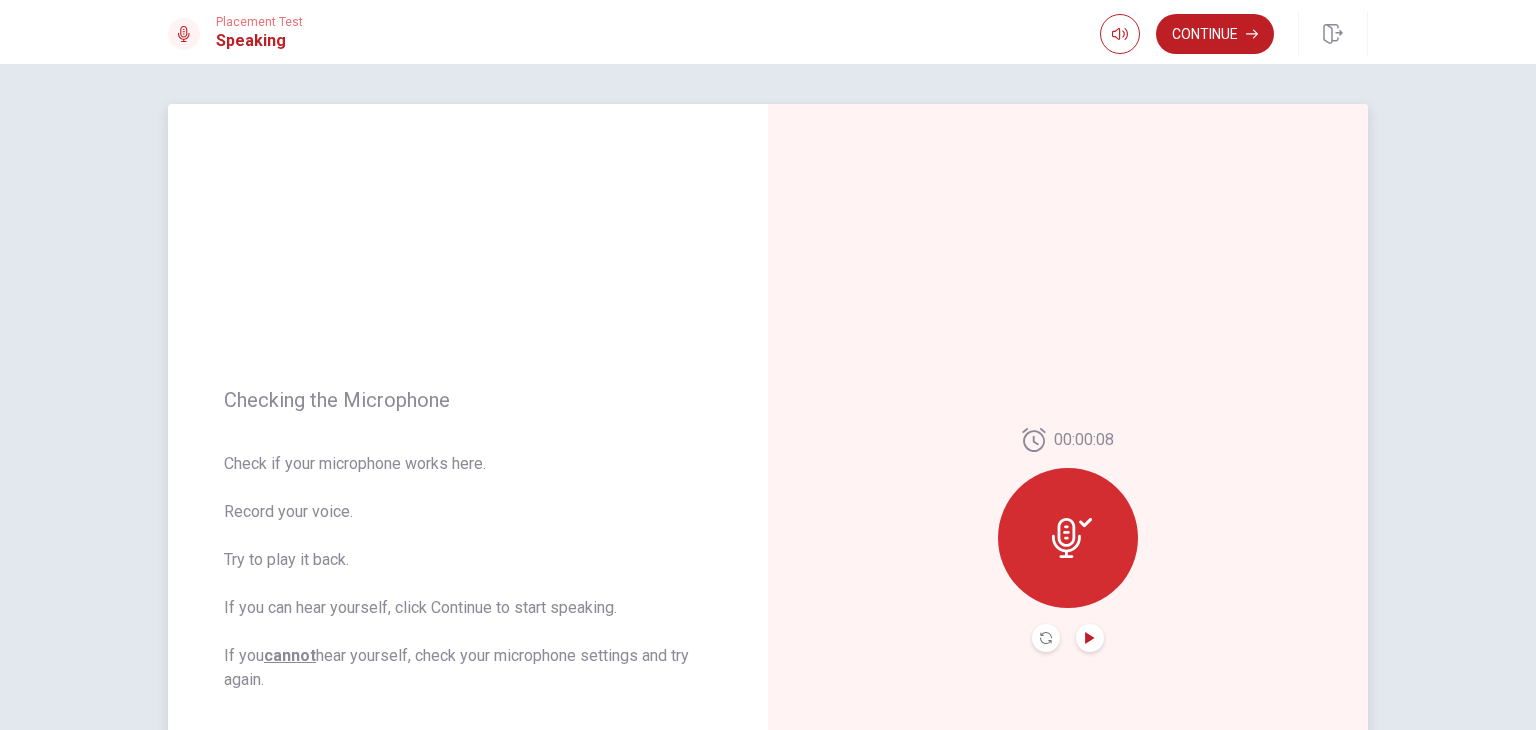 click on "Check if your microphone works here.
Record your voice.
Try to play it back.
If you can hear yourself, click Continue to start speaking.
If you  cannot  hear yourself, check your microphone settings and try again." at bounding box center [468, 572] 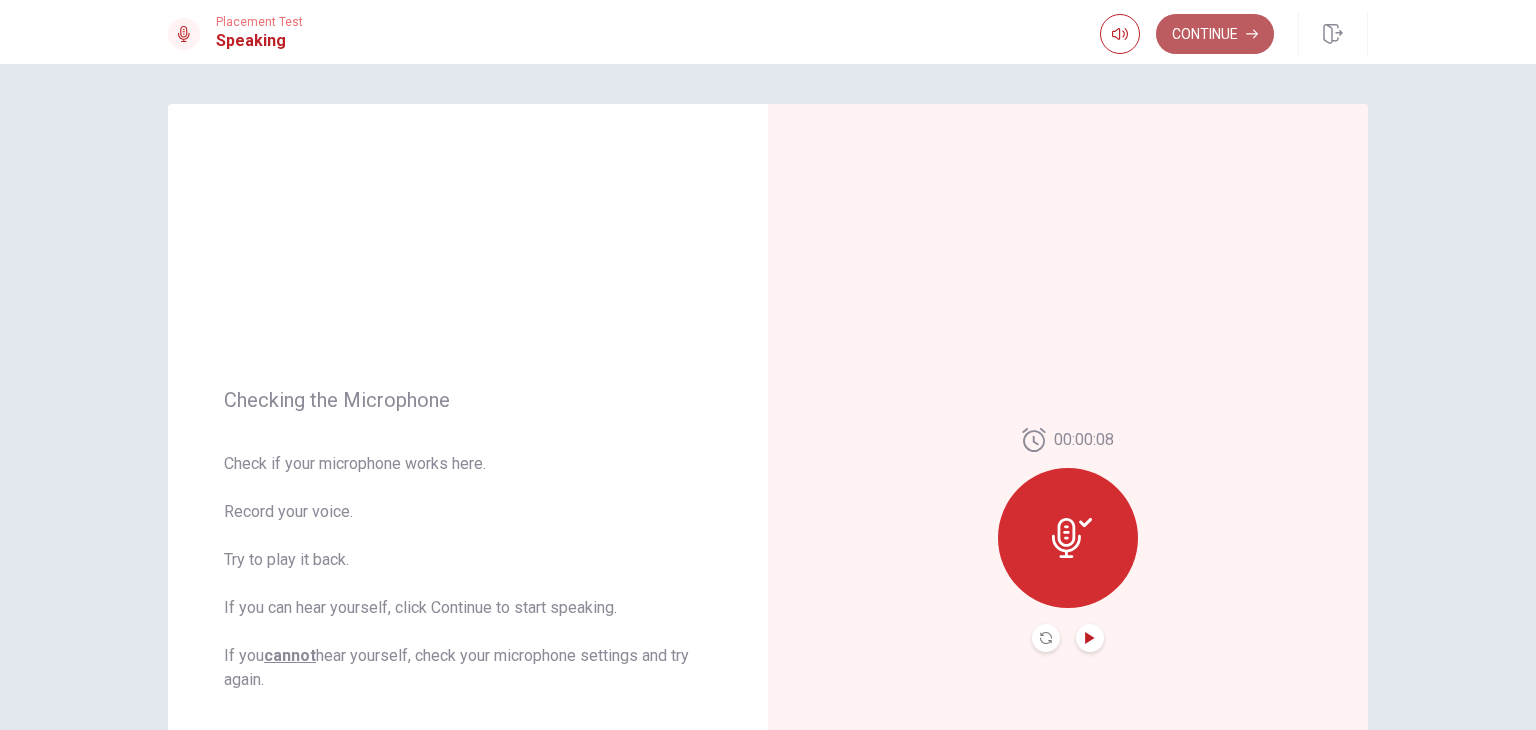 click on "Continue" at bounding box center [1215, 34] 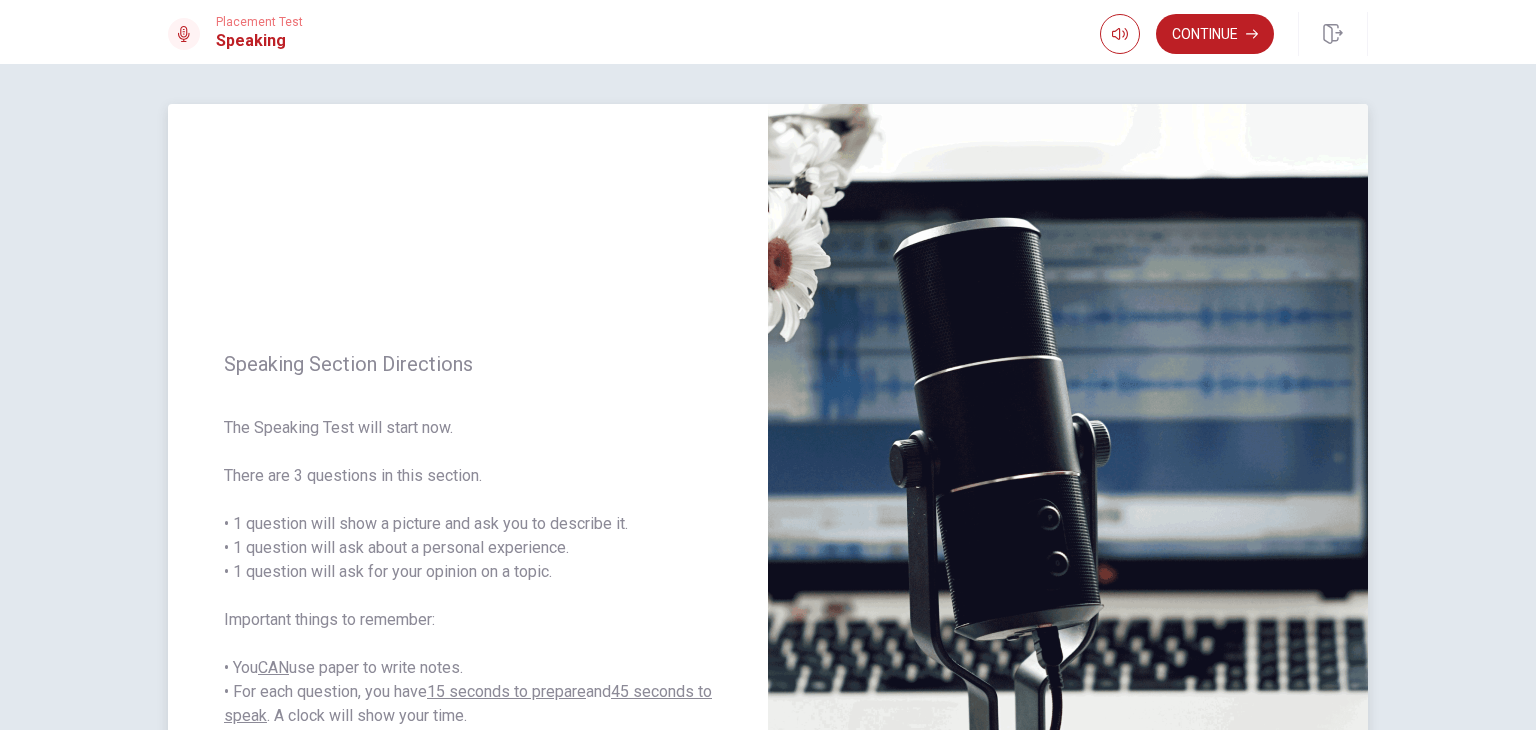 scroll, scrollTop: 100, scrollLeft: 0, axis: vertical 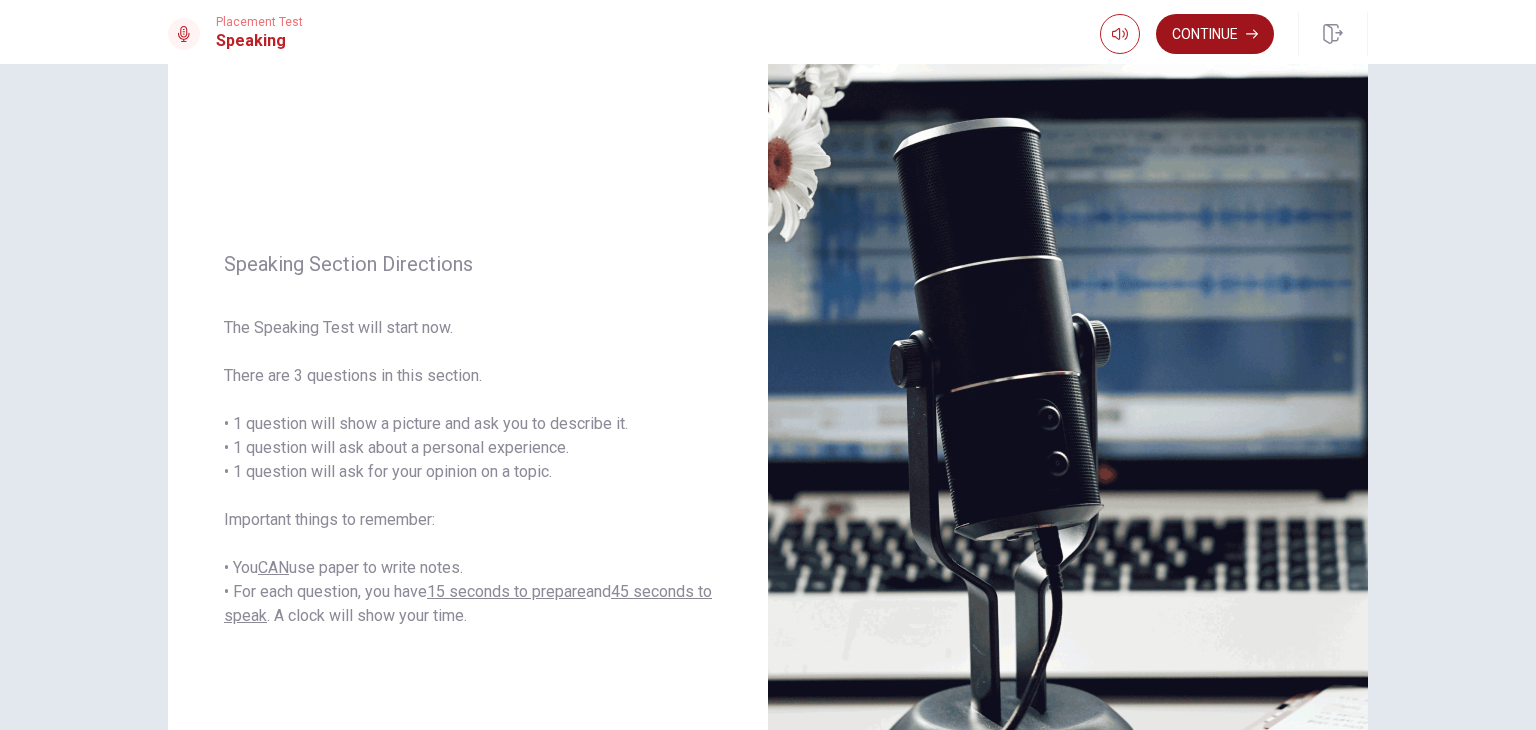click on "Continue" at bounding box center (1215, 34) 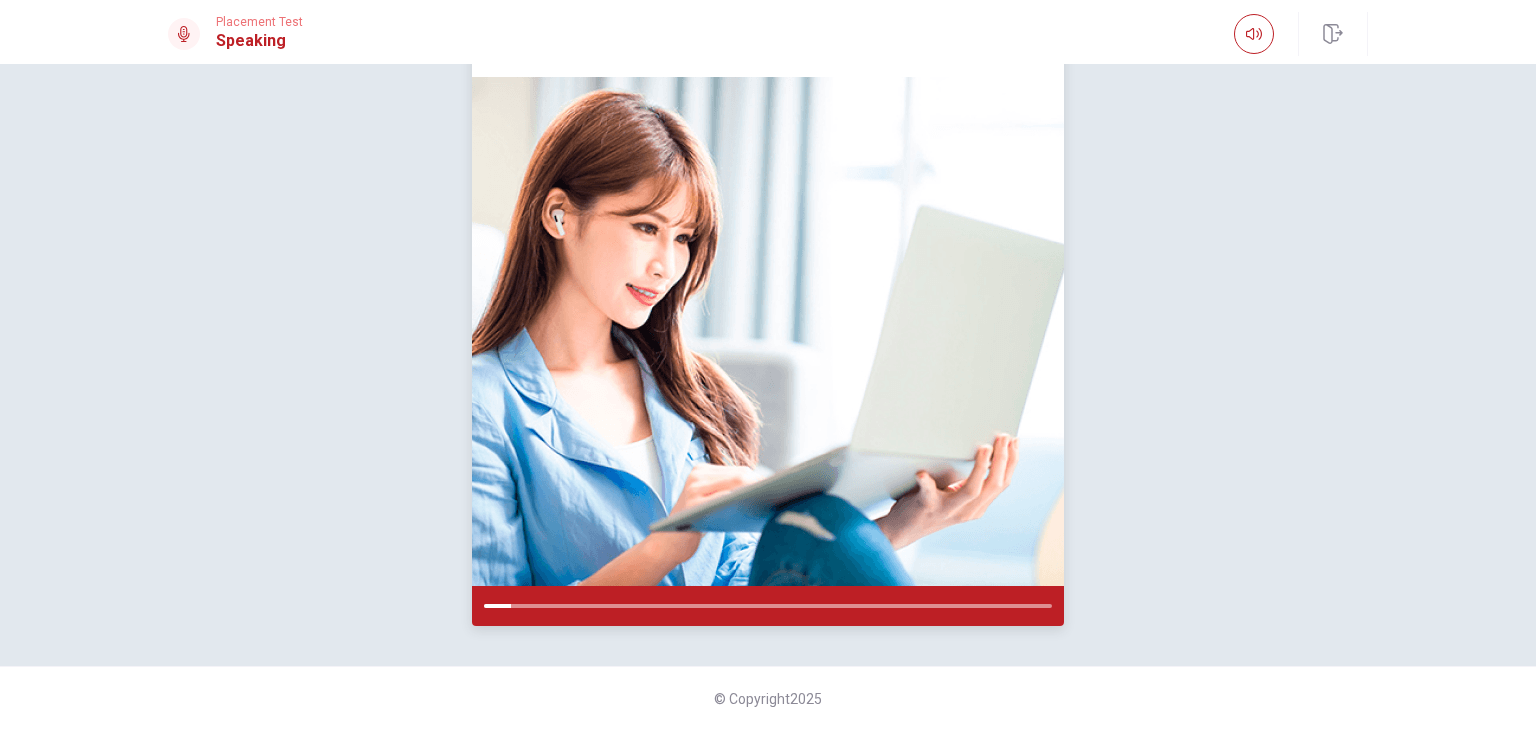 scroll, scrollTop: 47, scrollLeft: 0, axis: vertical 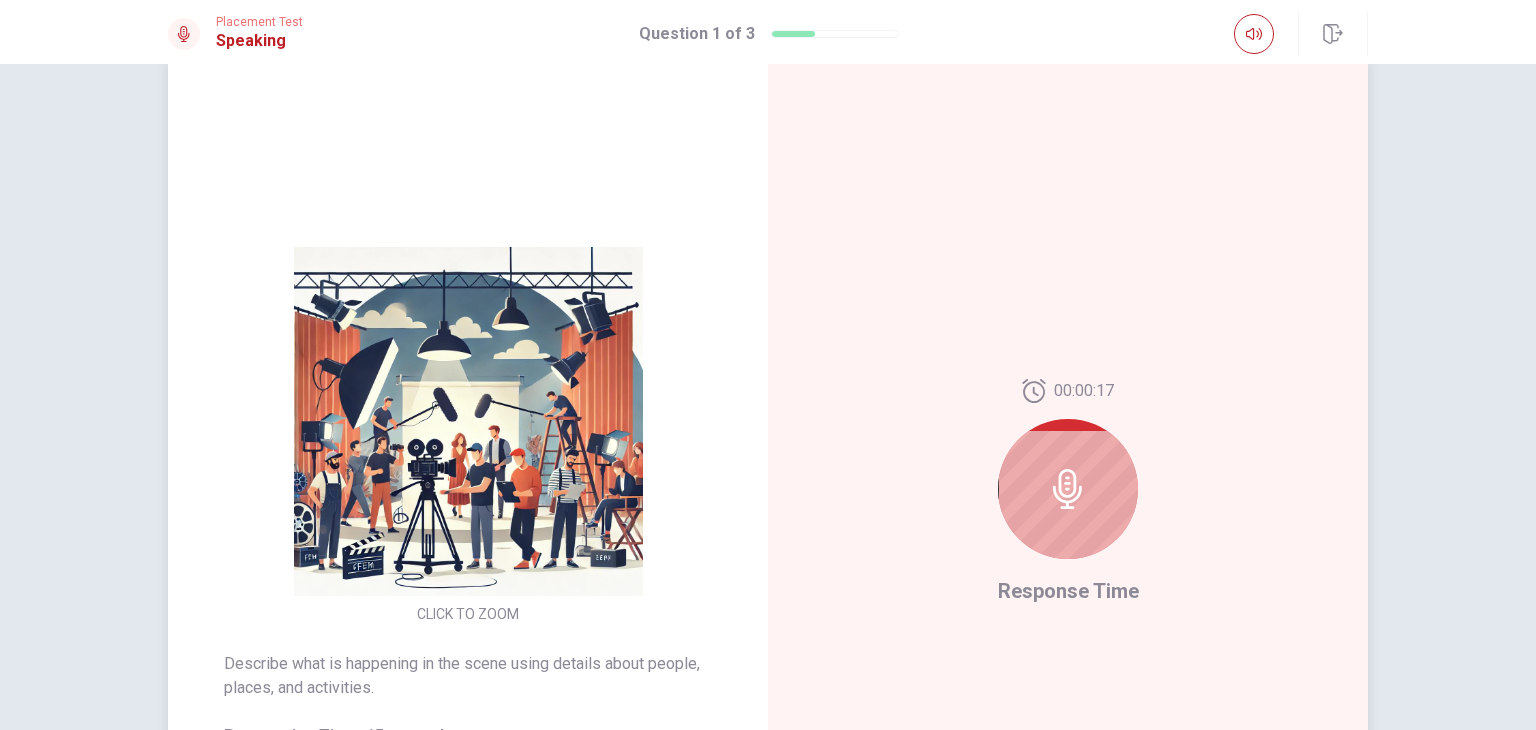 click 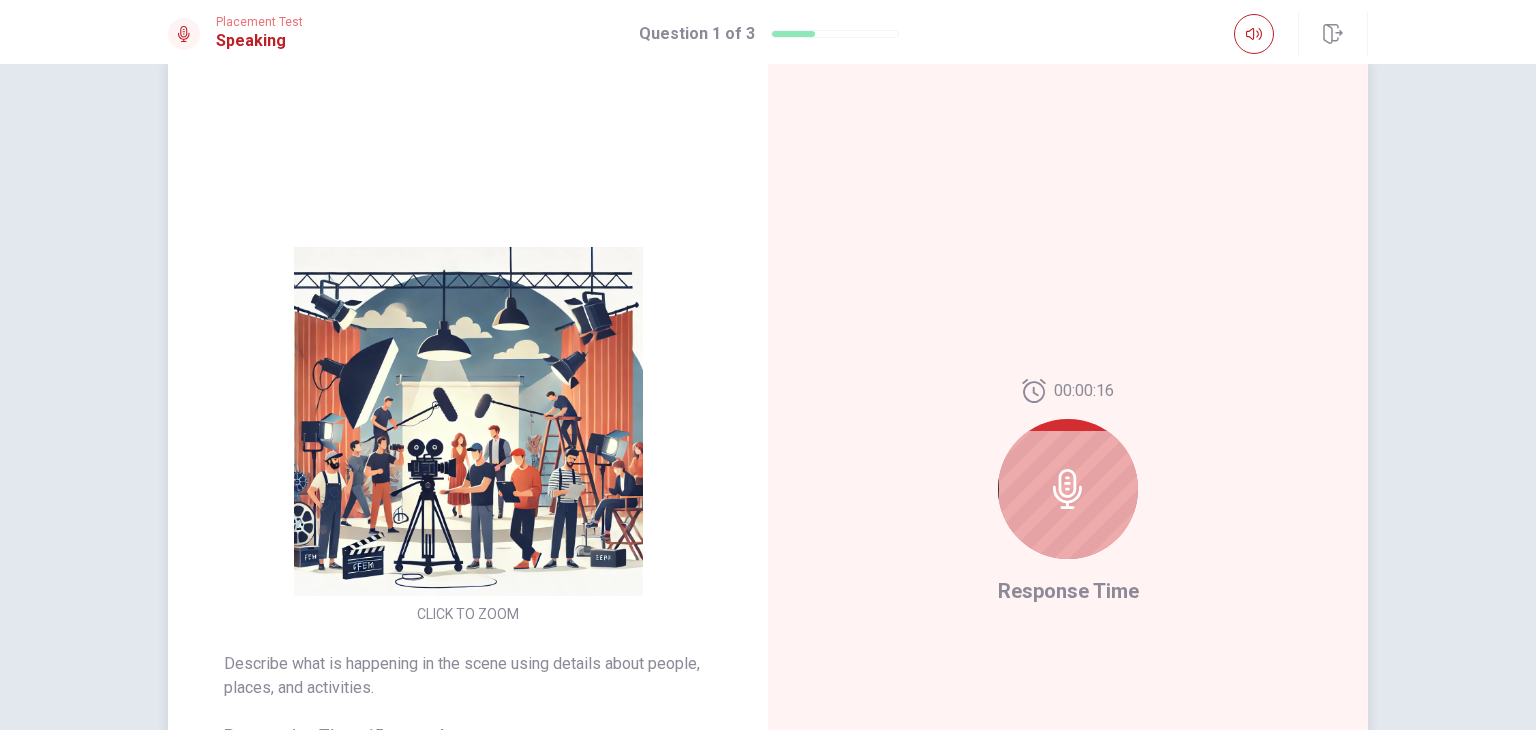 click 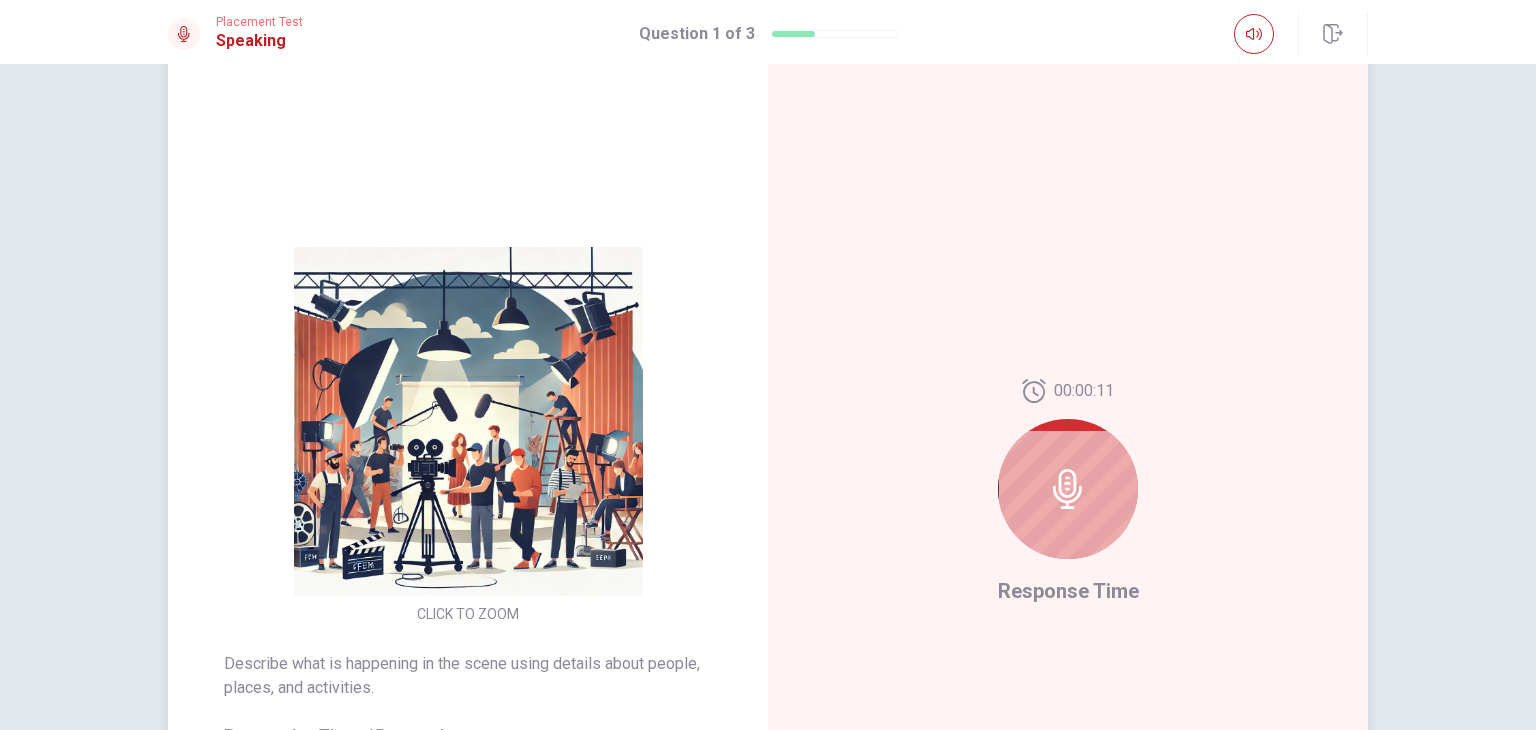 click at bounding box center (1068, 489) 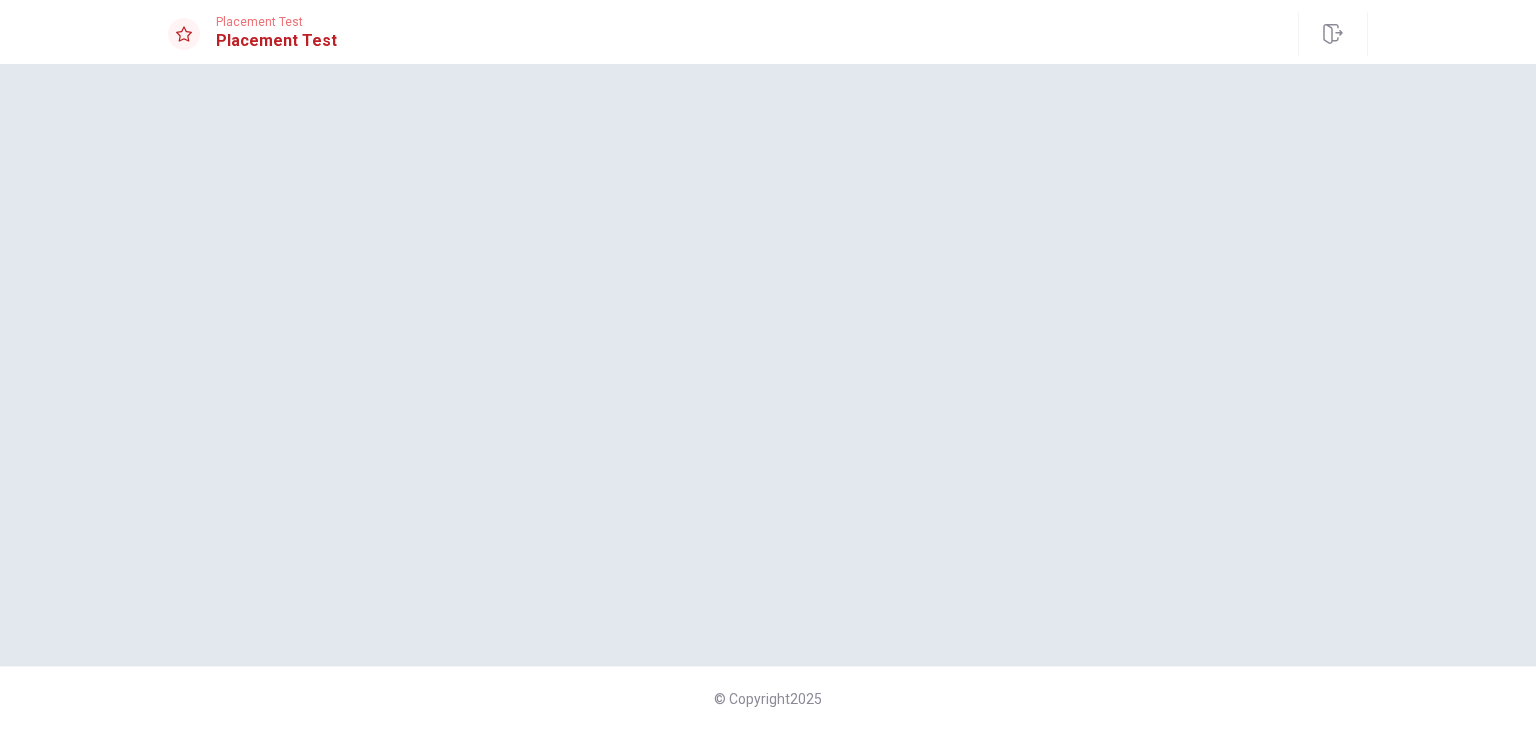 scroll, scrollTop: 0, scrollLeft: 0, axis: both 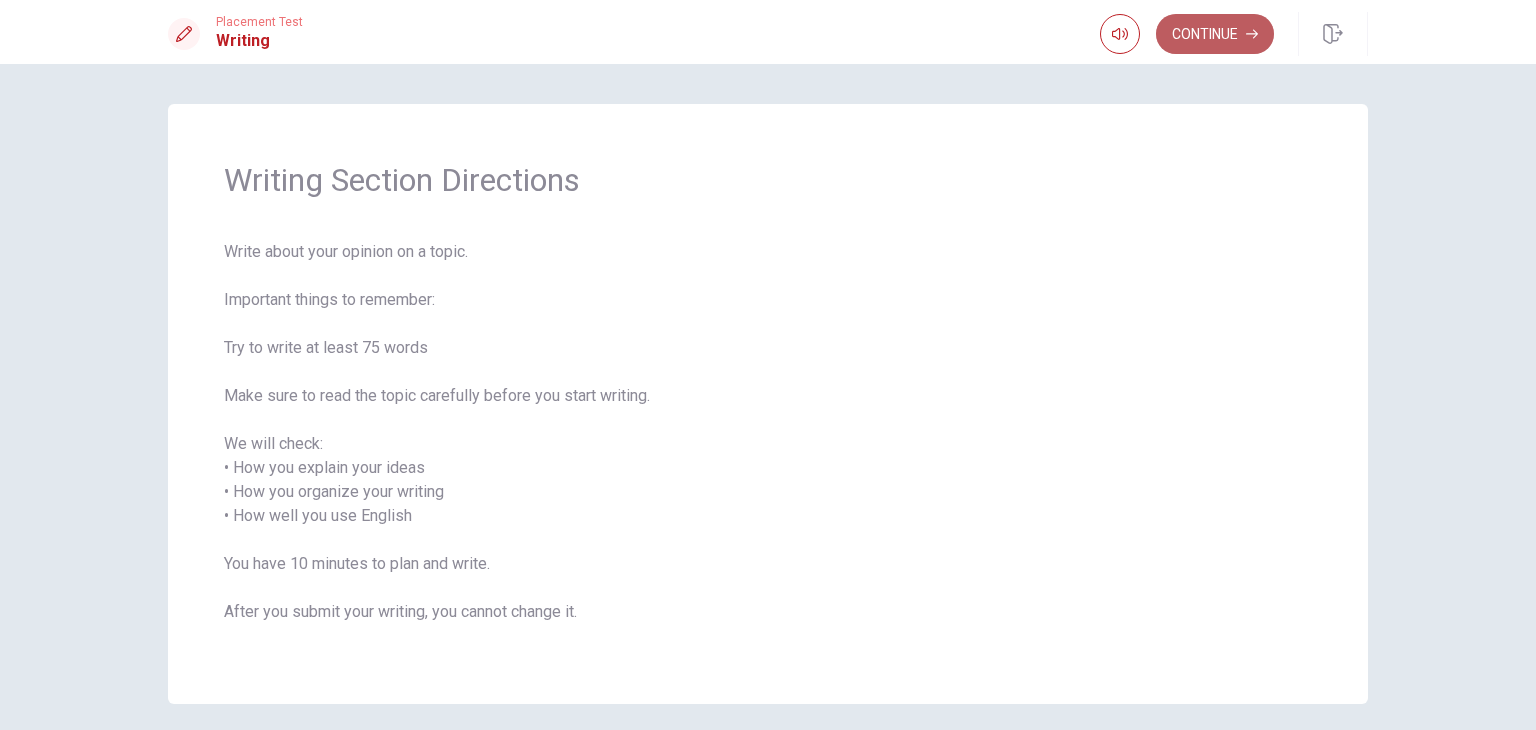 click on "Continue" at bounding box center (1215, 34) 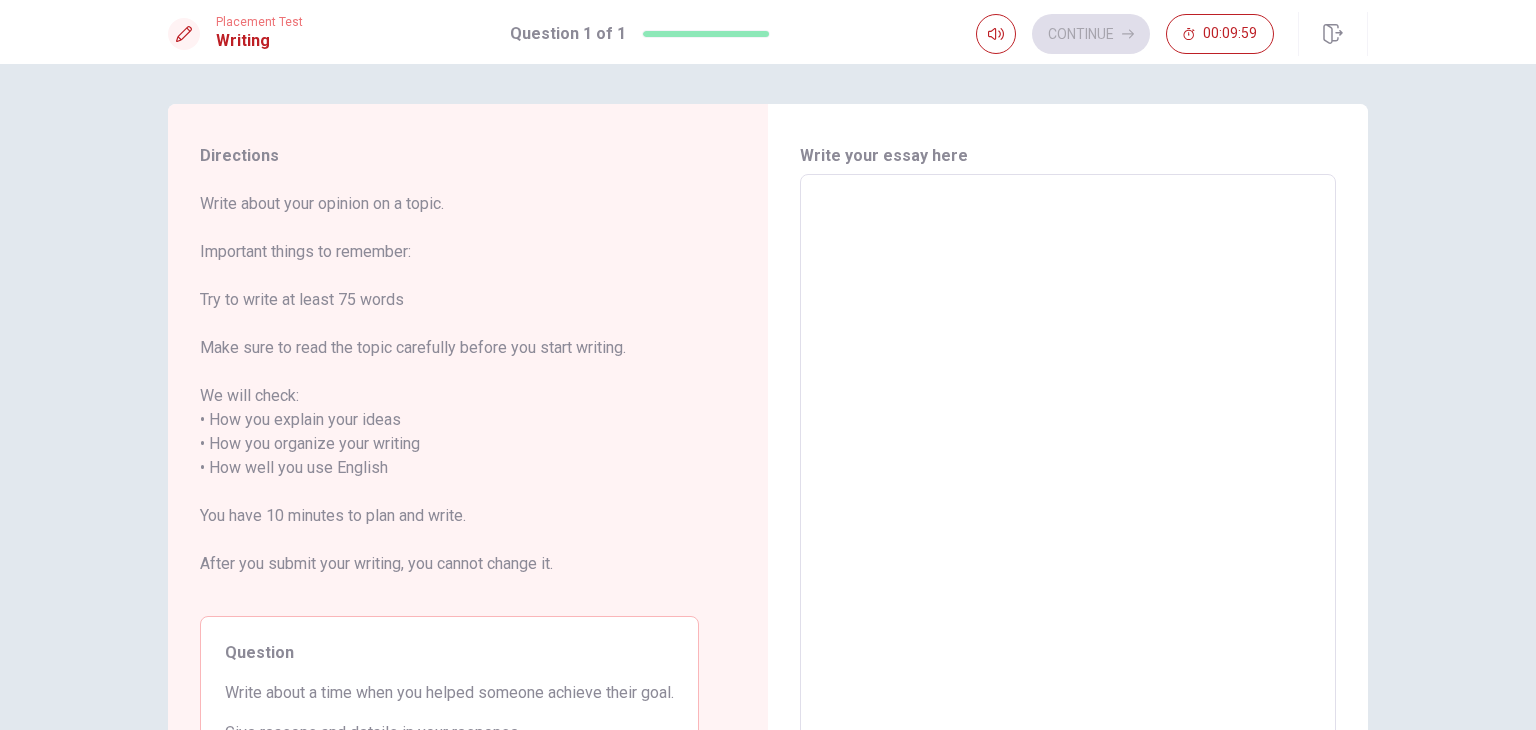 click at bounding box center [1068, 456] 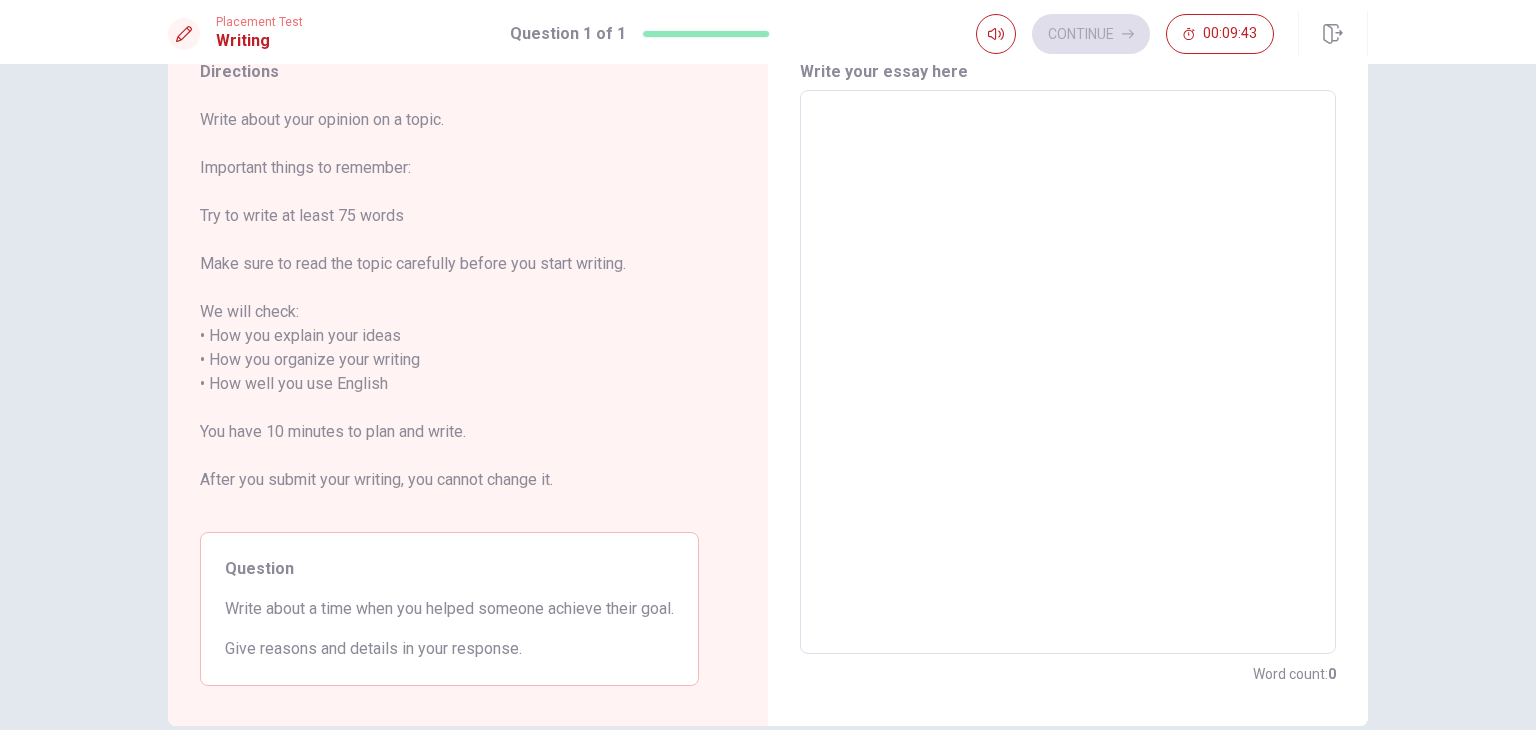 scroll, scrollTop: 0, scrollLeft: 0, axis: both 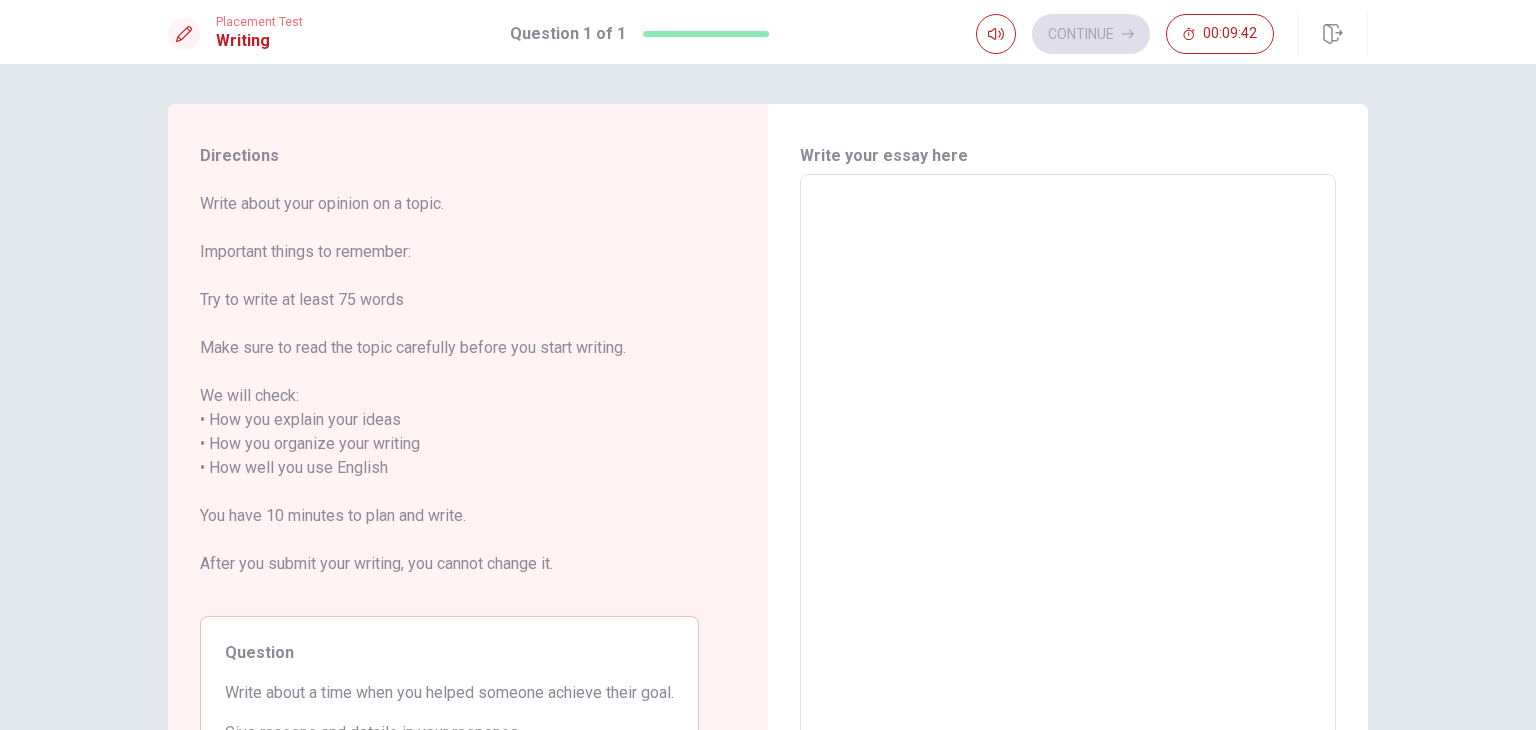 click at bounding box center [1068, 456] 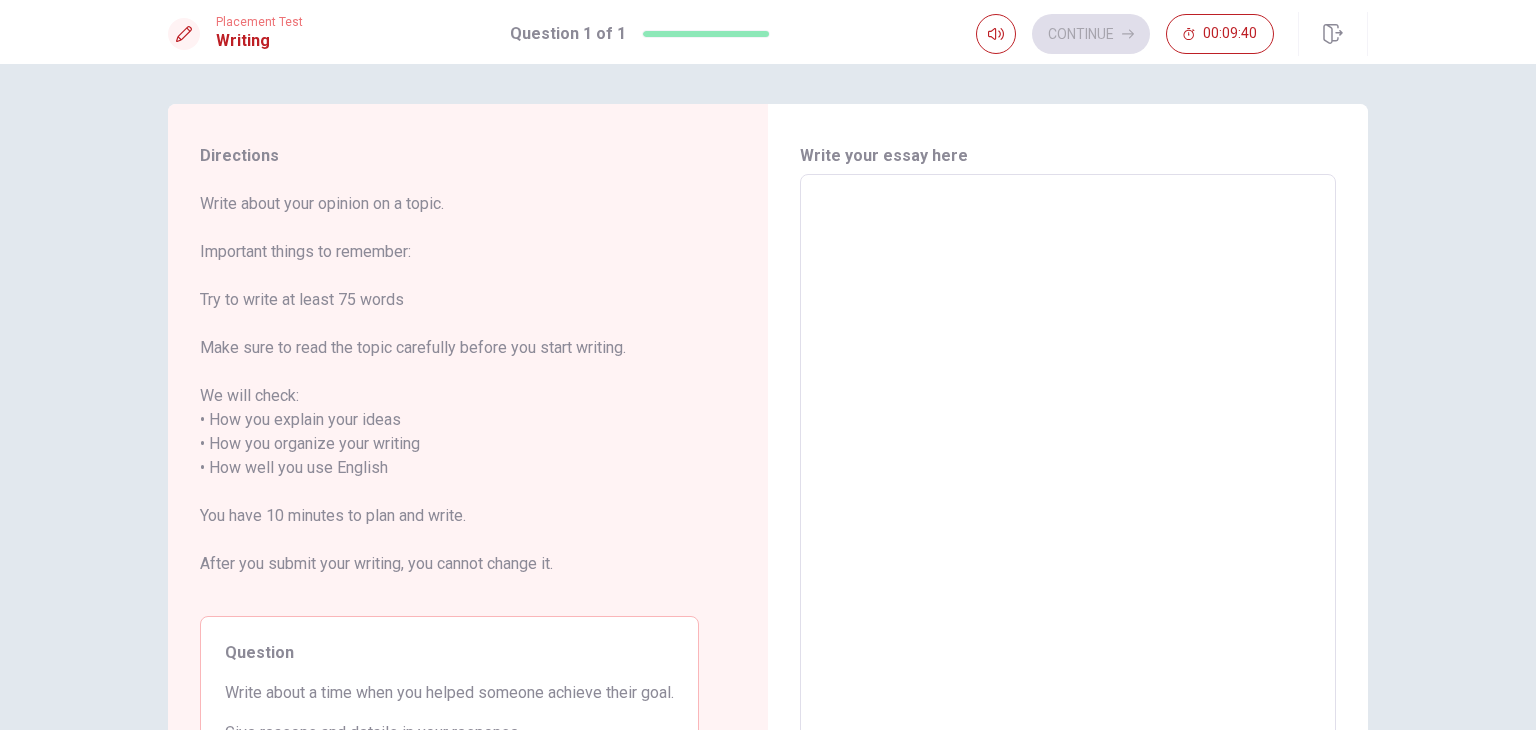 type on "ㄊ" 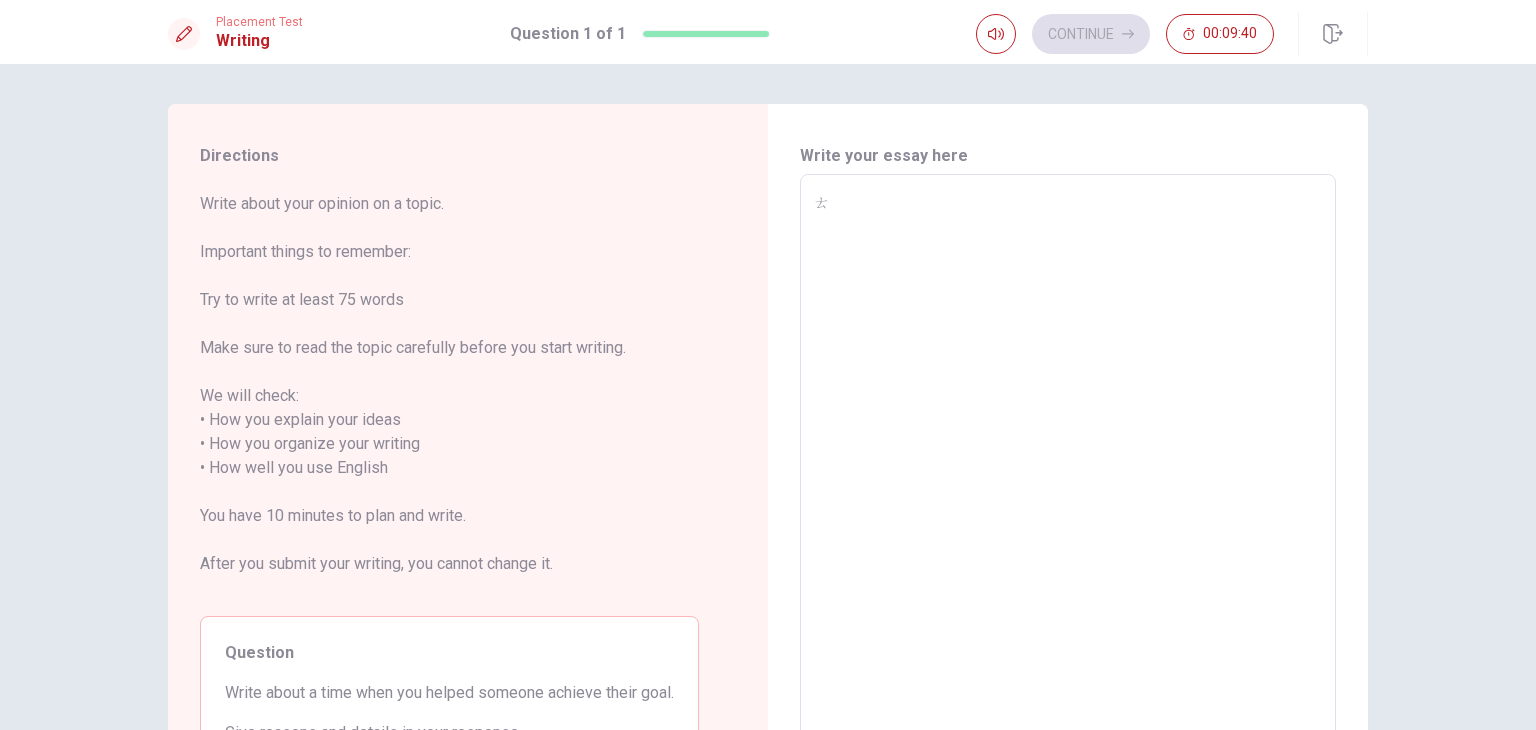 type on "x" 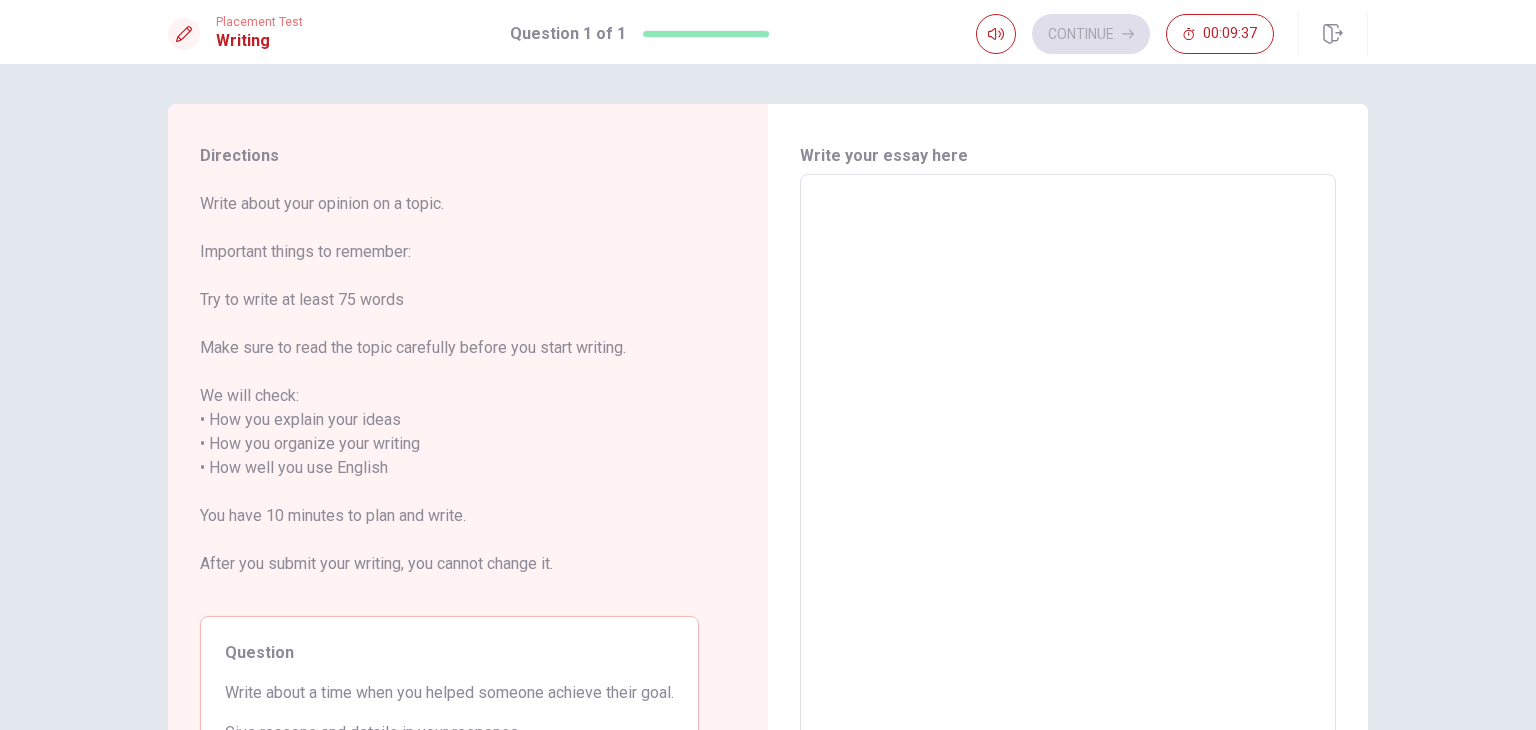type on "I" 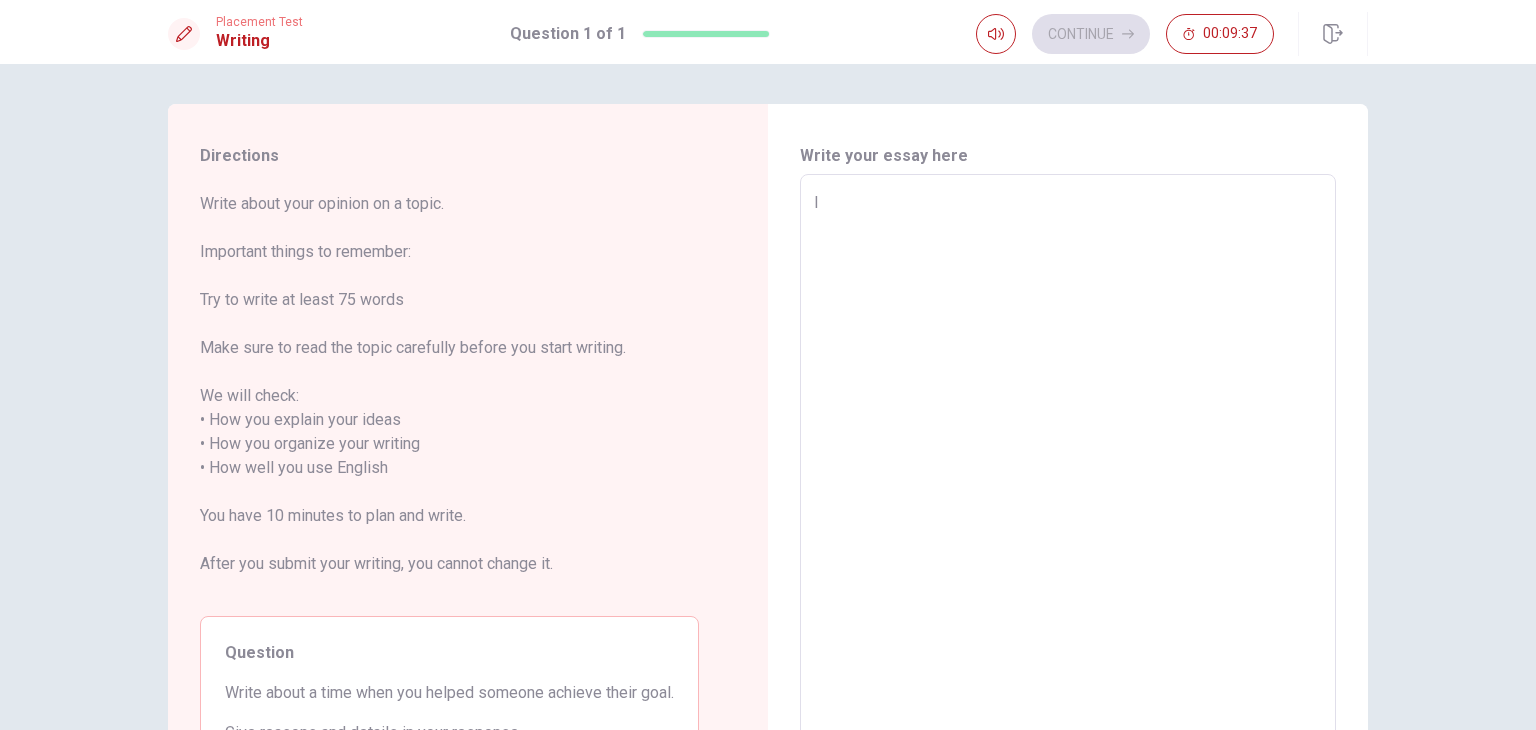 type on "x" 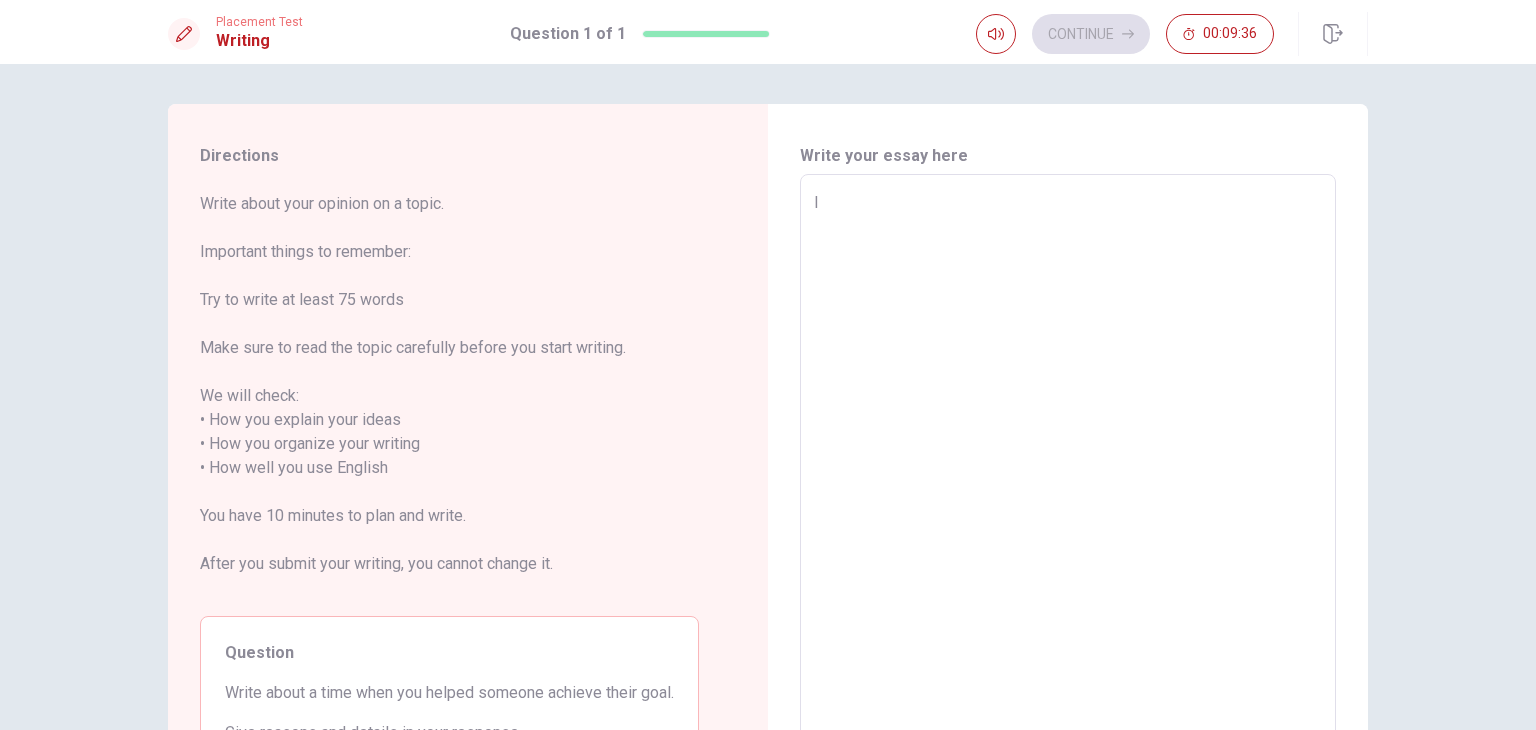type on "Im" 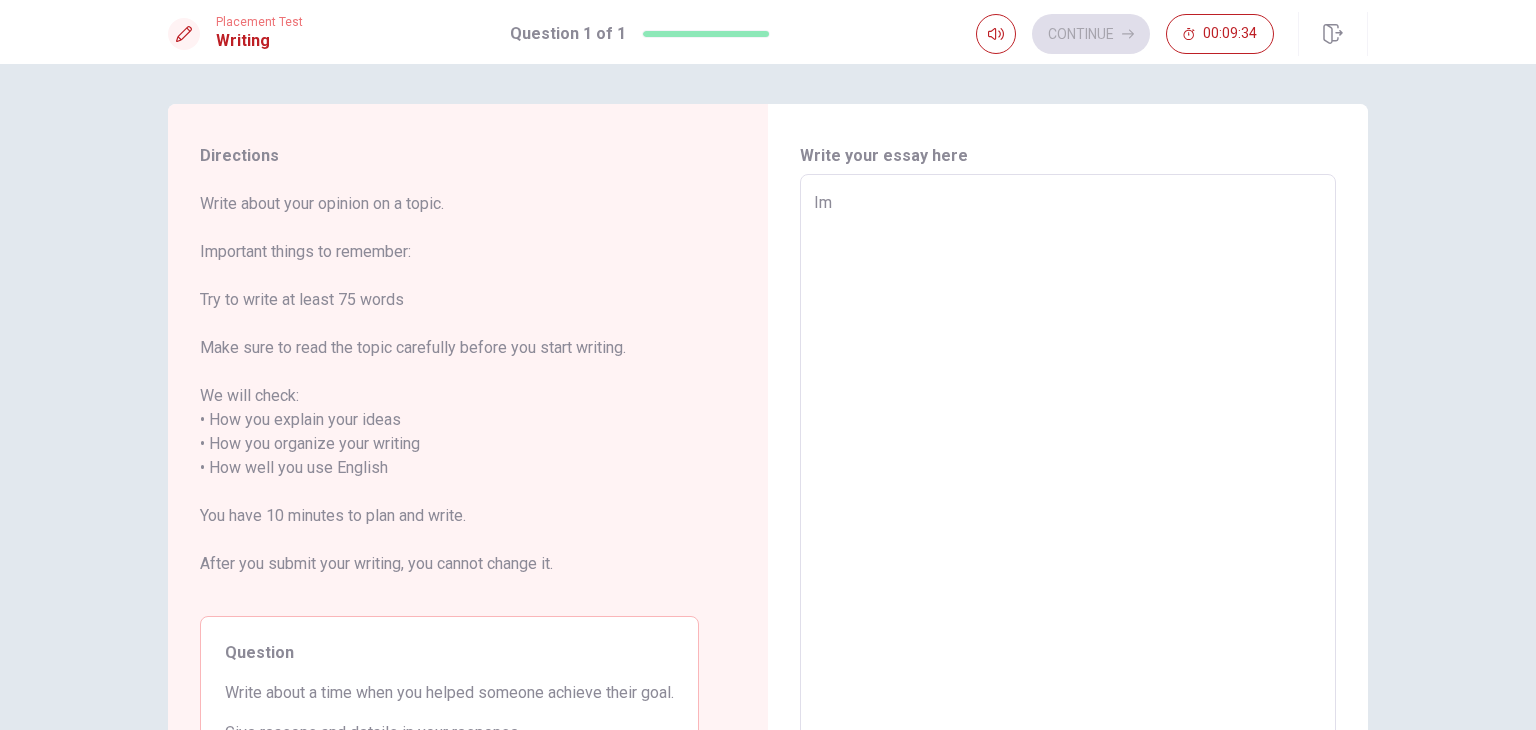 type on "x" 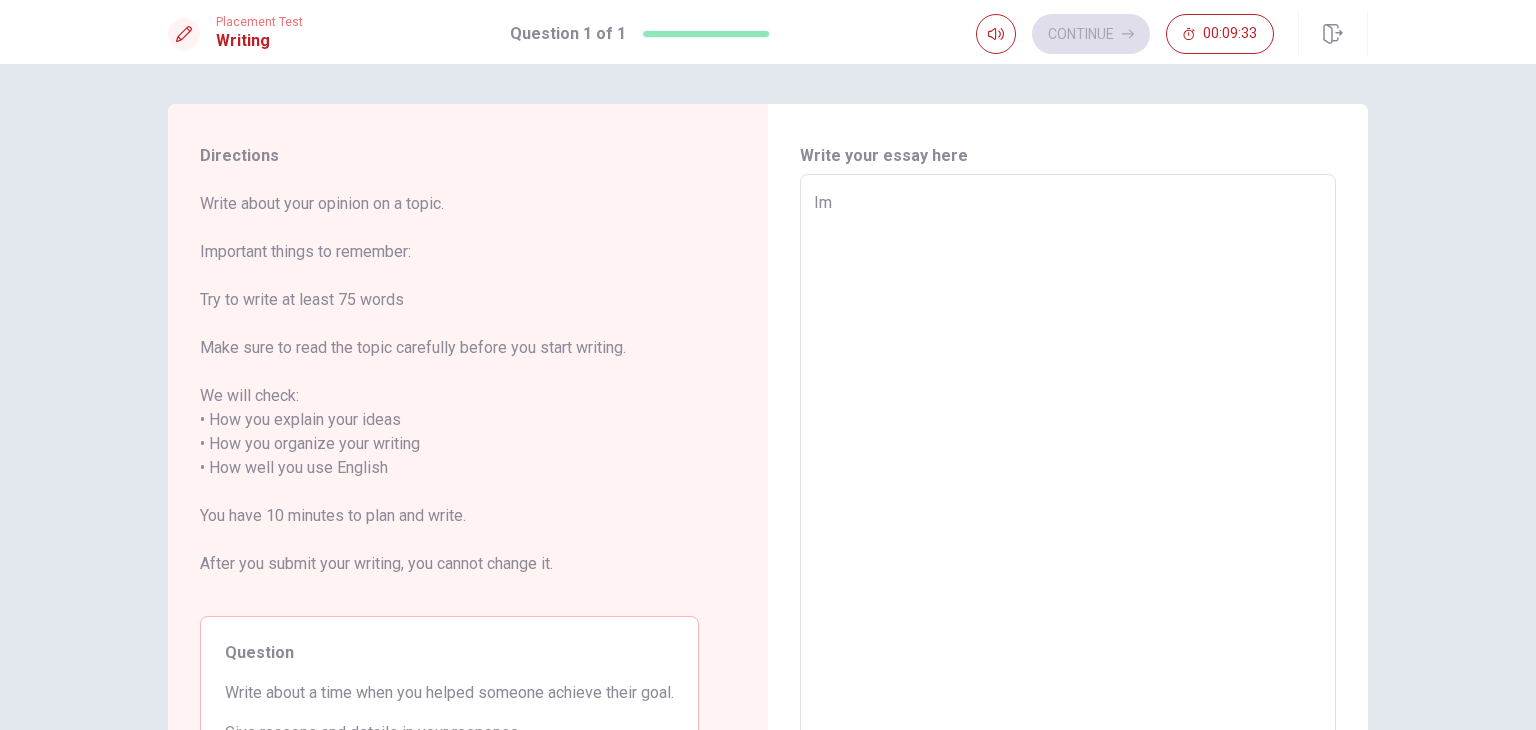 type on "I" 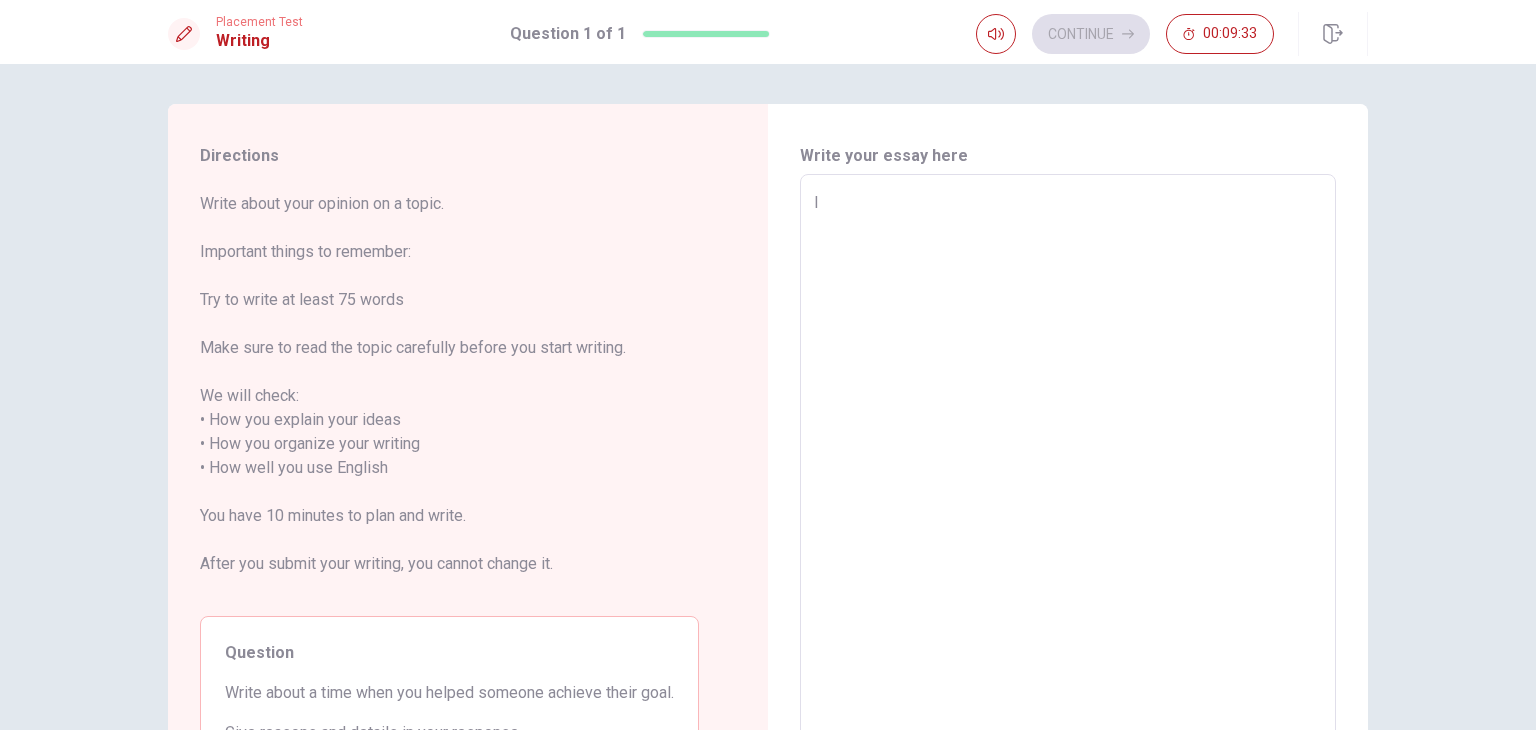 type on "x" 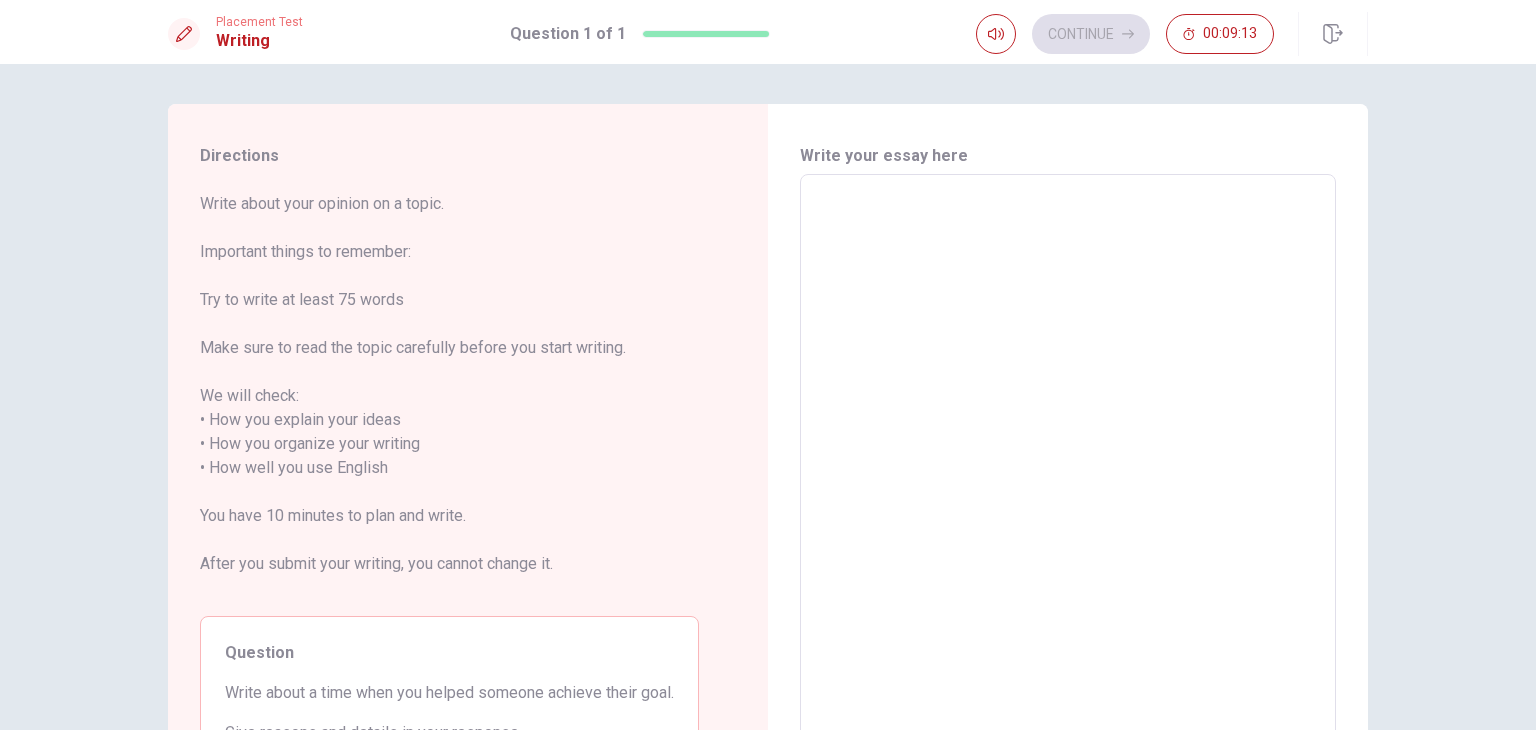 click on "Write about your opinion on a topic.
Important things to remember:
Try to write at least 75 words
Make sure to read the topic carefully before you start writing.
We will check:
• How you explain your ideas
• How you organize your writing
• How well you use English
You have 10 minutes to plan and write.
After you submit your writing, you cannot change it." at bounding box center [449, 396] 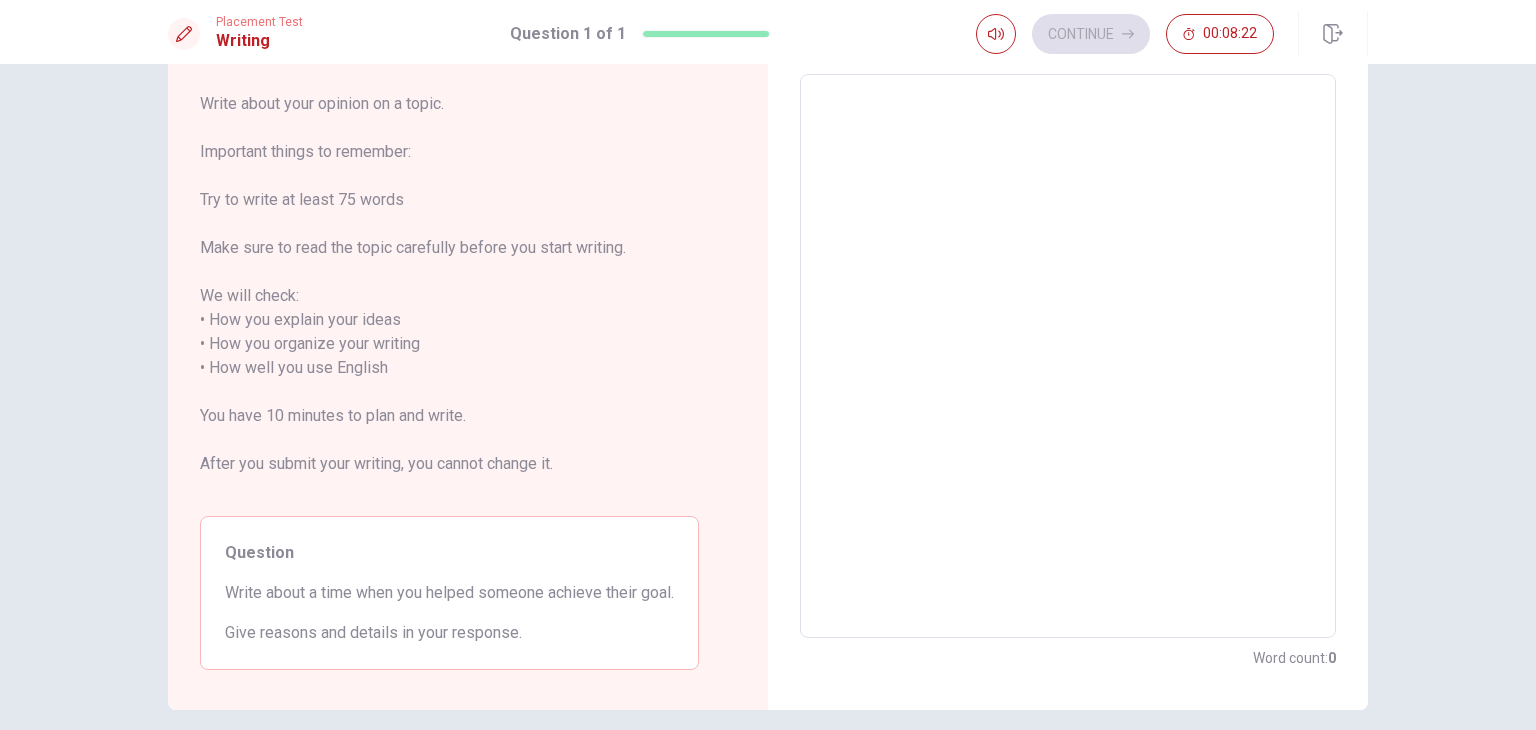 scroll, scrollTop: 0, scrollLeft: 0, axis: both 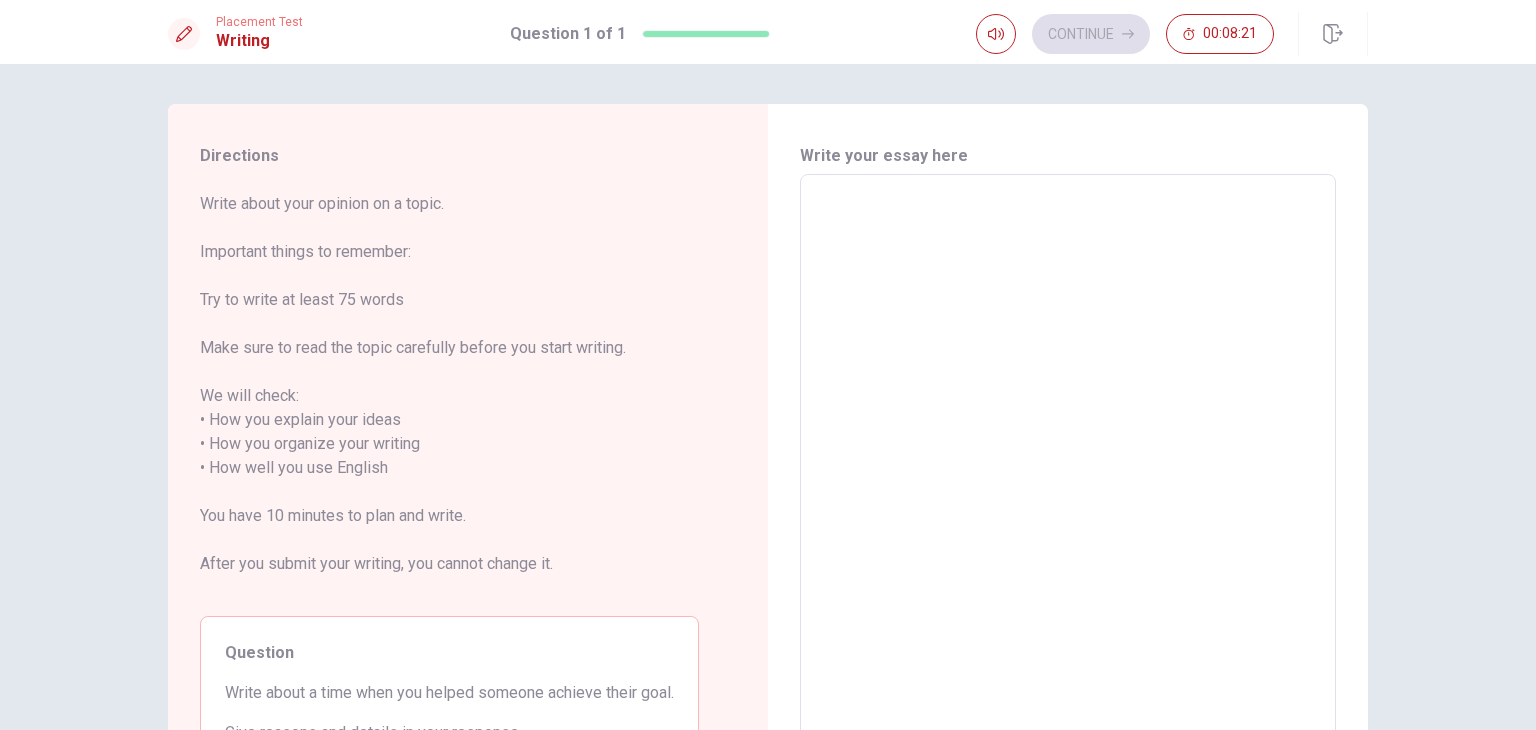 click on "x ​" at bounding box center (1068, 456) 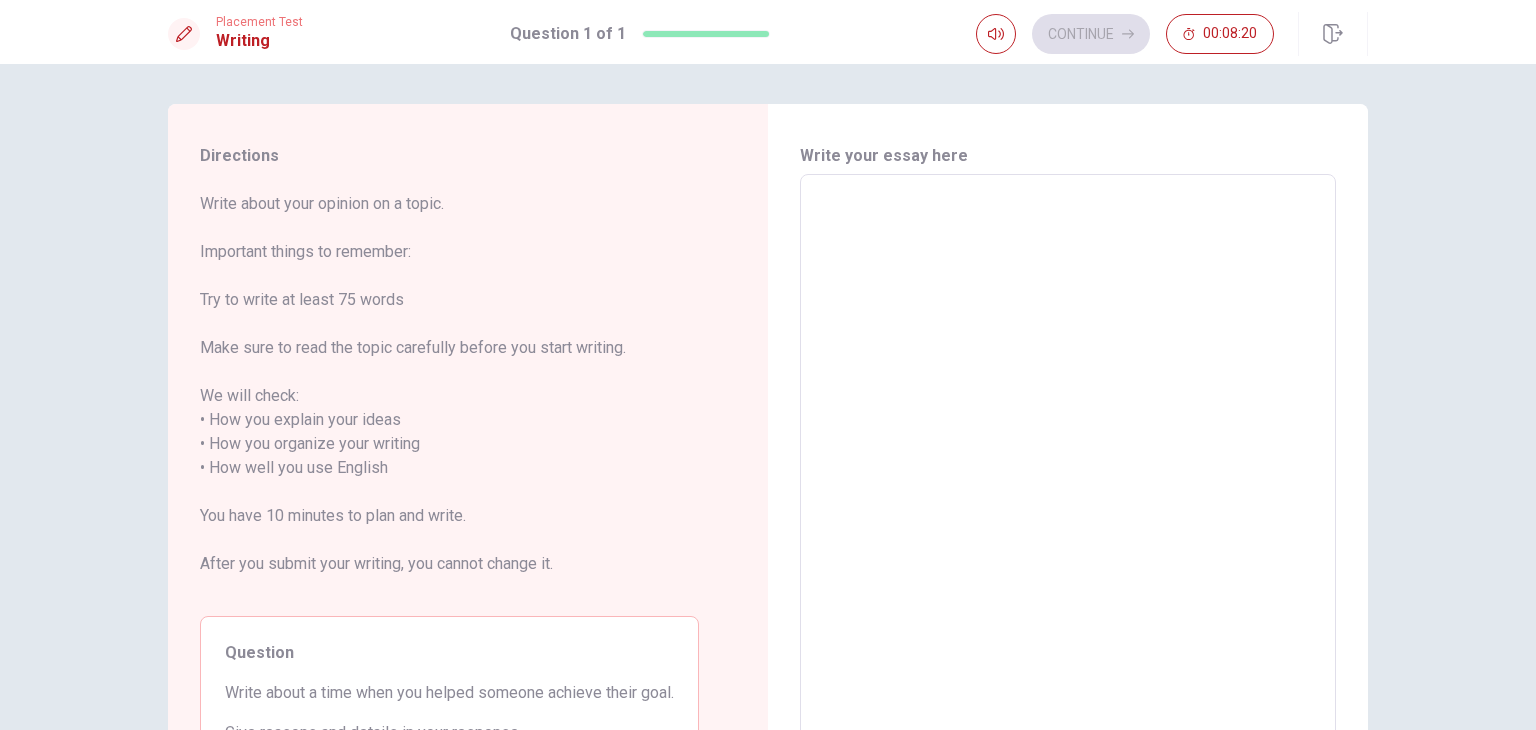 click at bounding box center (1068, 456) 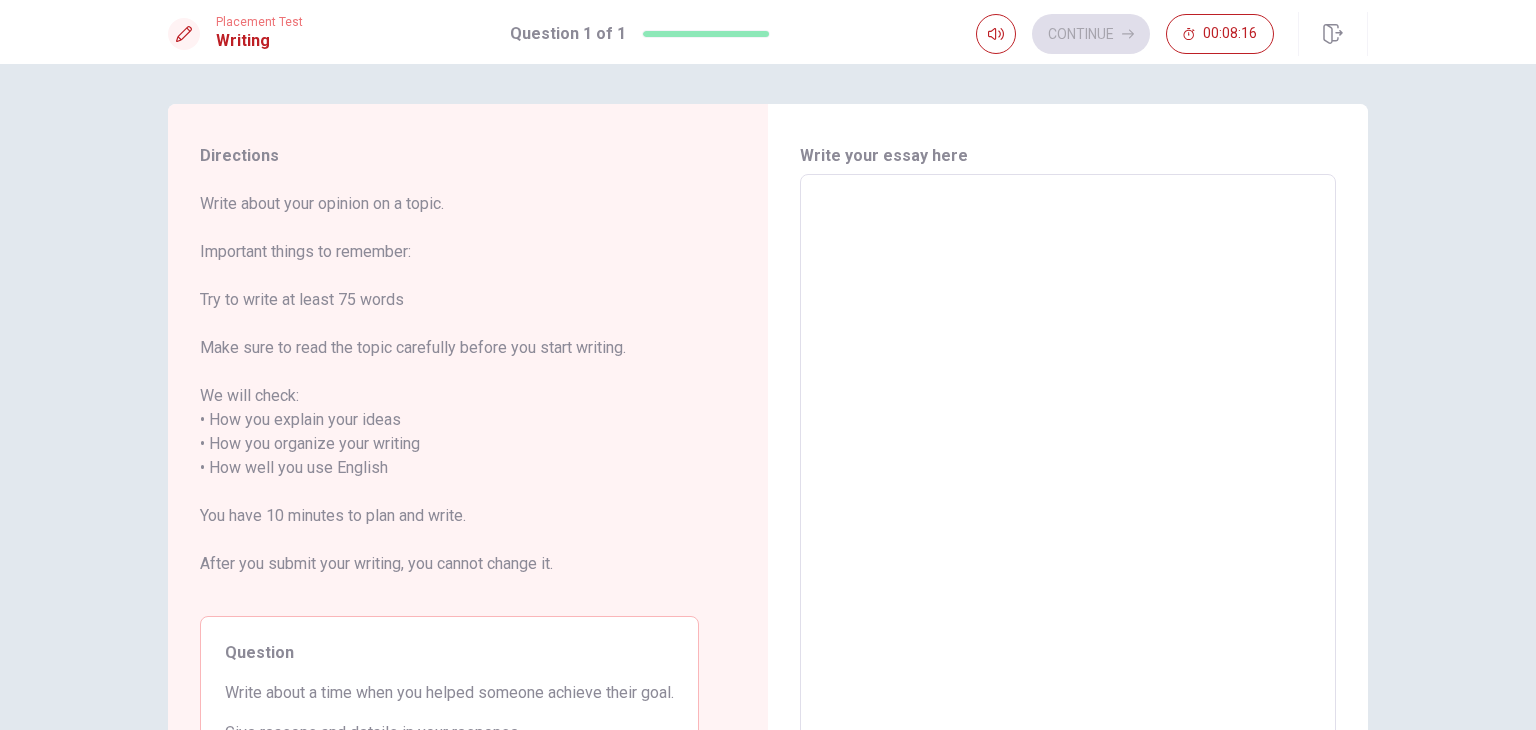 type on "M" 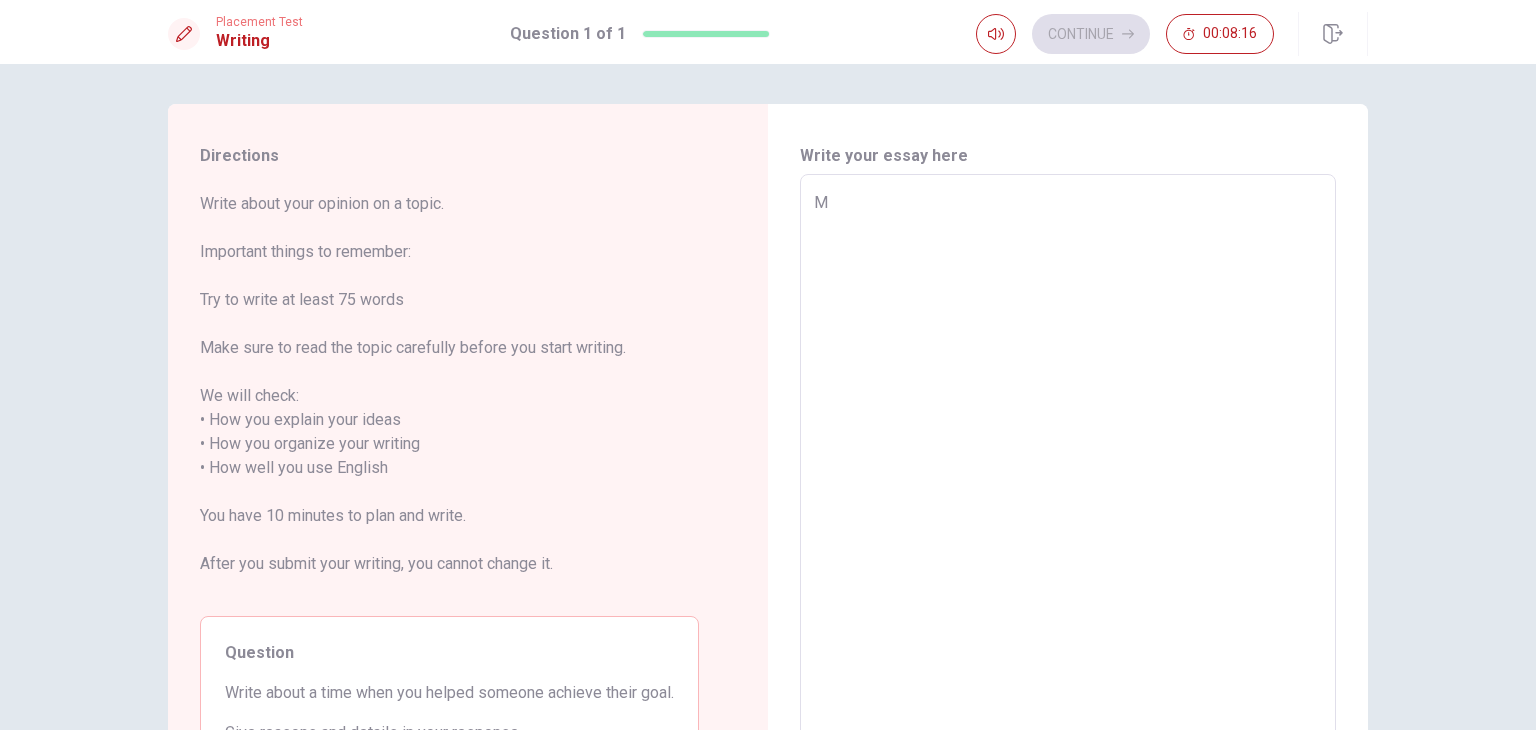type on "x" 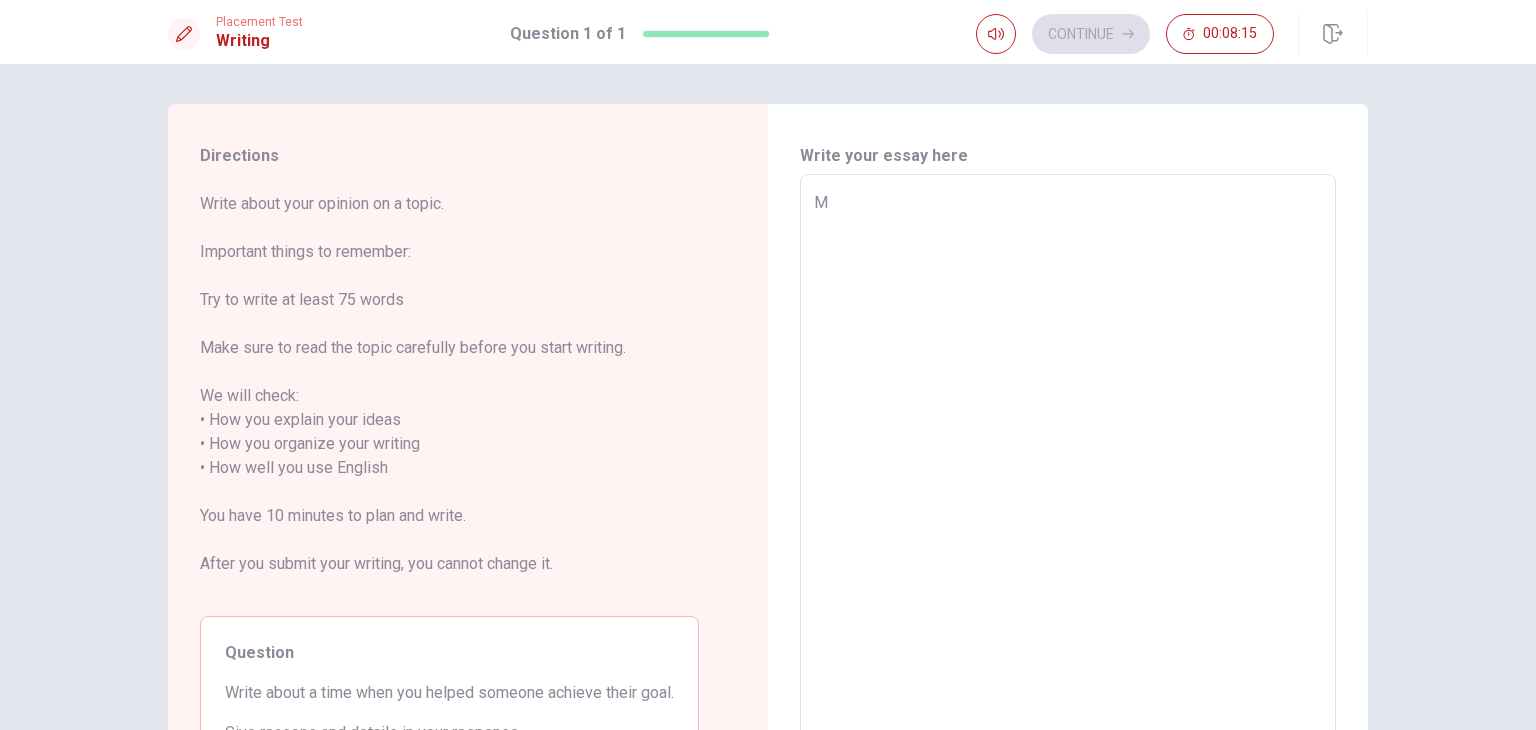 type on "My" 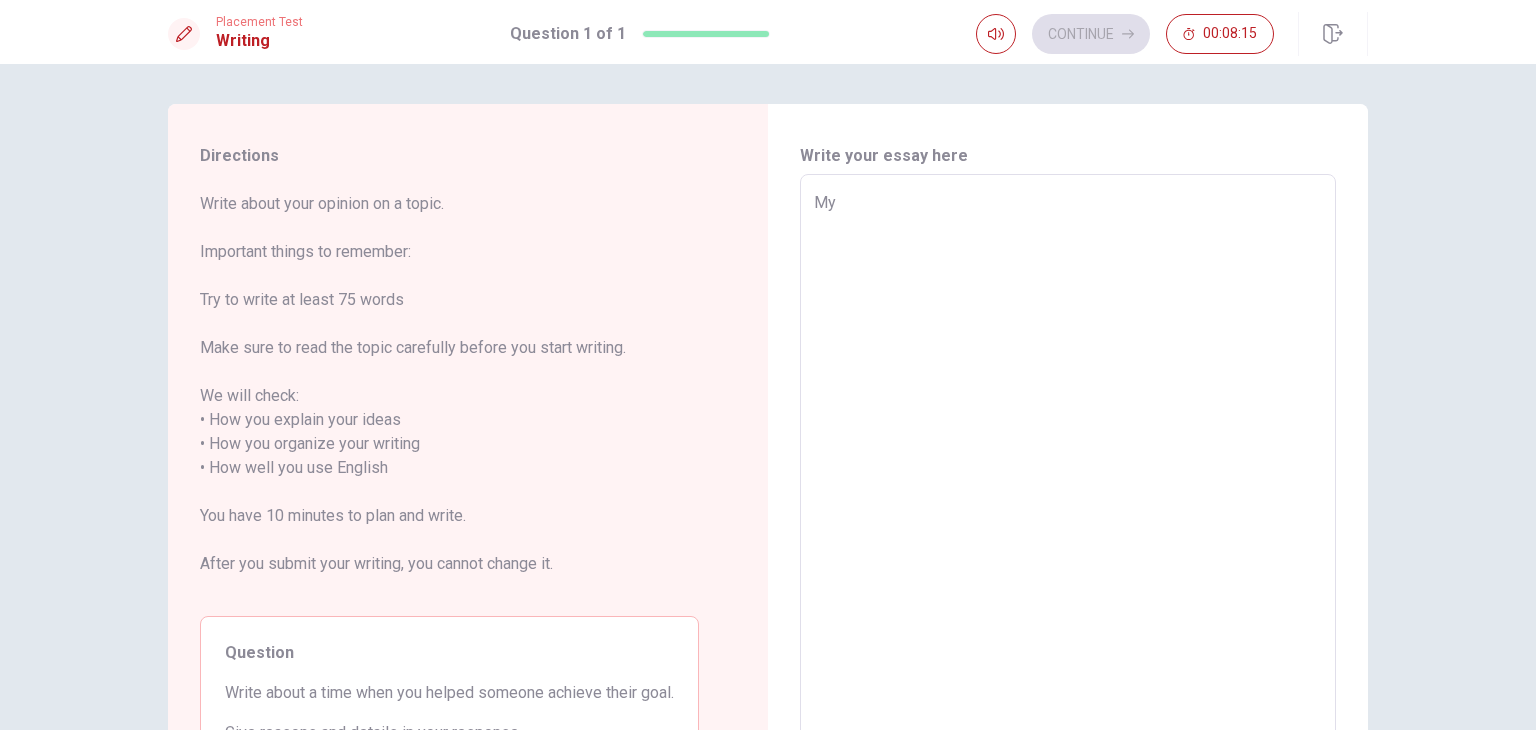 type on "x" 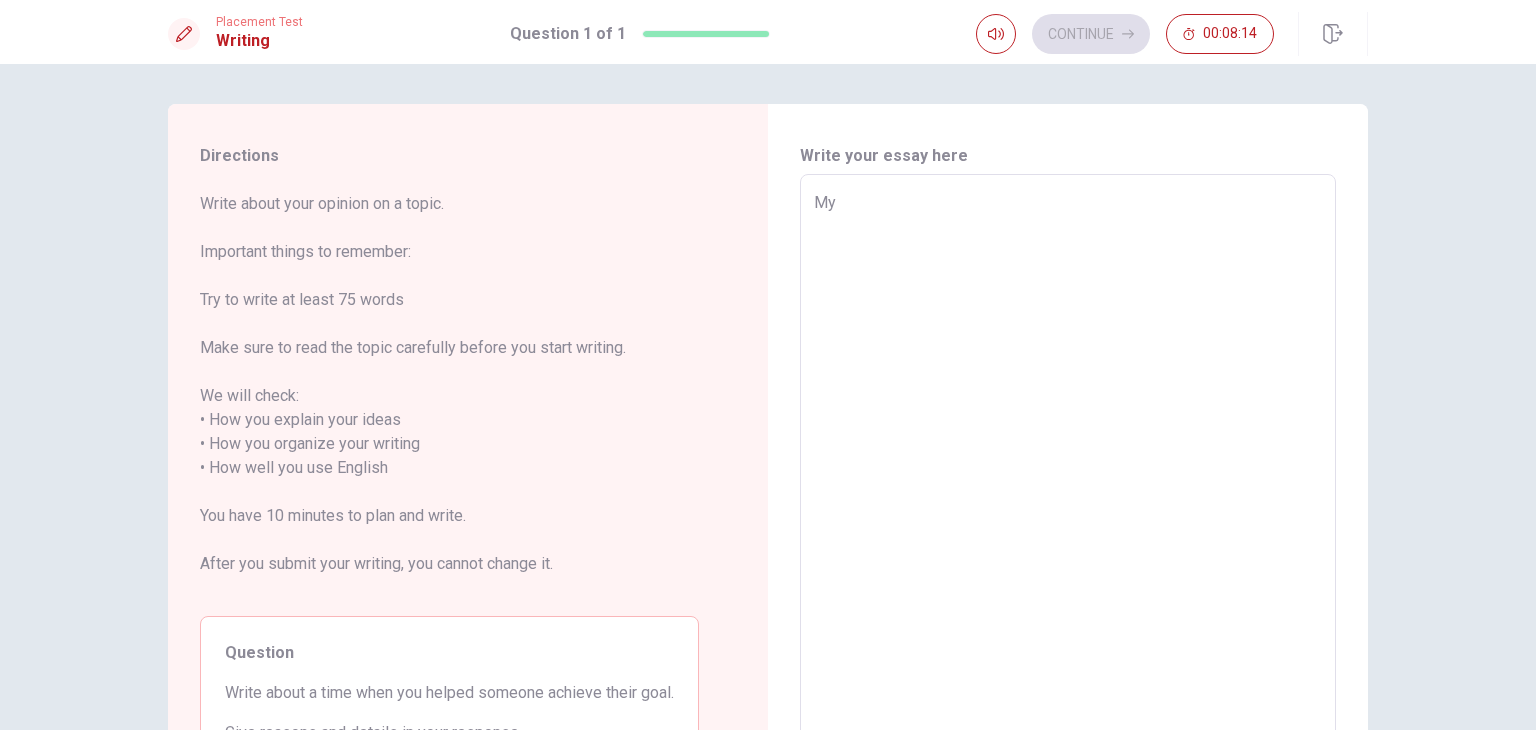 type on "x" 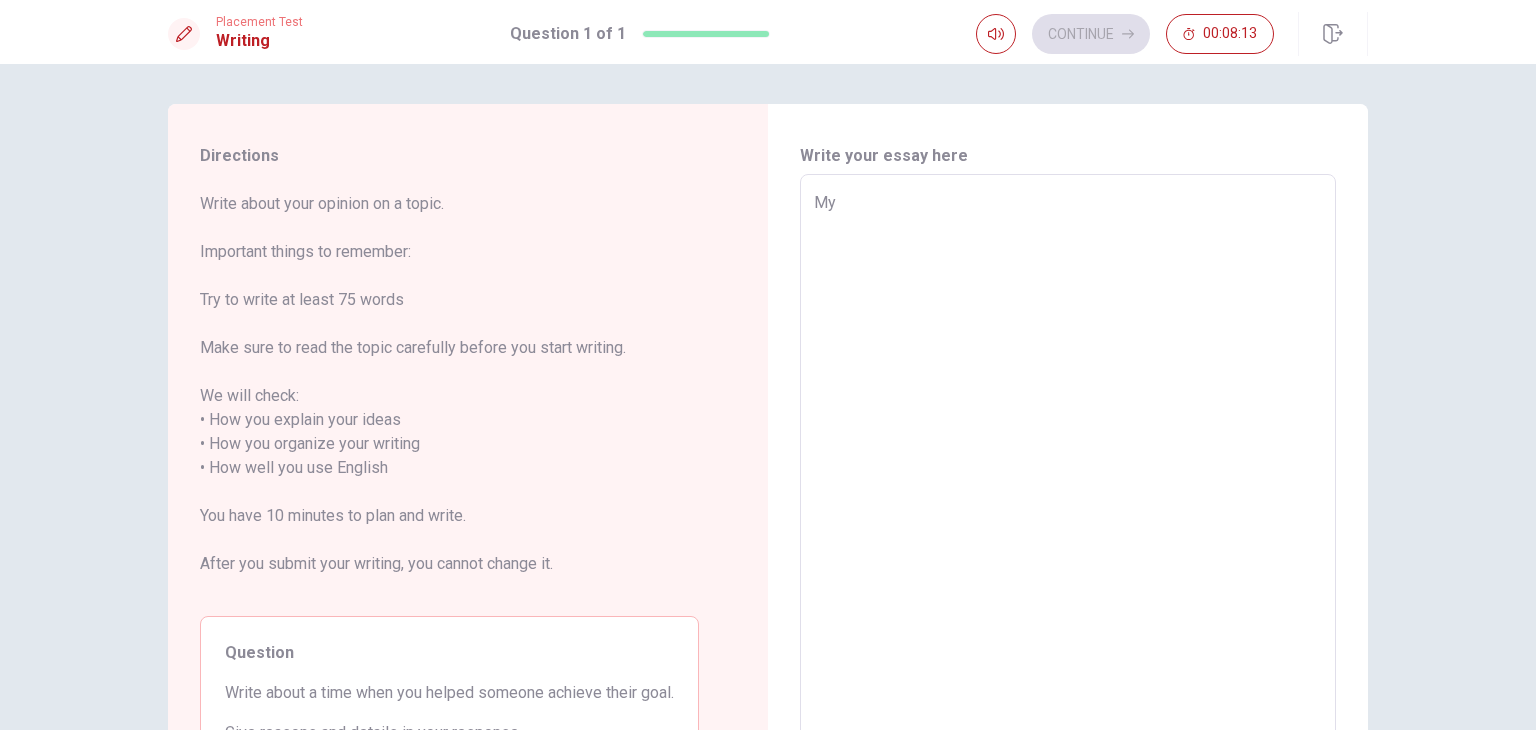 type on "My E" 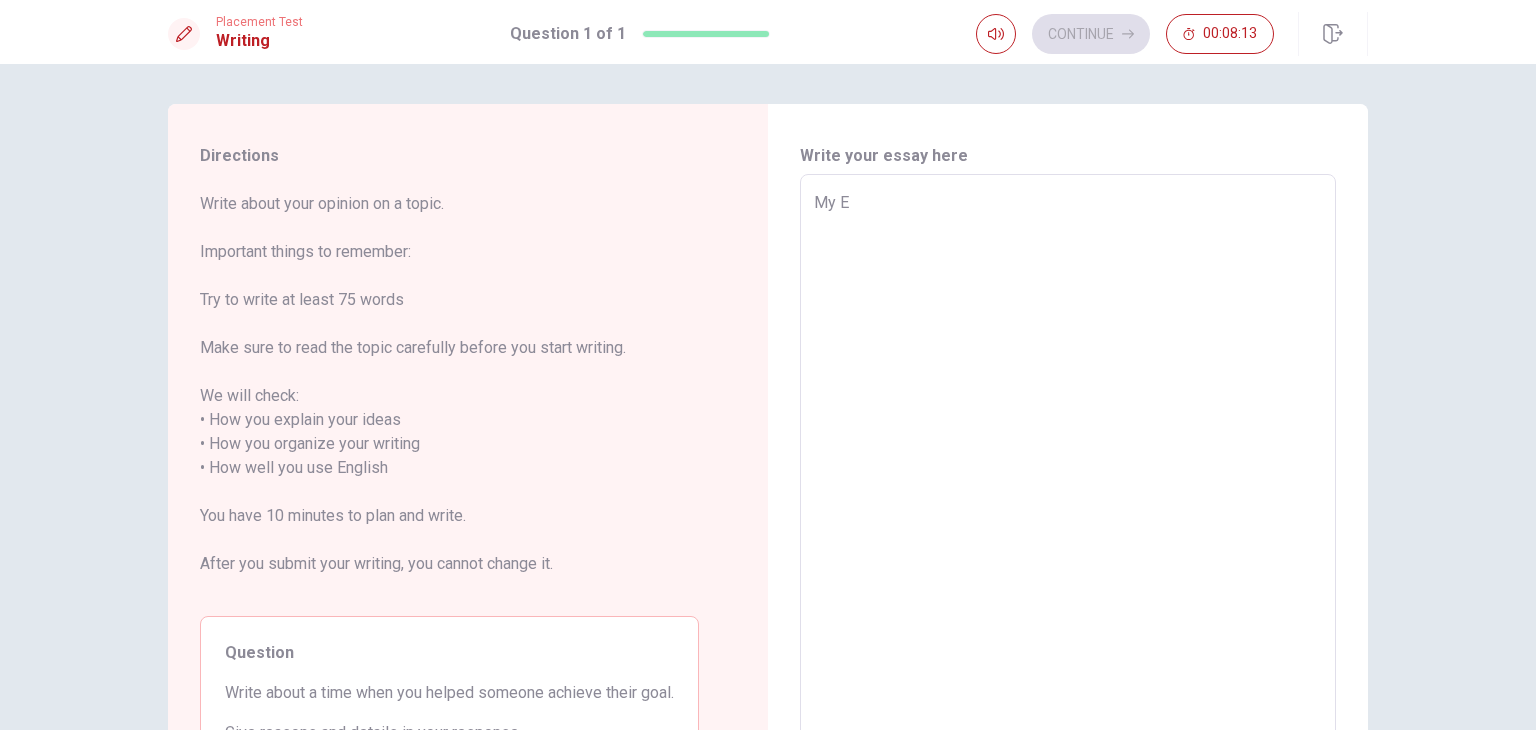 type on "x" 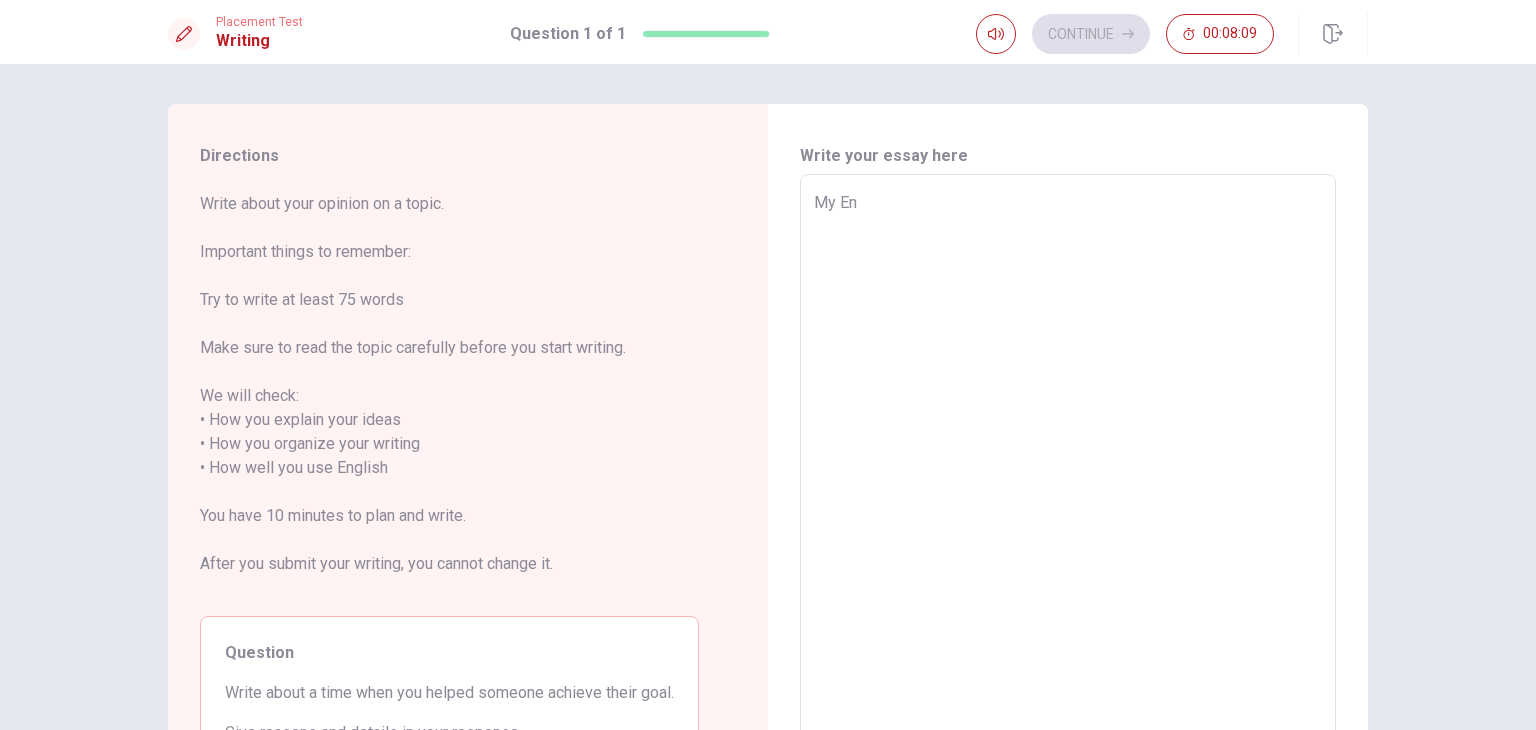 type on "x" 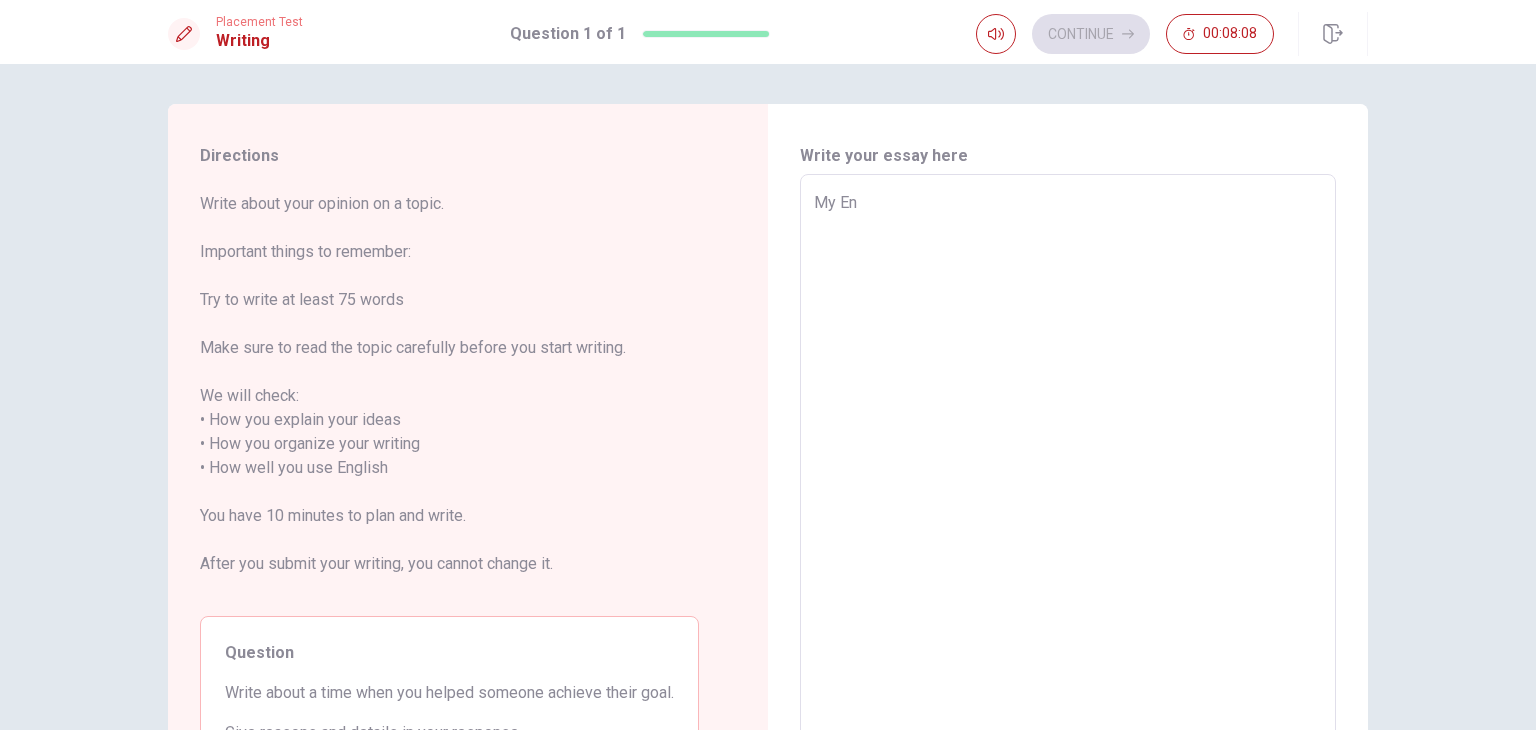 type on "My Eng" 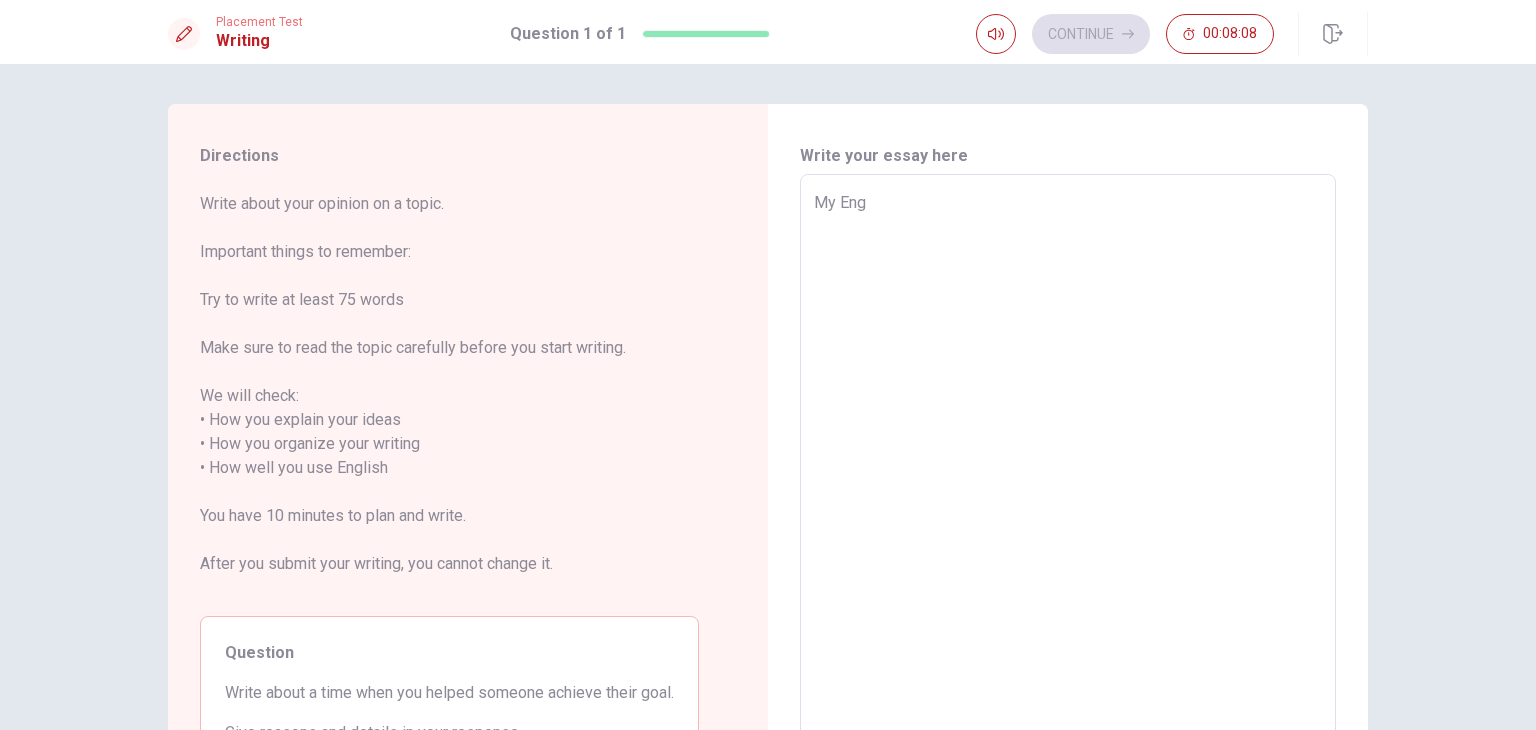 type on "x" 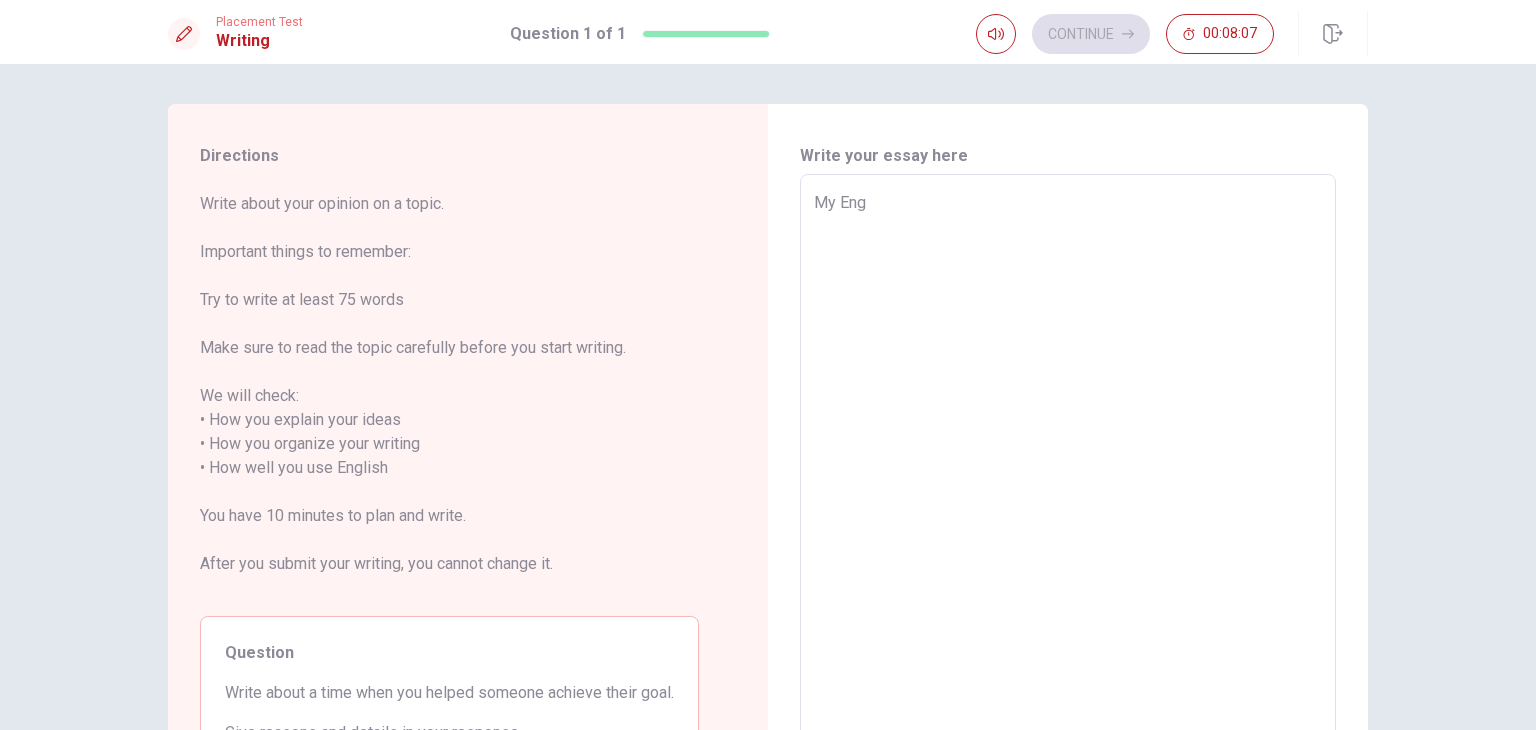 type on "My Engl" 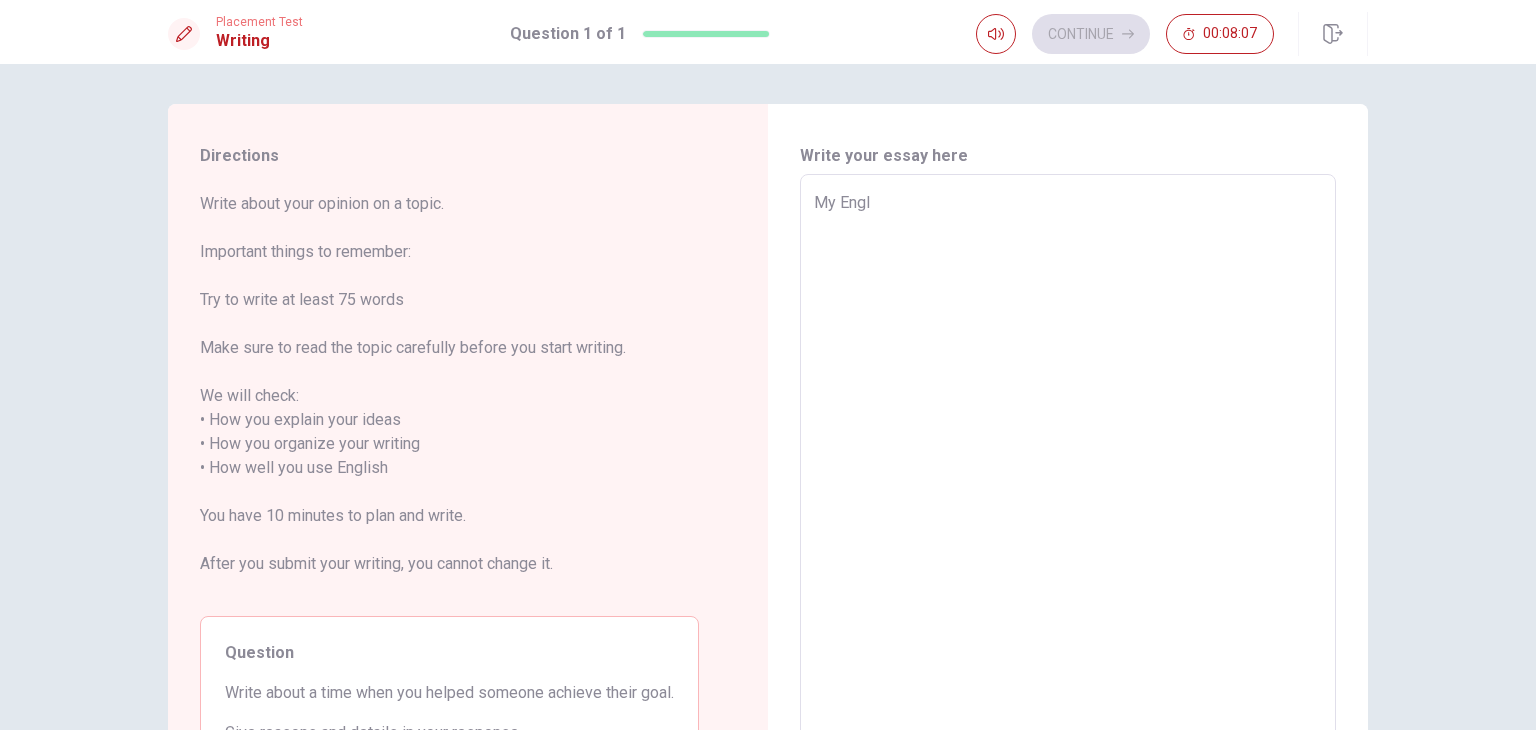 type on "x" 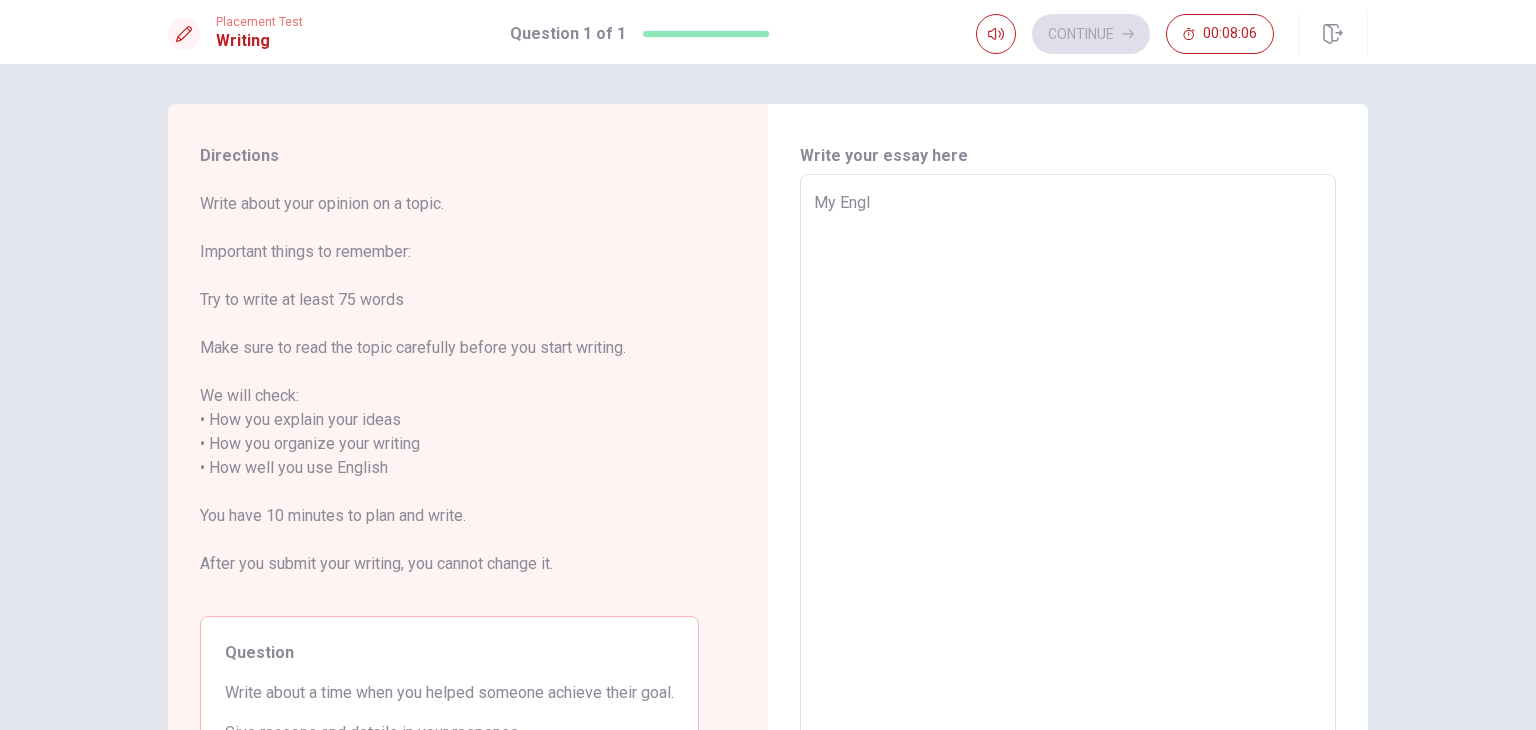 type on "My Eng" 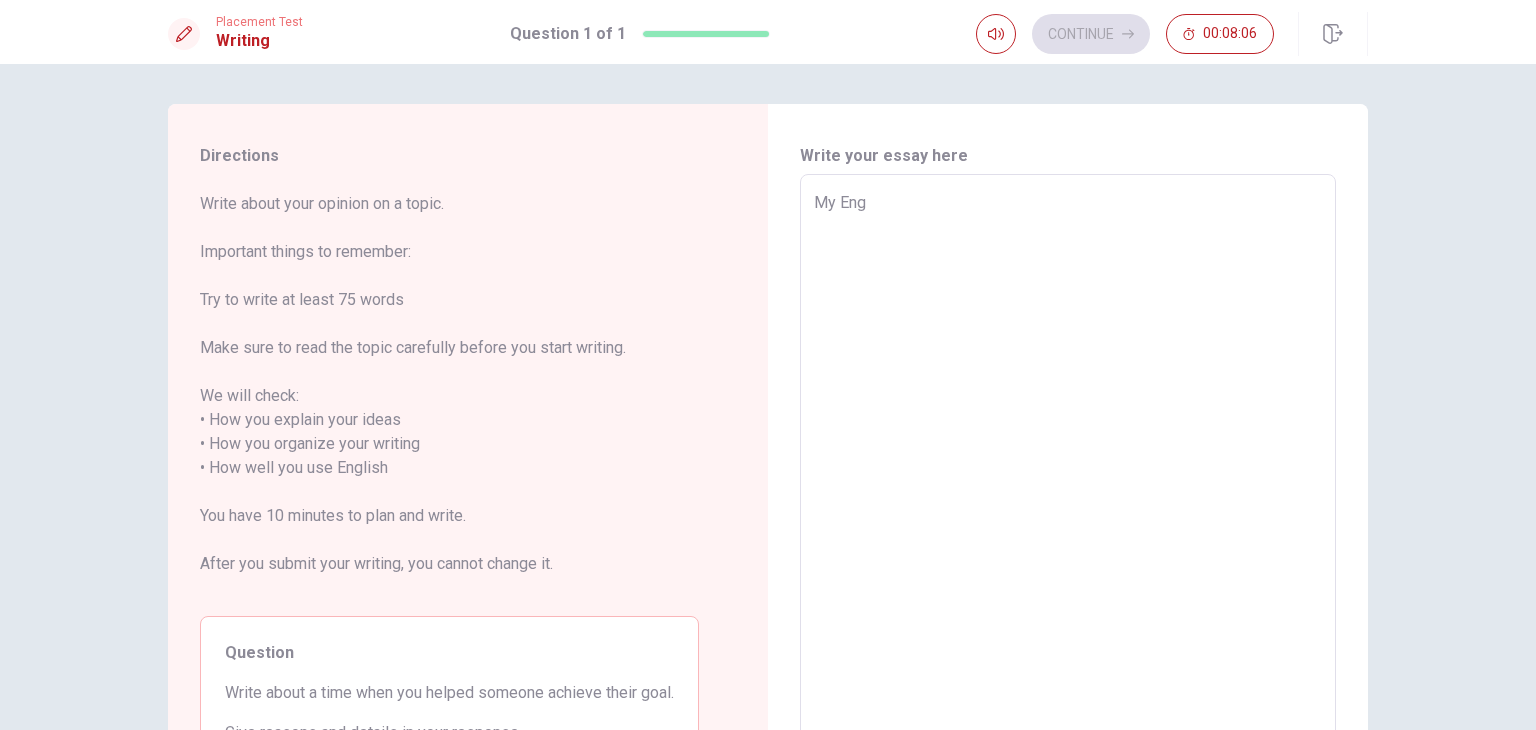 type on "x" 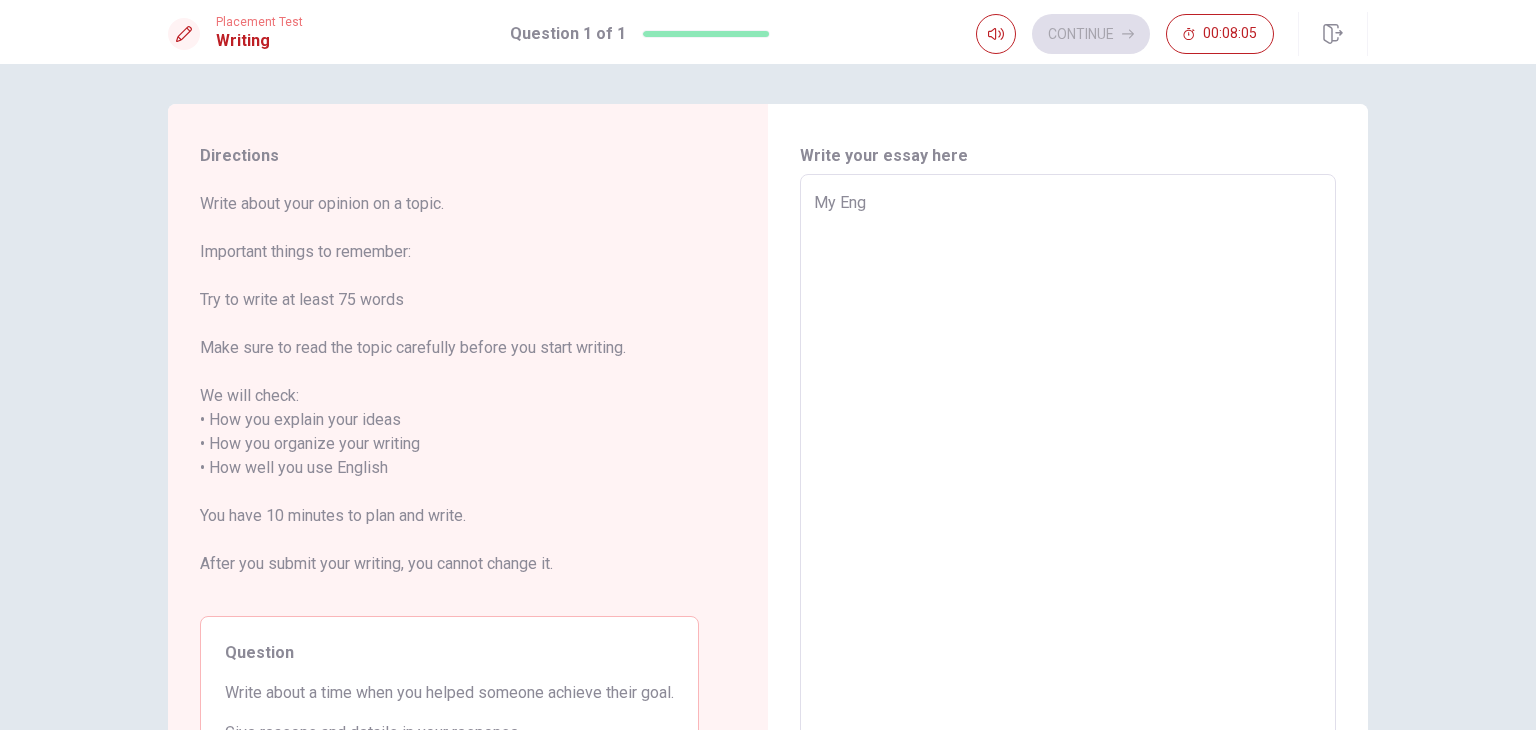 type on "My En" 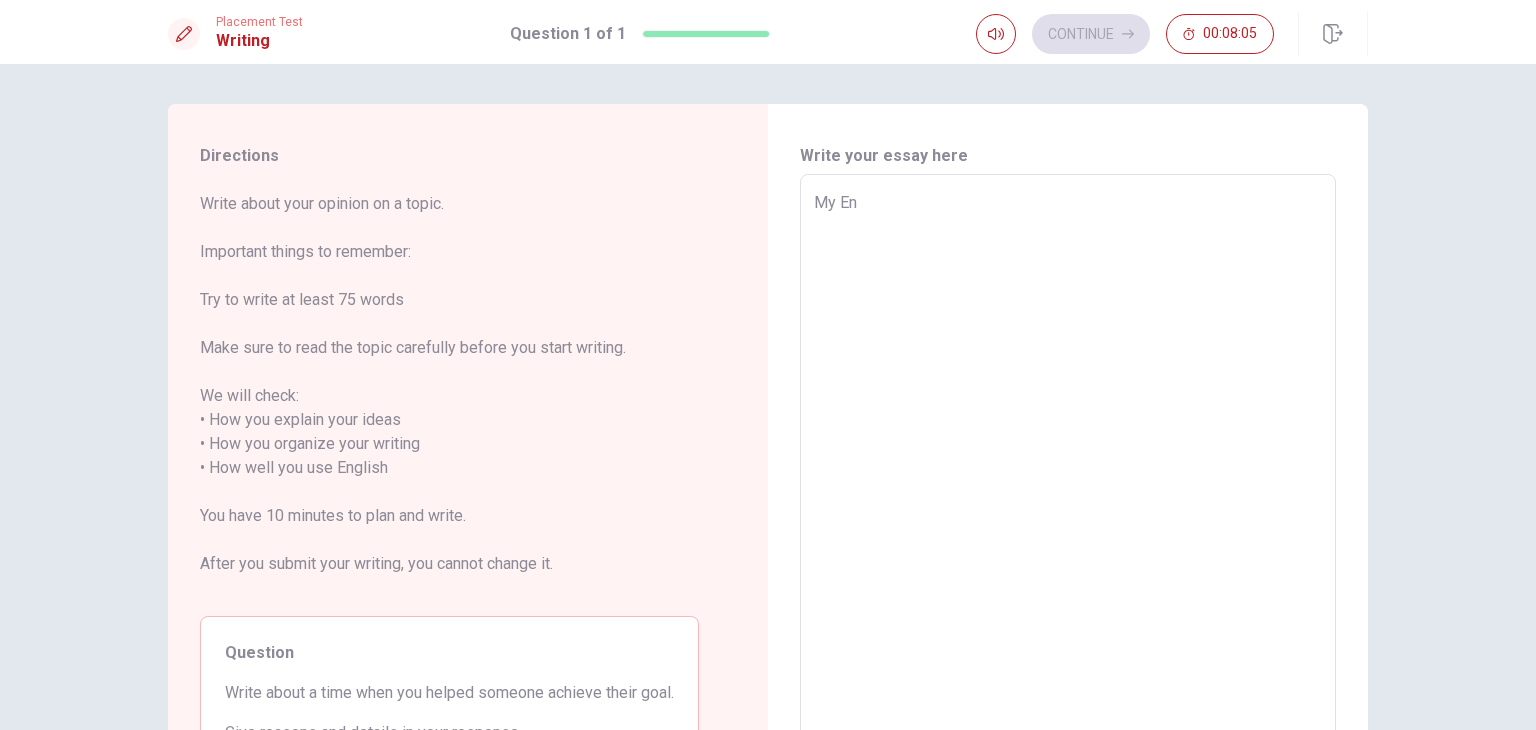 type on "x" 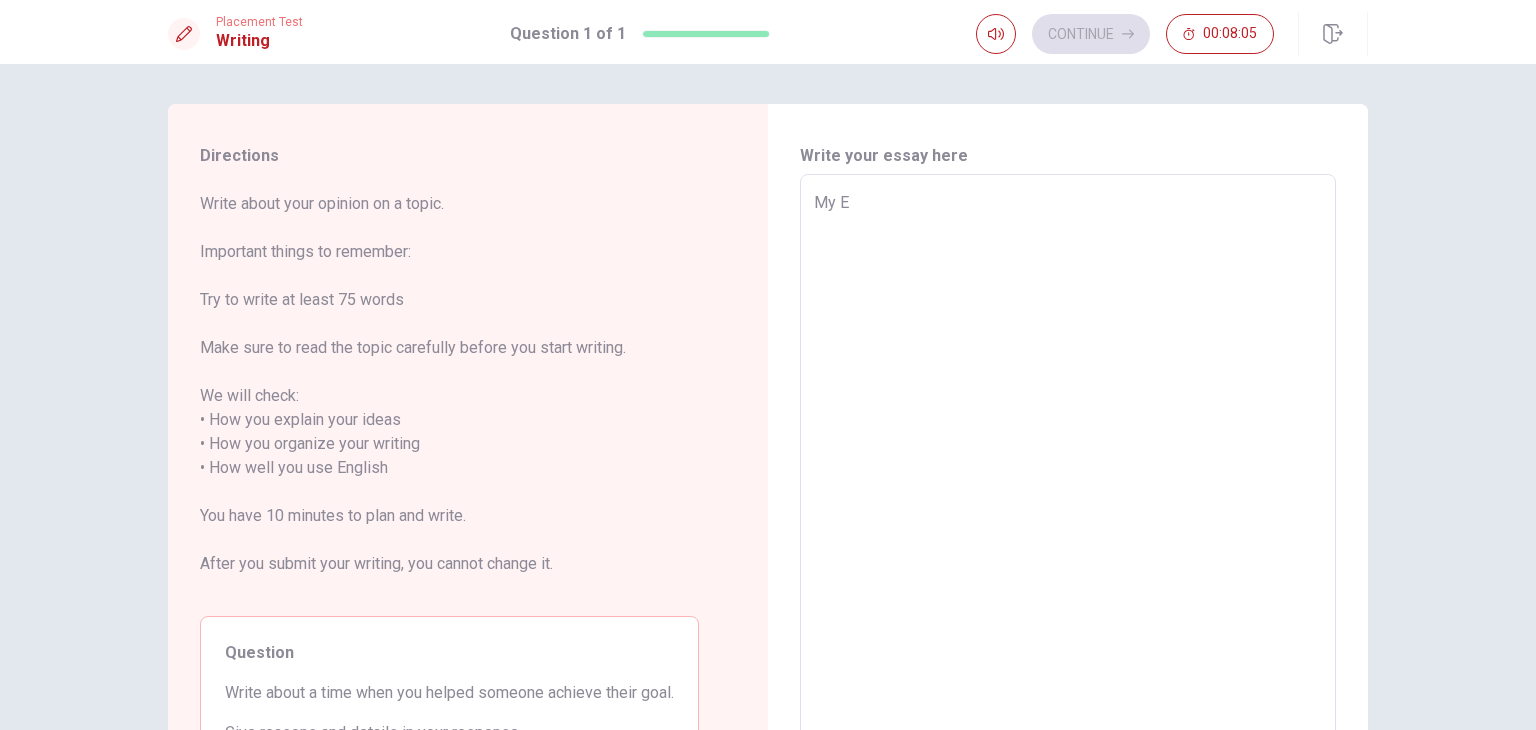 type on "x" 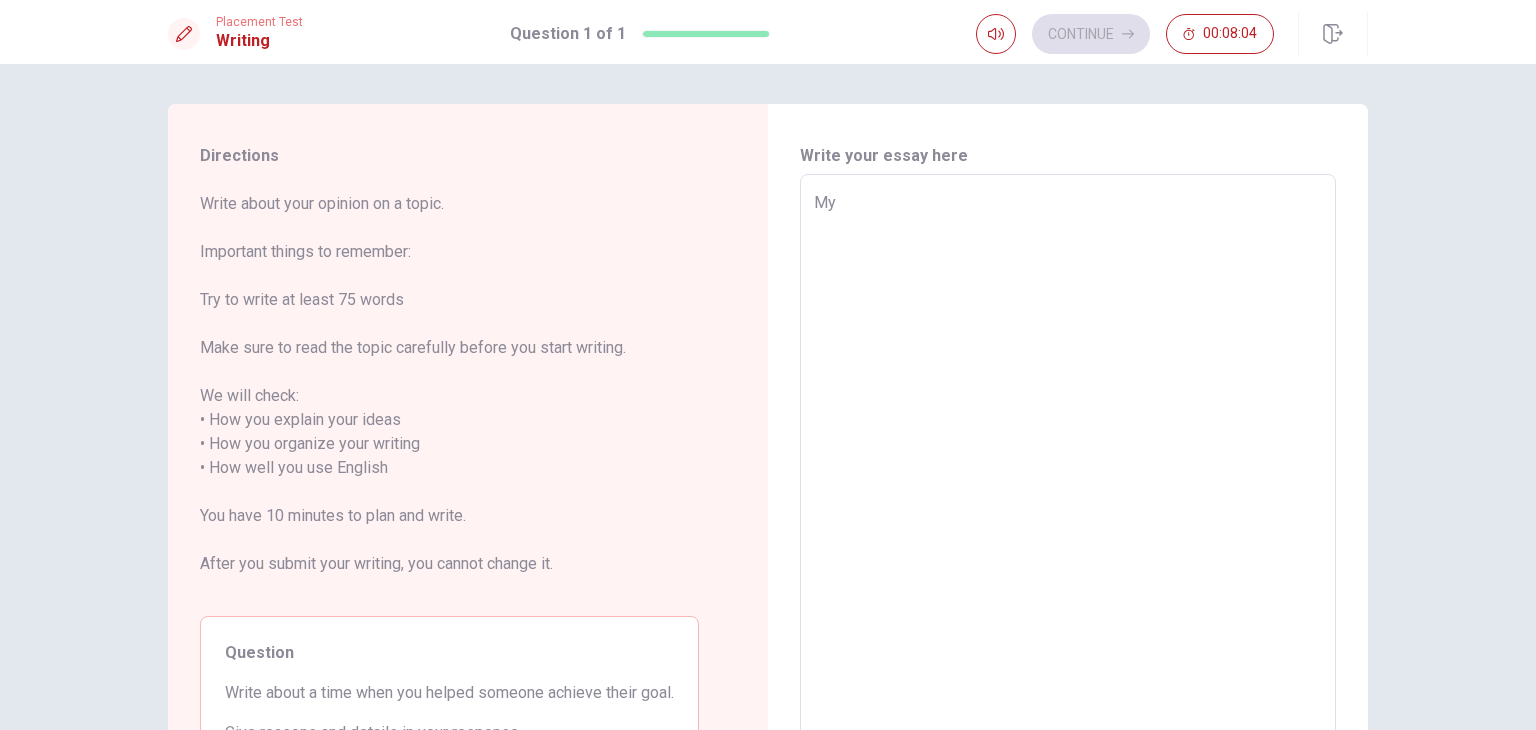 type on "x" 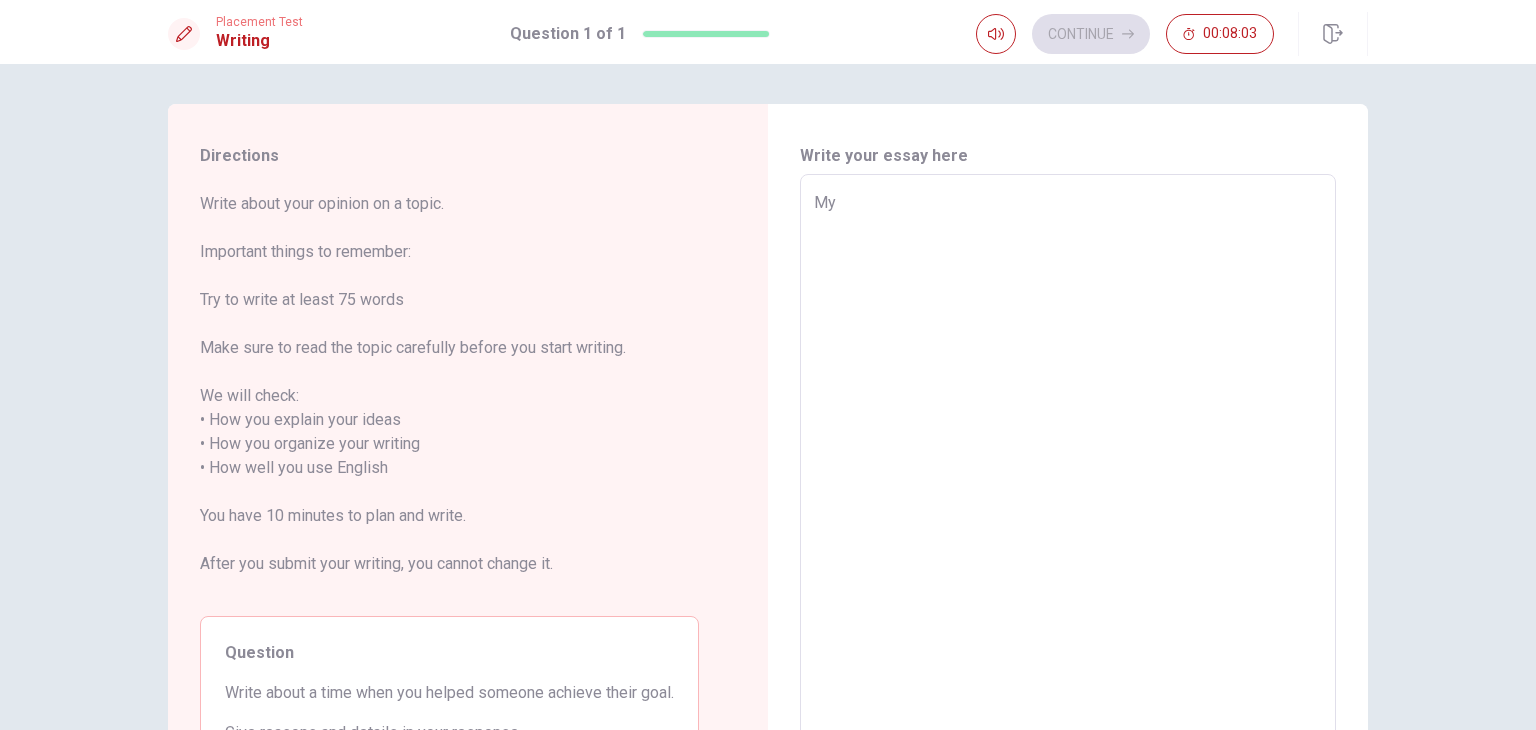 type on "My M" 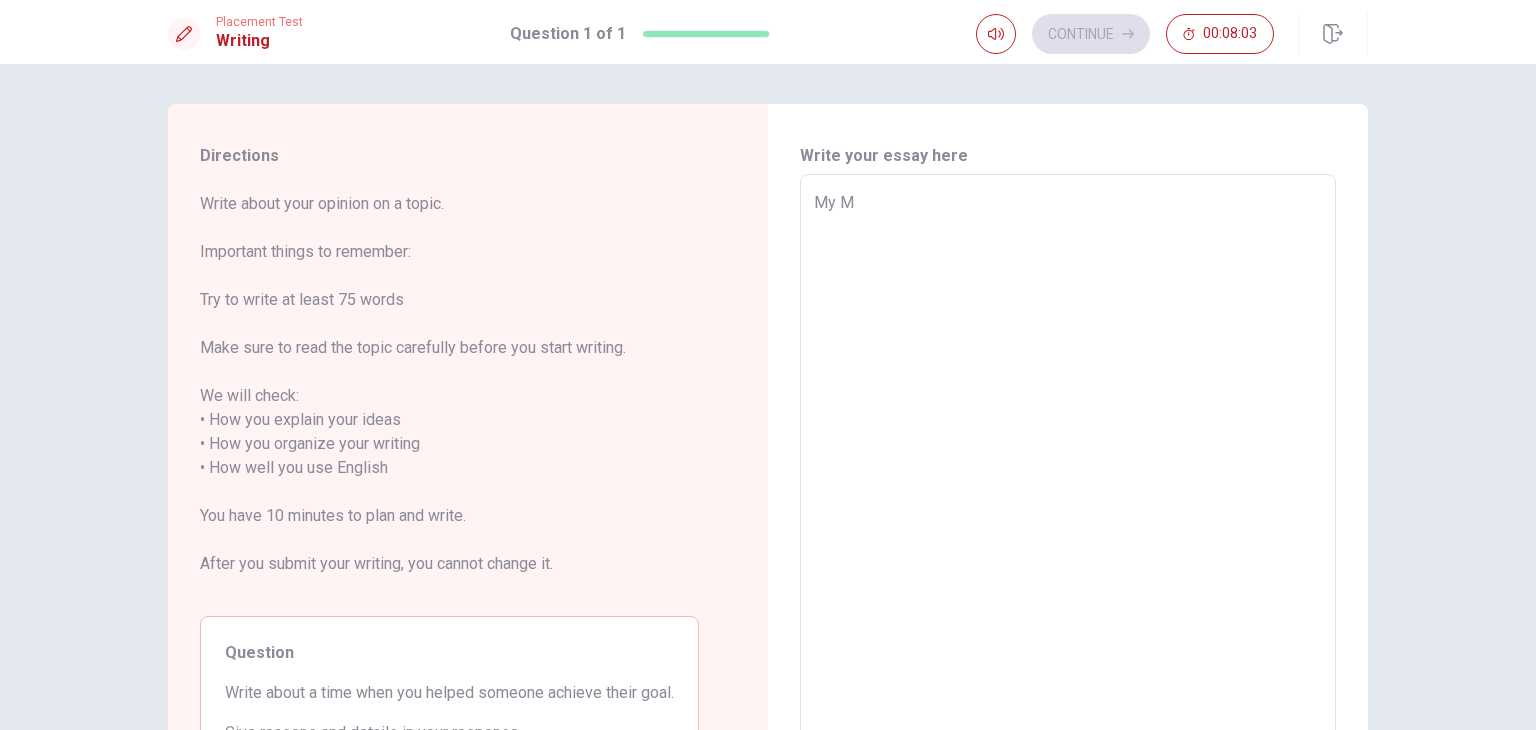 type on "x" 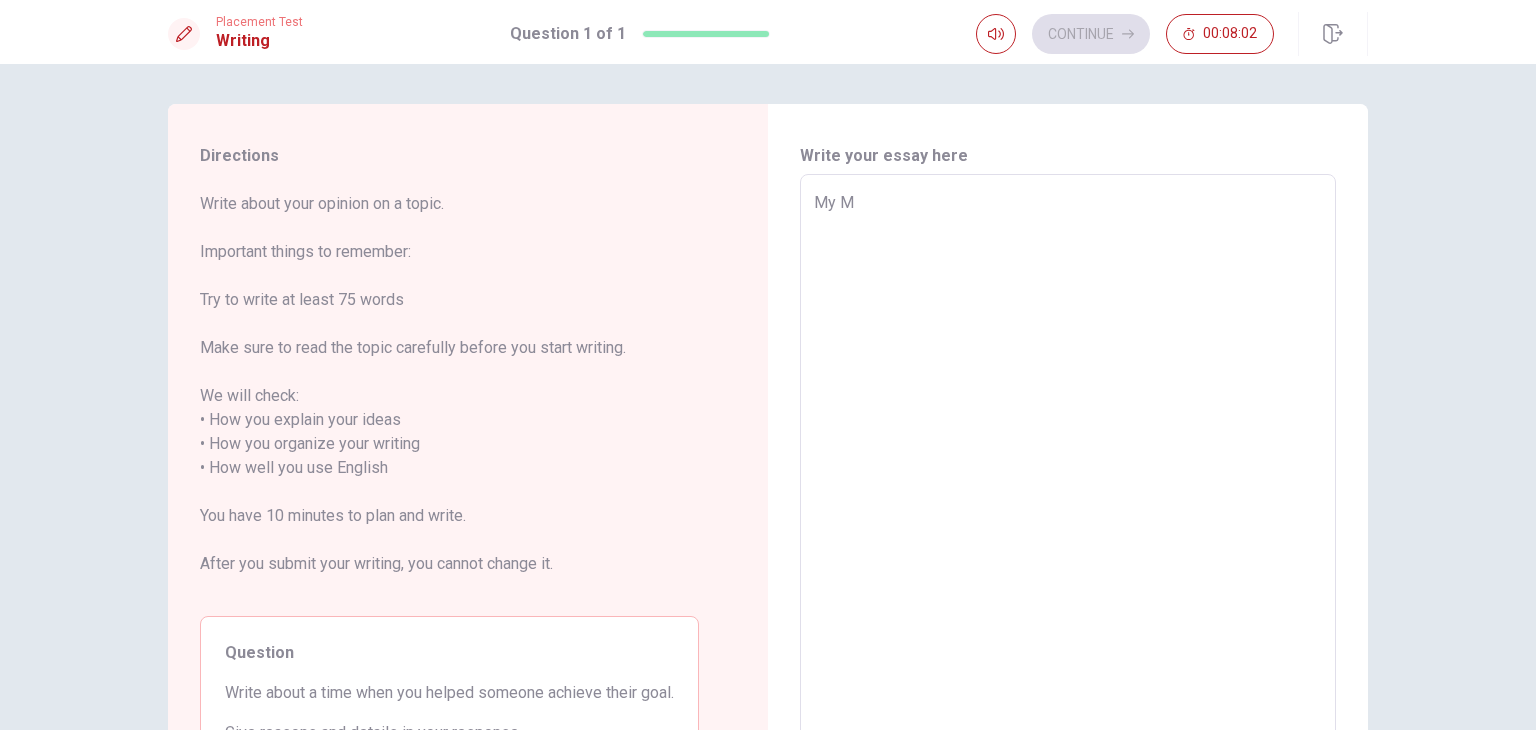 type on "My Ma" 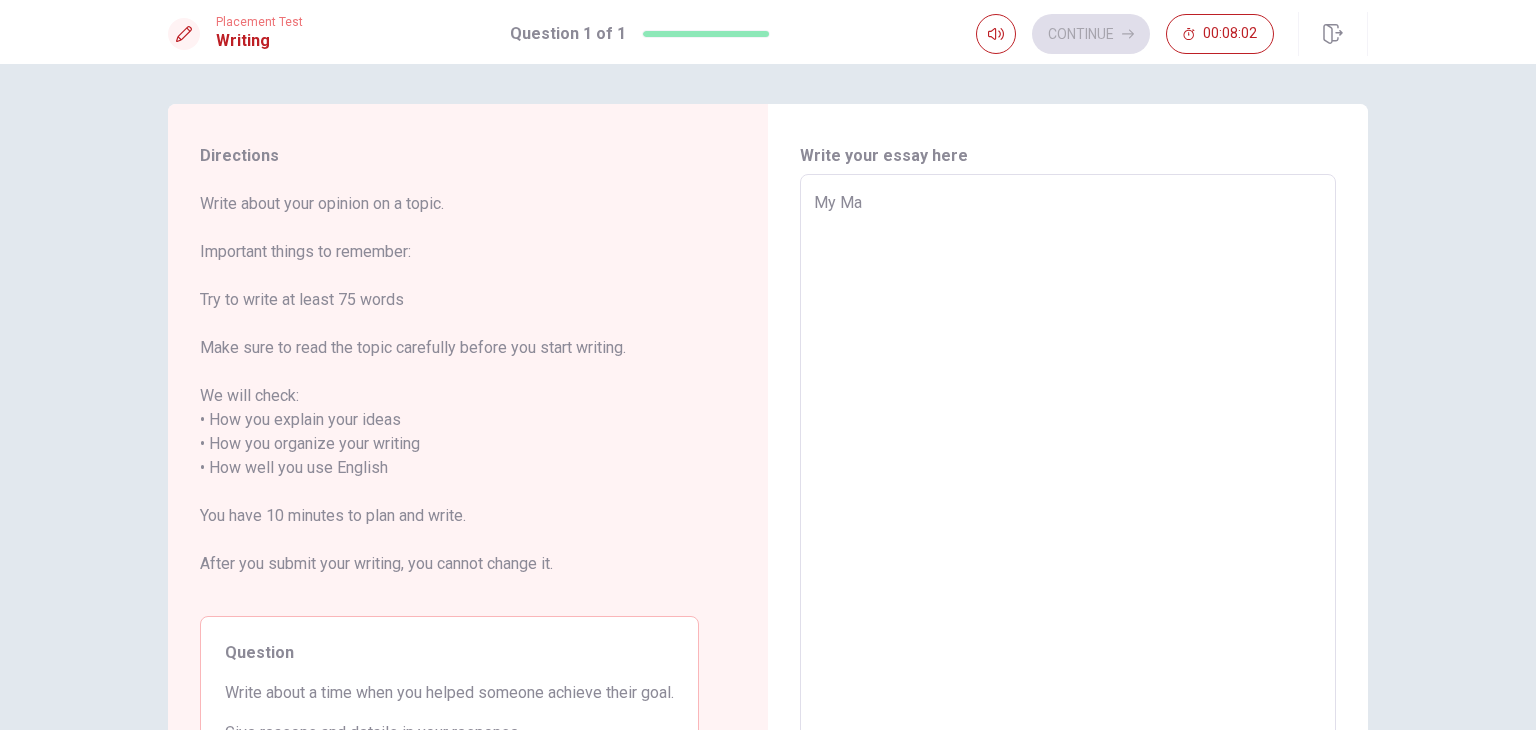 type on "x" 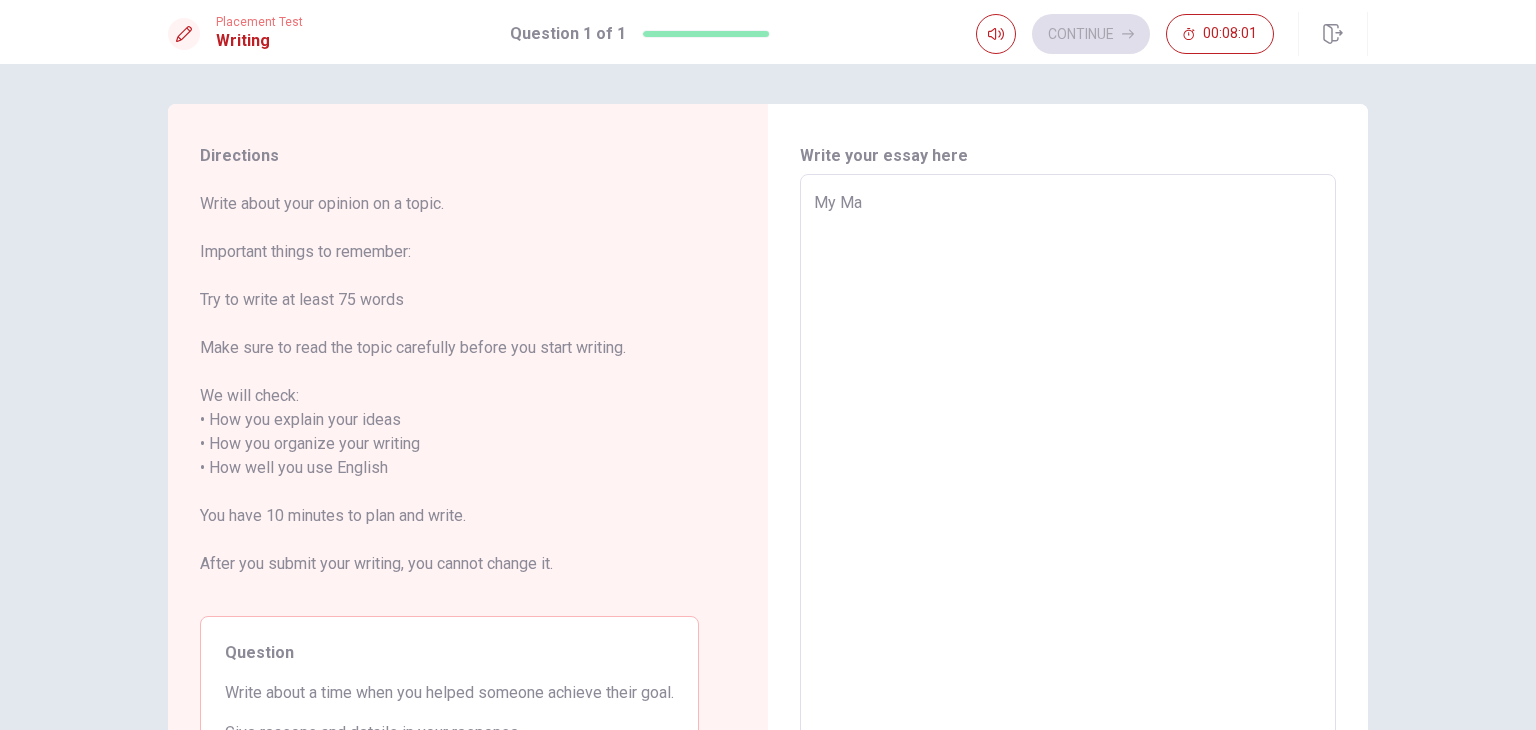 type on "My Mat" 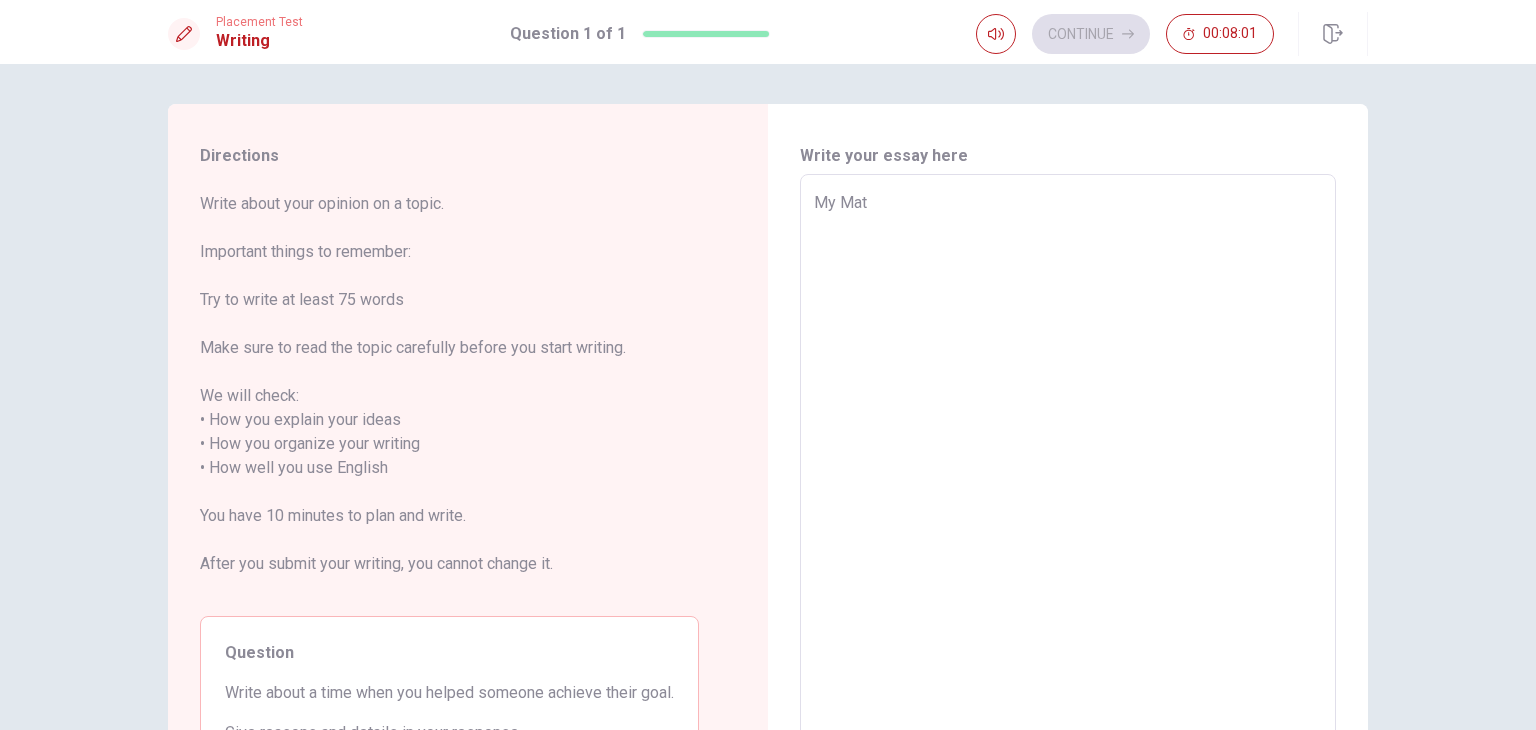 type on "x" 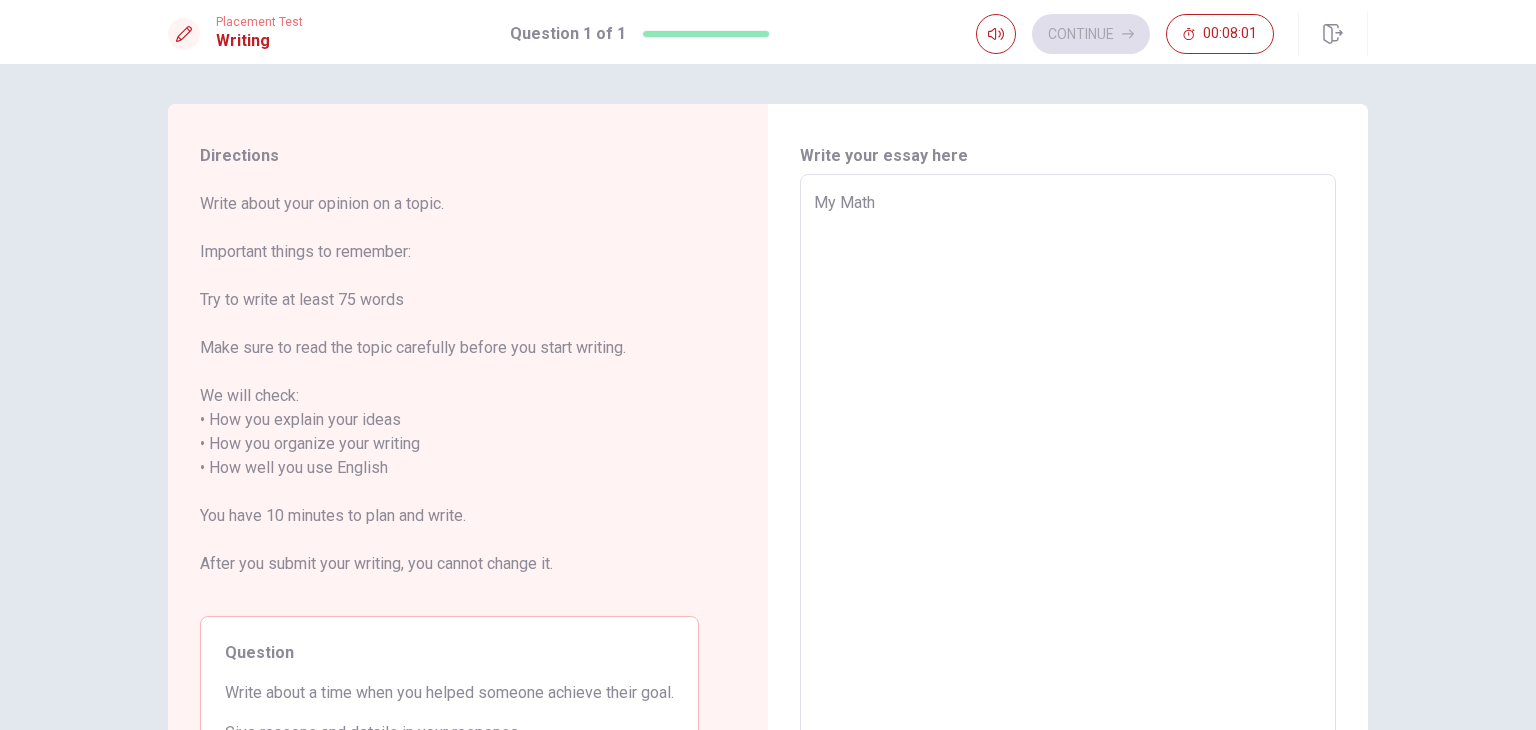 type on "x" 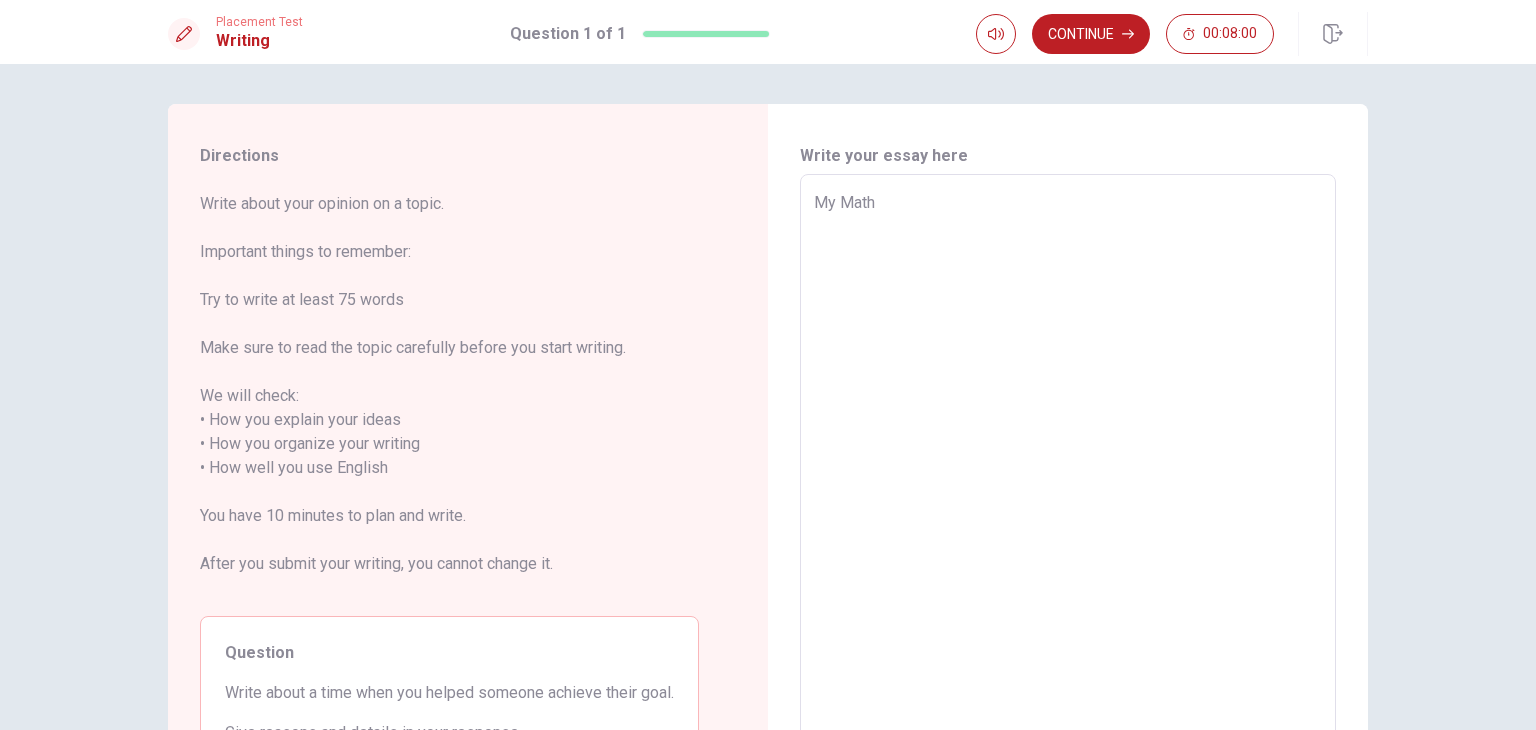 type on "My Math" 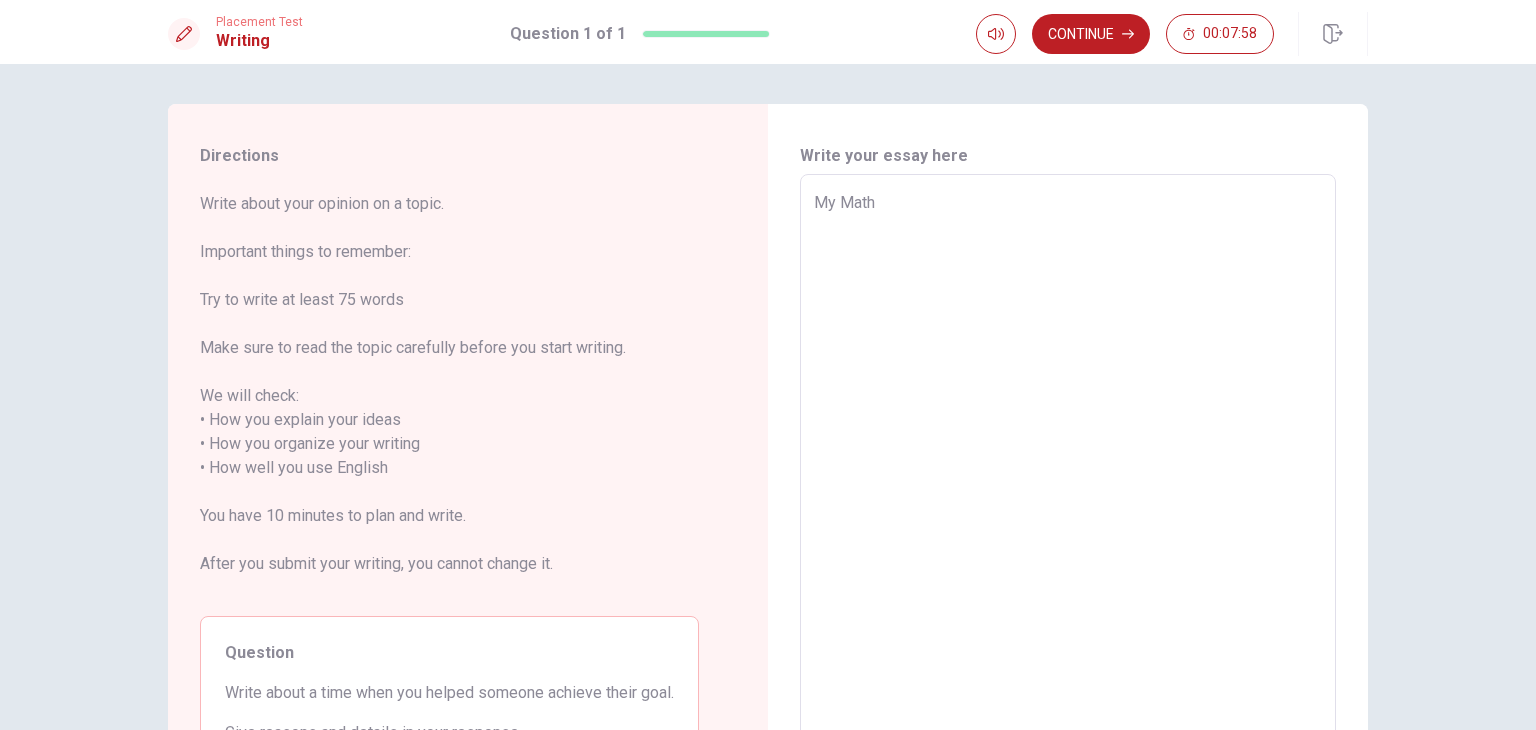 type on "x" 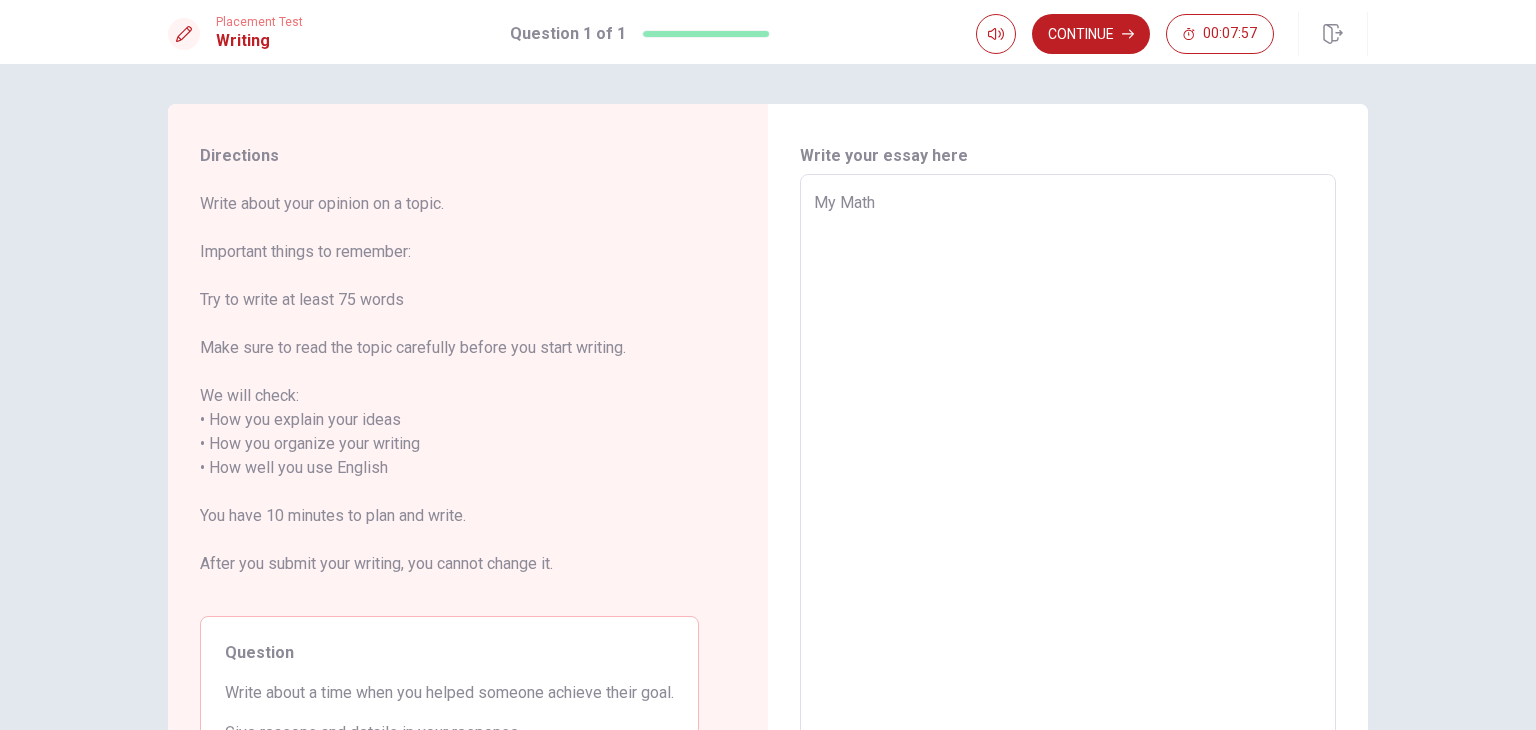 type on "My Math h" 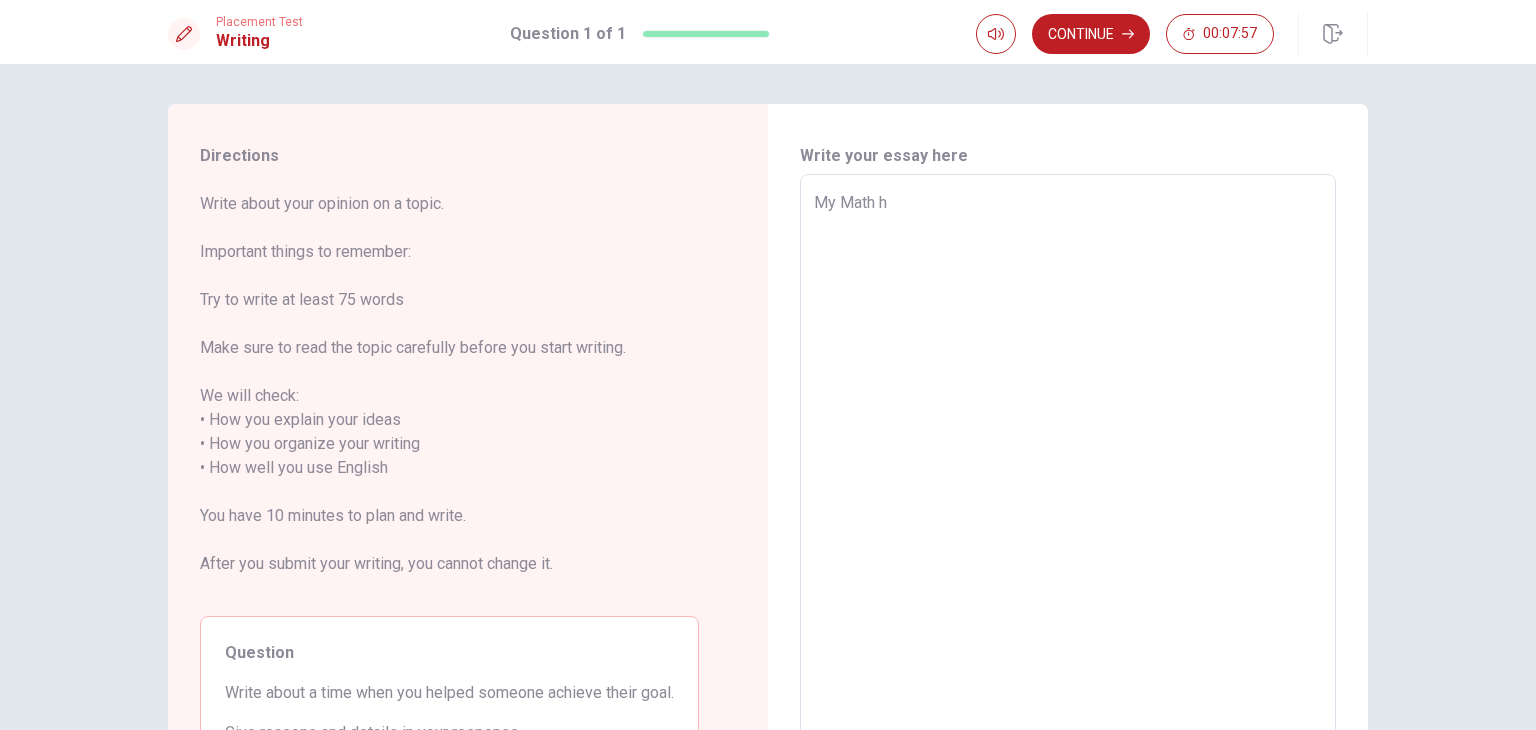 type on "x" 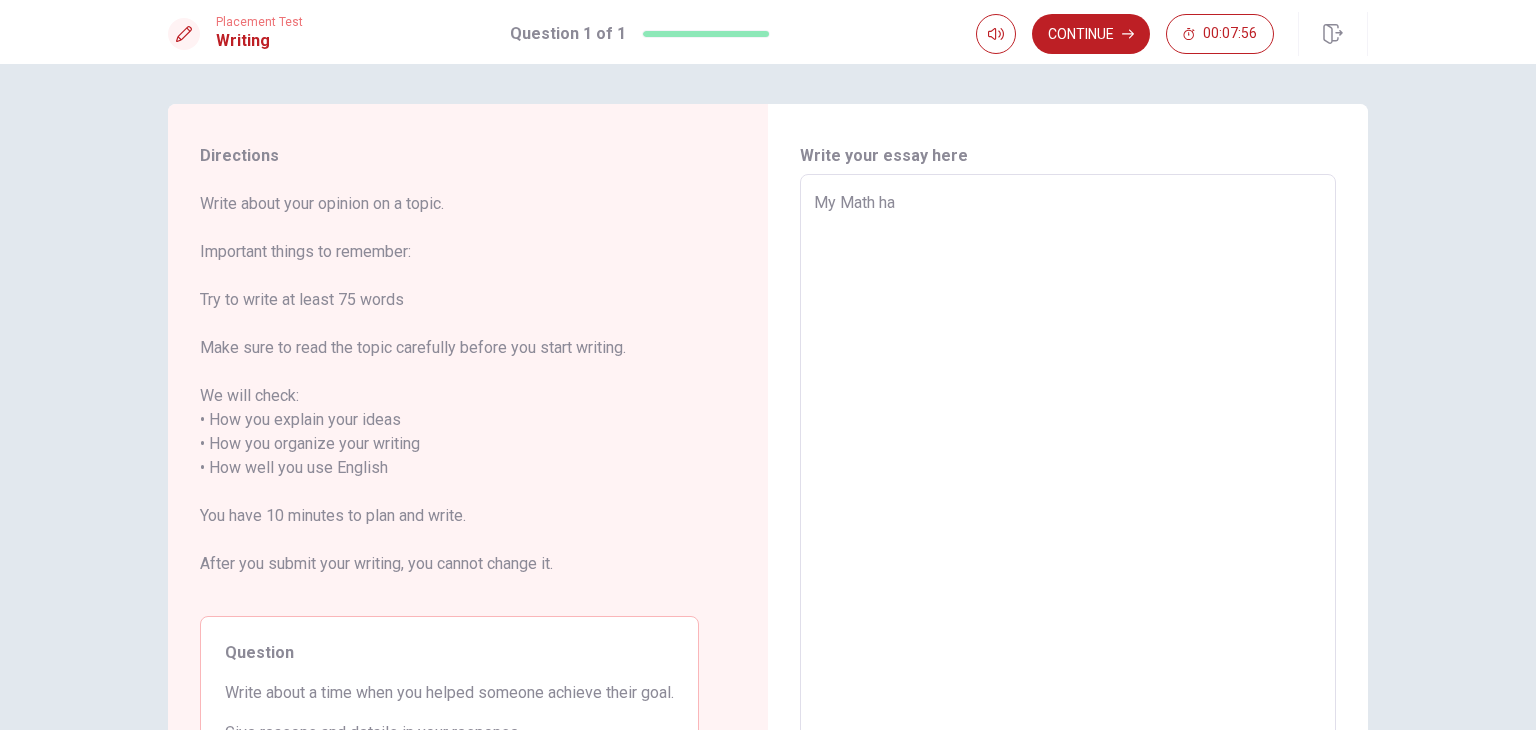 type on "x" 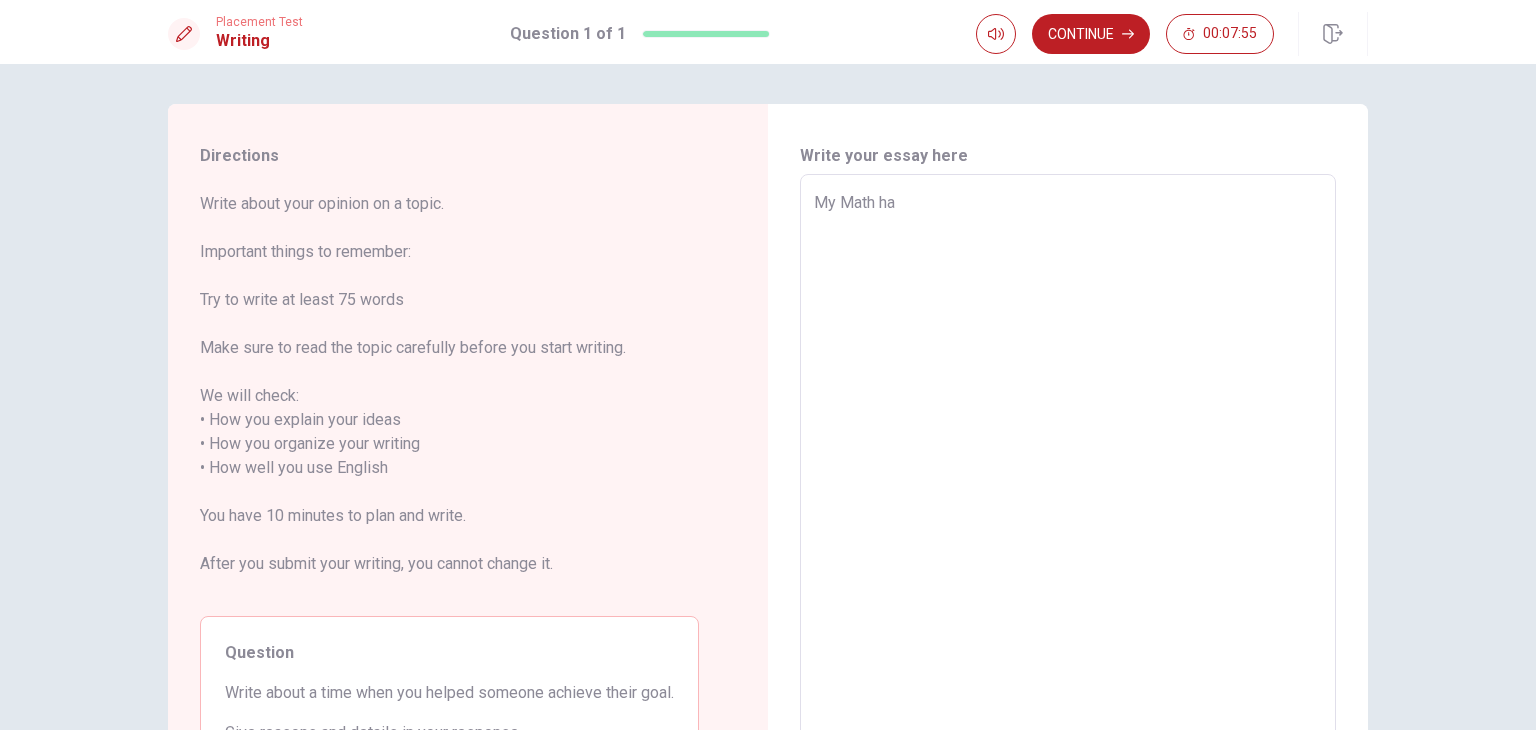 type on "My Math has" 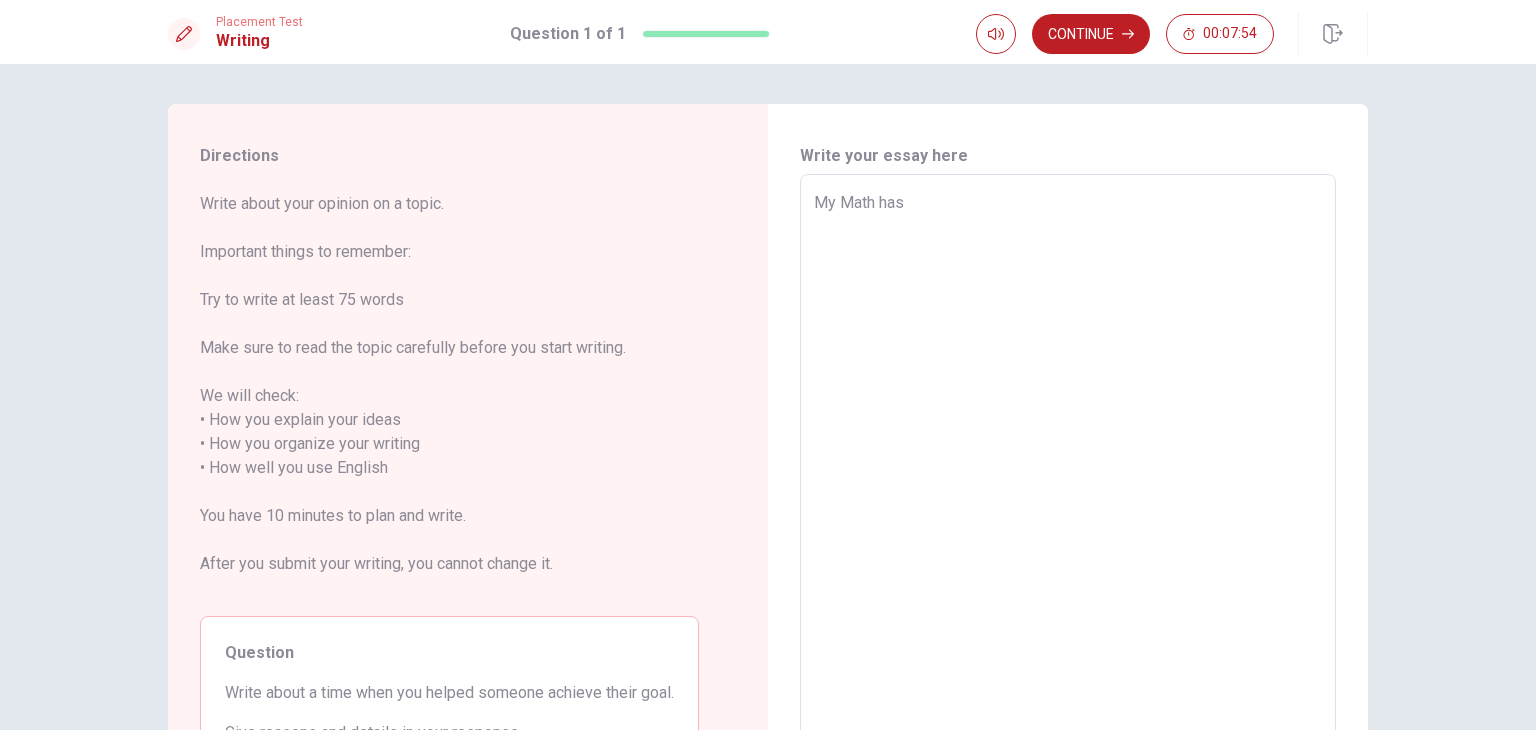 type on "x" 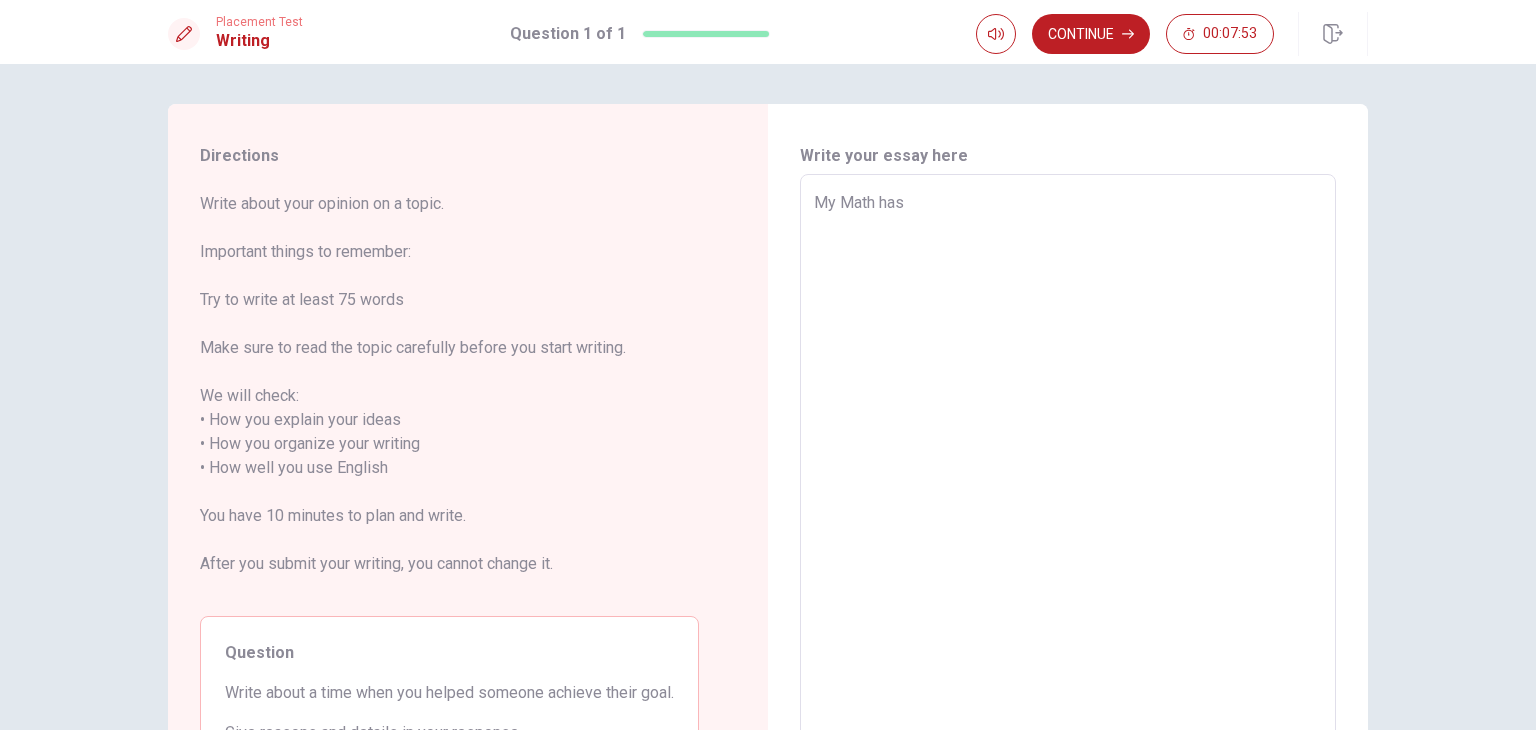 type on "My Math has" 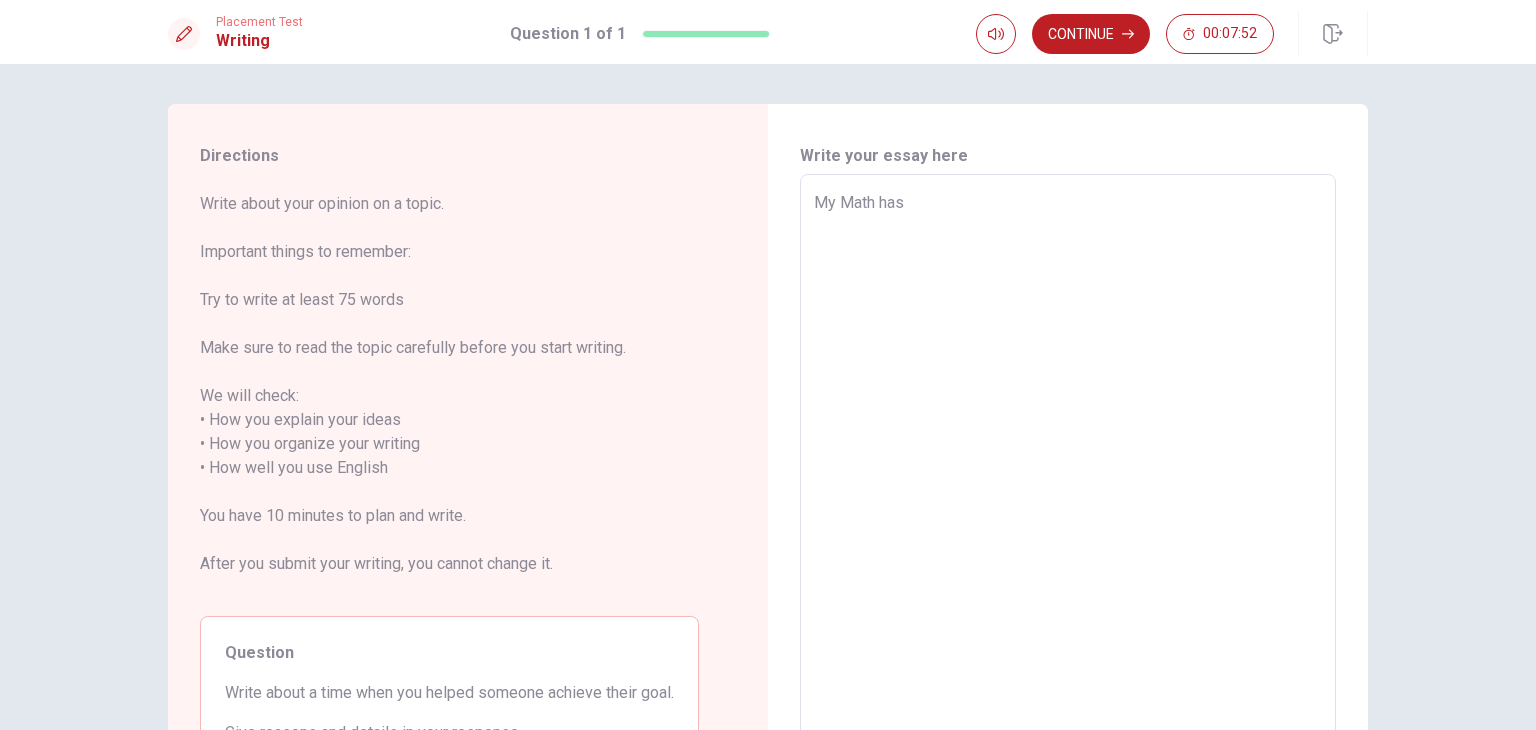 type on "My Math has b" 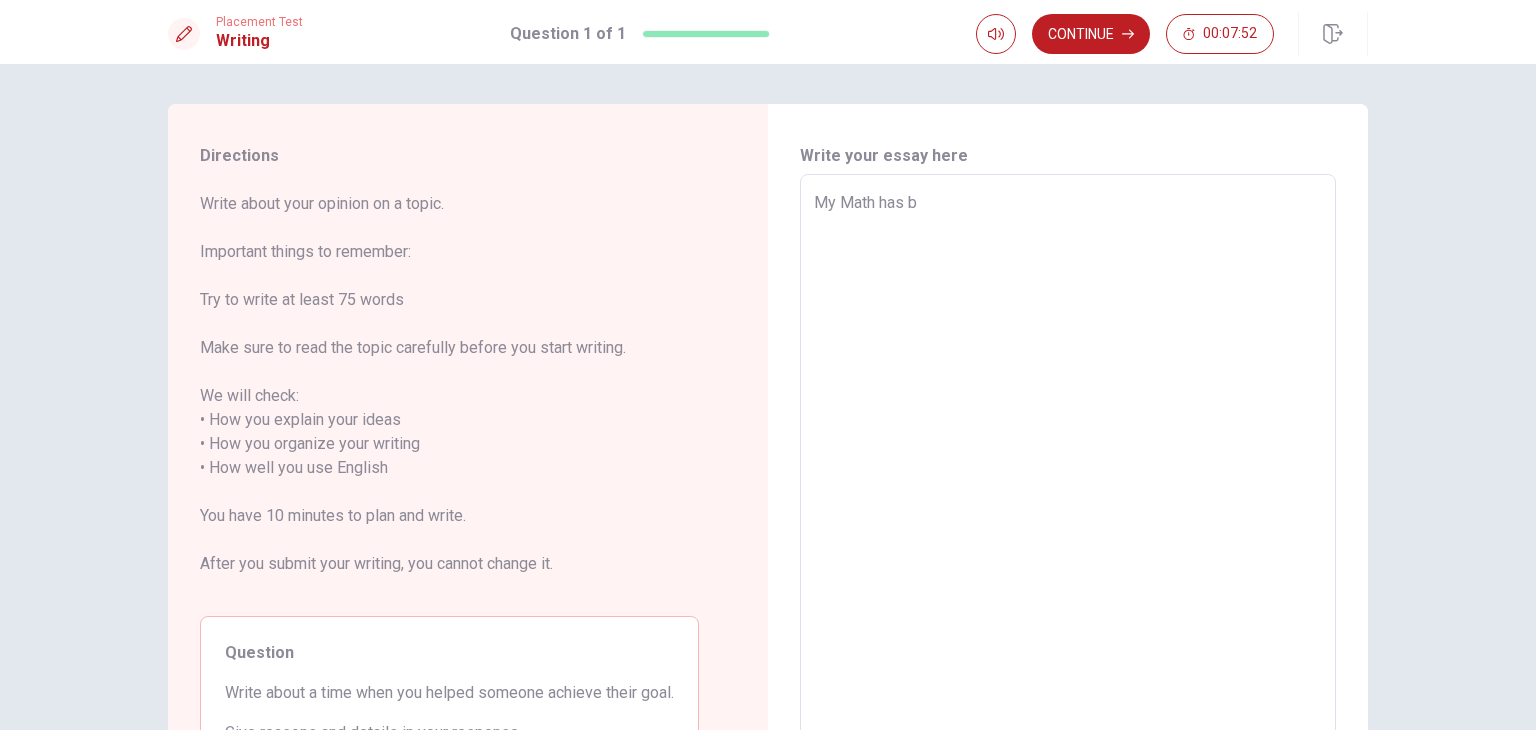 type on "x" 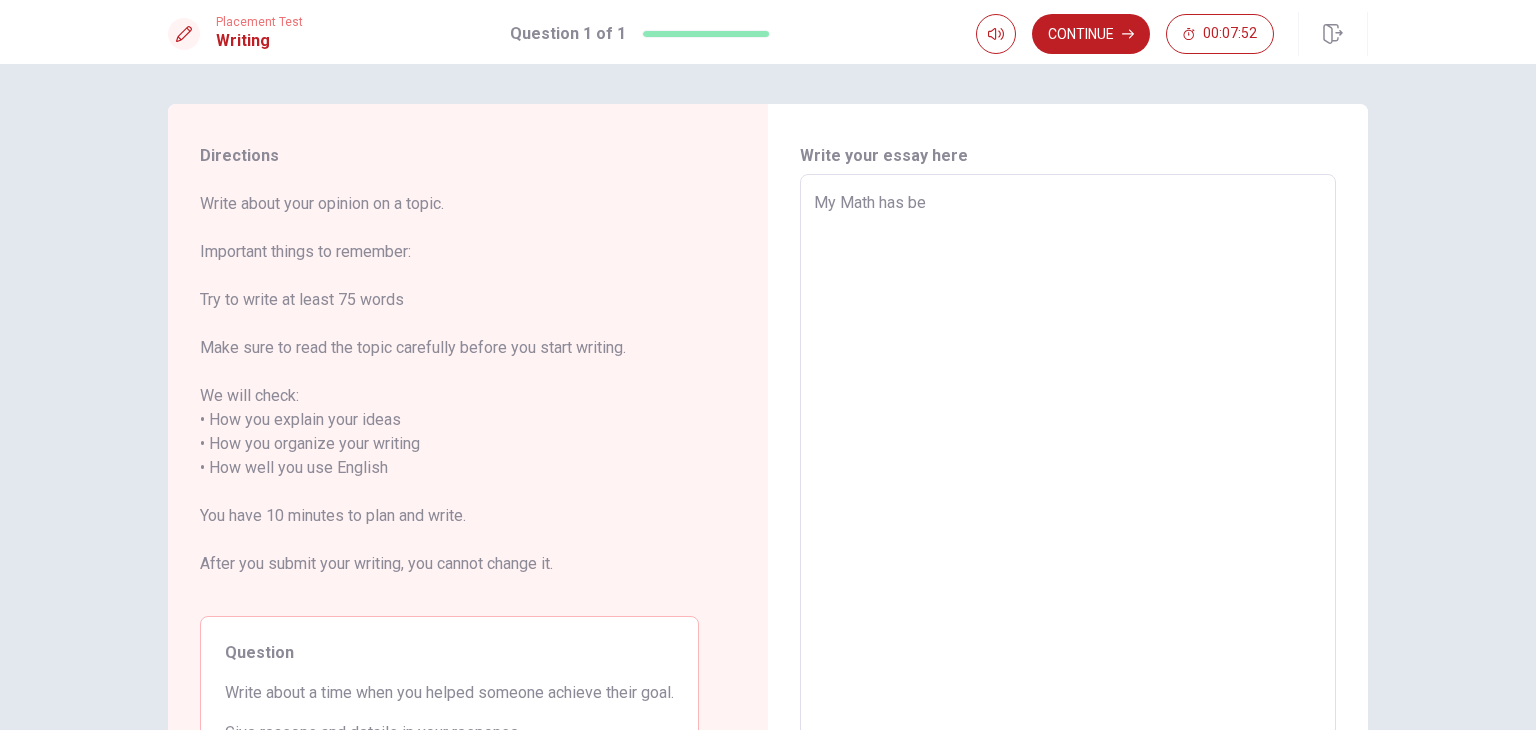 type on "x" 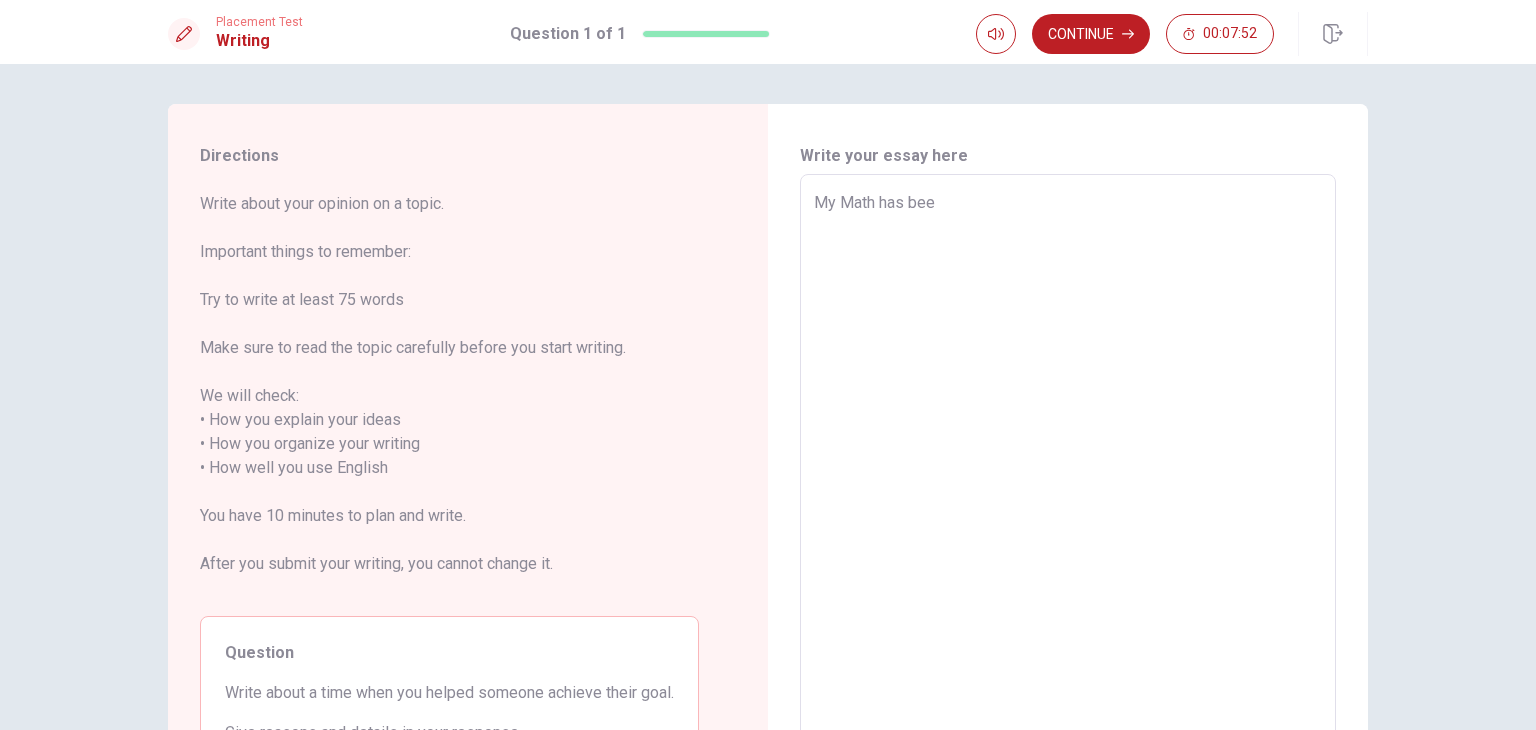 type on "x" 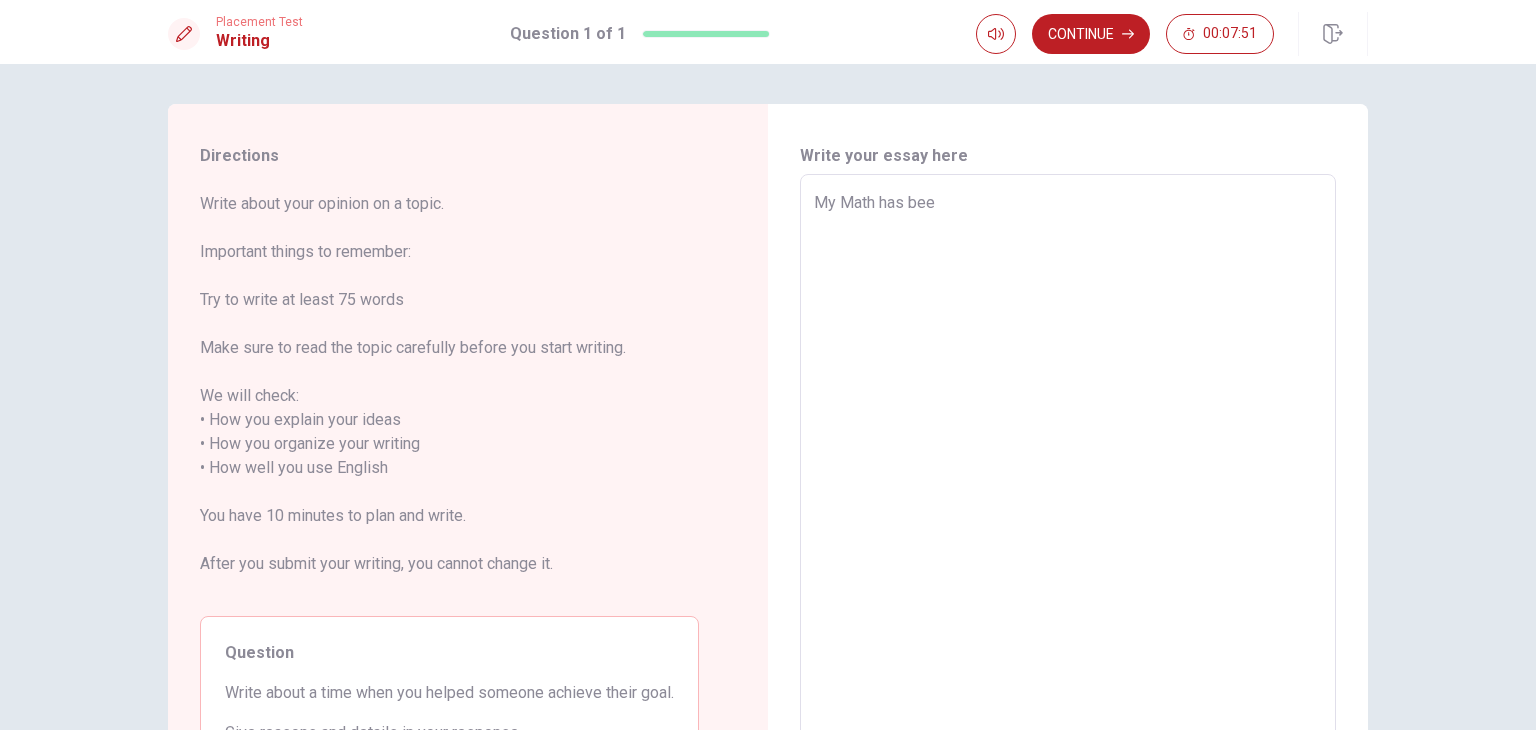 type on "My Math has been" 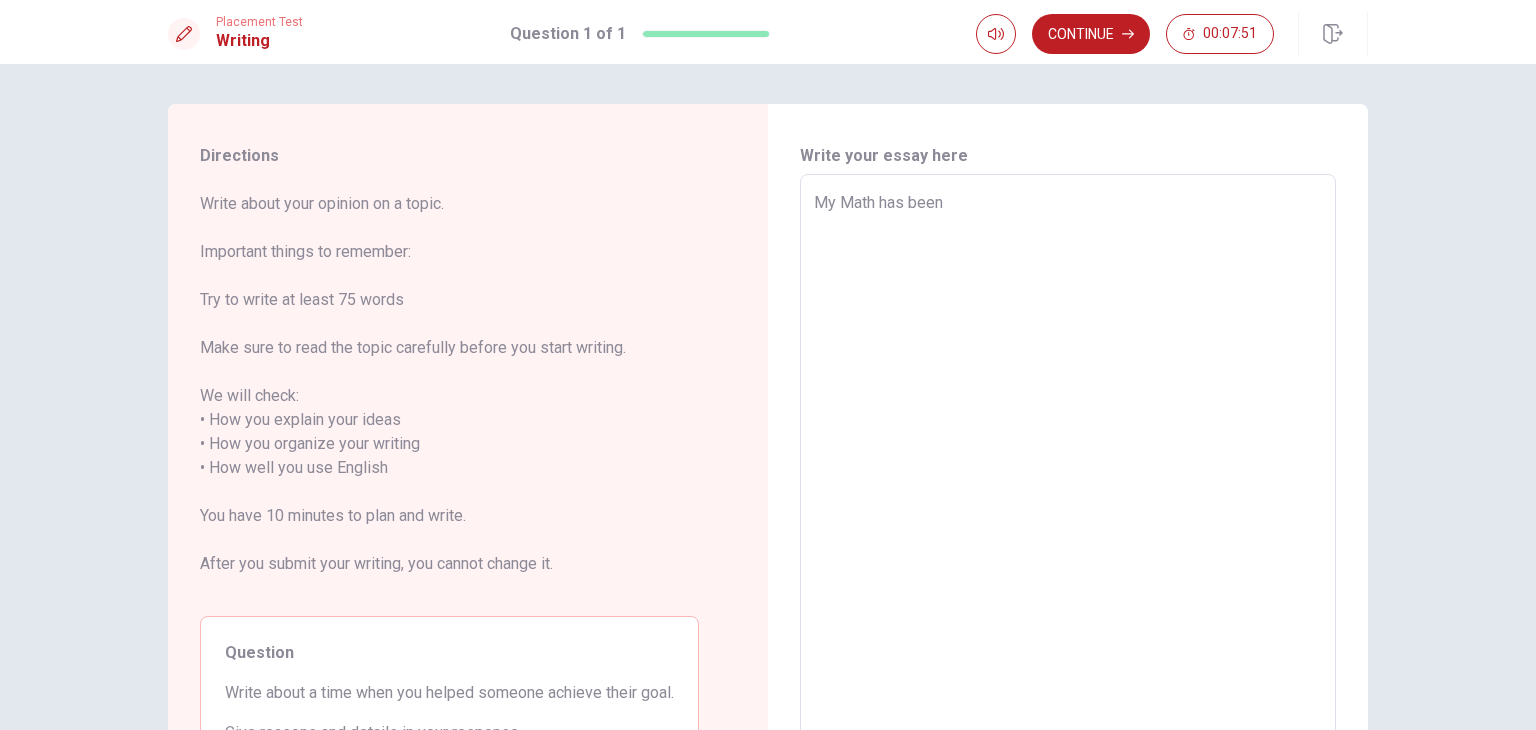 type on "x" 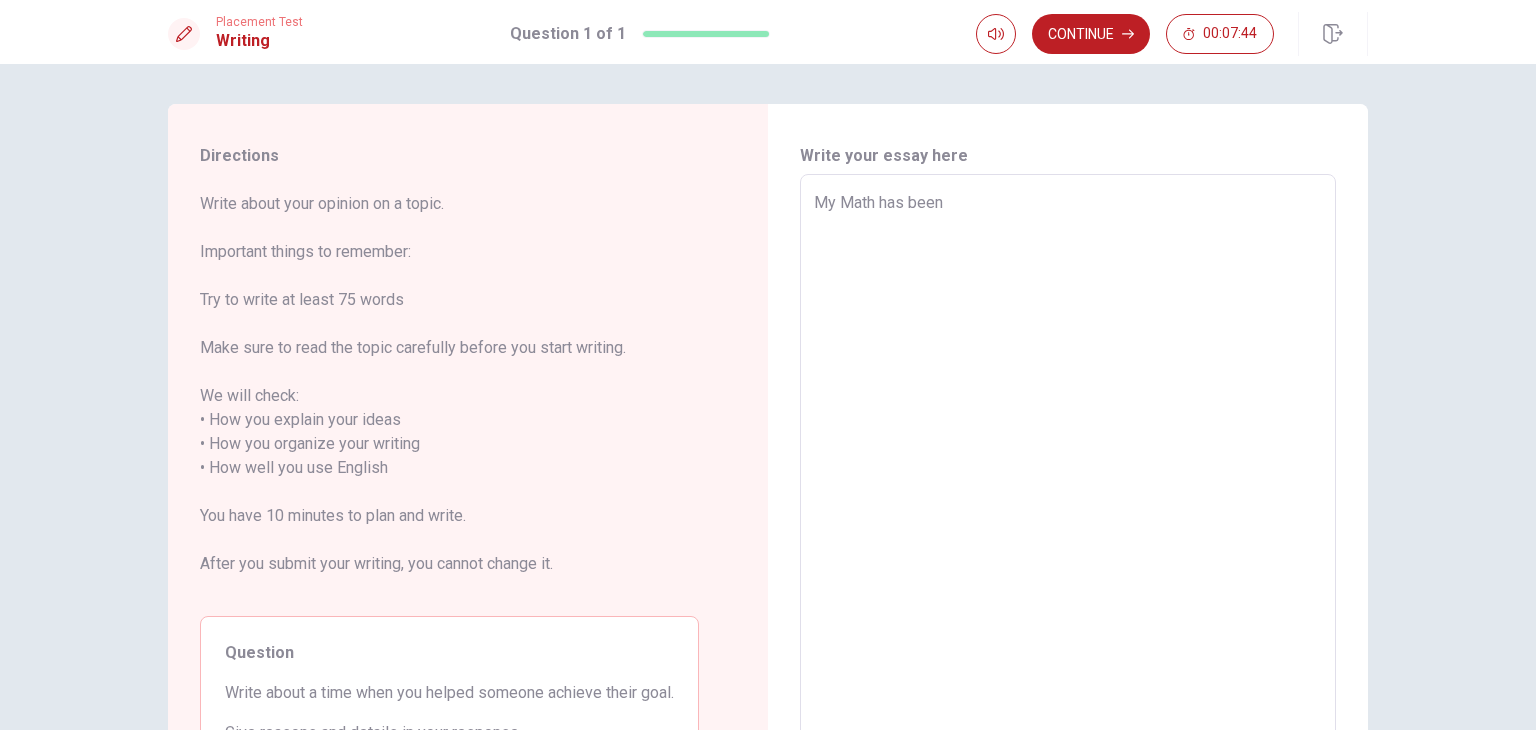 type on "x" 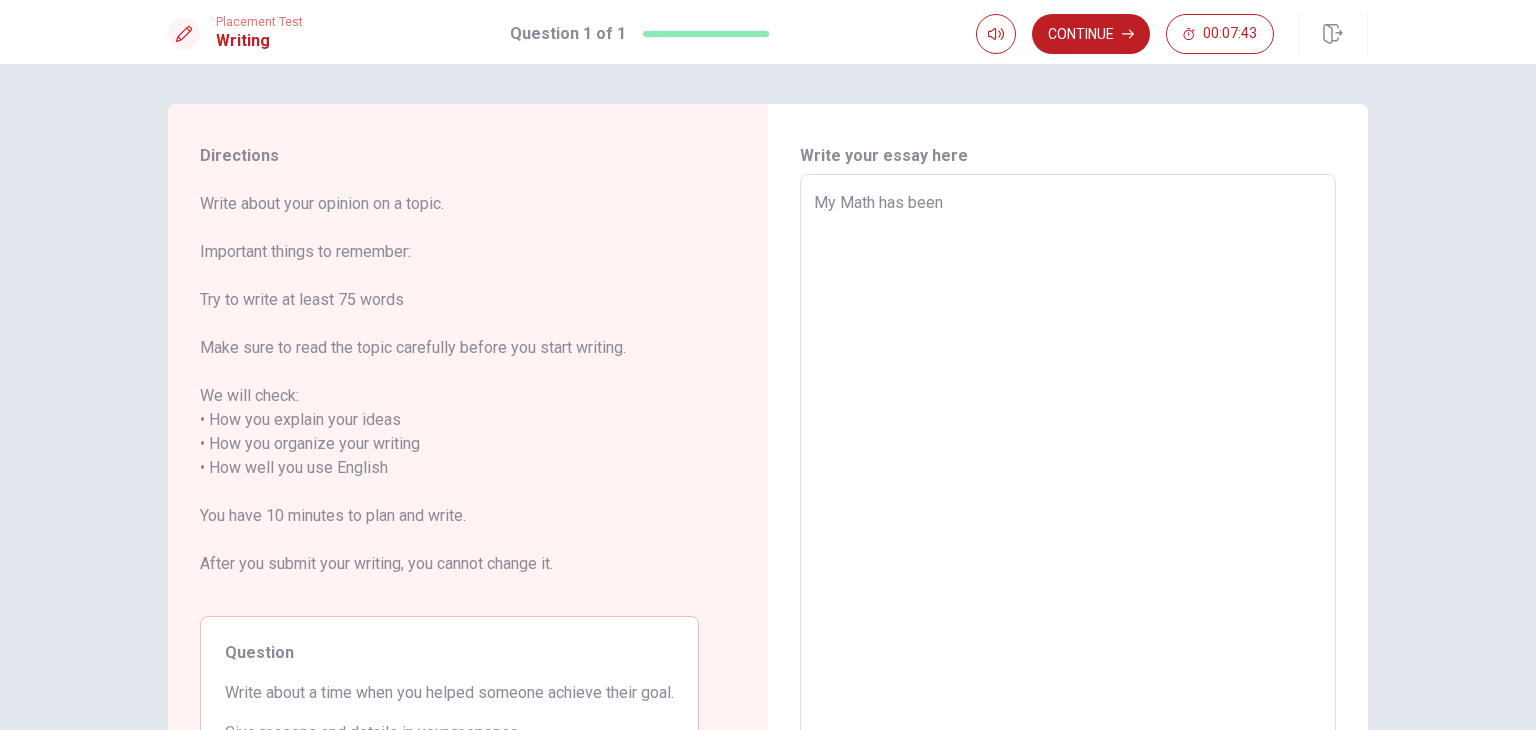 type on "My Math has been g" 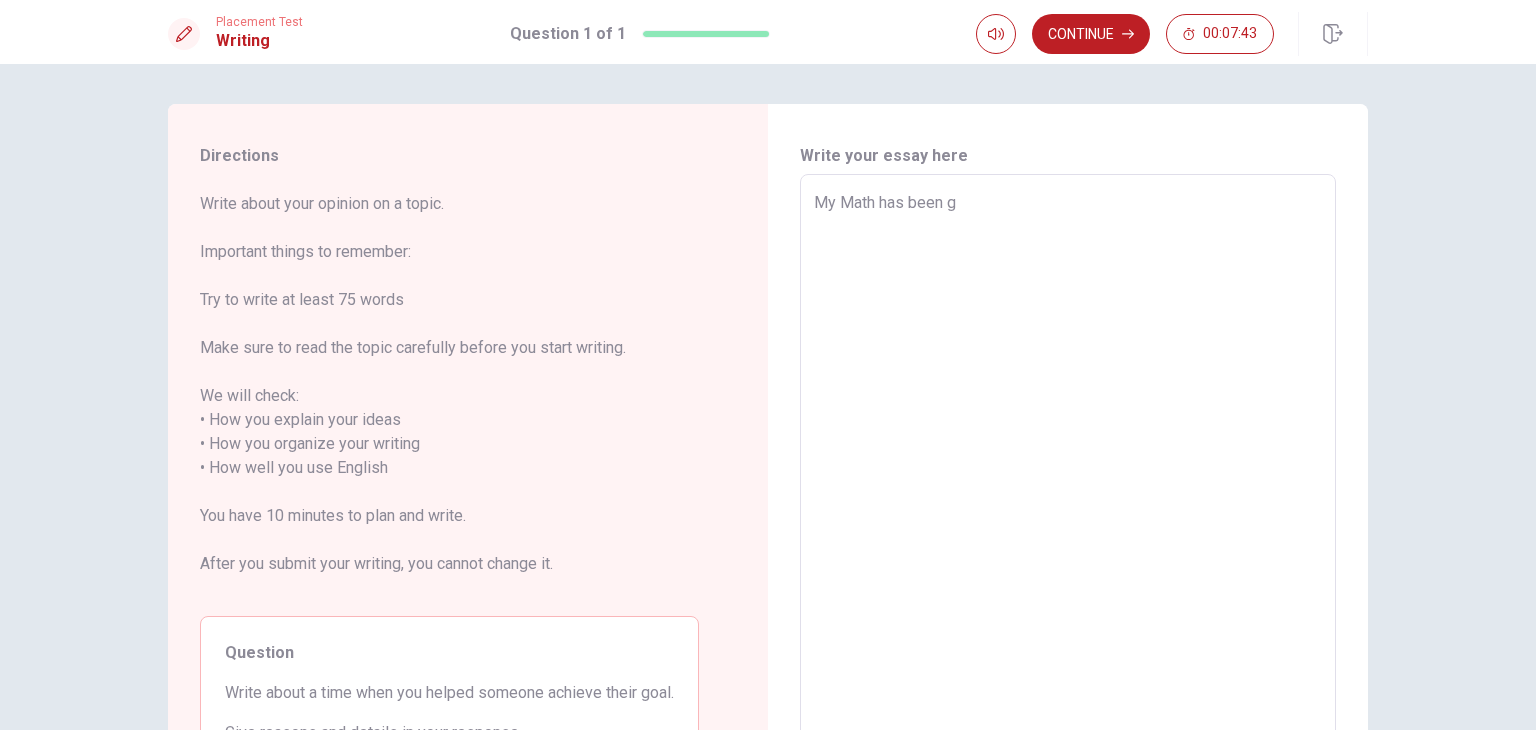 type on "x" 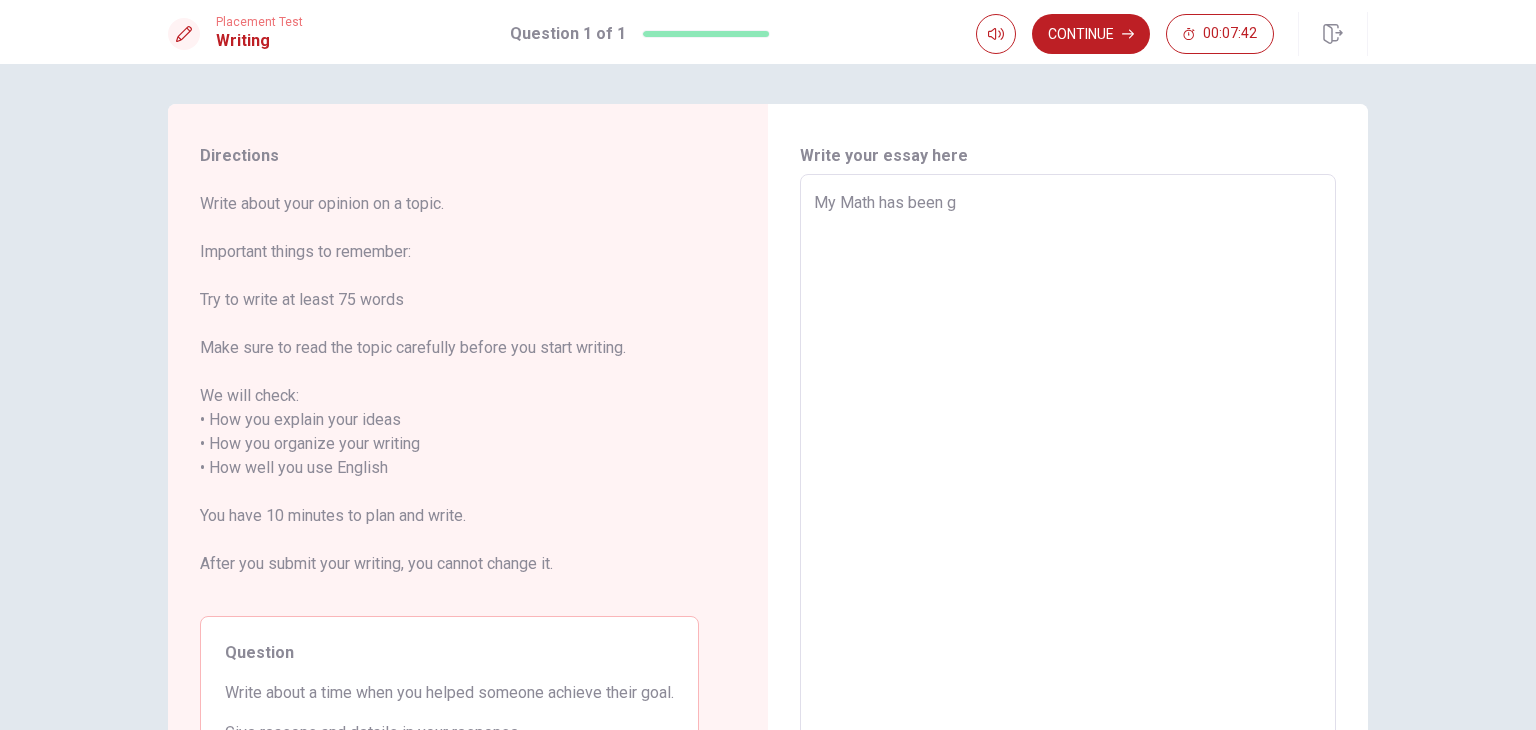 type on "My Math has been go" 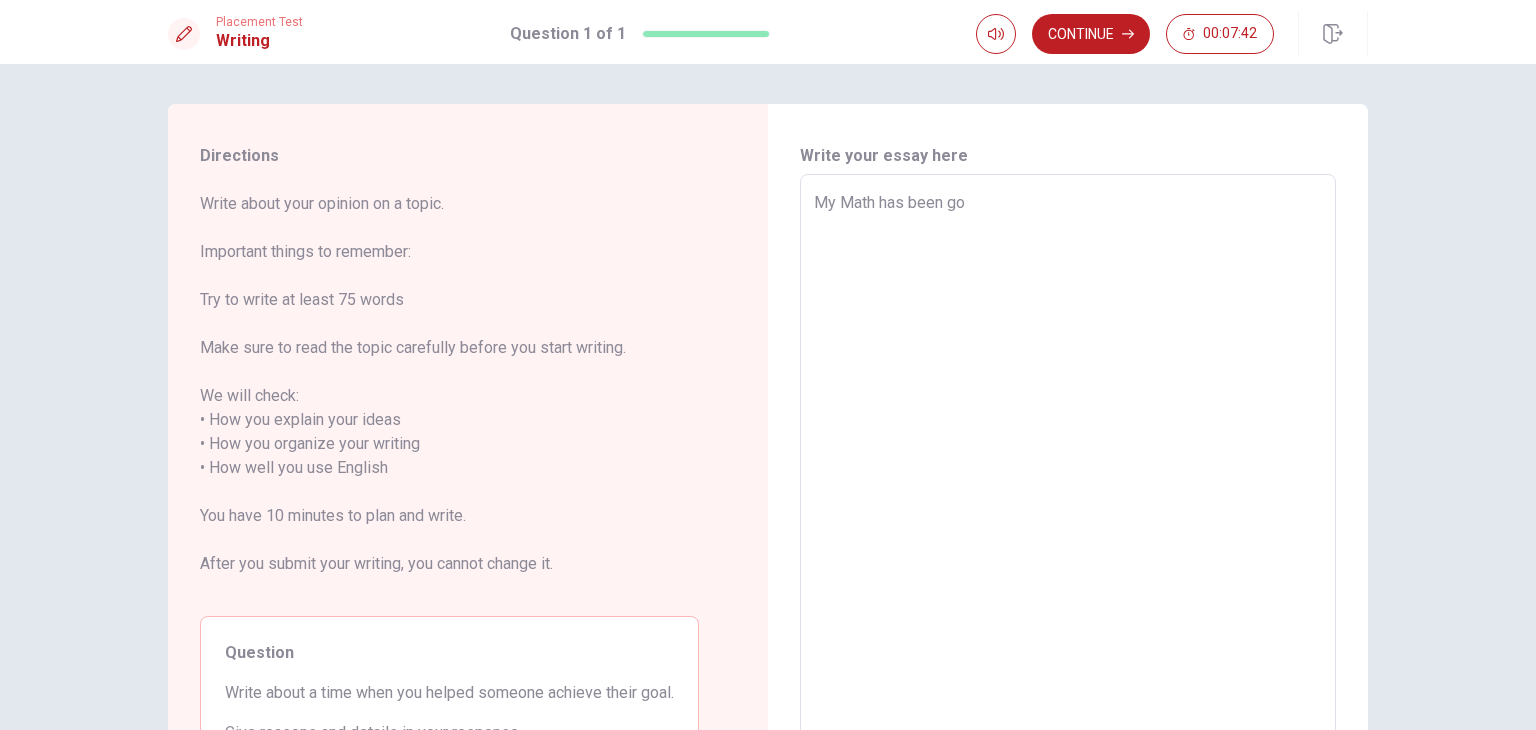 type on "x" 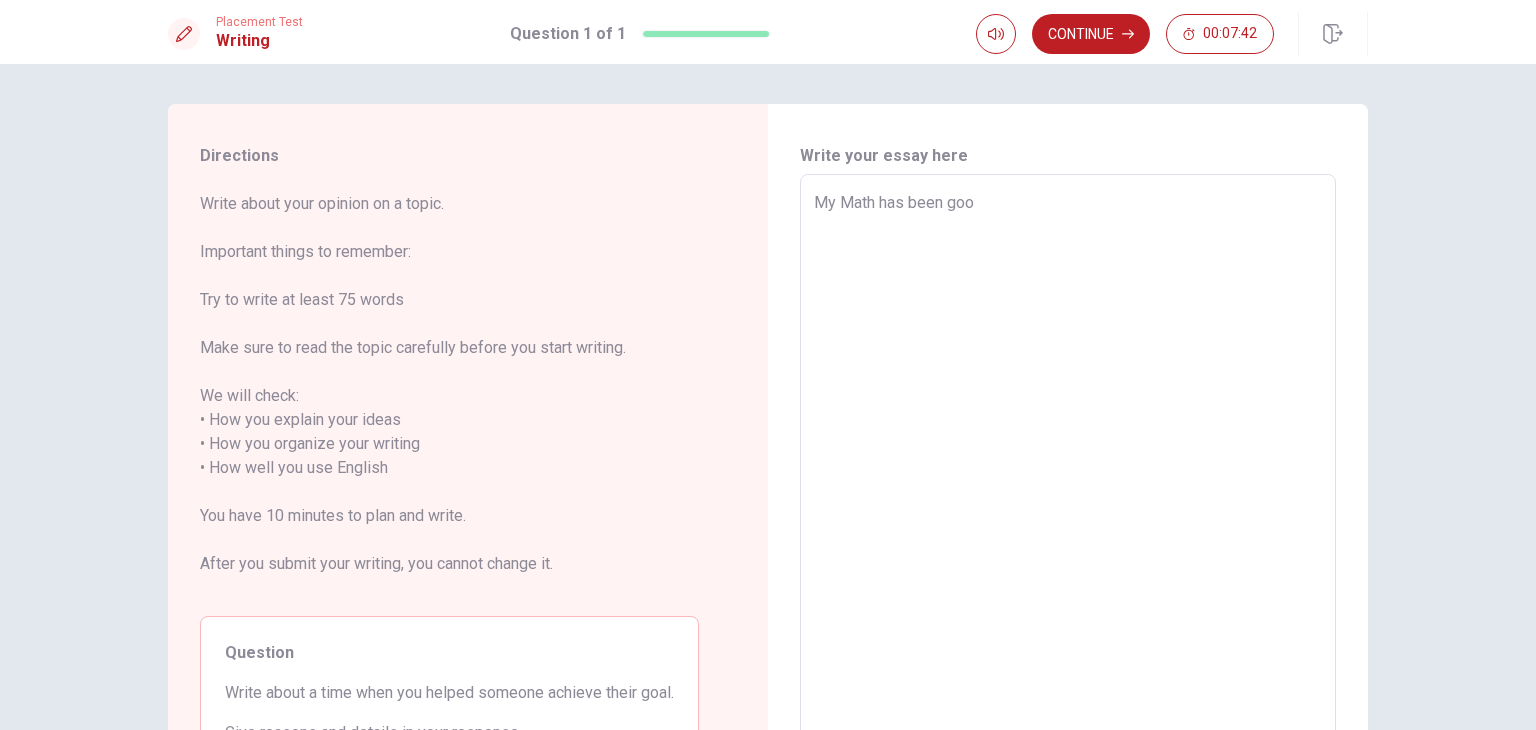 type on "x" 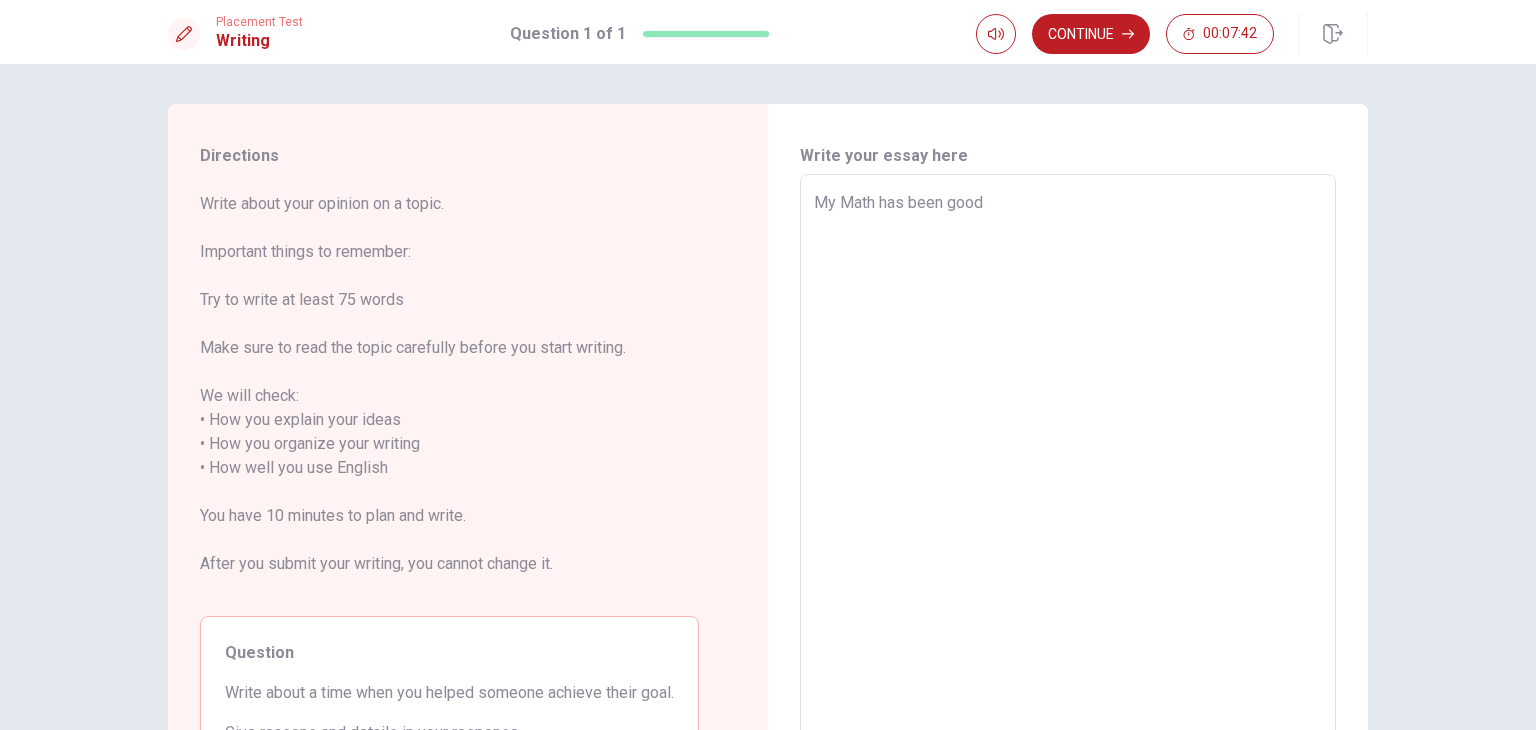 type on "x" 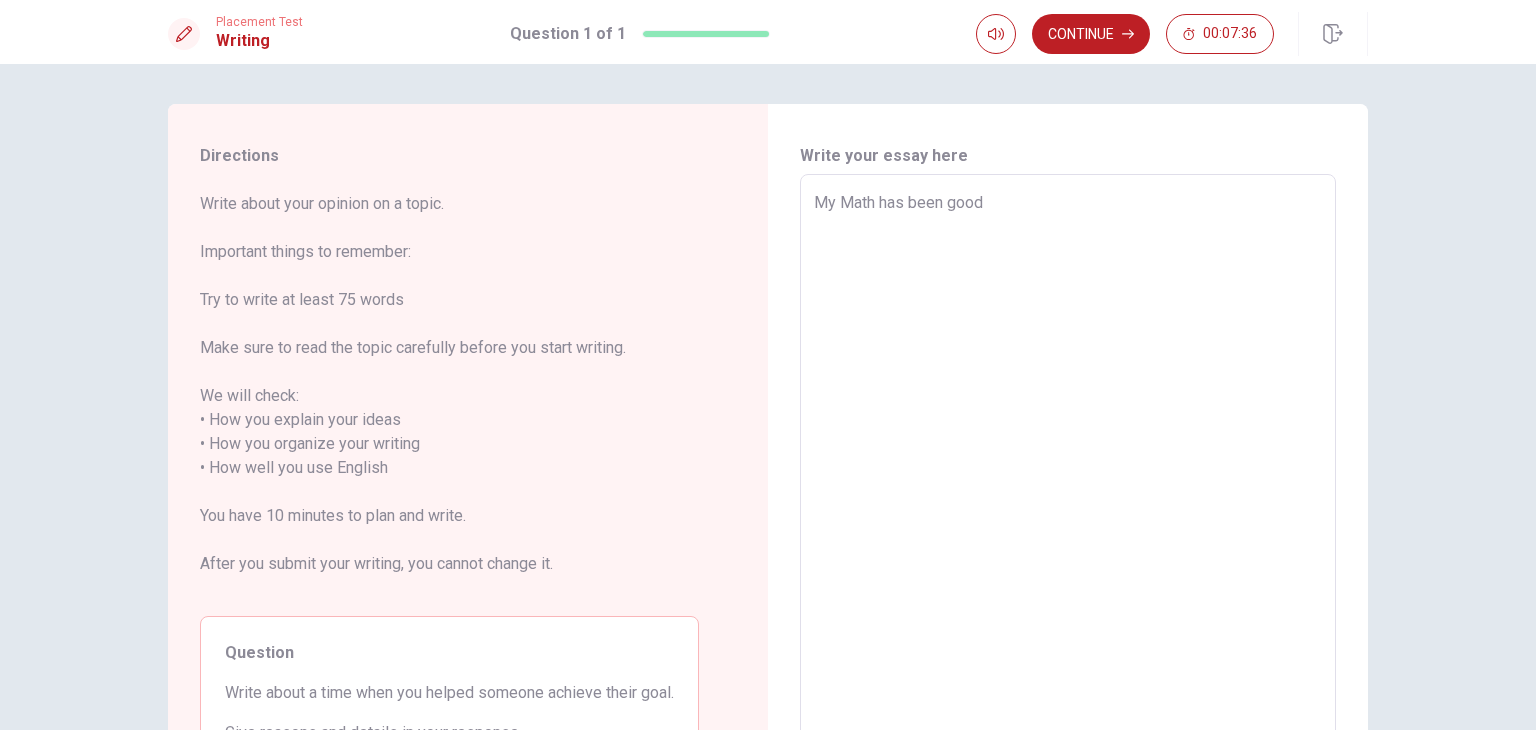 type on "x" 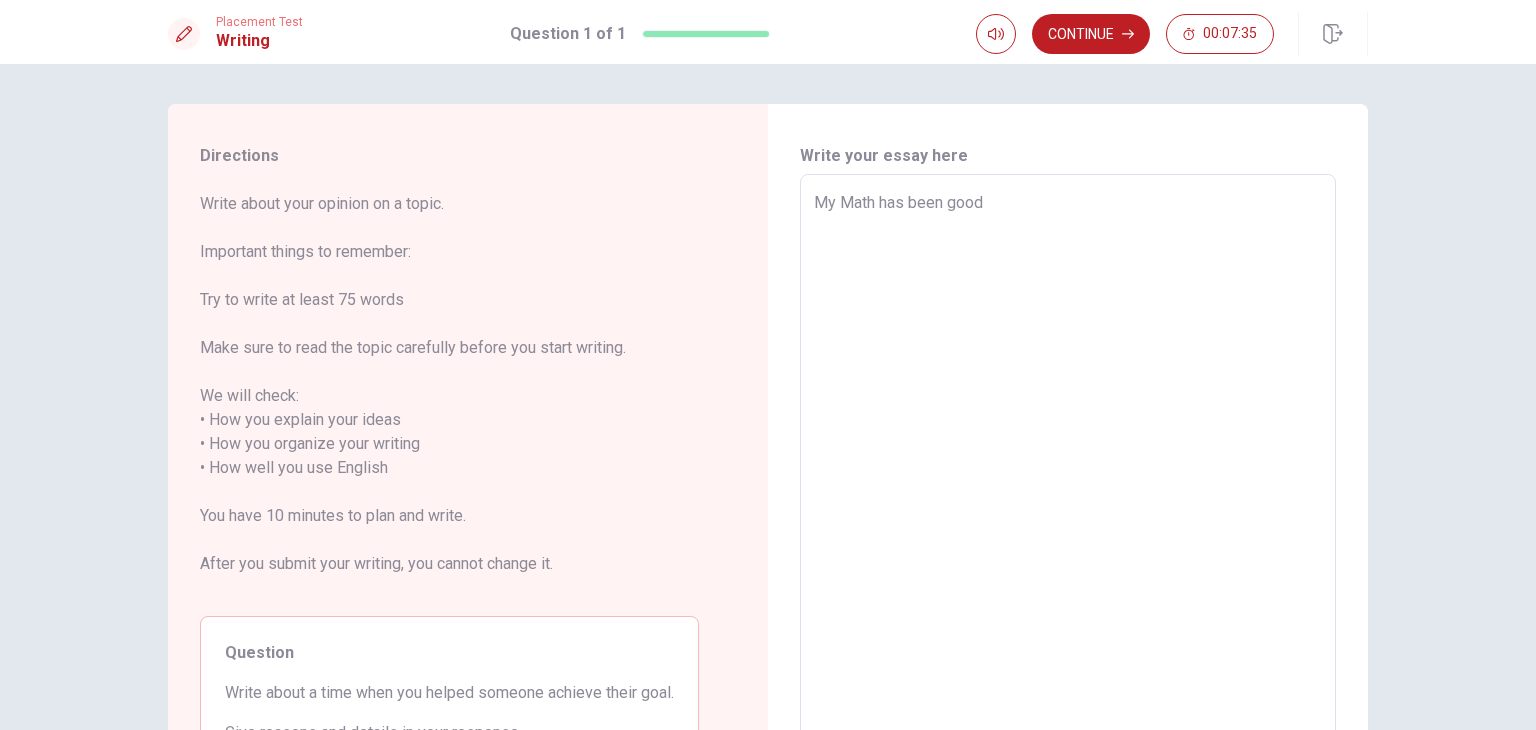type on "My Math has been good s" 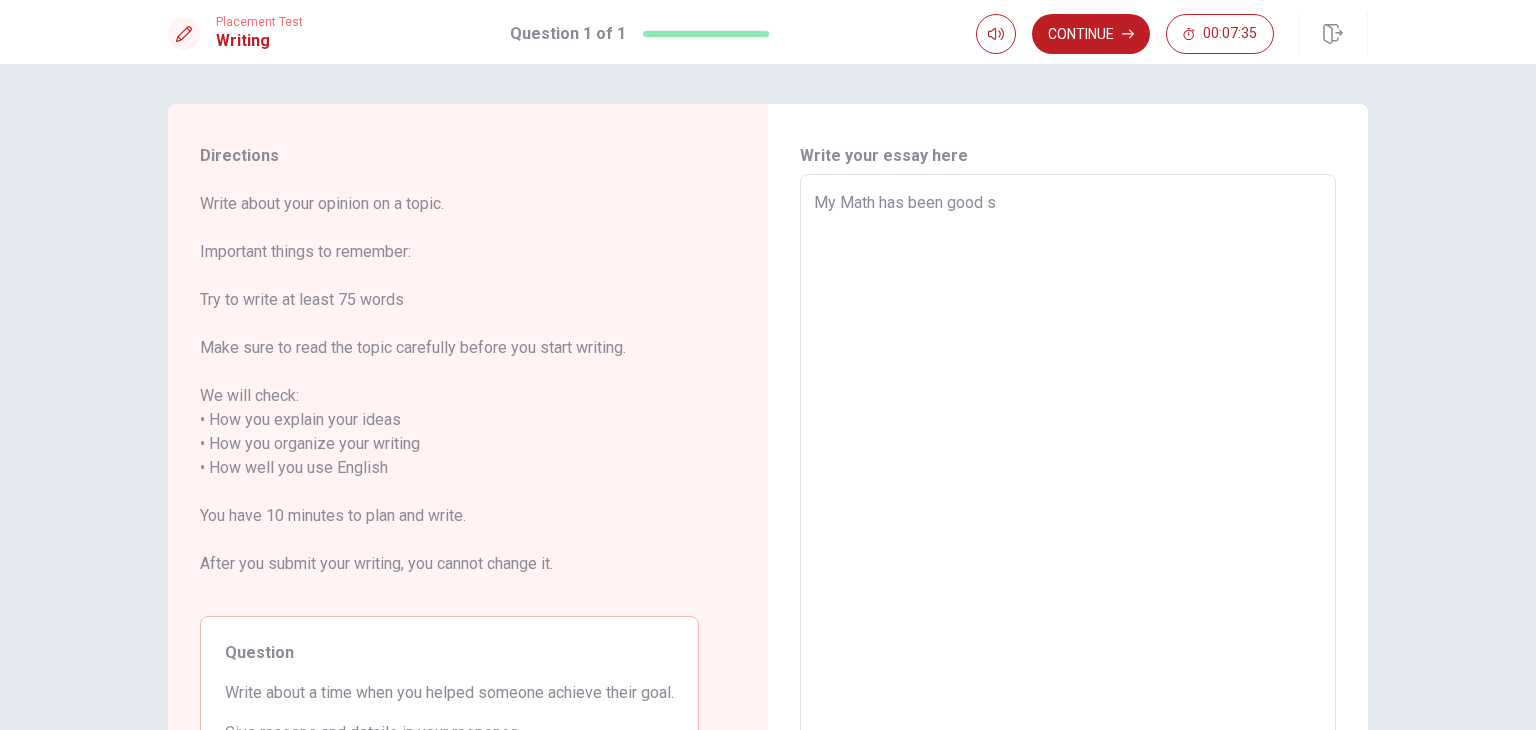 type on "x" 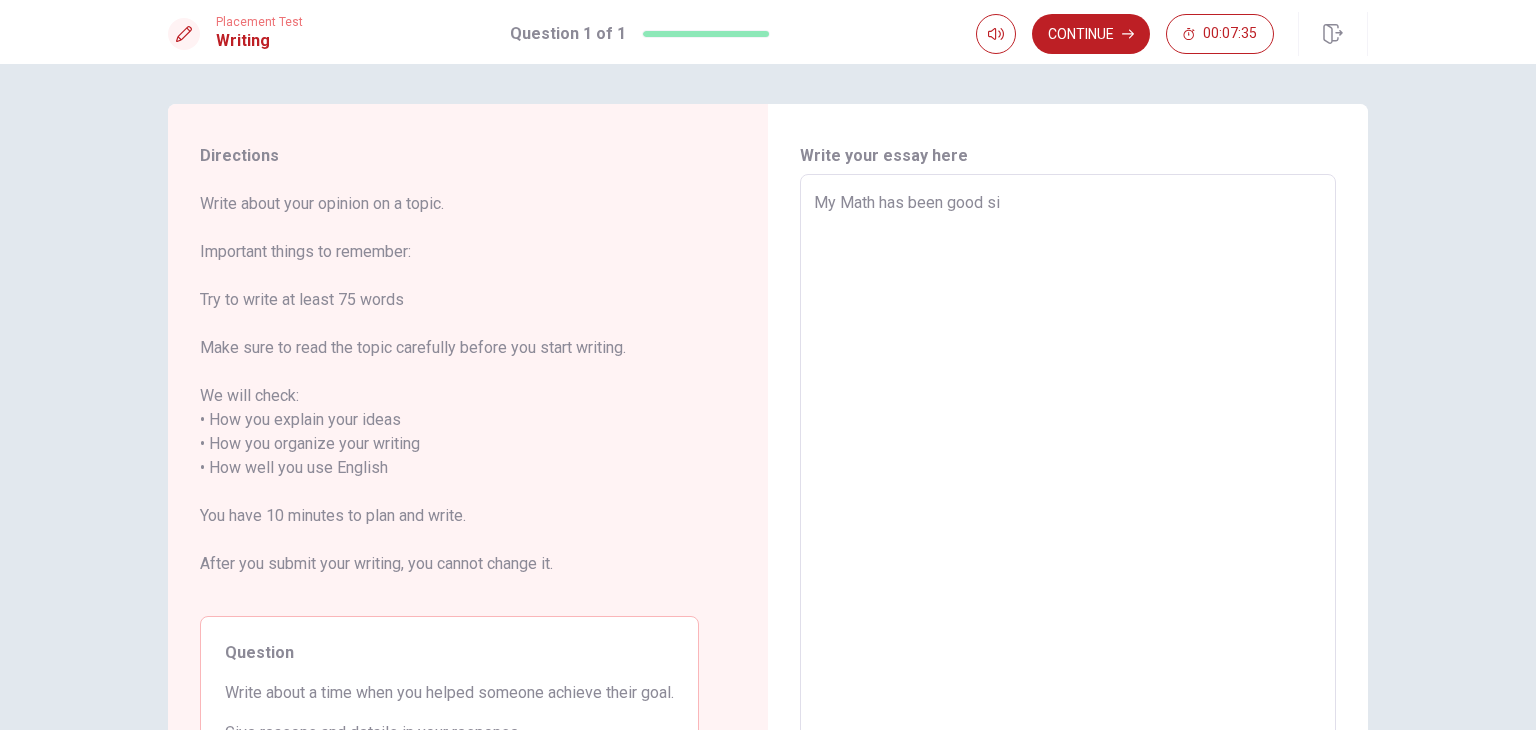 type on "x" 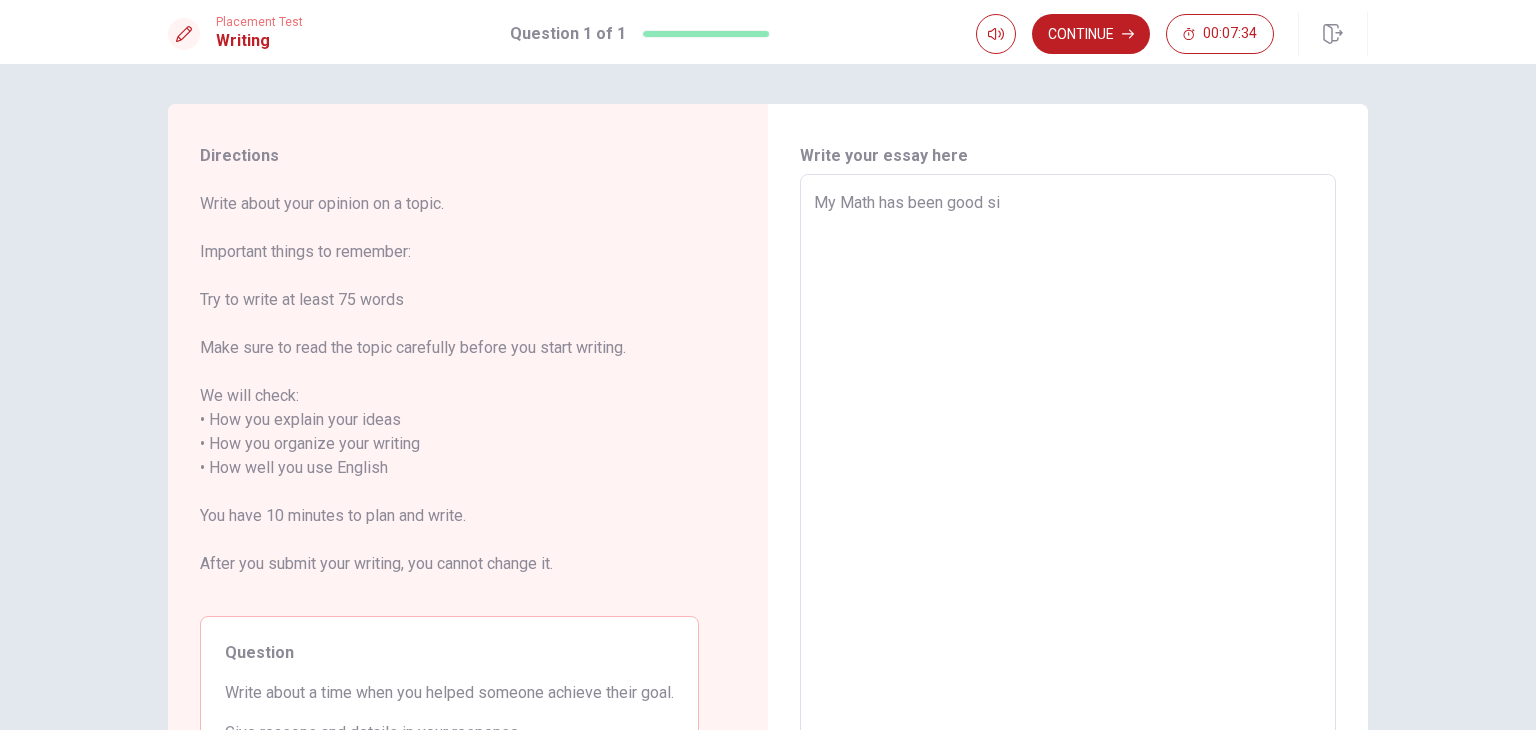 type on "My Math has been good sin" 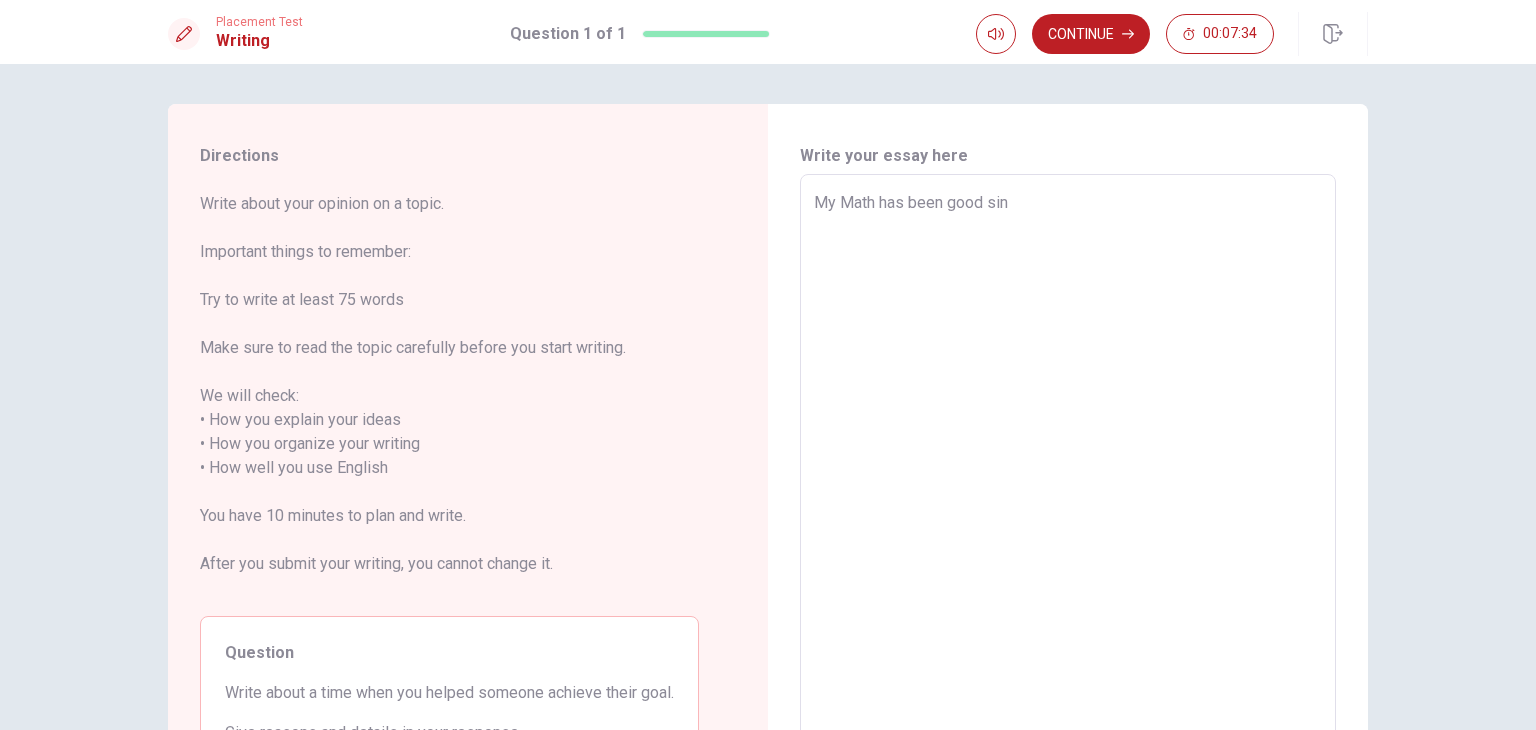 type on "x" 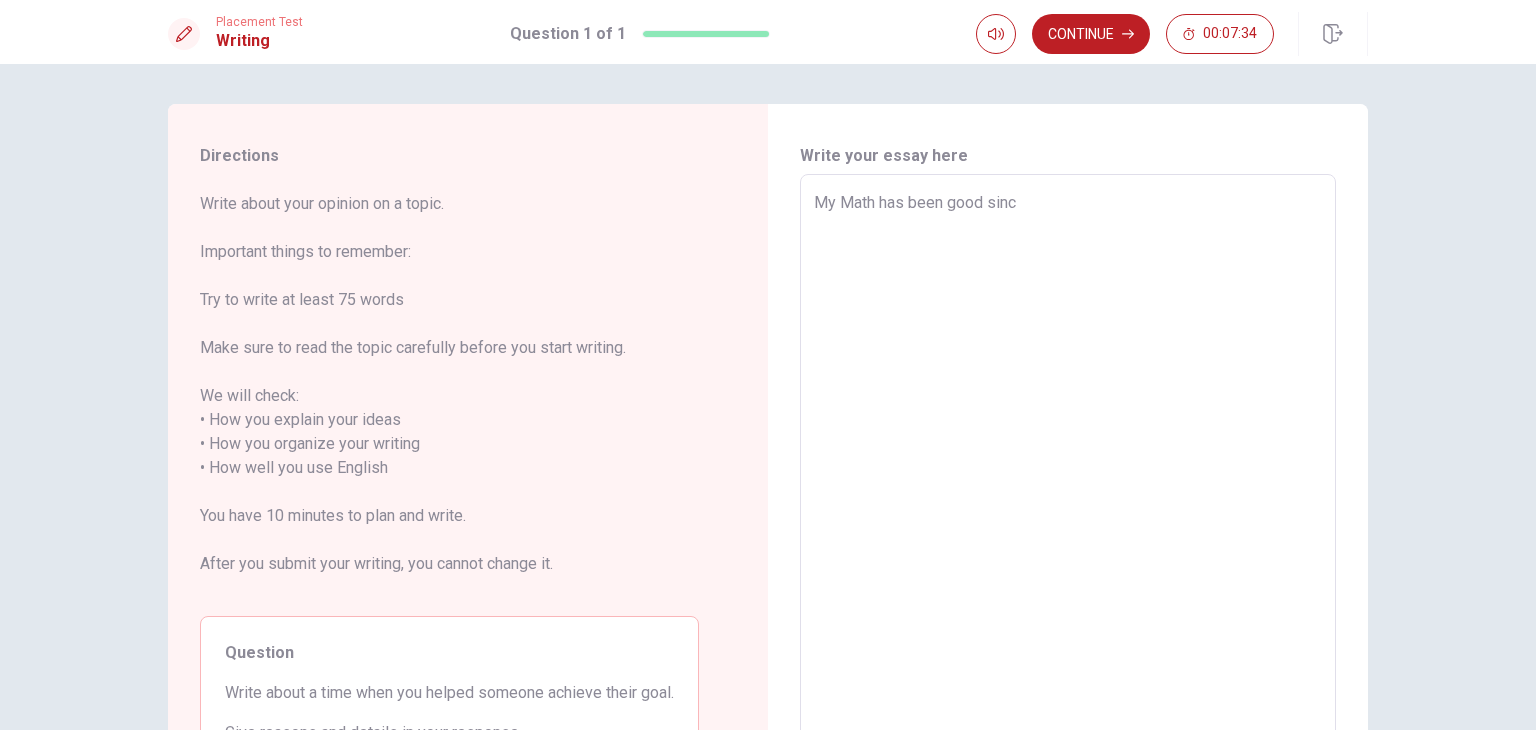 type on "x" 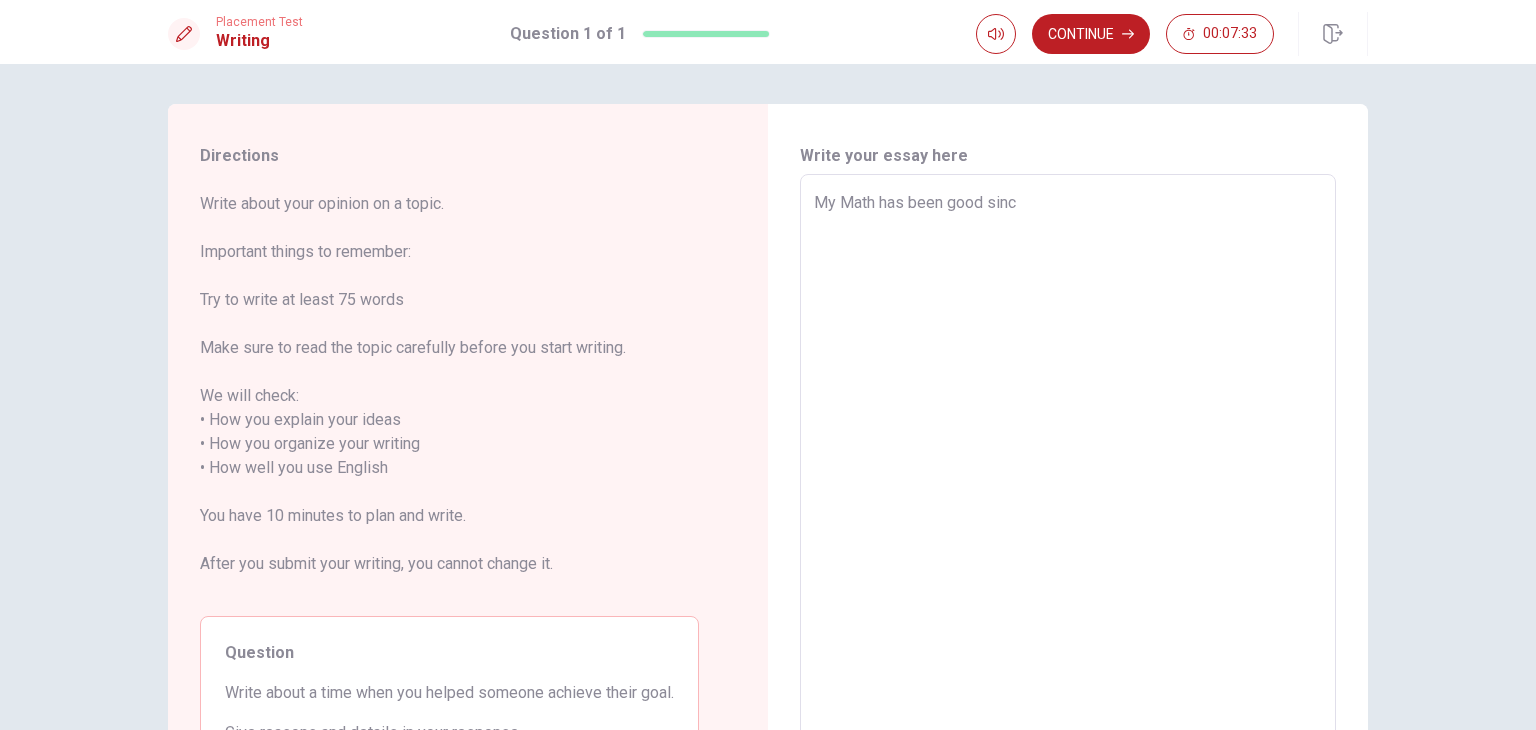 type on "My Math has been good since" 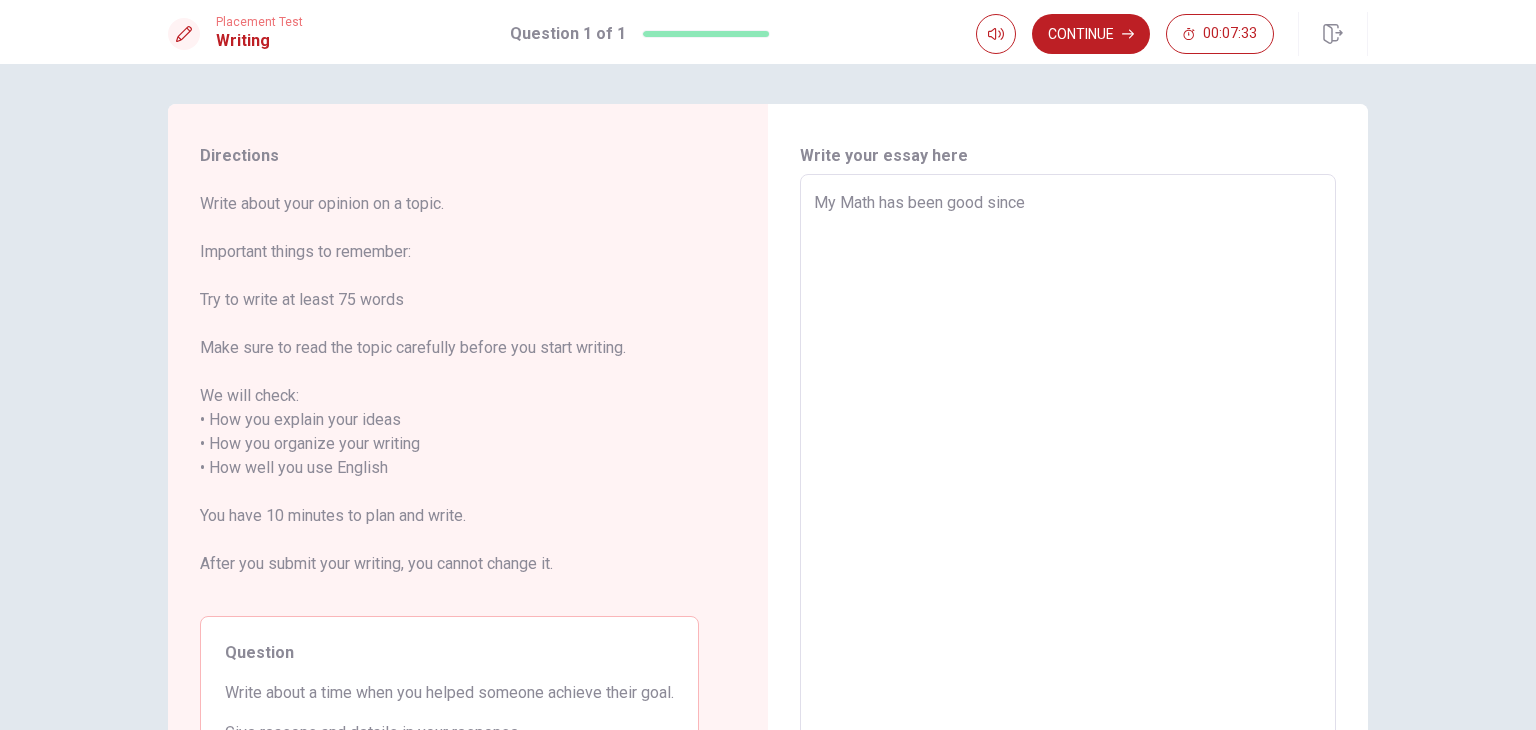 type on "x" 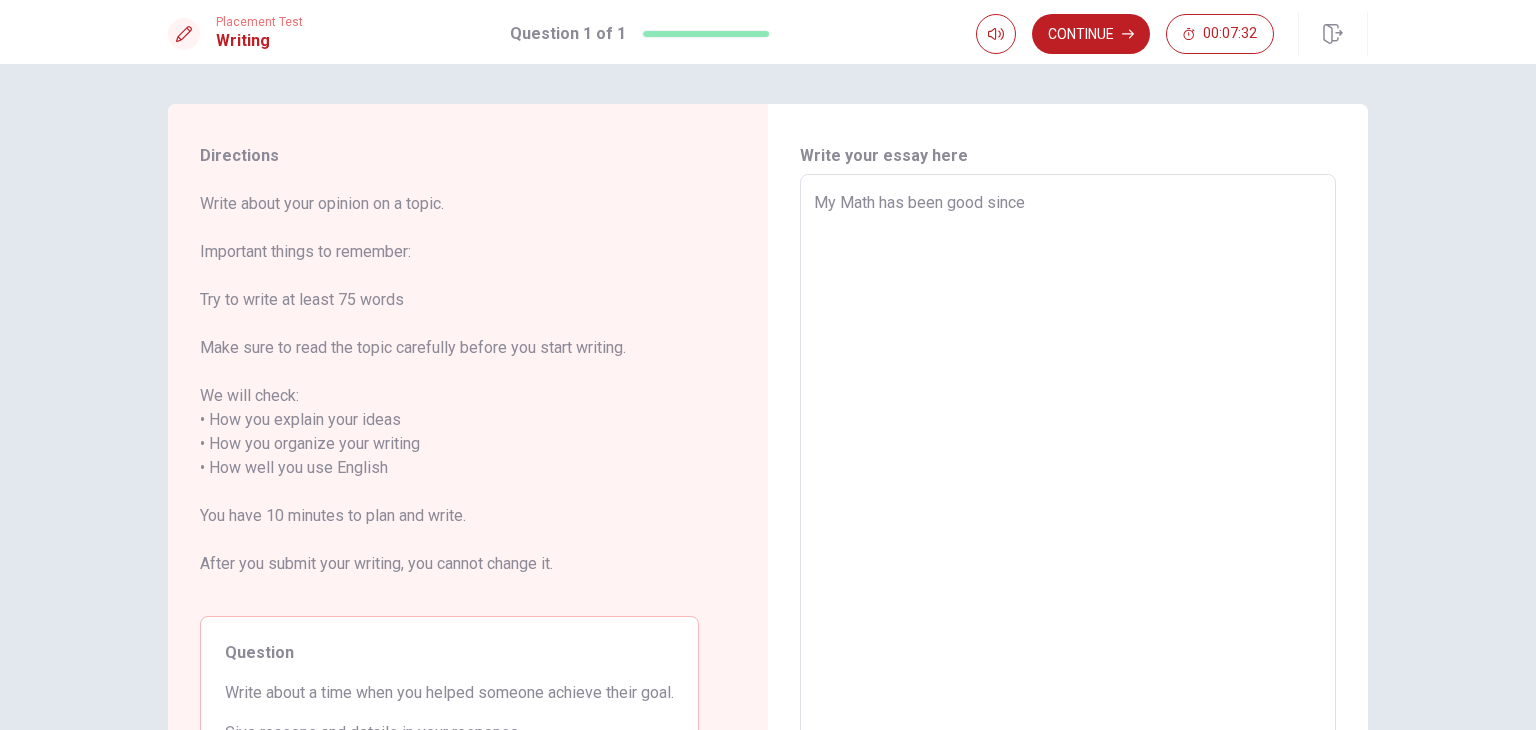 type on "My Math has been good since I" 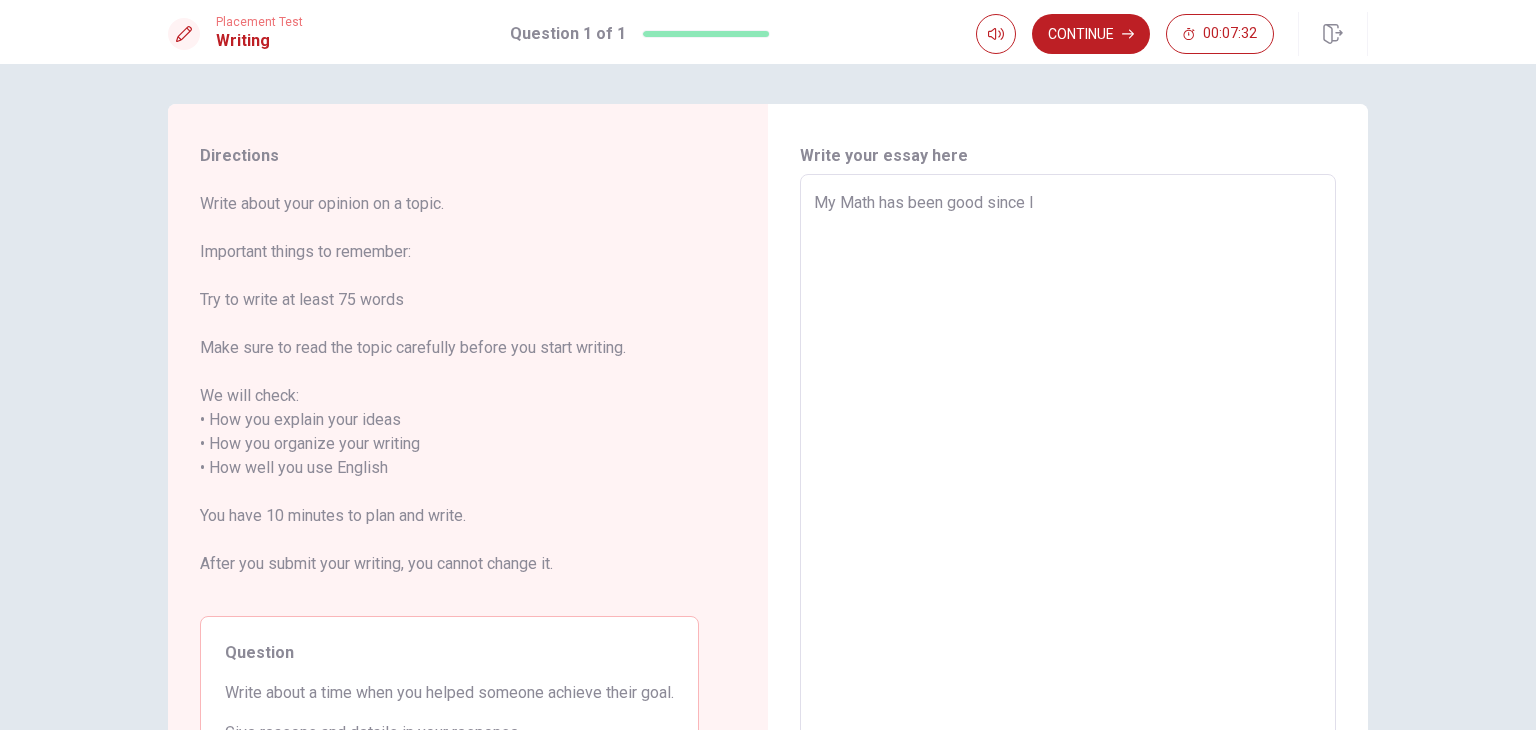 type on "x" 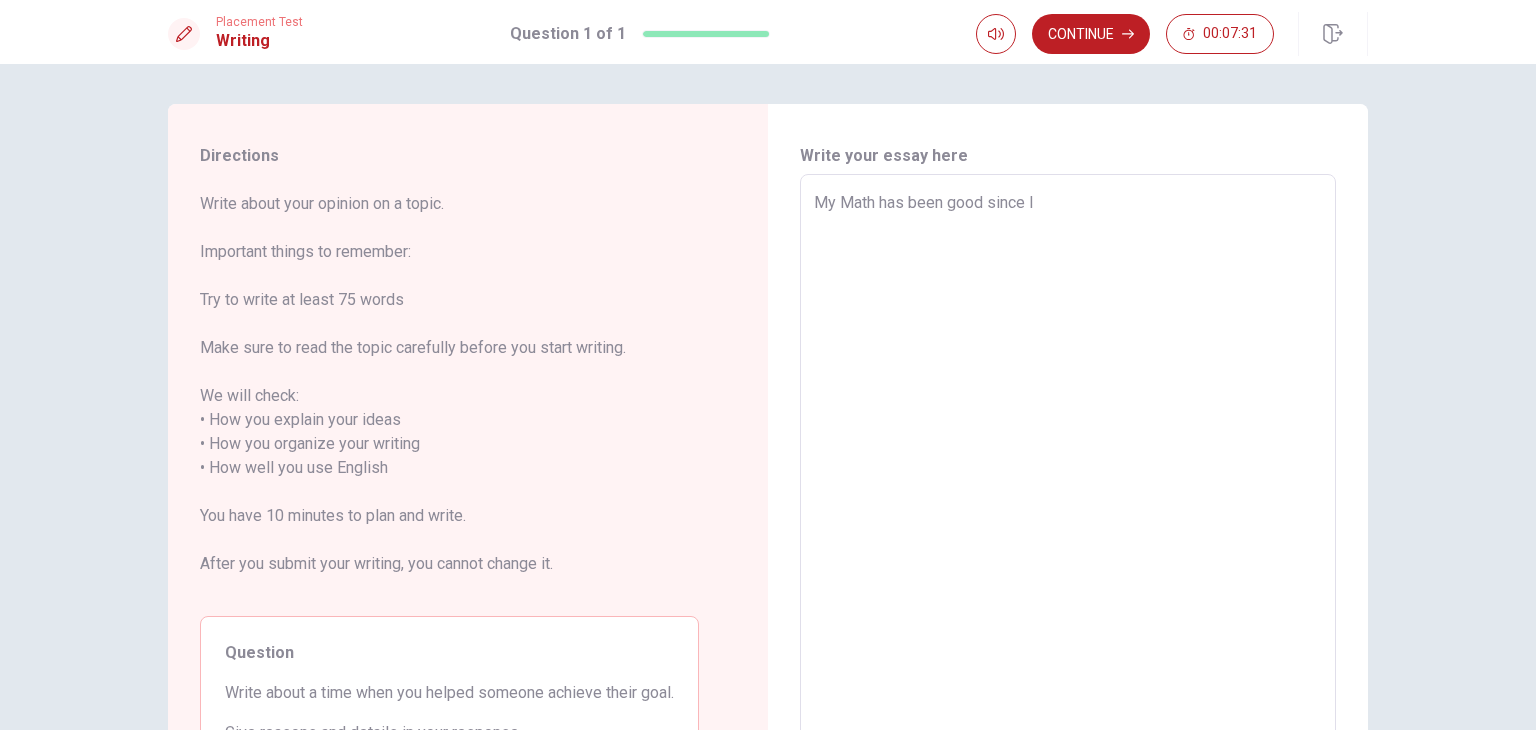 type on "My Math has been good since I" 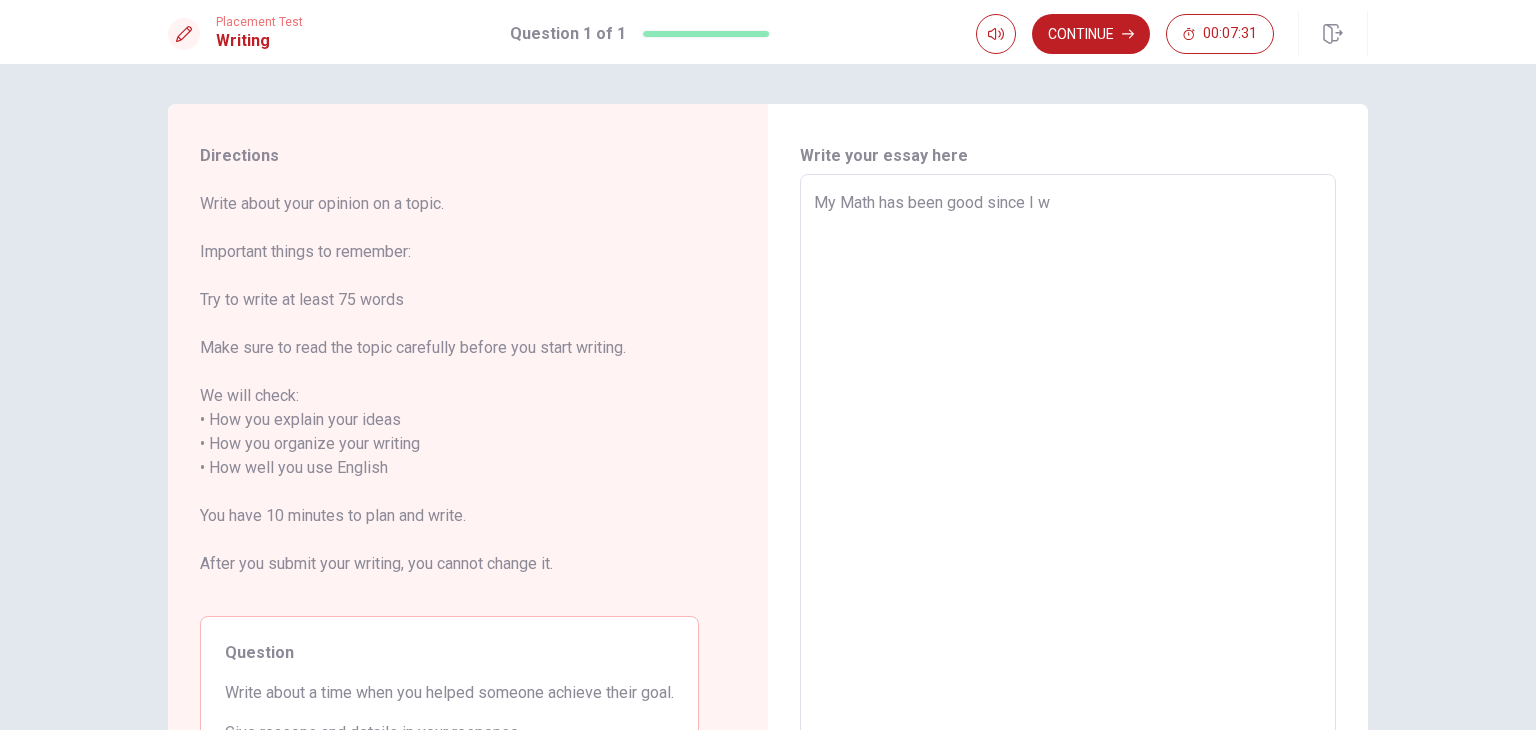 type on "x" 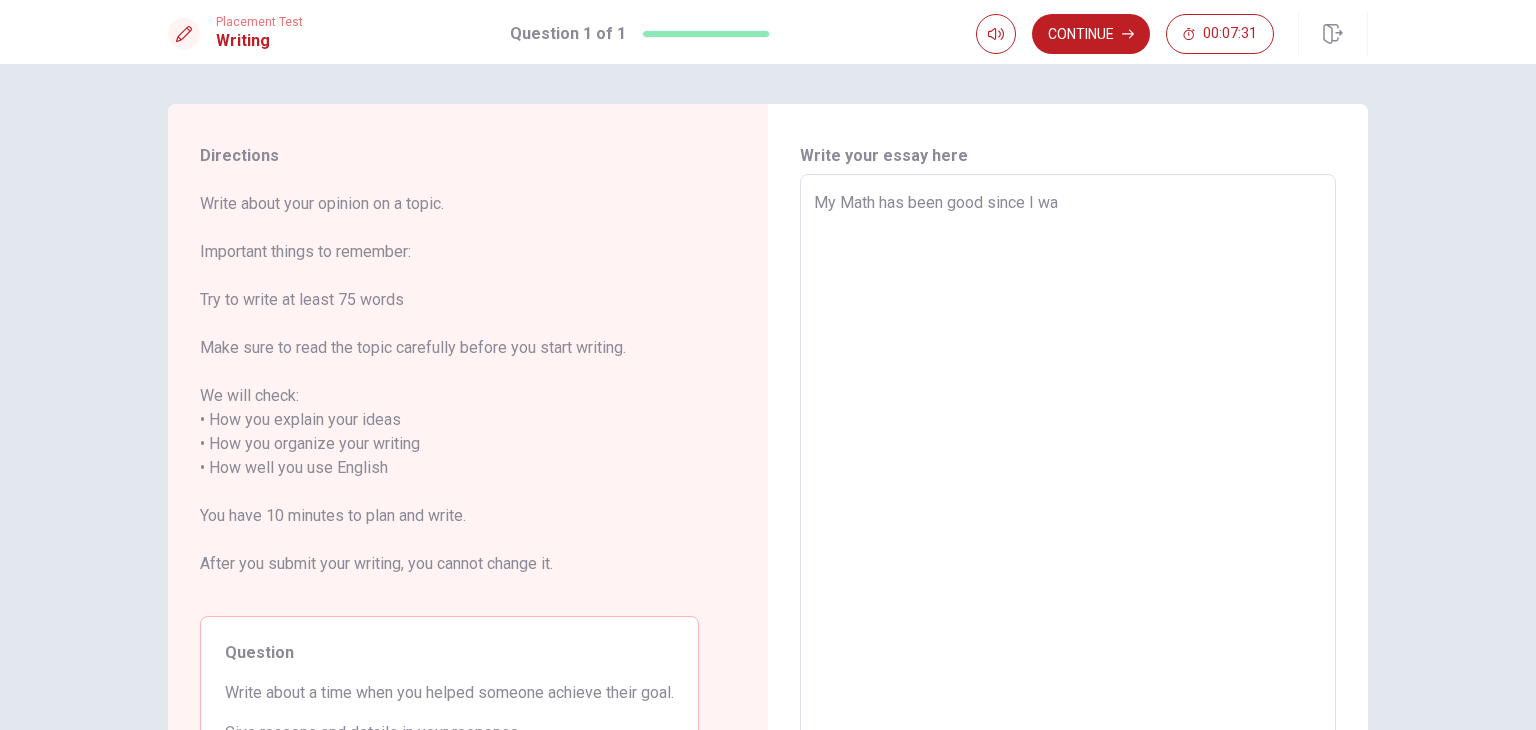 type on "x" 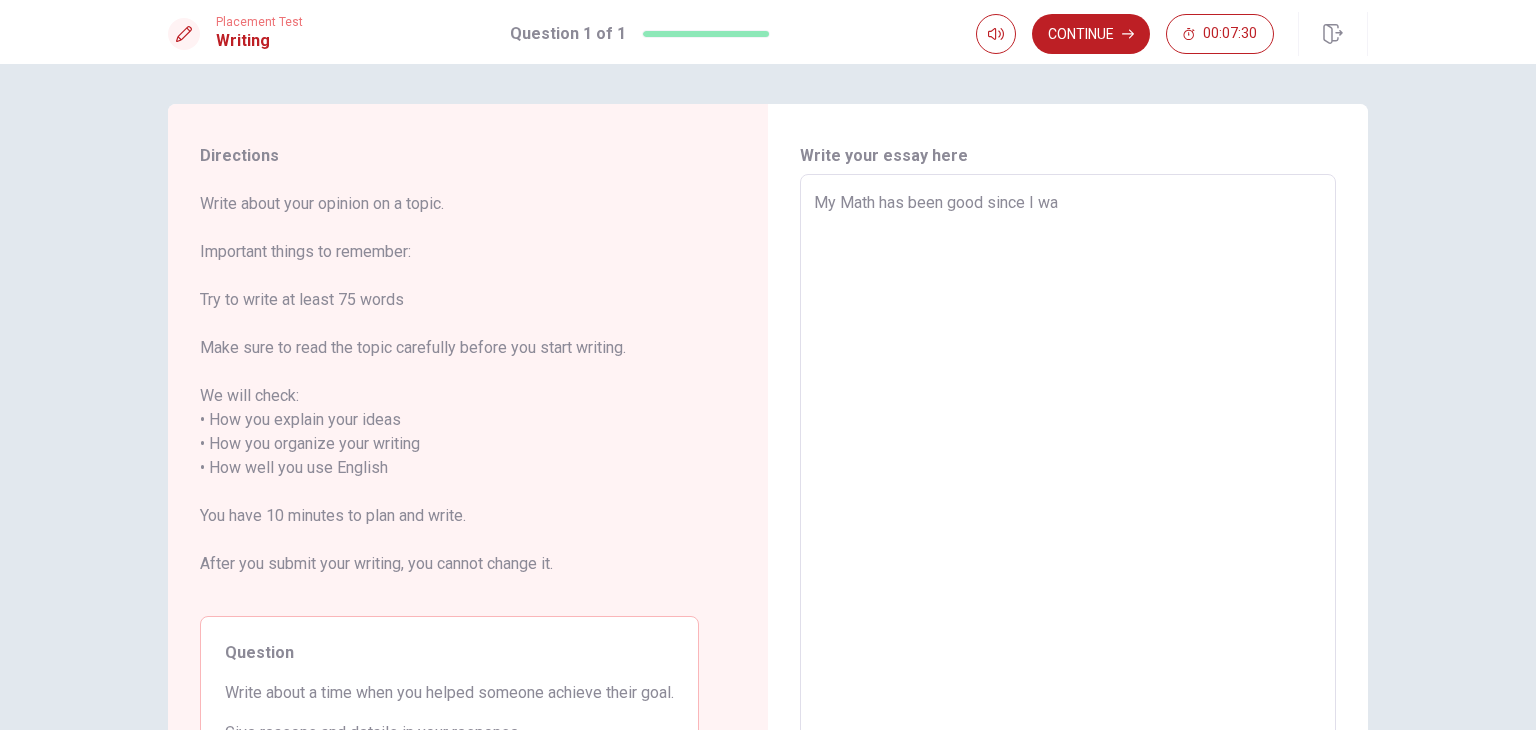 type on "My Math has been good since I was" 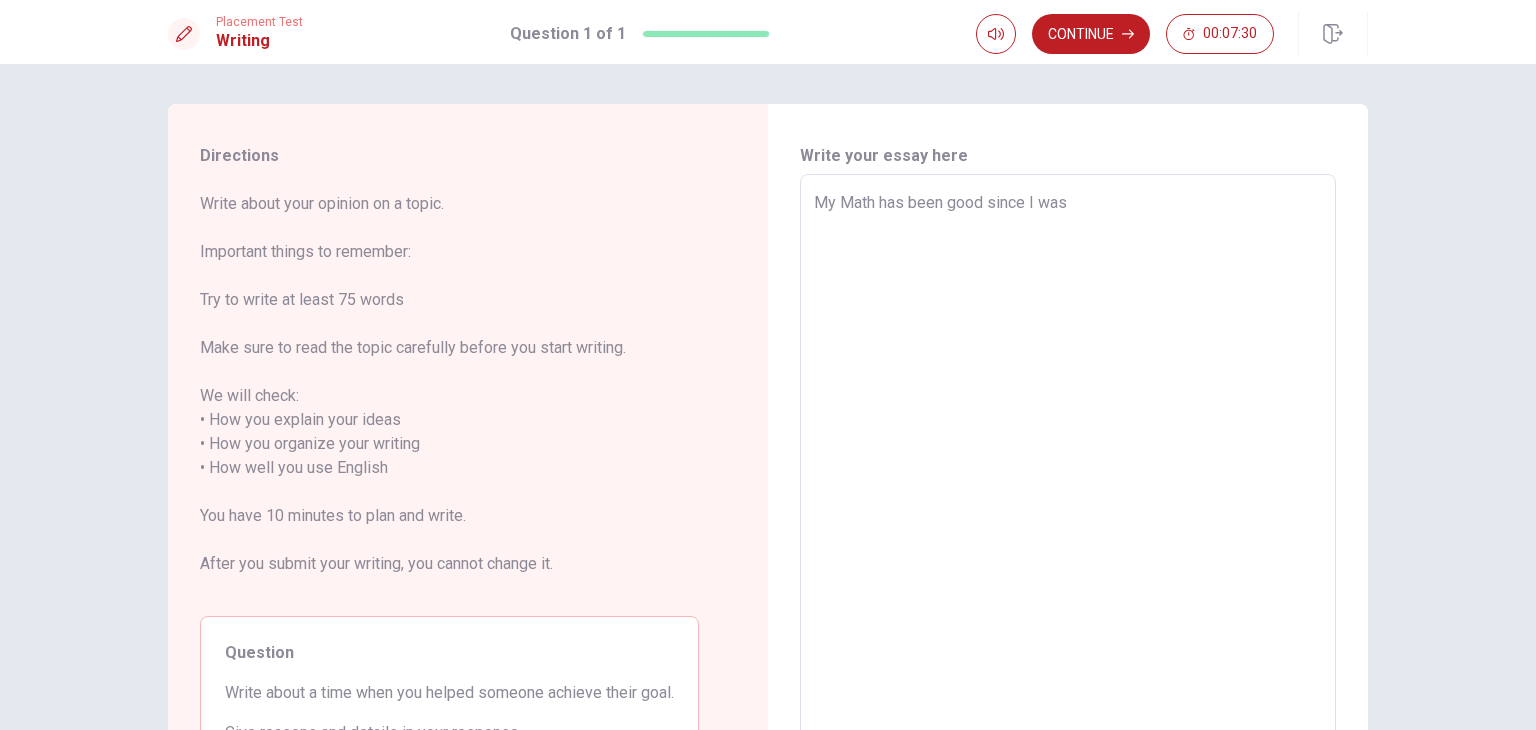 type on "x" 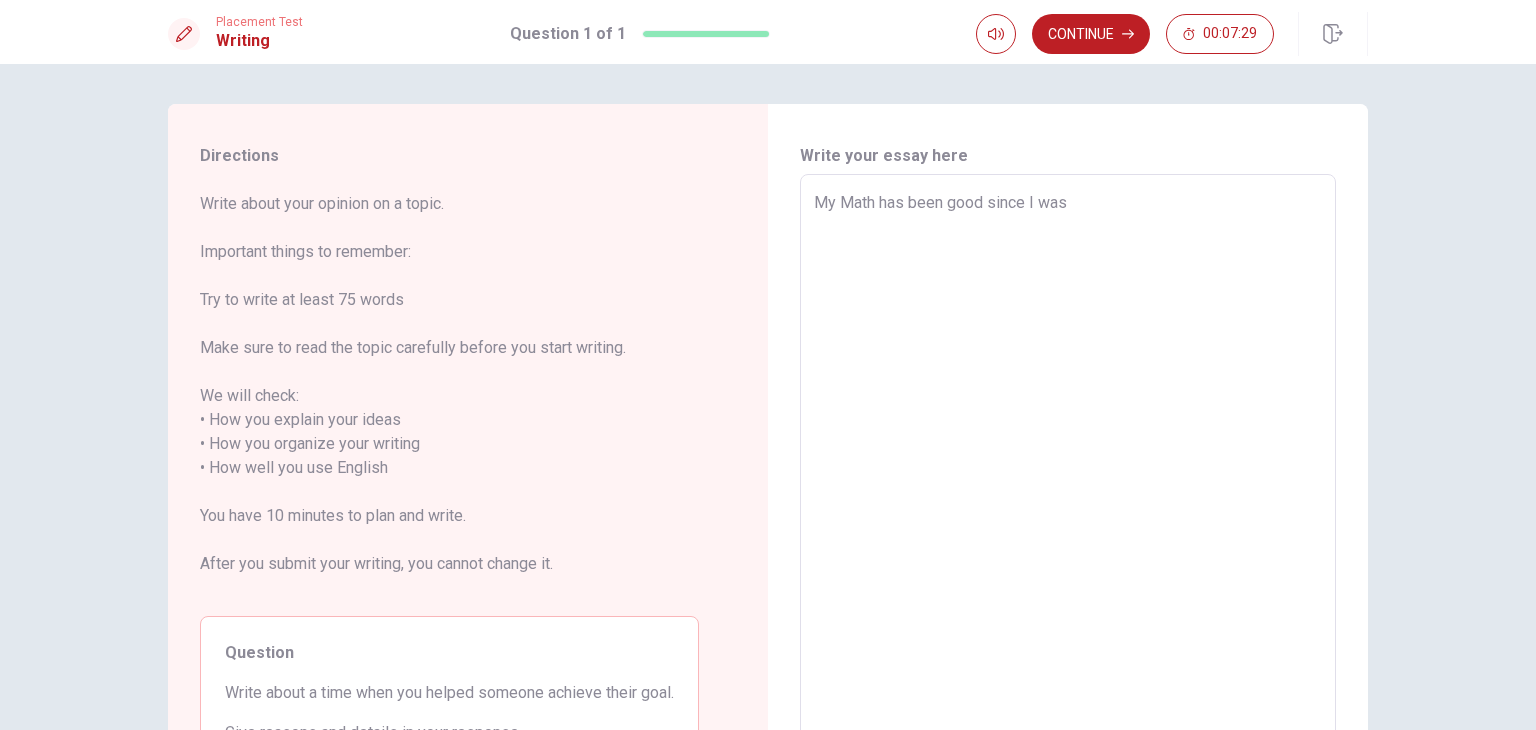 type on "My Math has been good since I was i" 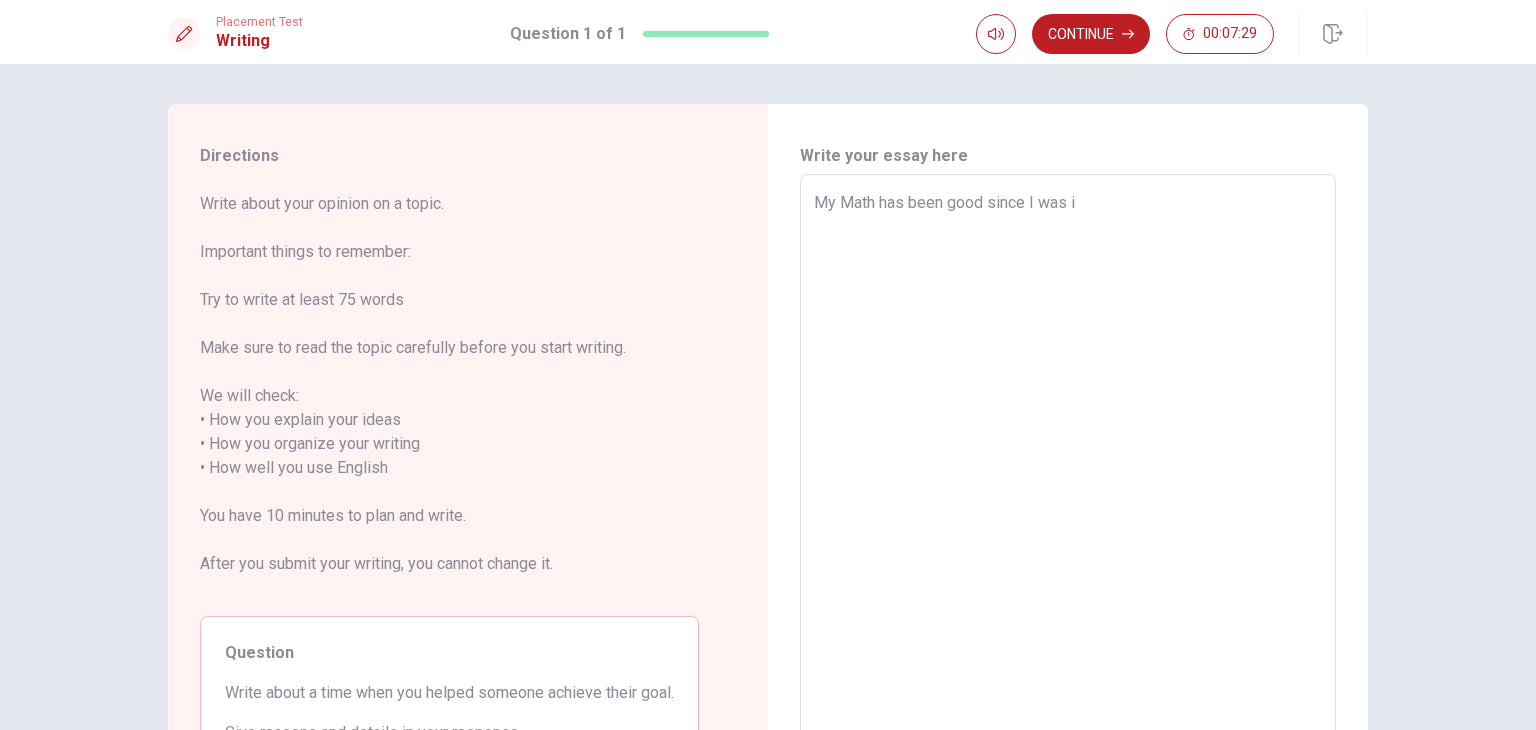 type on "x" 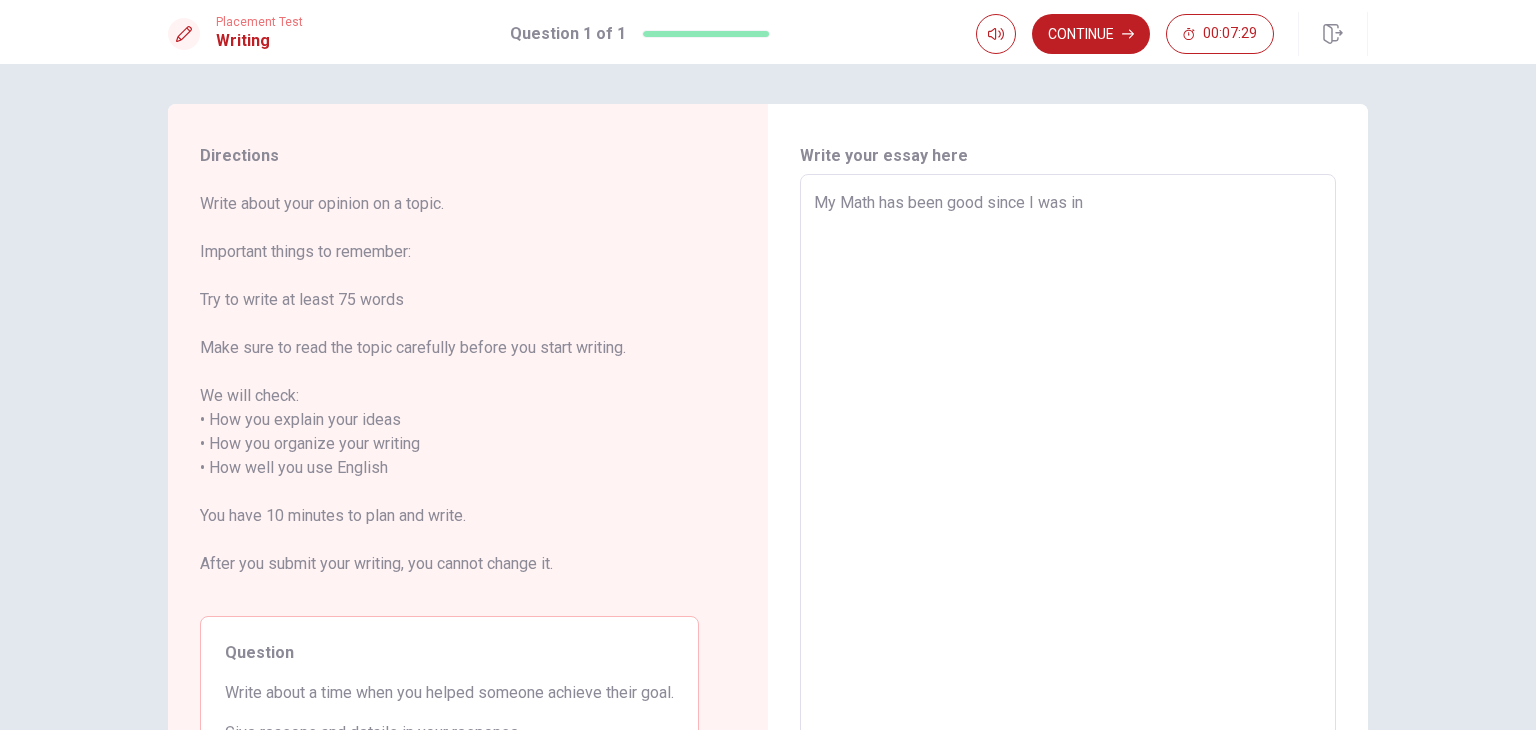 type on "x" 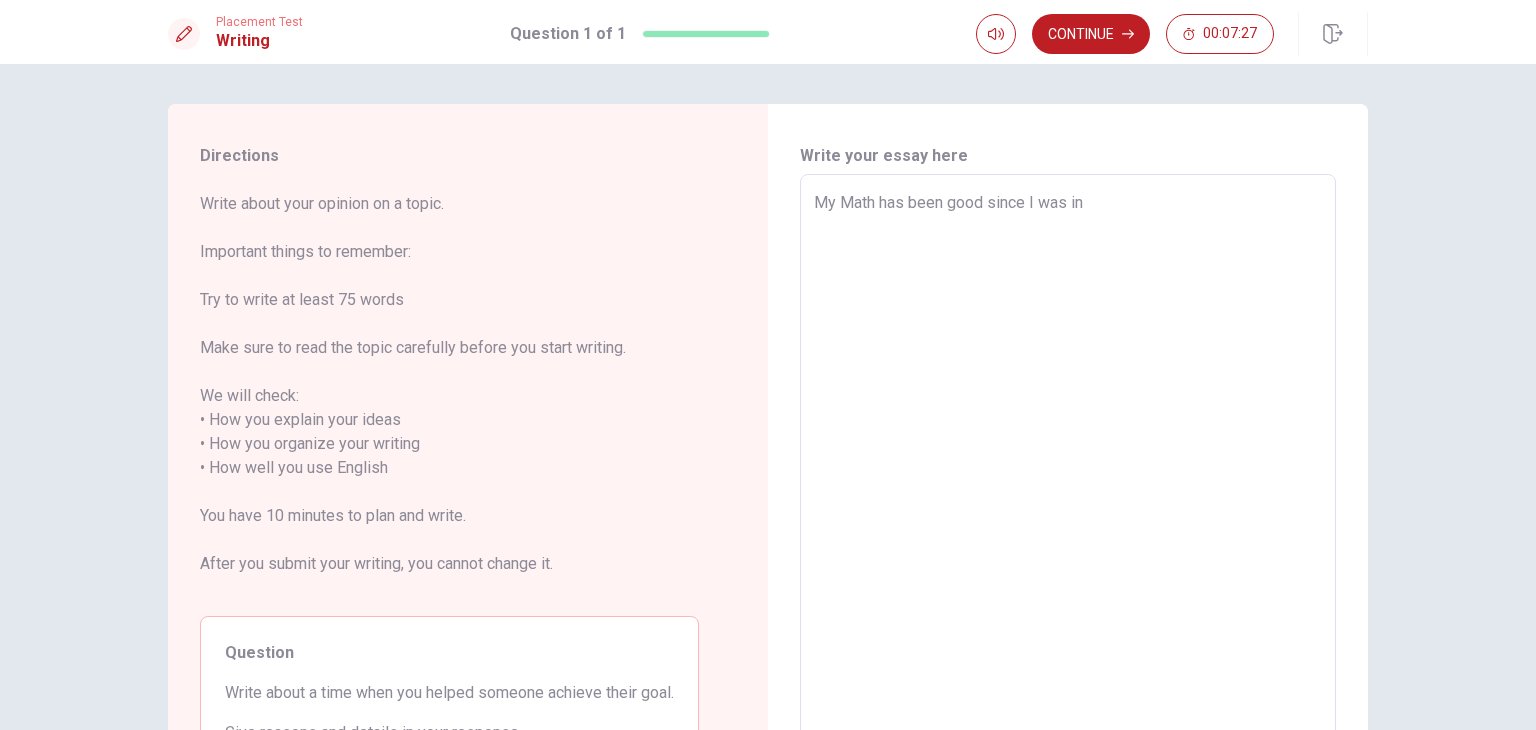 type on "x" 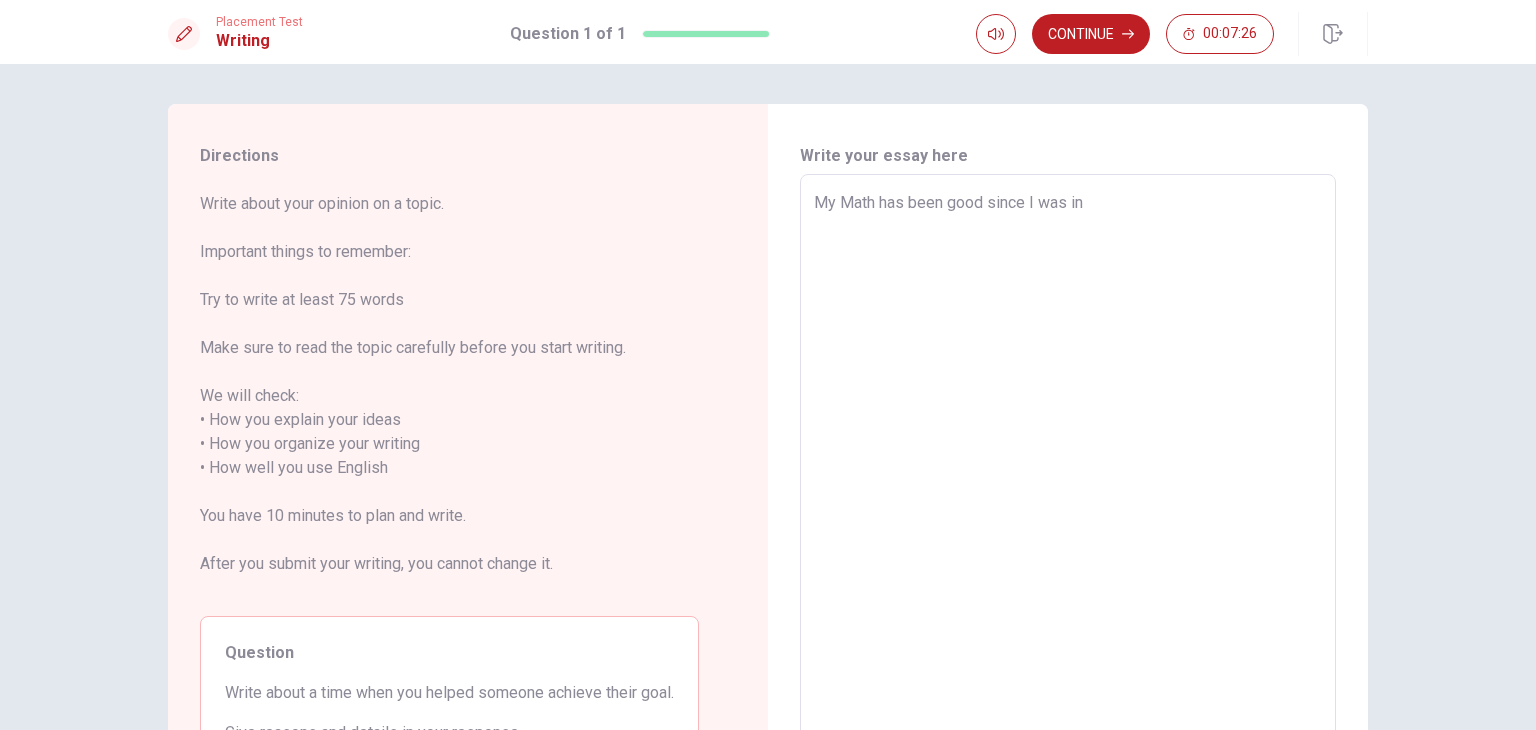 type on "My Math has been good since I was in j" 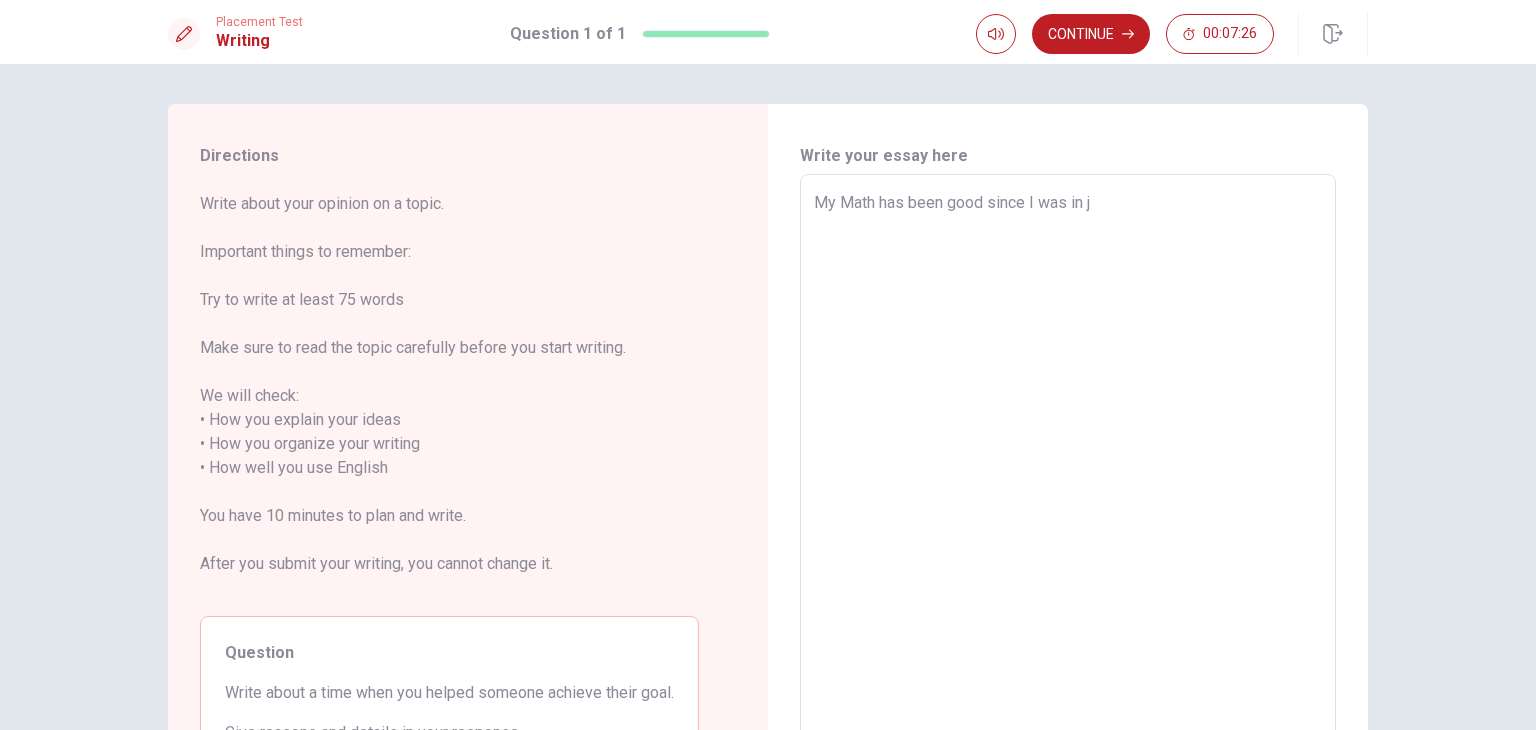 type on "x" 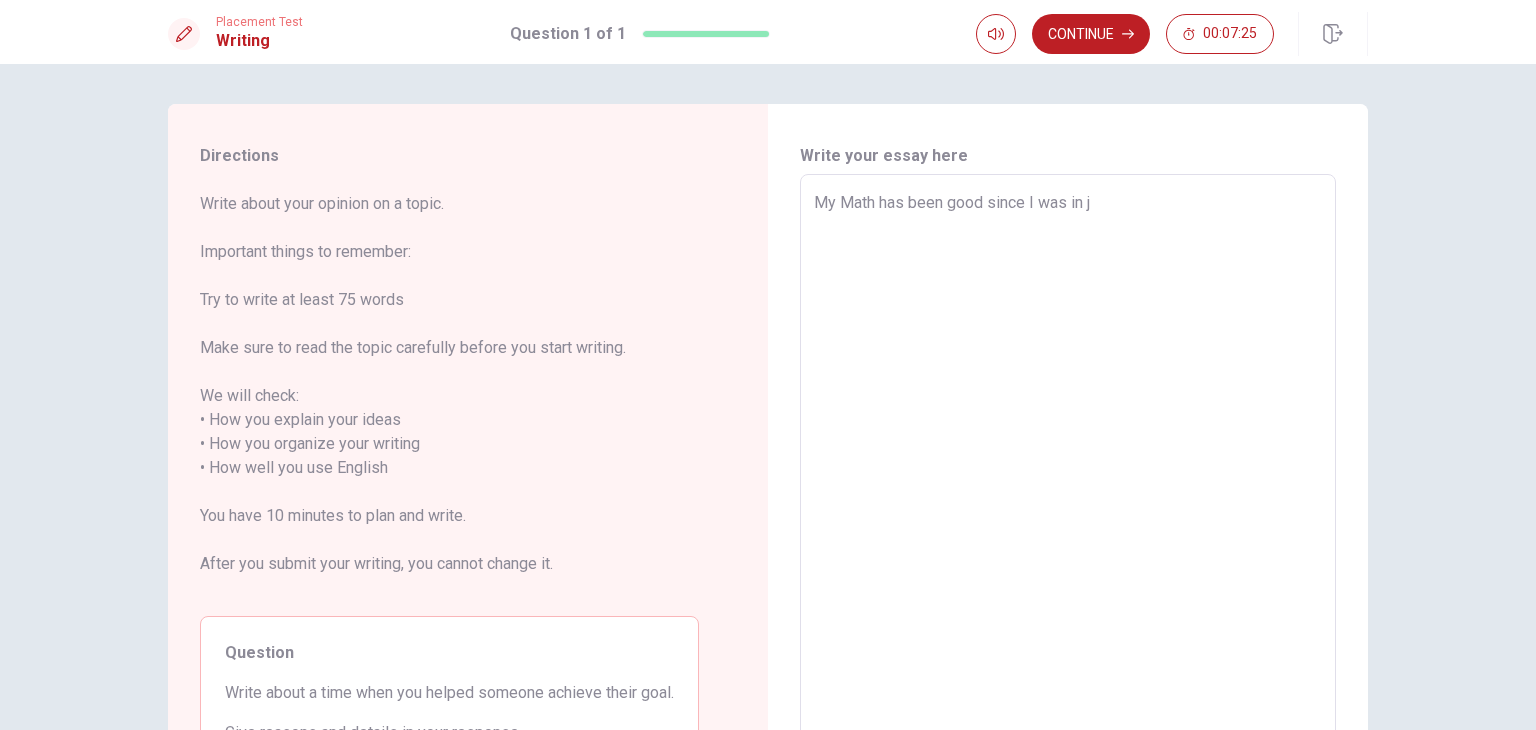 type on "My Math has been good since I was in ju" 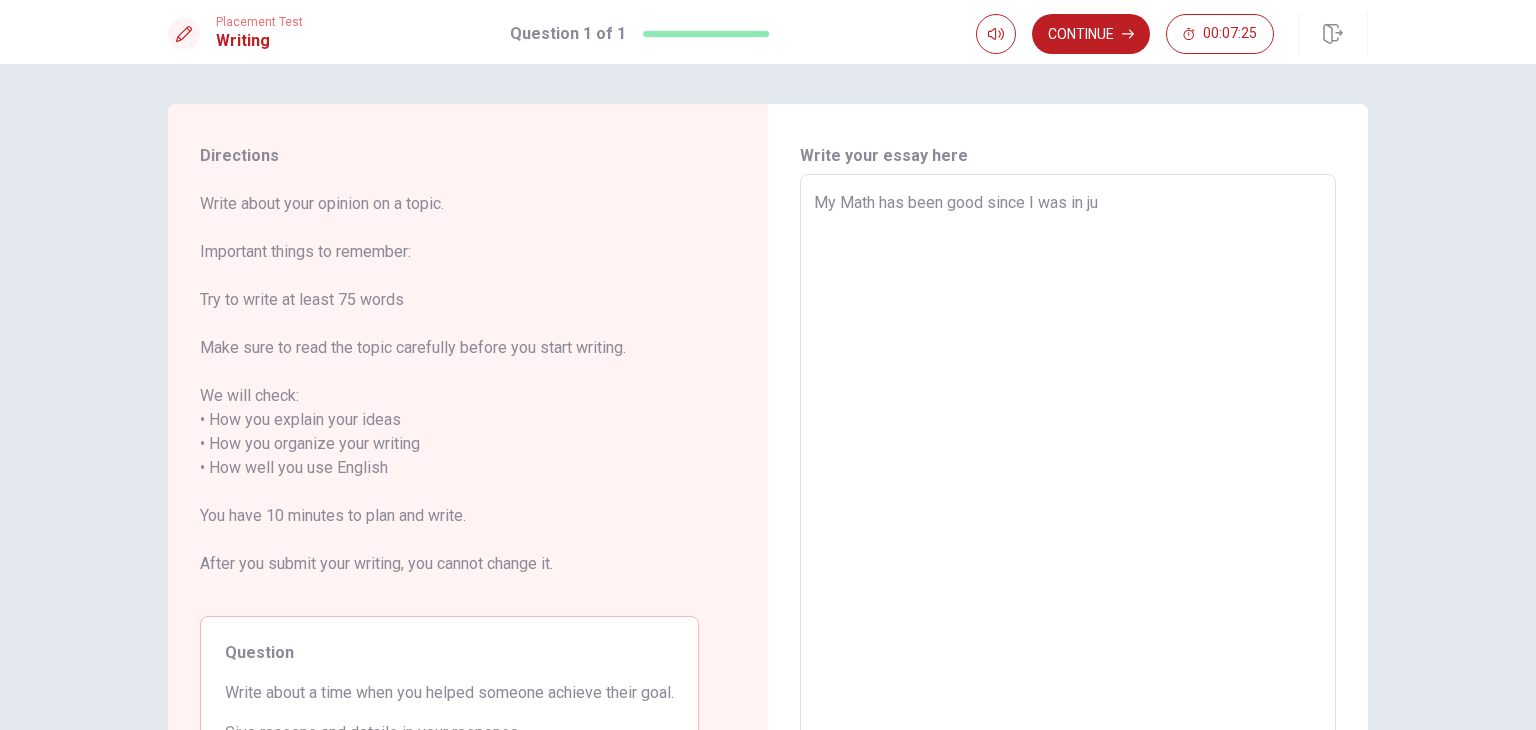 type on "x" 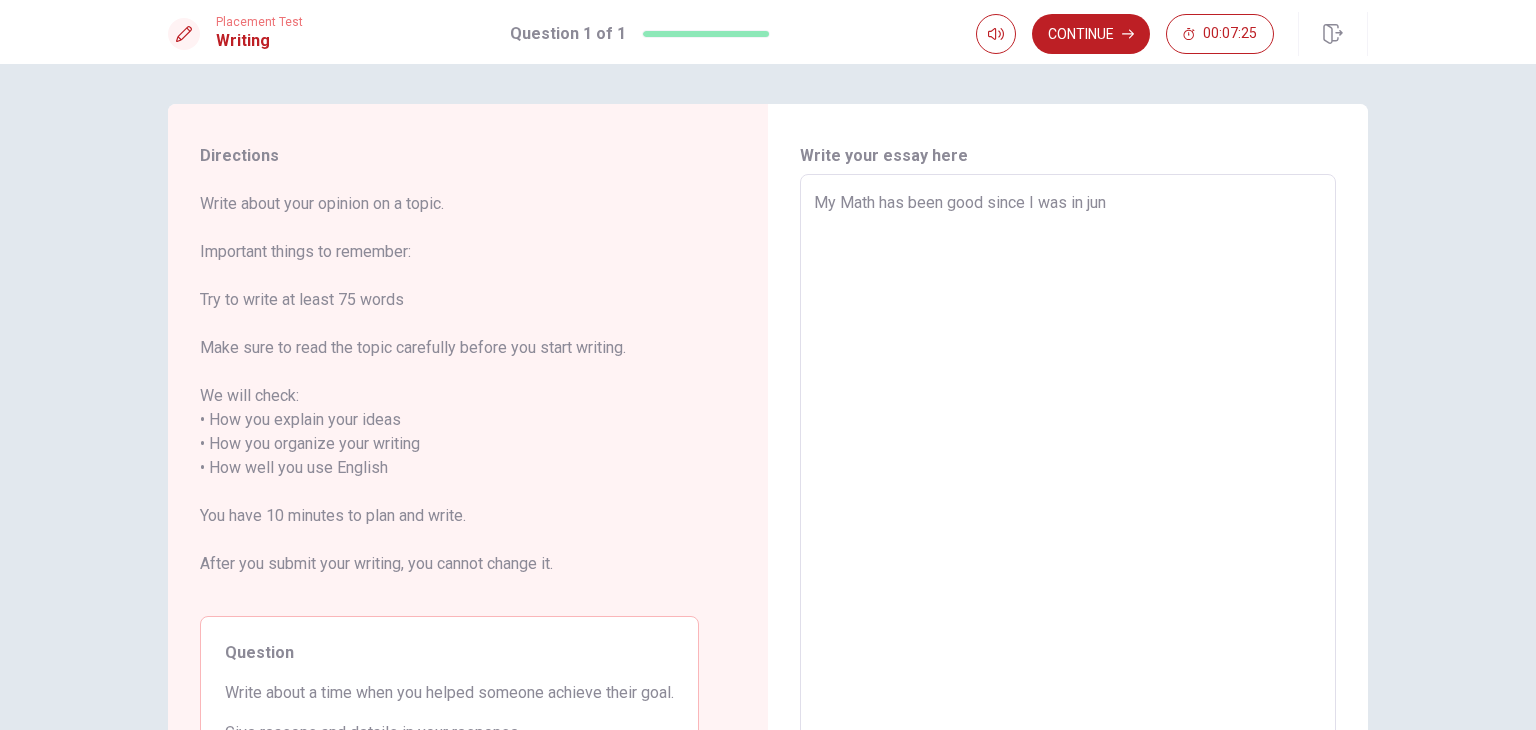 type on "x" 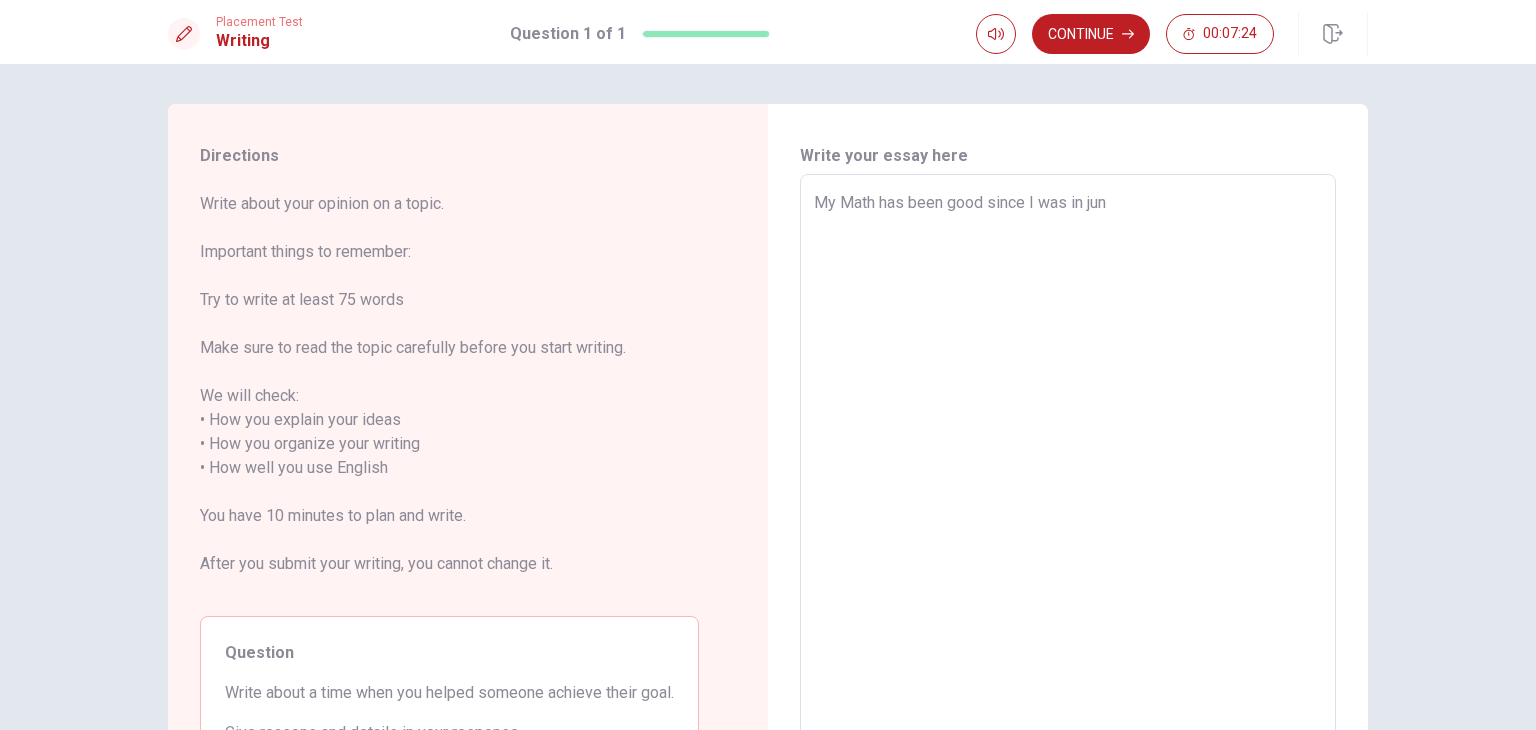 type on "My Math has been good since I was in juni" 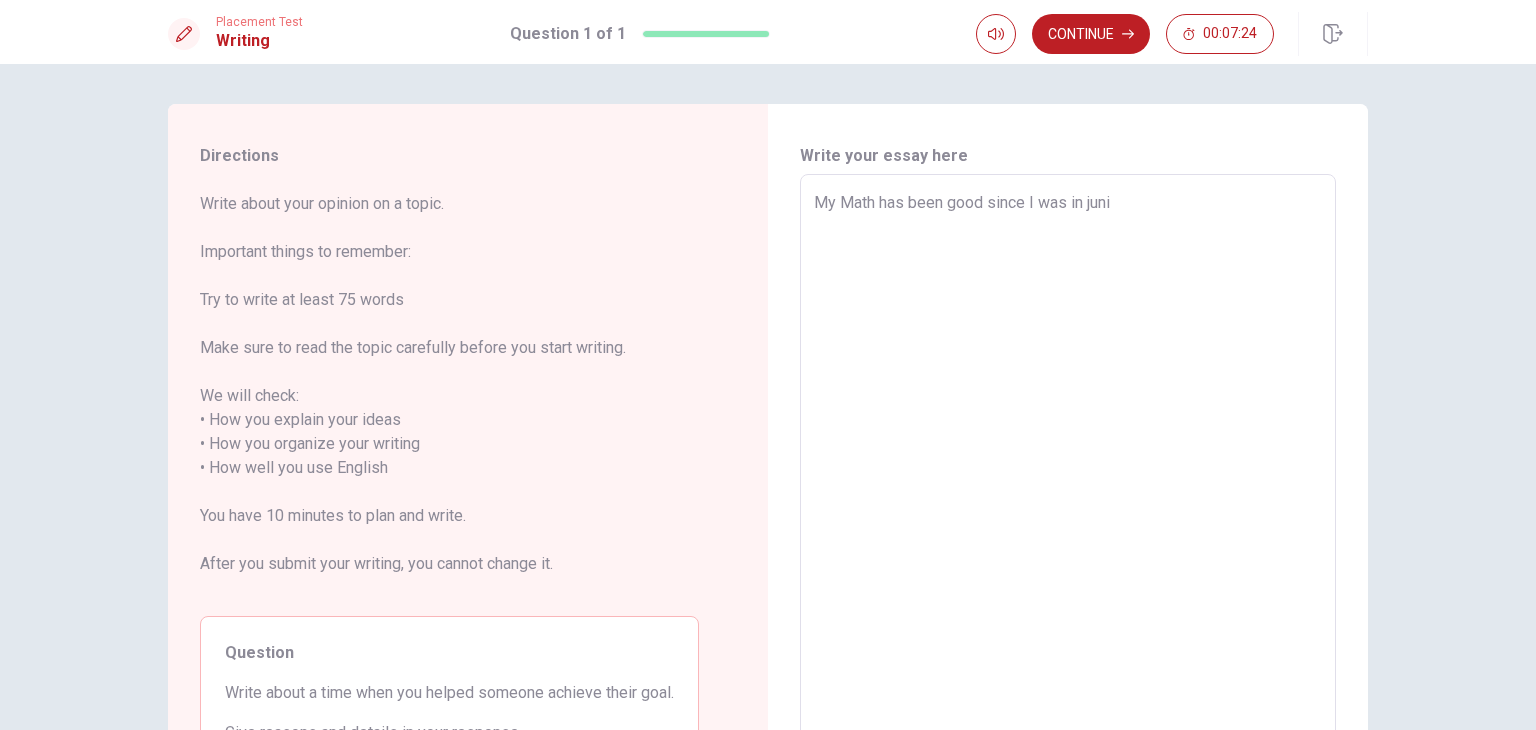 type on "x" 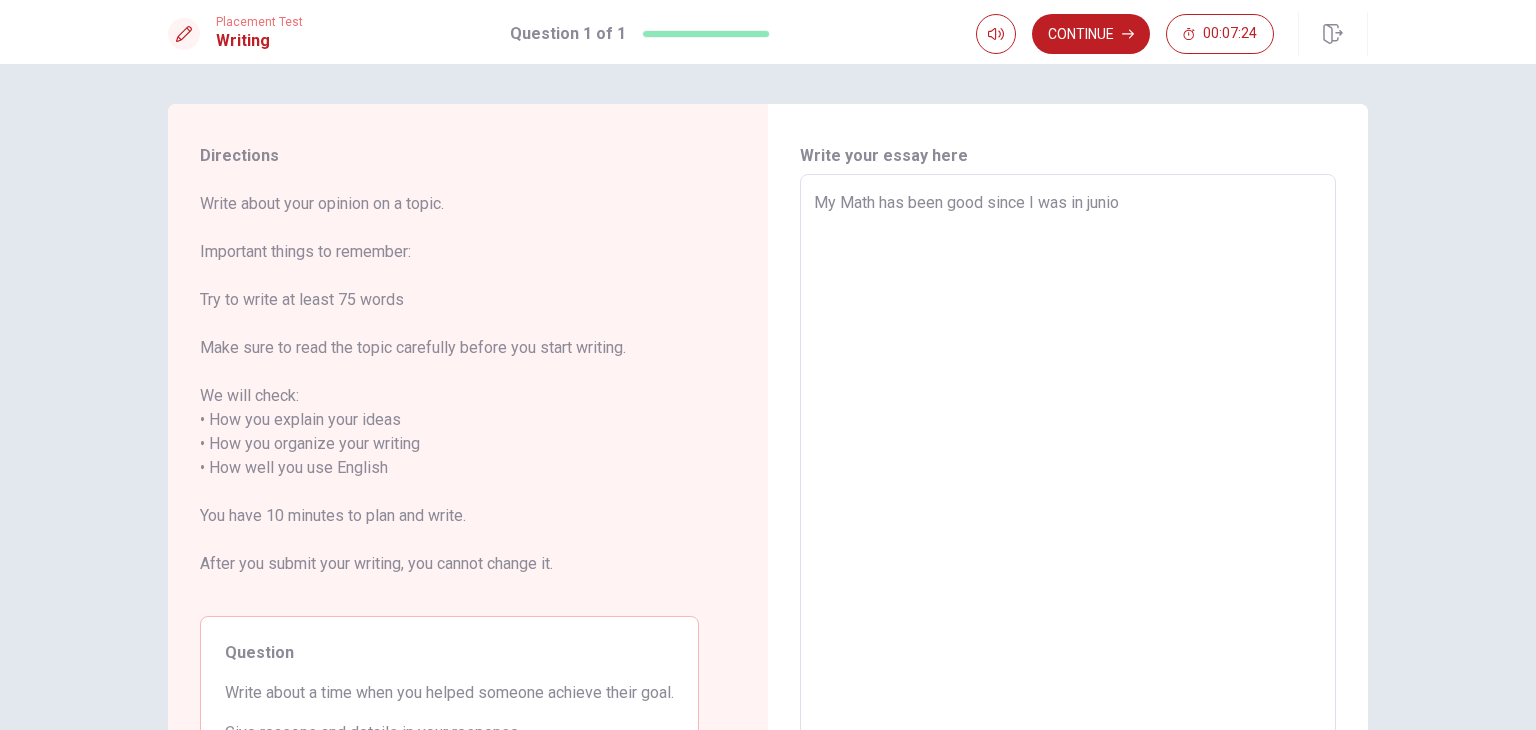 type on "x" 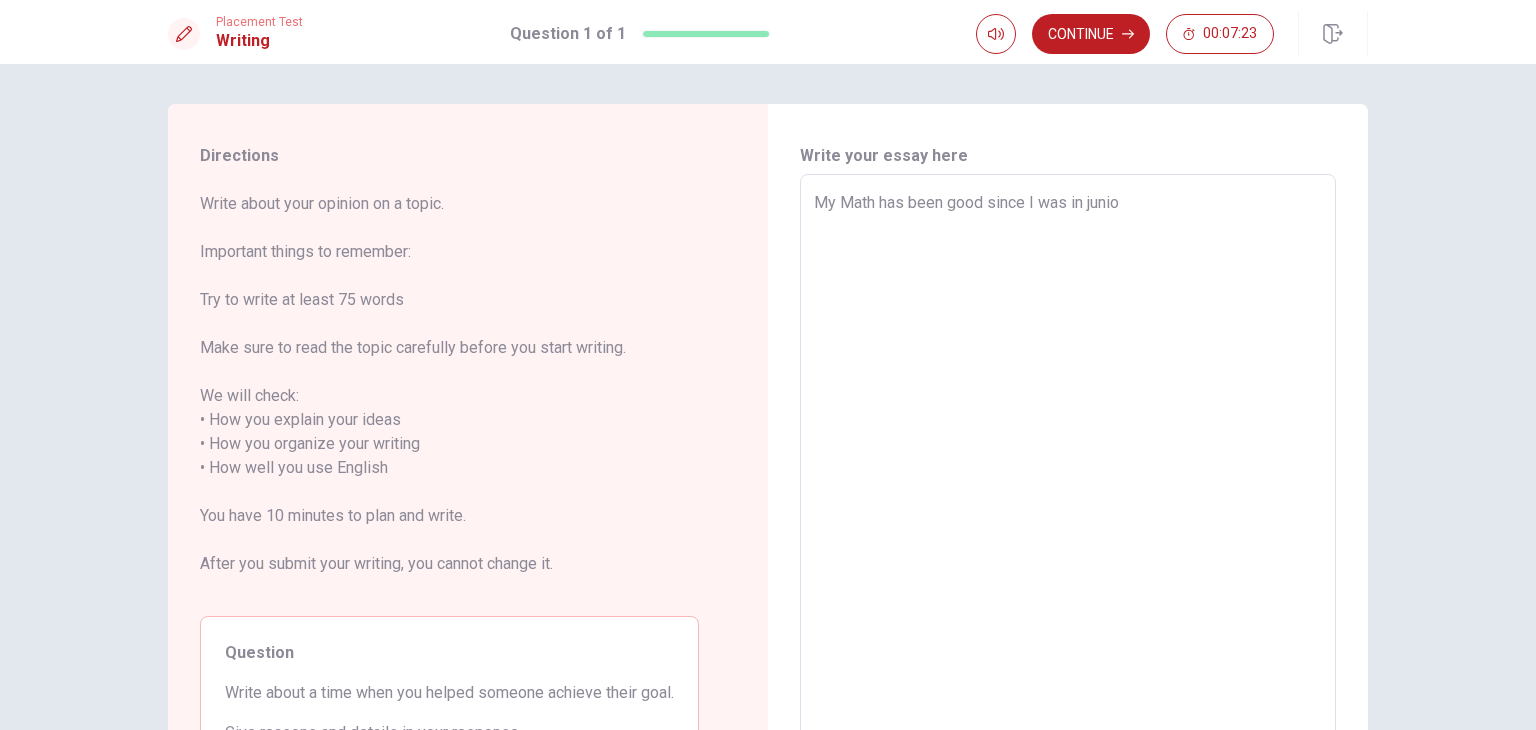 type on "My Math has been good since I was in junior" 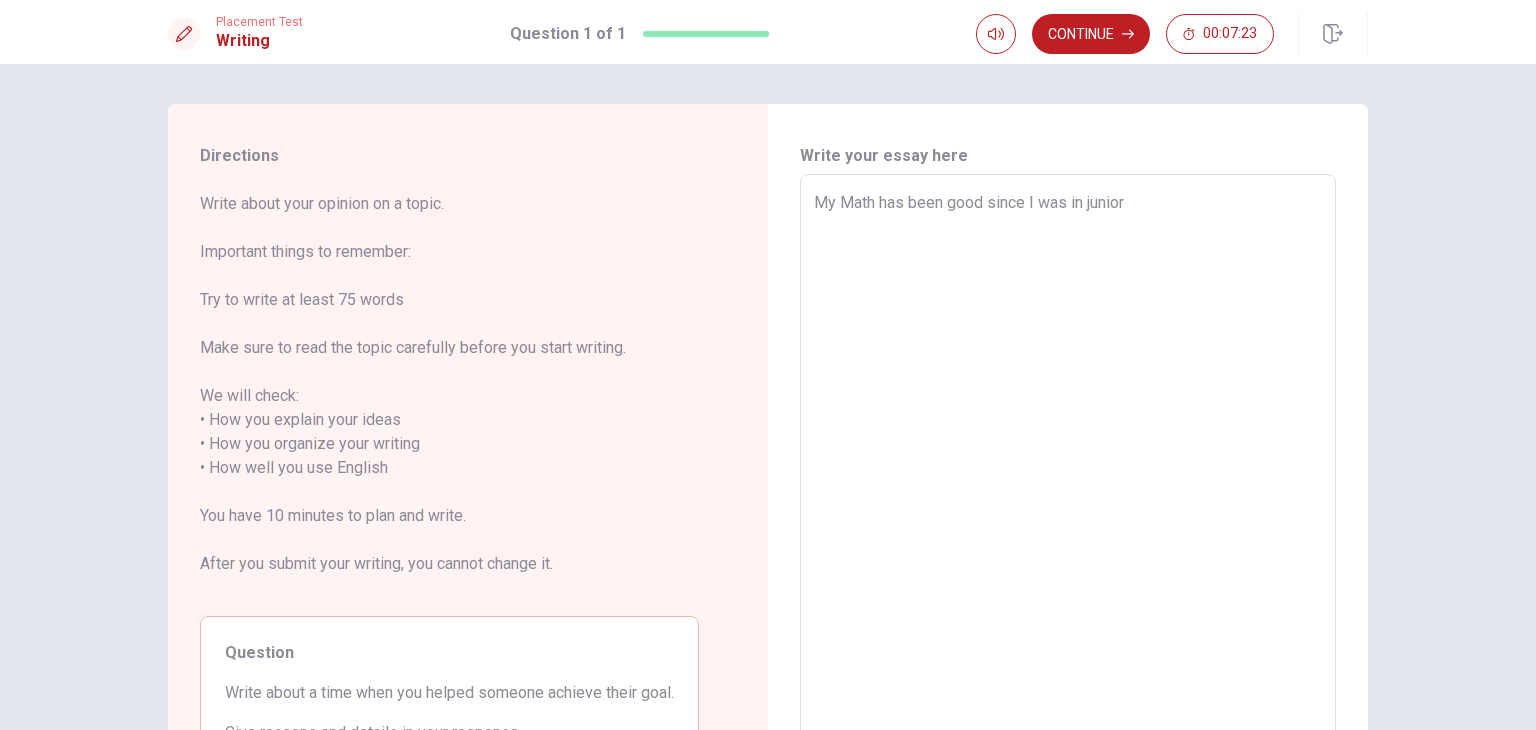 type on "x" 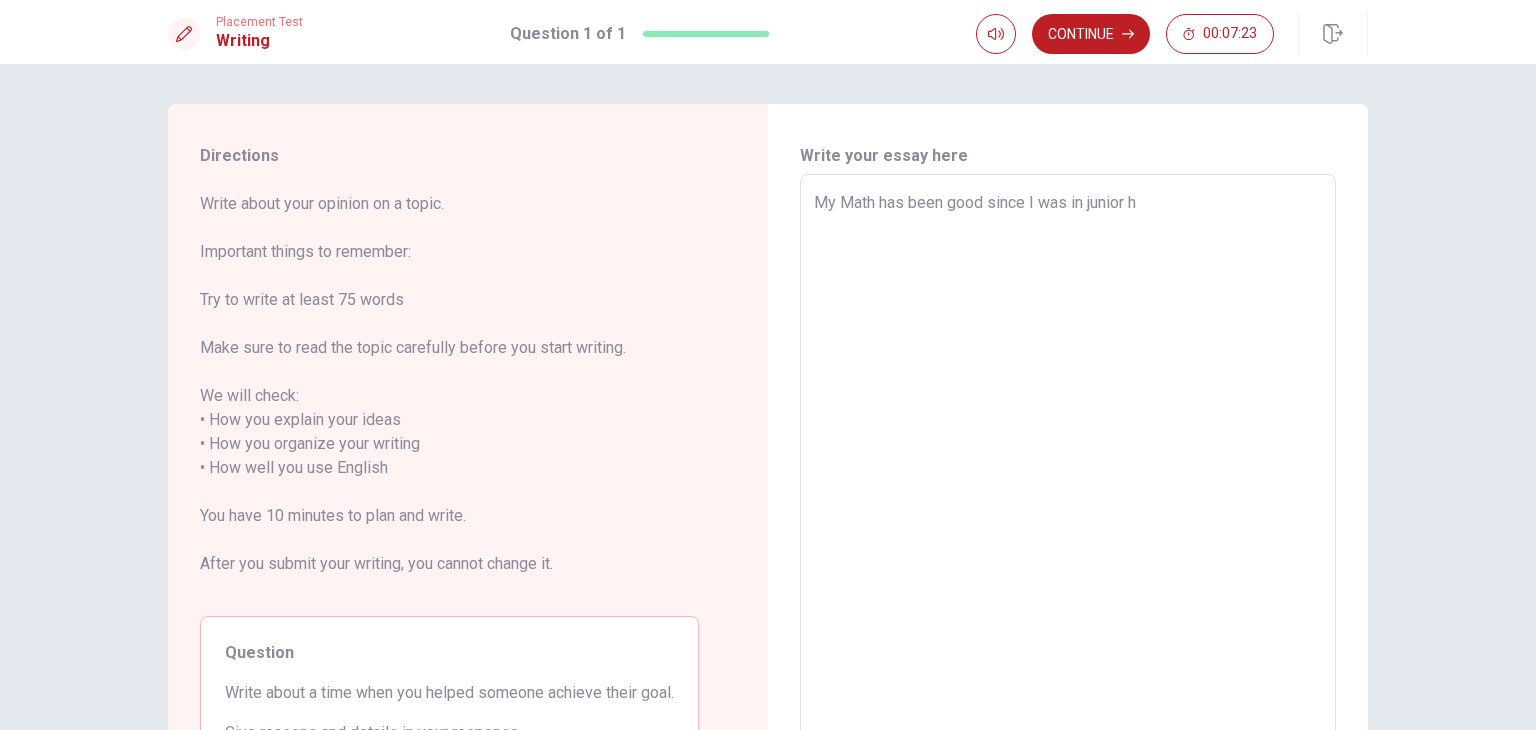 type on "x" 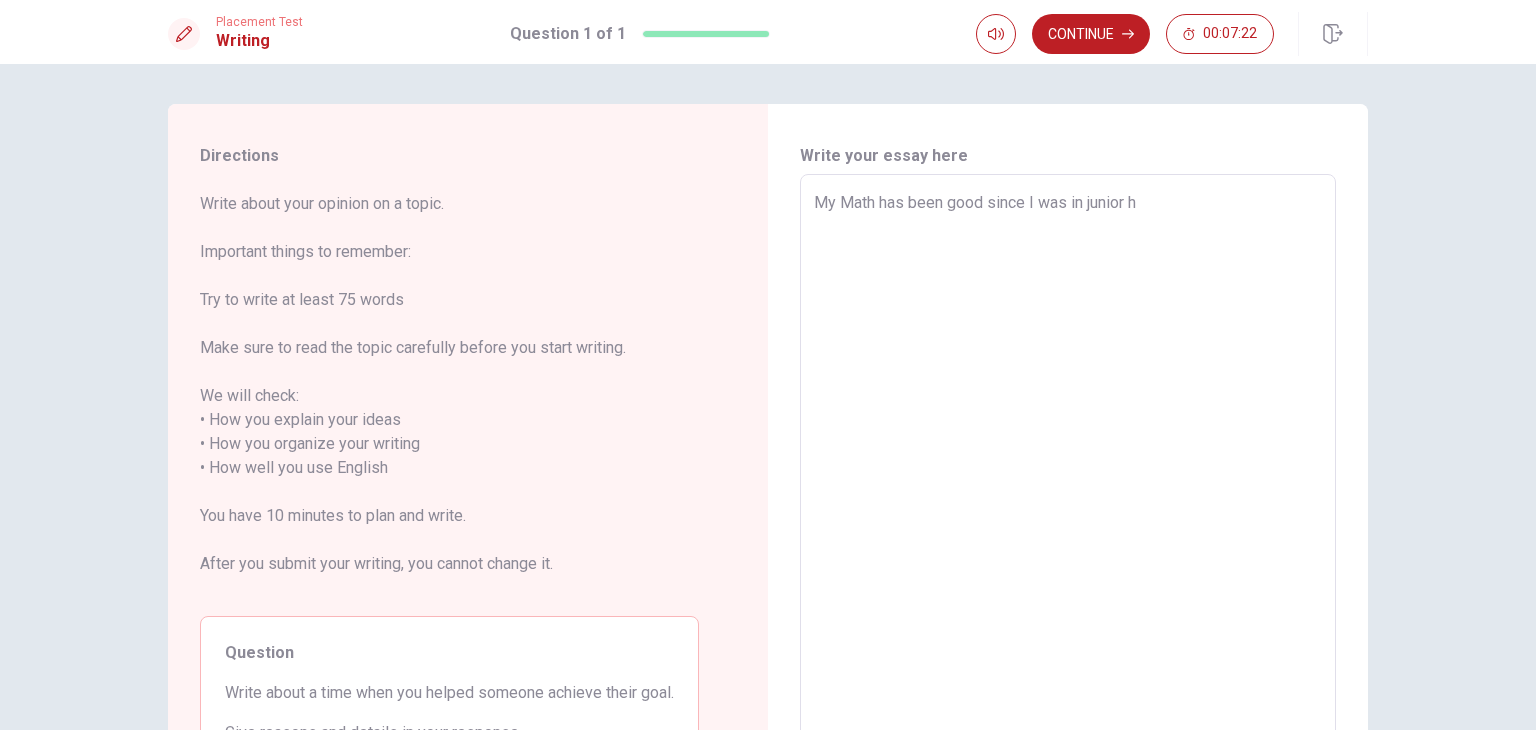 type on "My Math has been good since I was in junior hi" 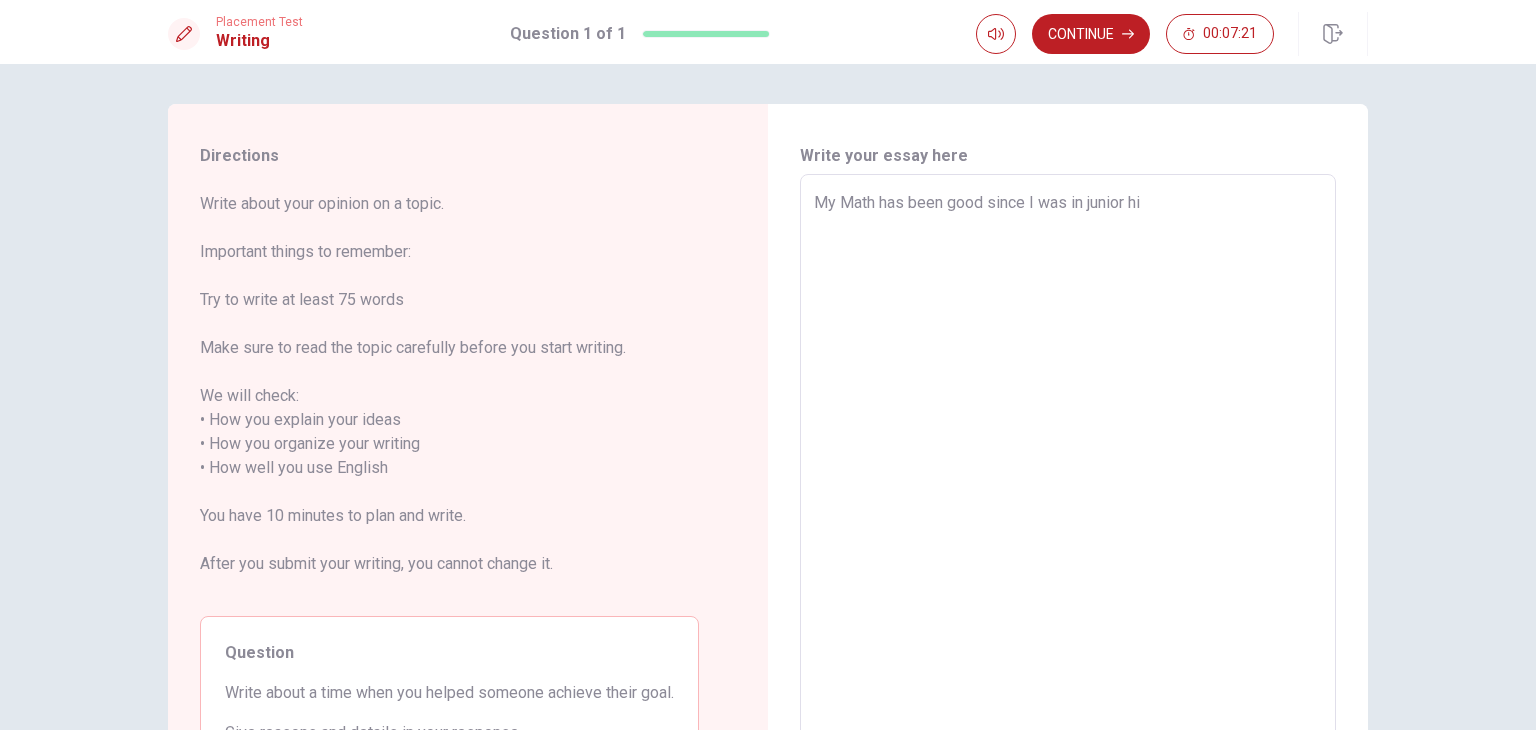 type on "x" 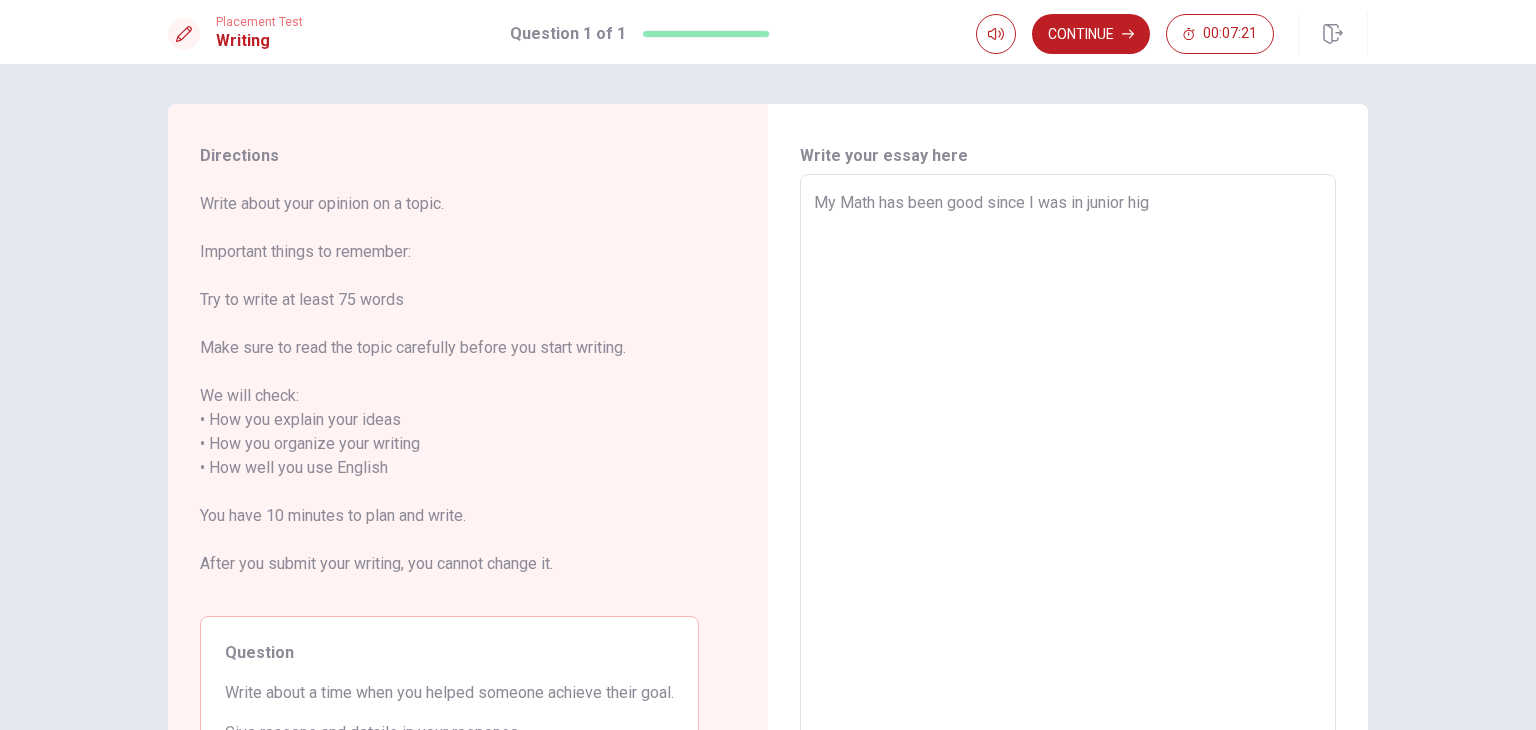 type on "x" 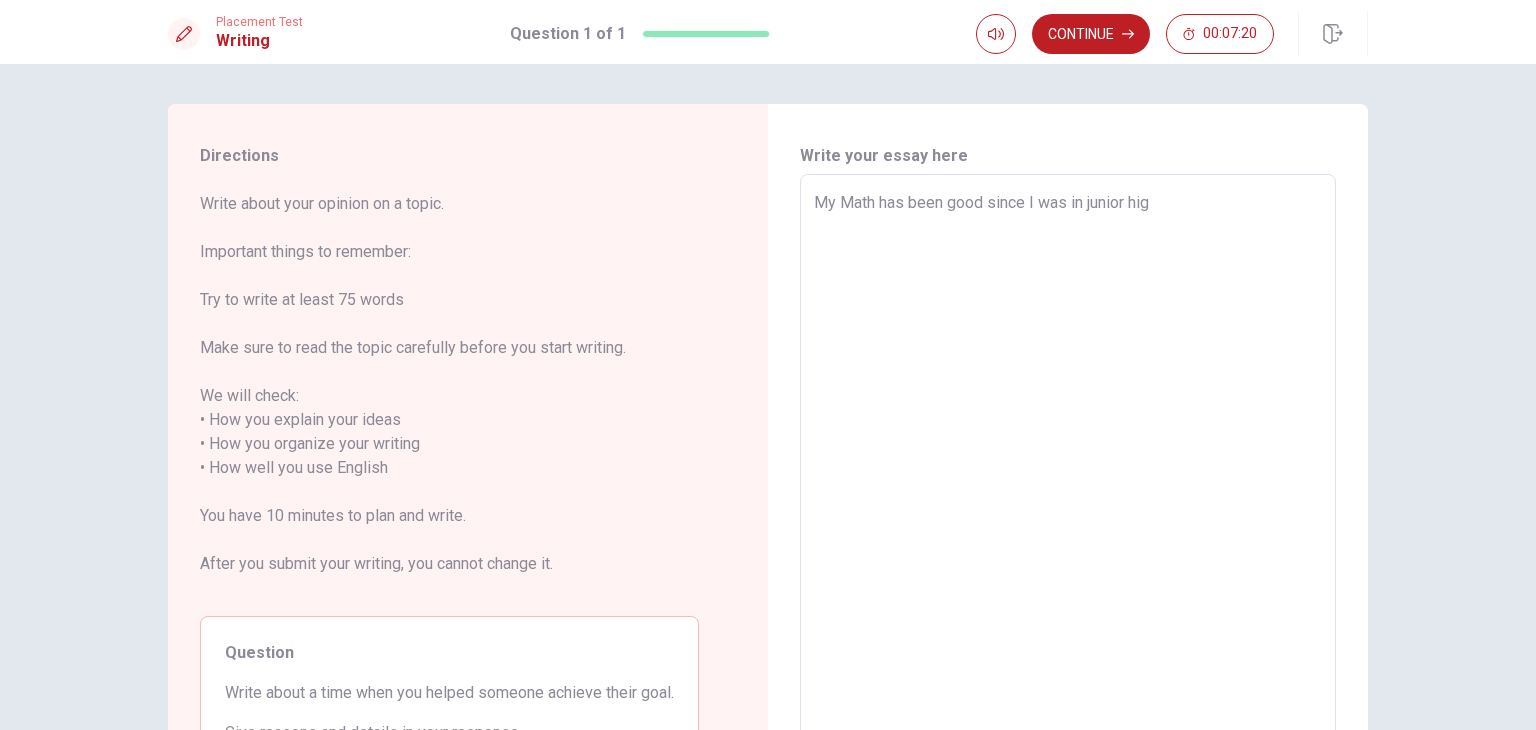 type on "My Math has been good since I was in junior high" 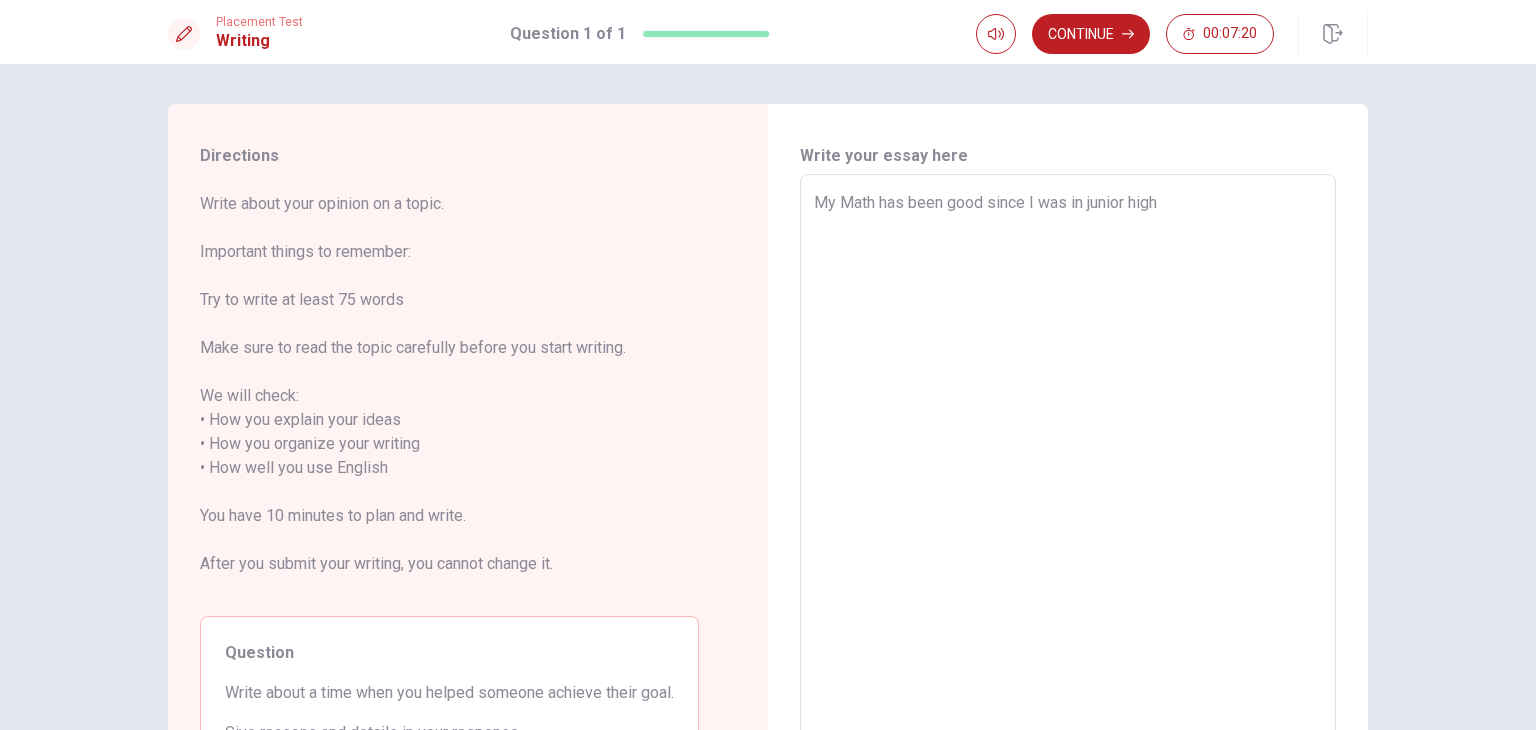 type on "x" 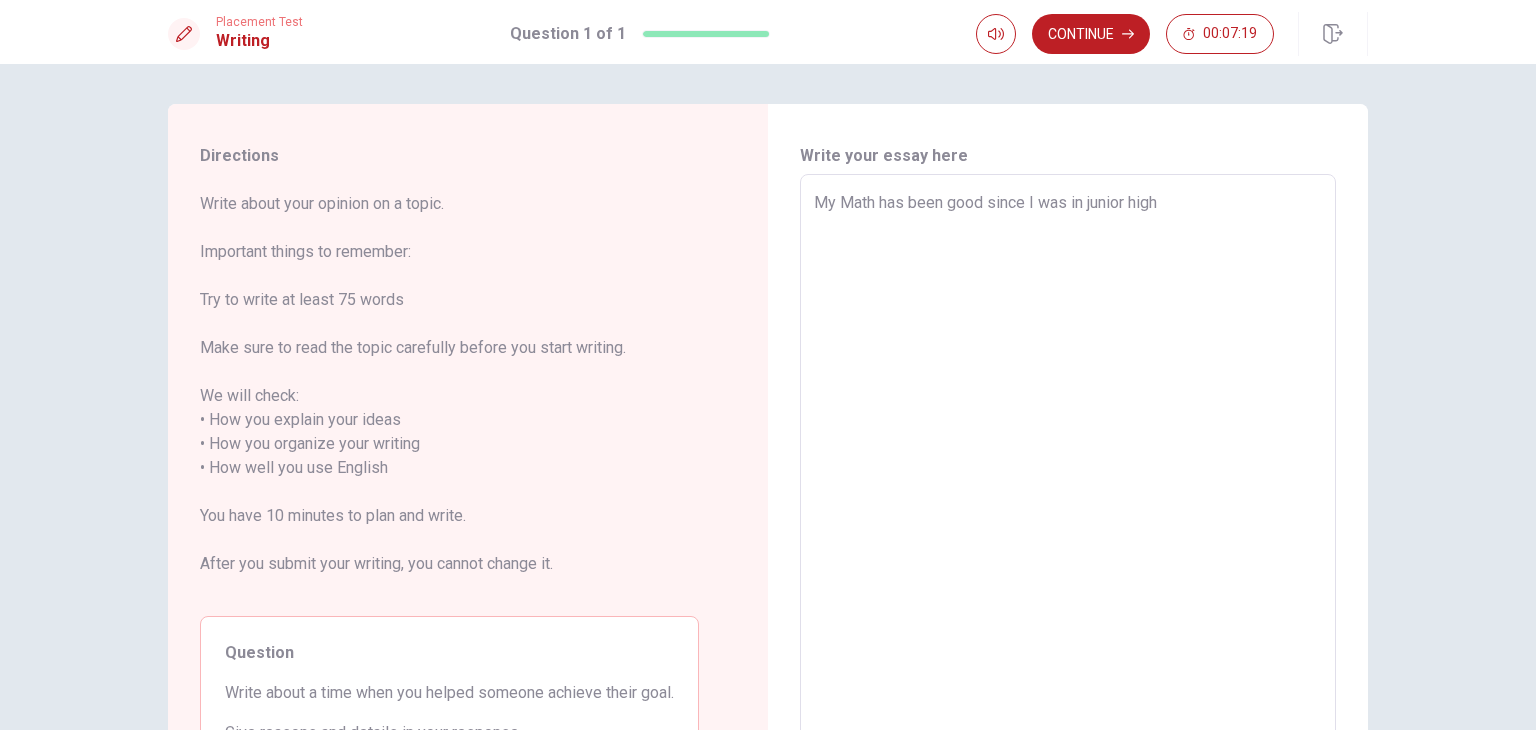 type on "x" 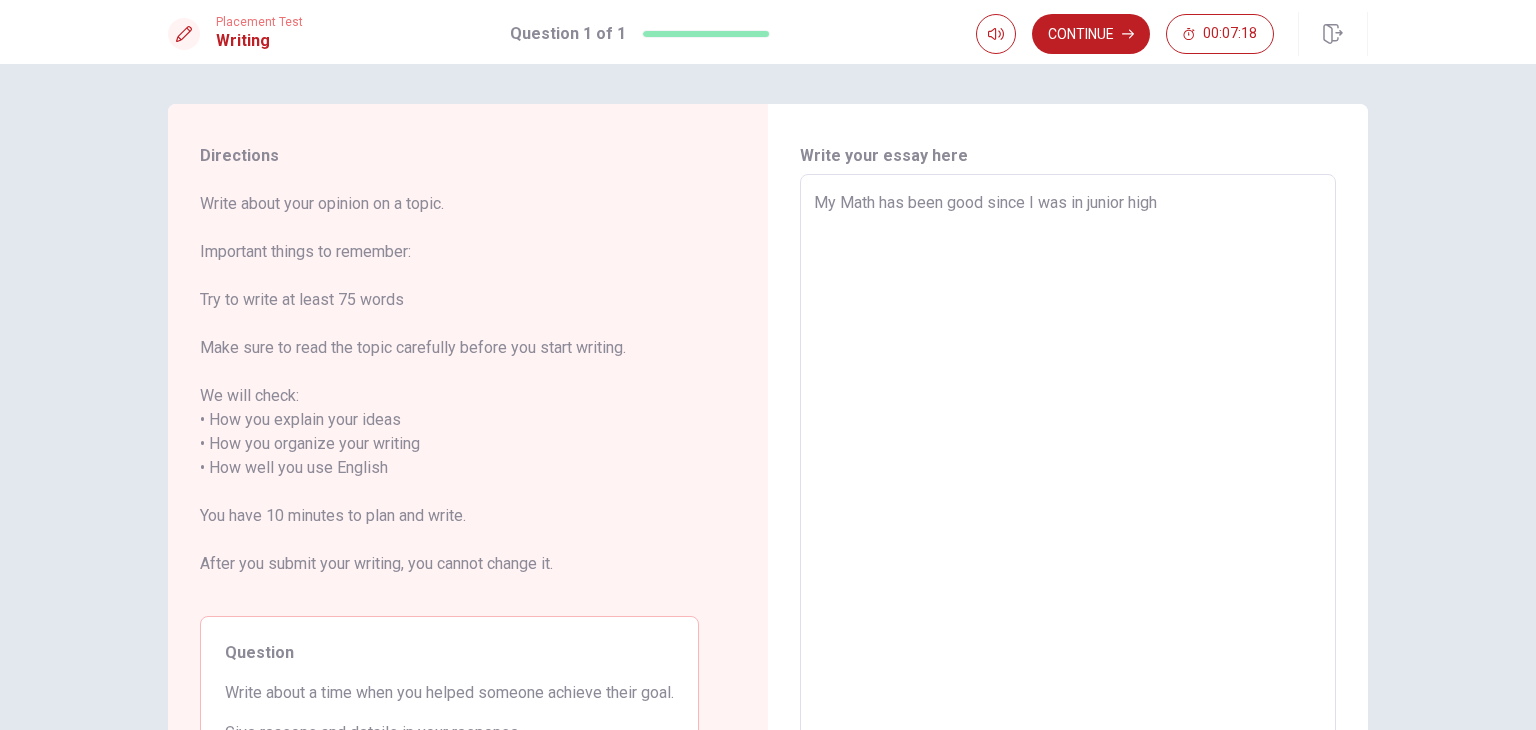 type on "My Math has been good since I was in junior high" 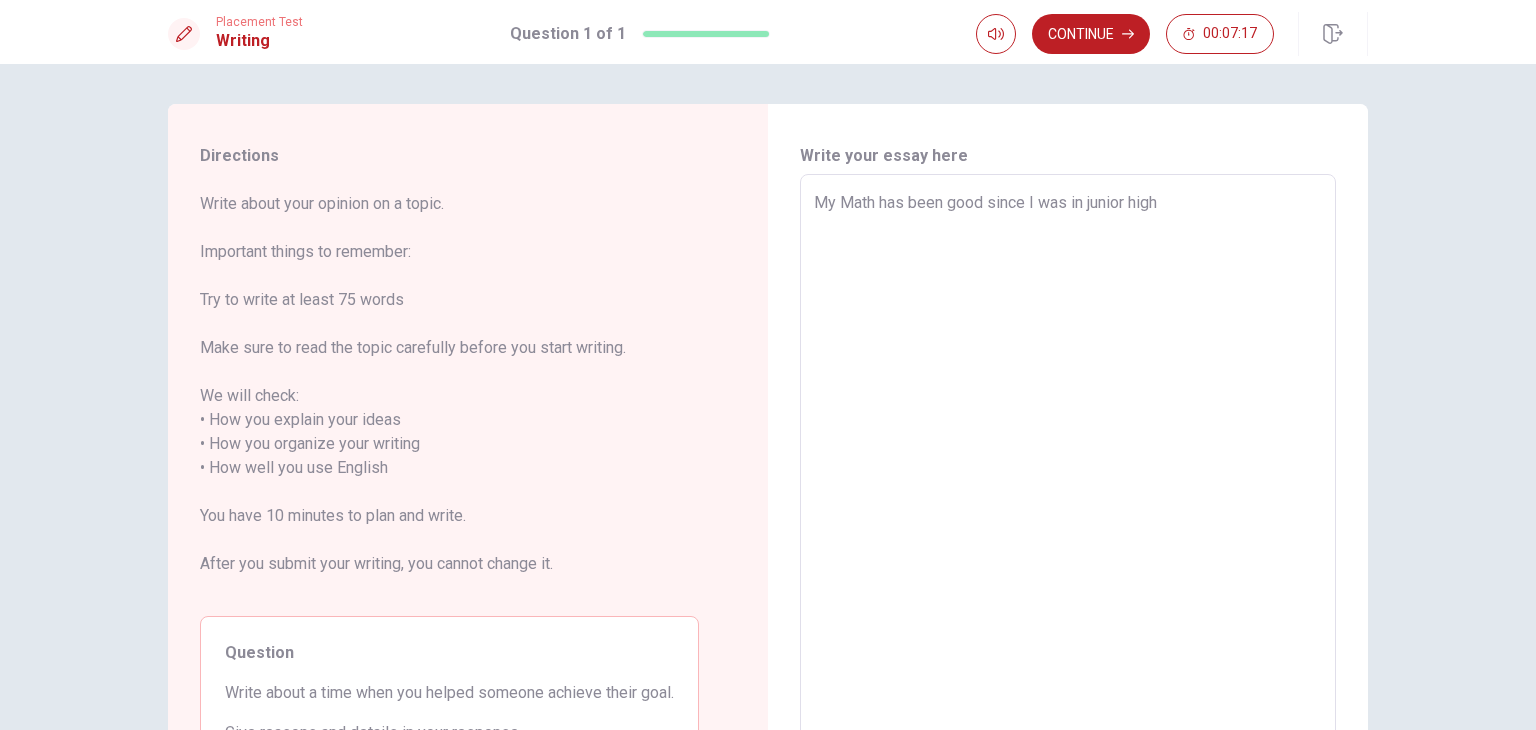 type on "x" 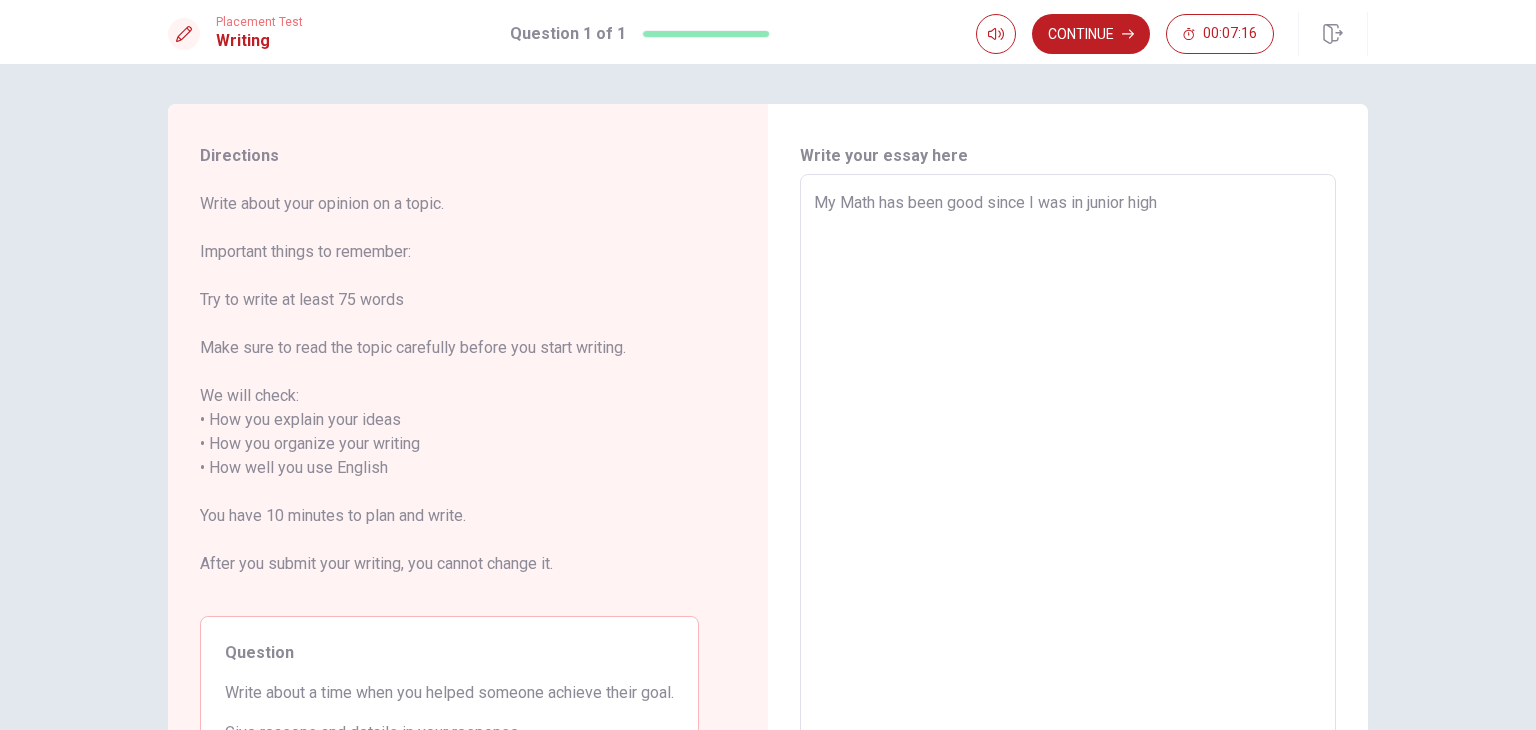 type on "My Math has been good since I was in junior high," 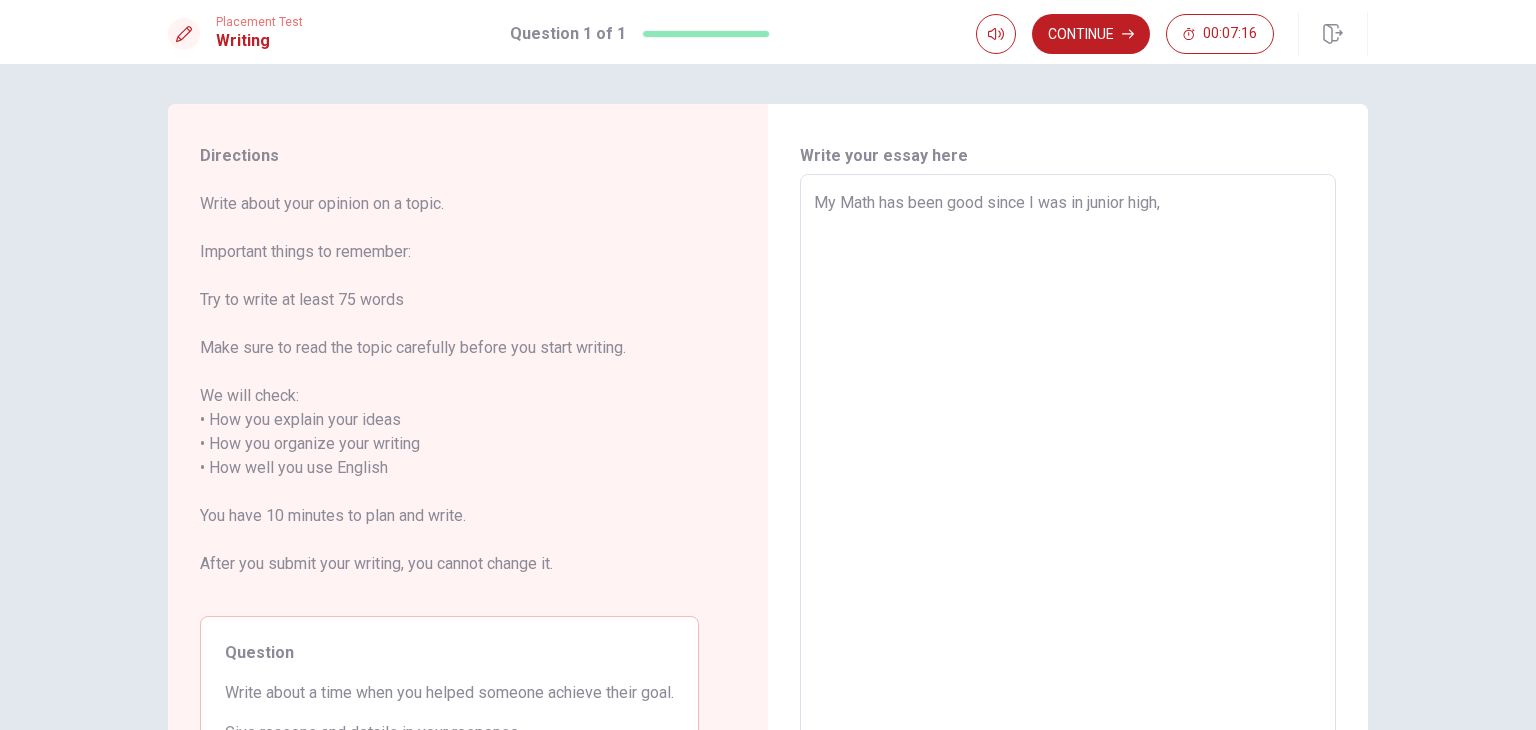 type on "x" 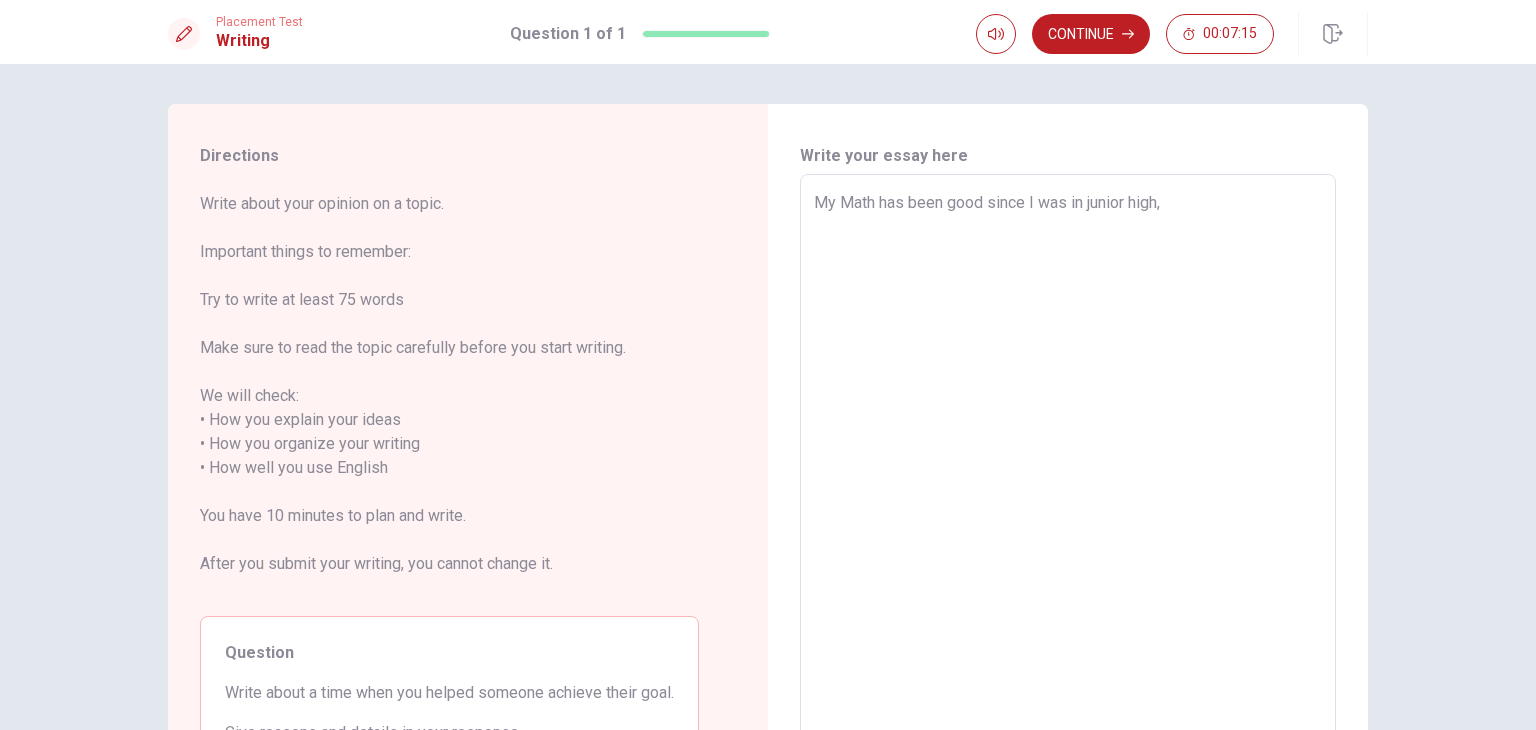 type on "My Math has been good since I was in junior high," 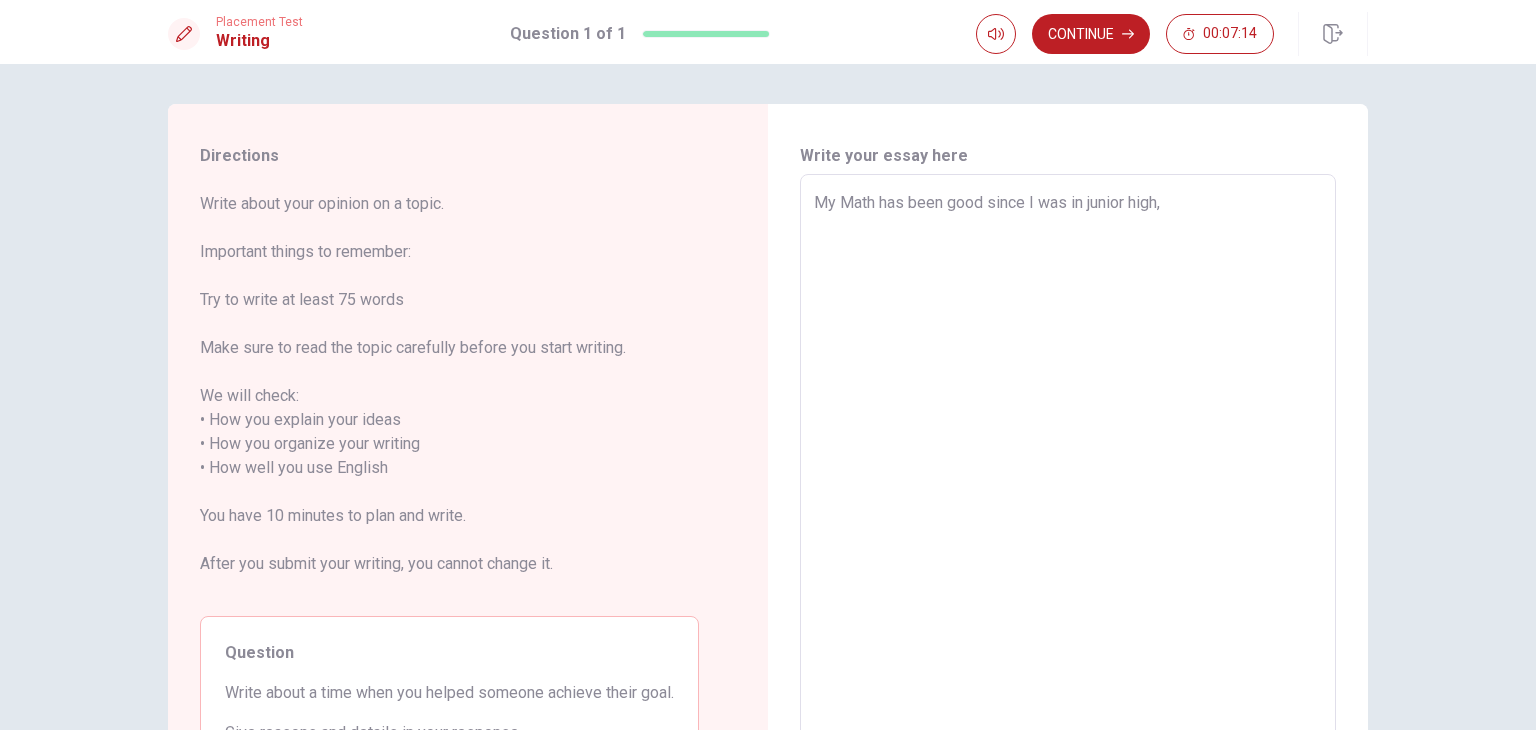 type on "My Math has been good since I was in junior high, a" 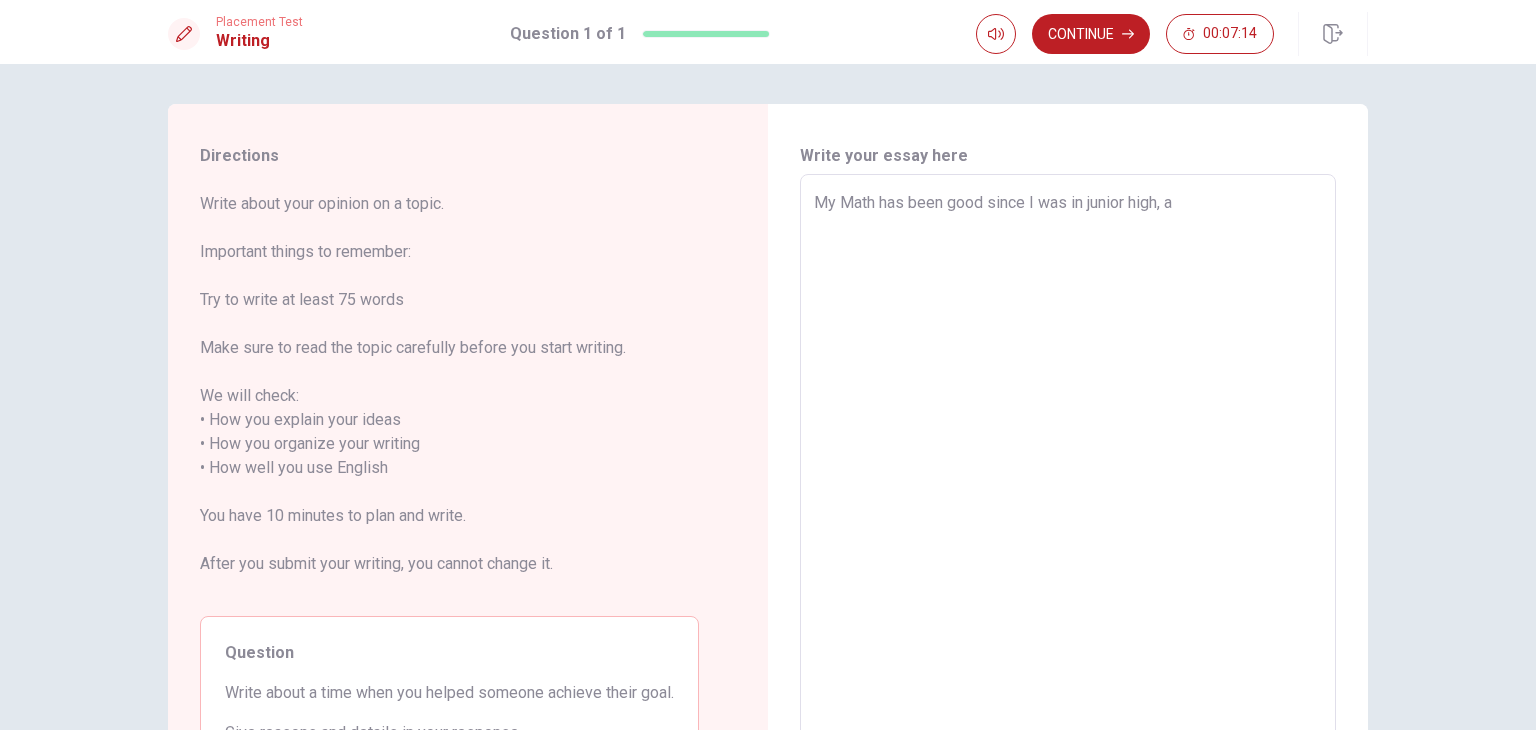 type on "x" 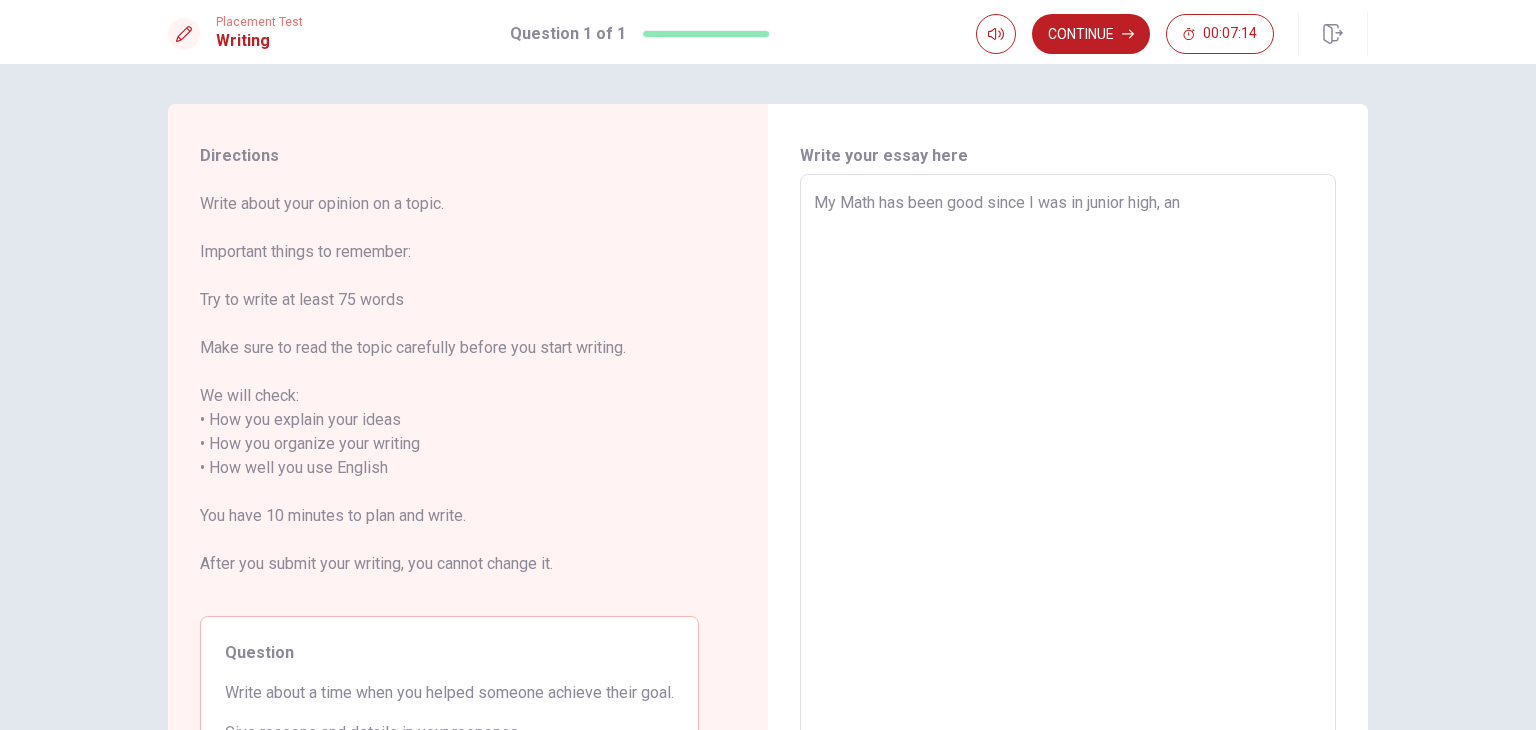 type on "x" 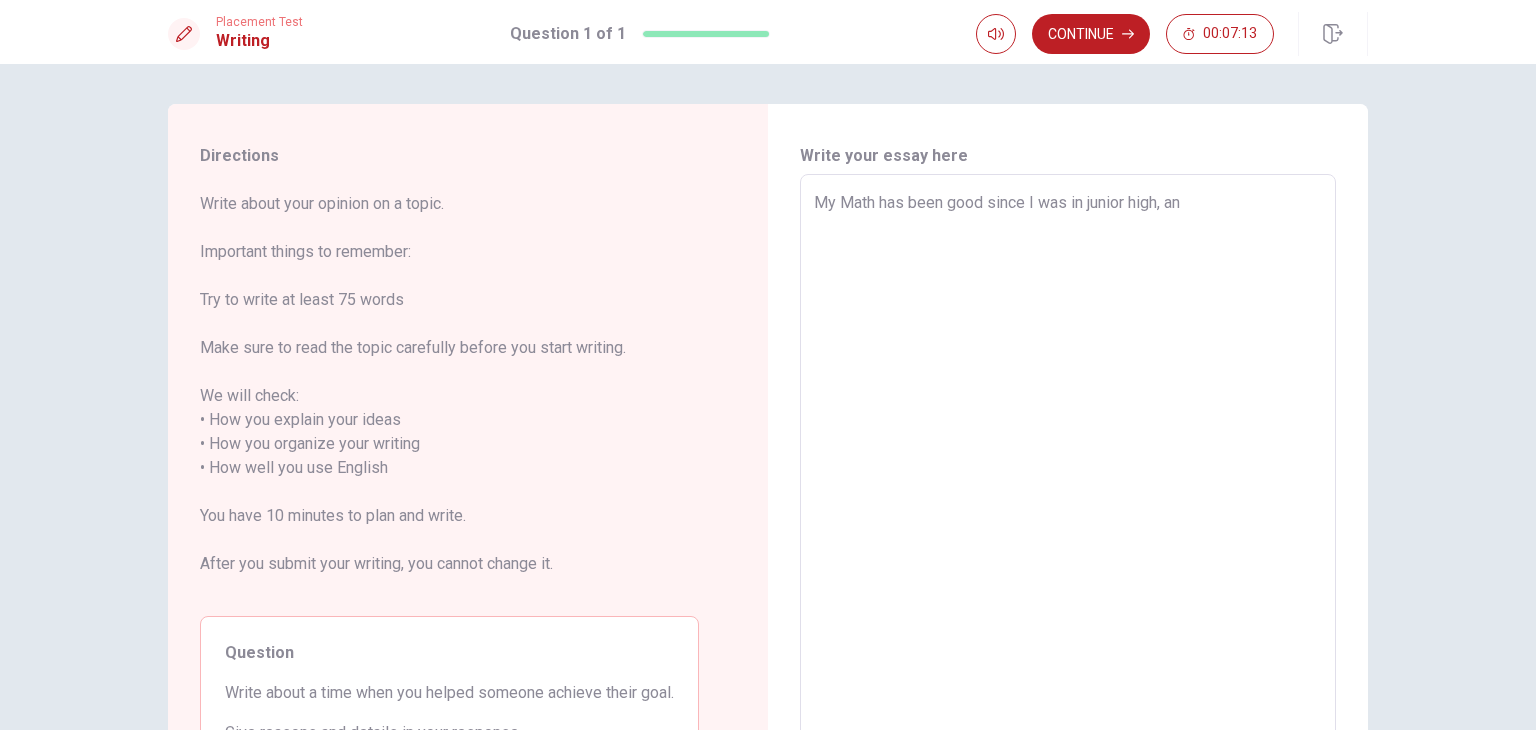 type on "My Math has been good since I was in junior high, and" 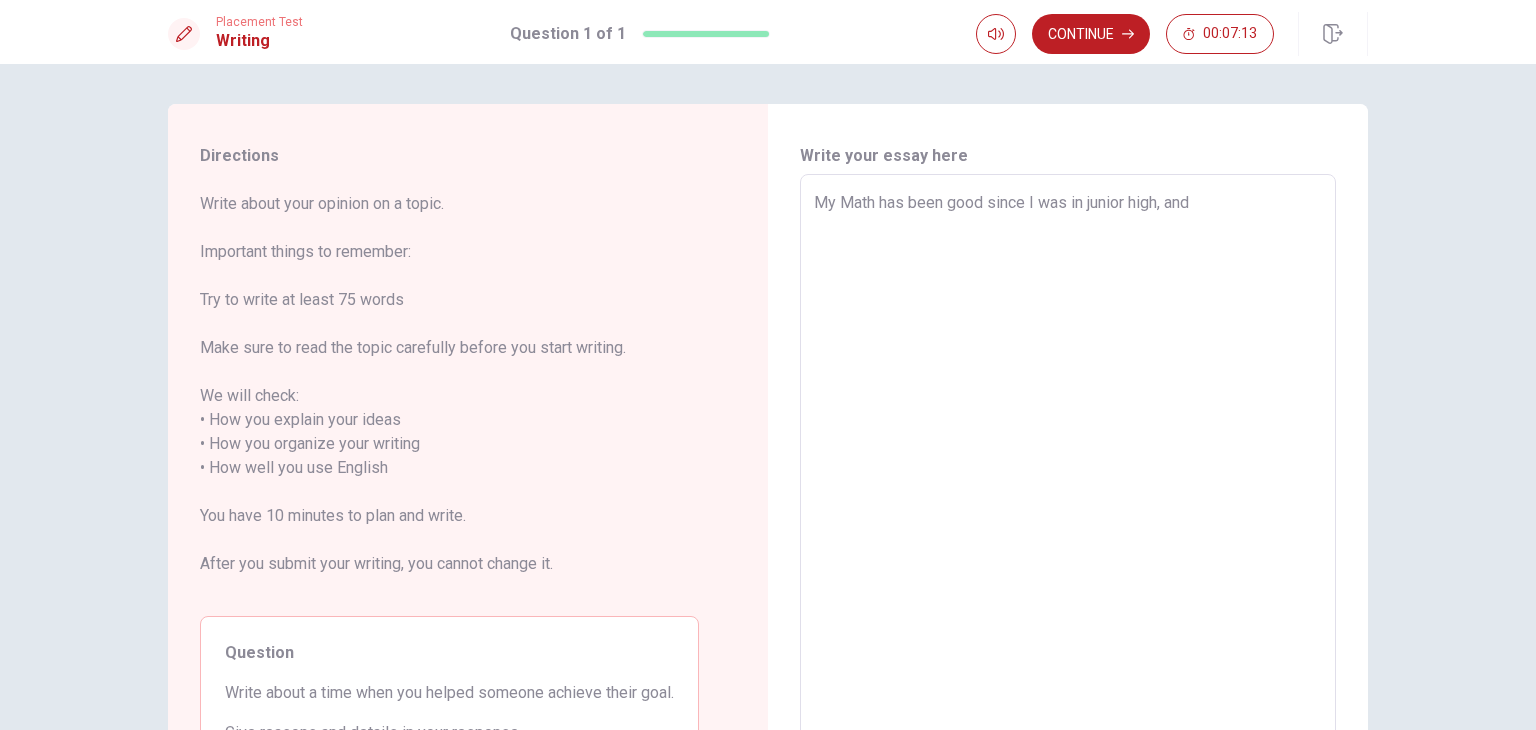 type on "x" 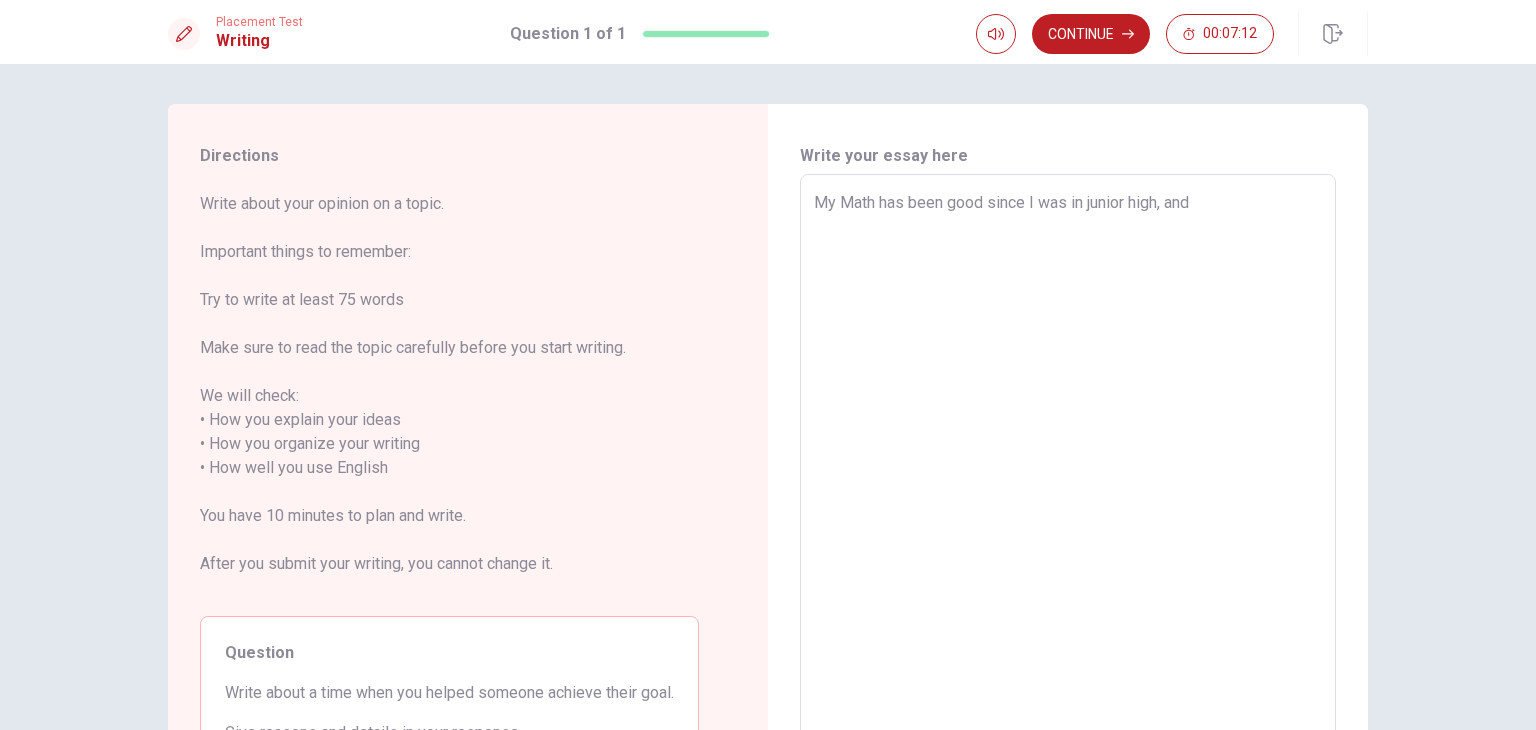 type on "My Math has been good since I was in junior high, and" 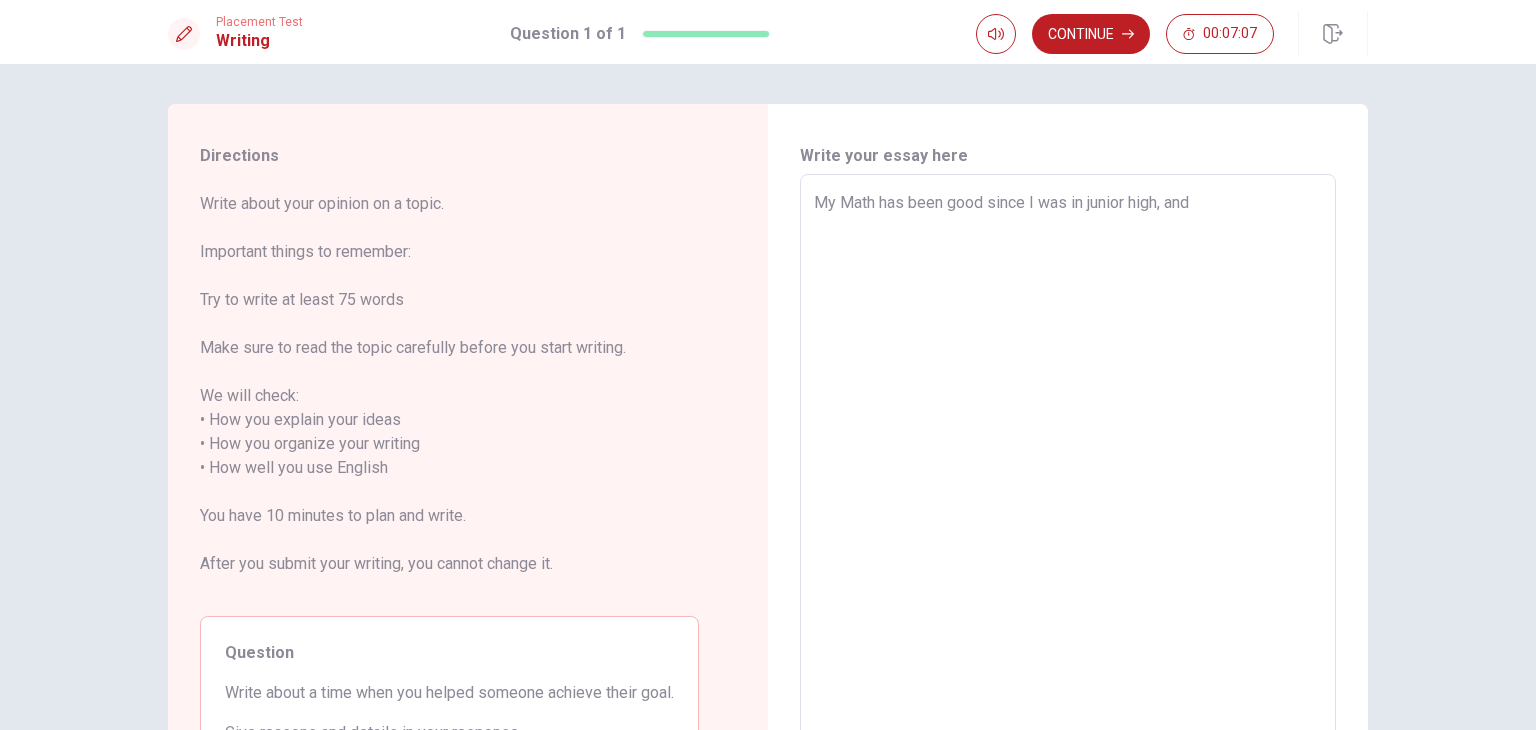 type on "x" 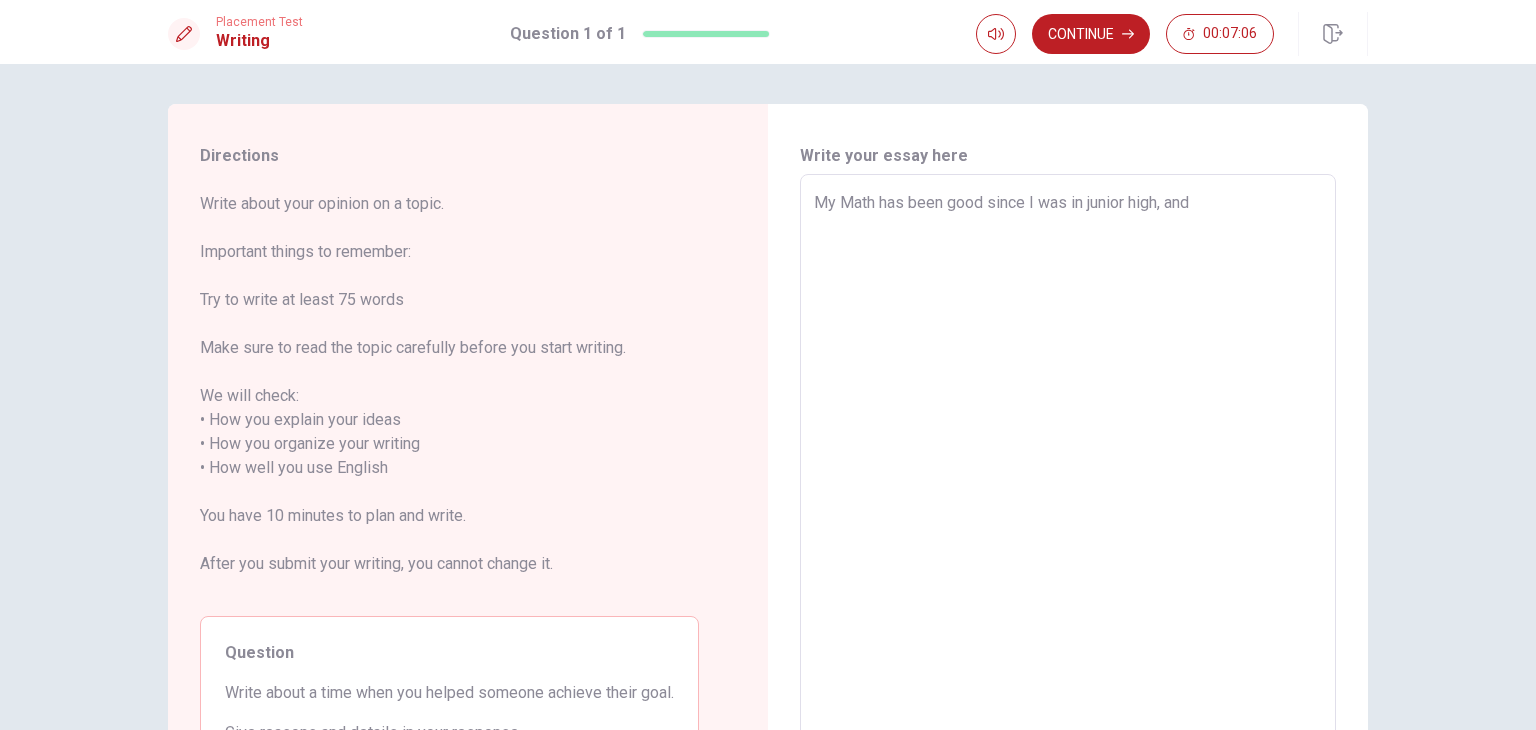 type on "My Math has been good since I was in junior high, and m" 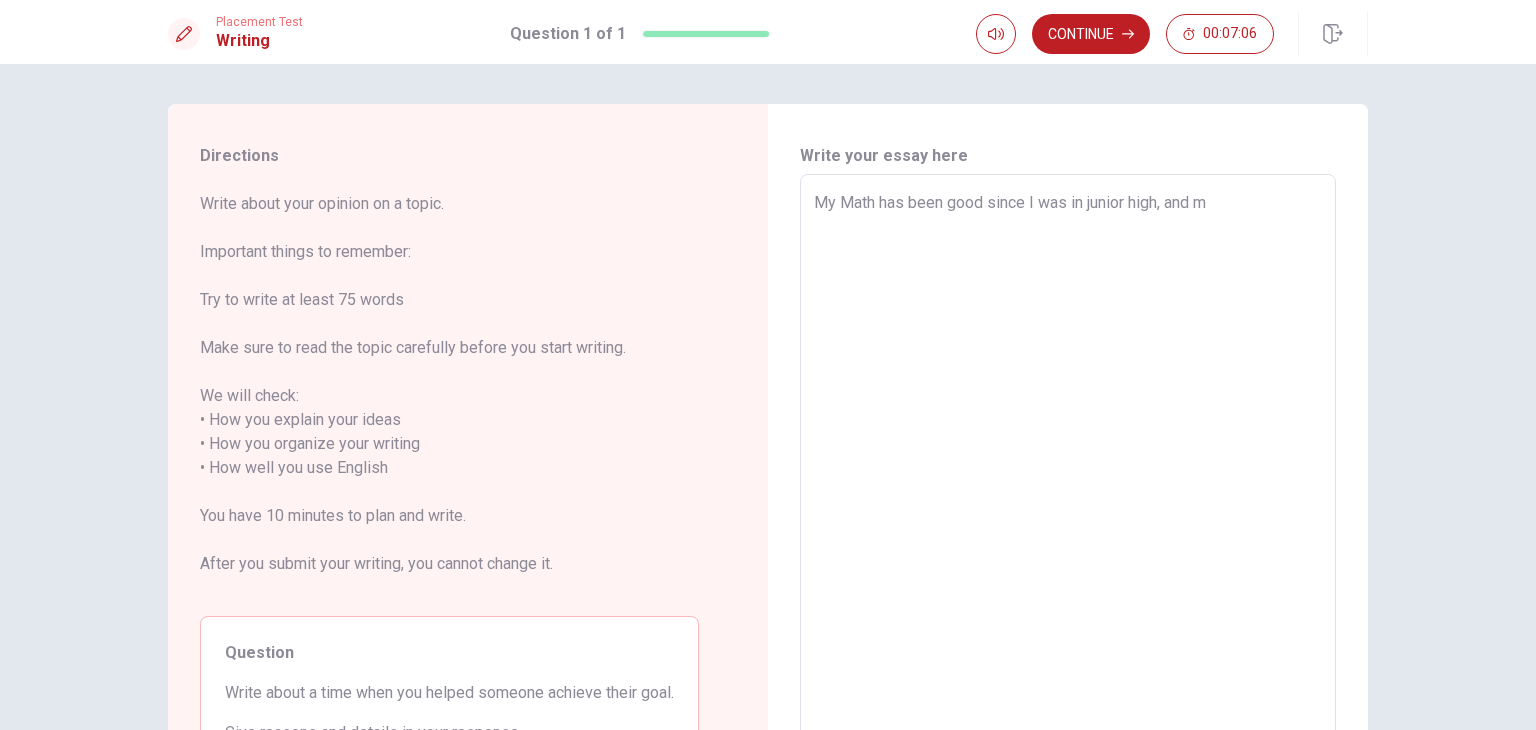 type on "x" 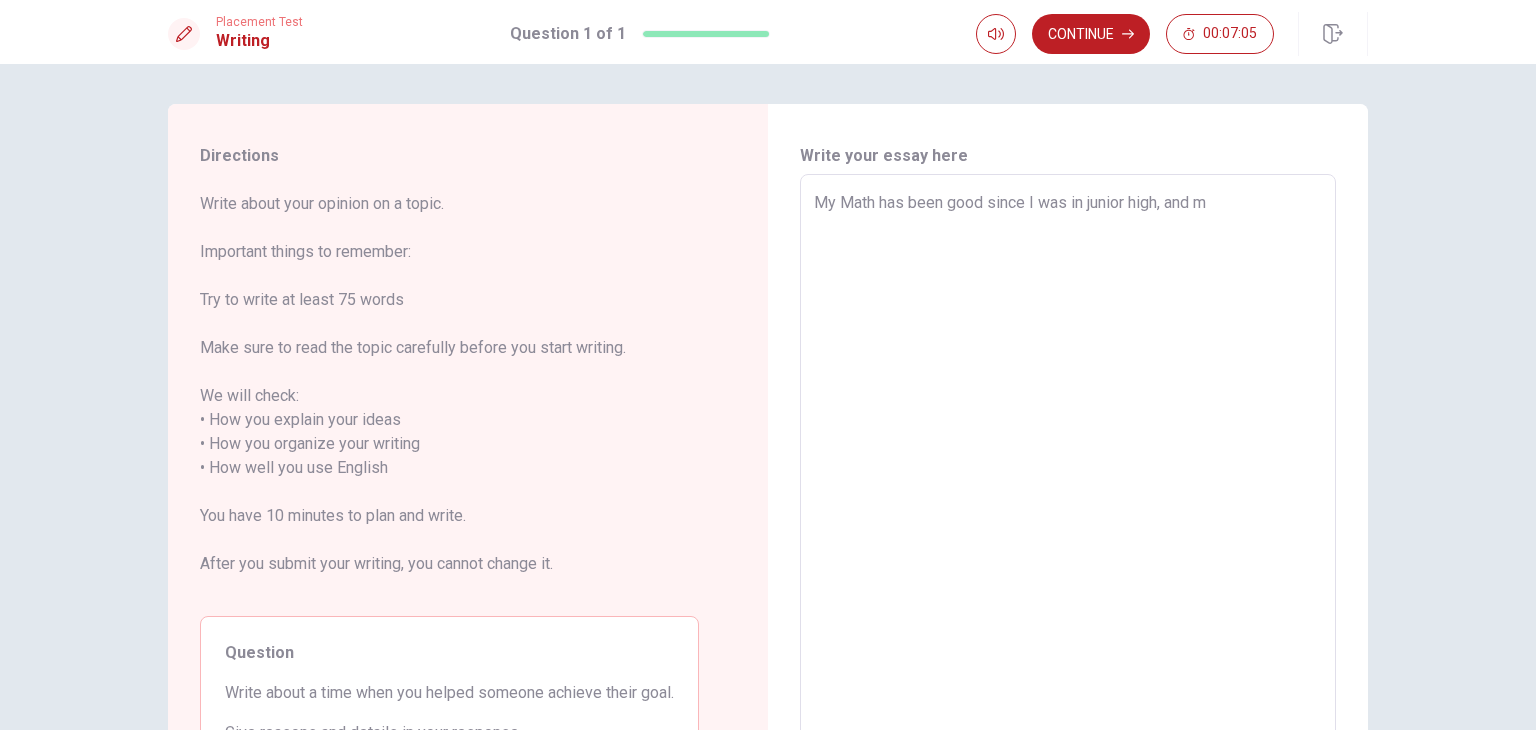 type on "My Math has been good since I was in junior high, and my" 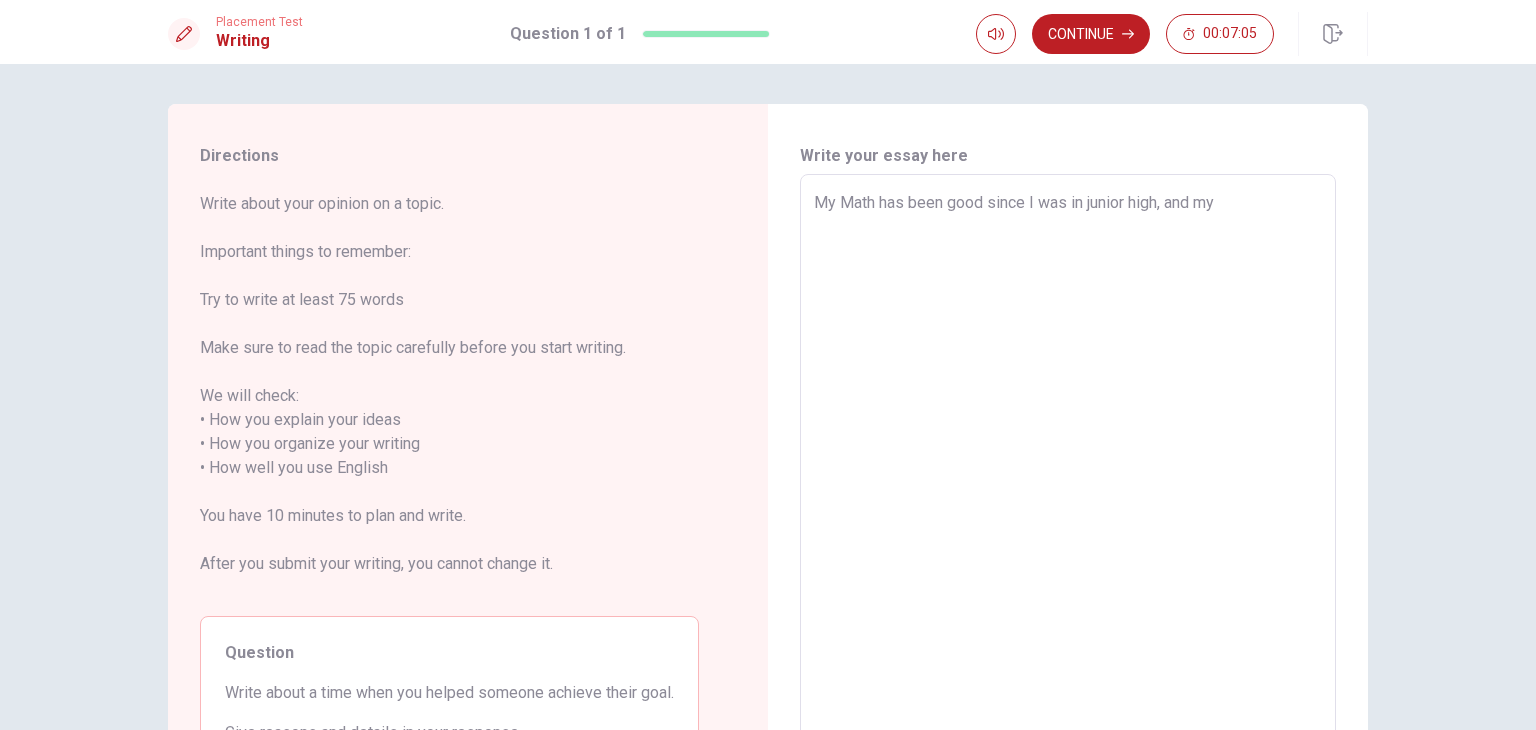 type on "x" 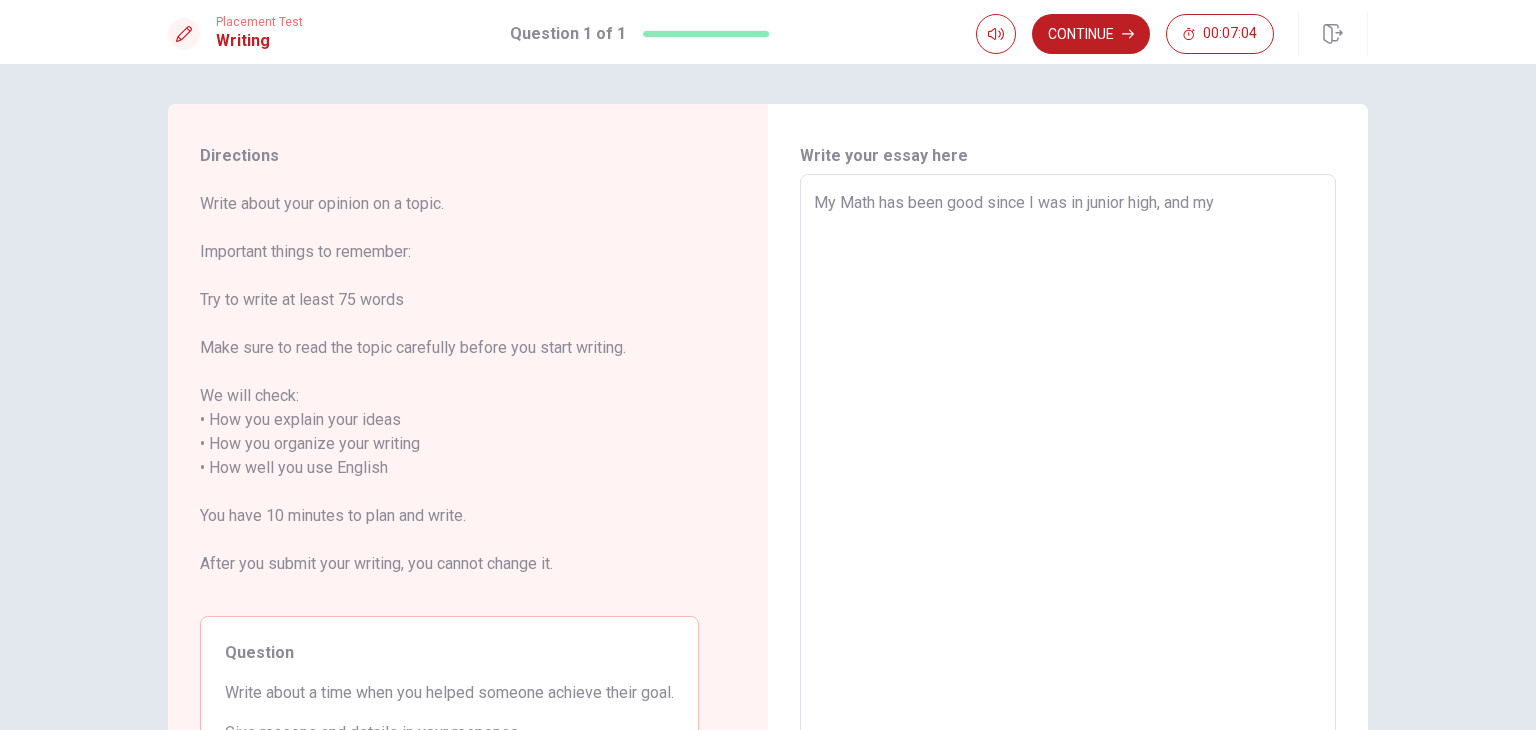 type on "x" 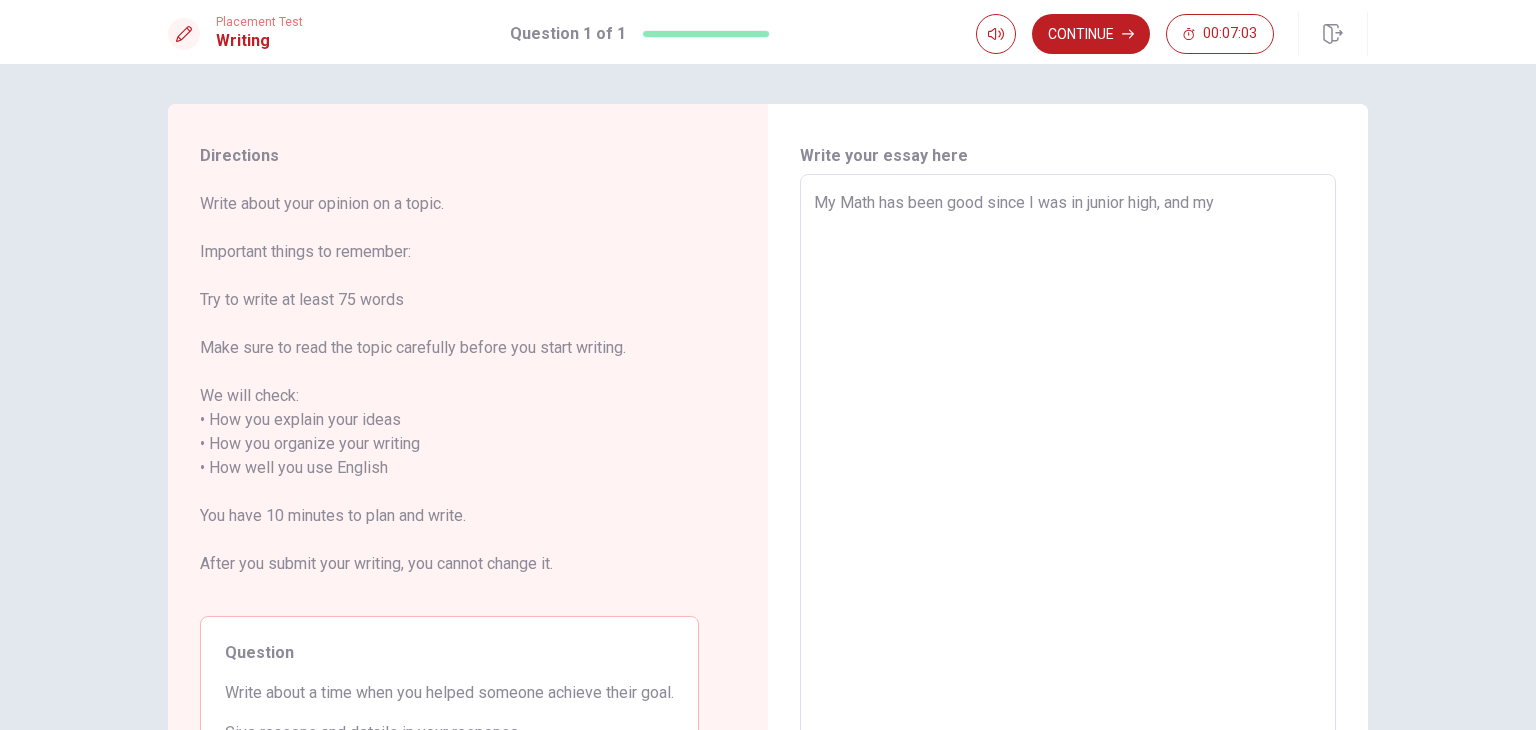 type on "My Math has been good since I was in junior high, and my c" 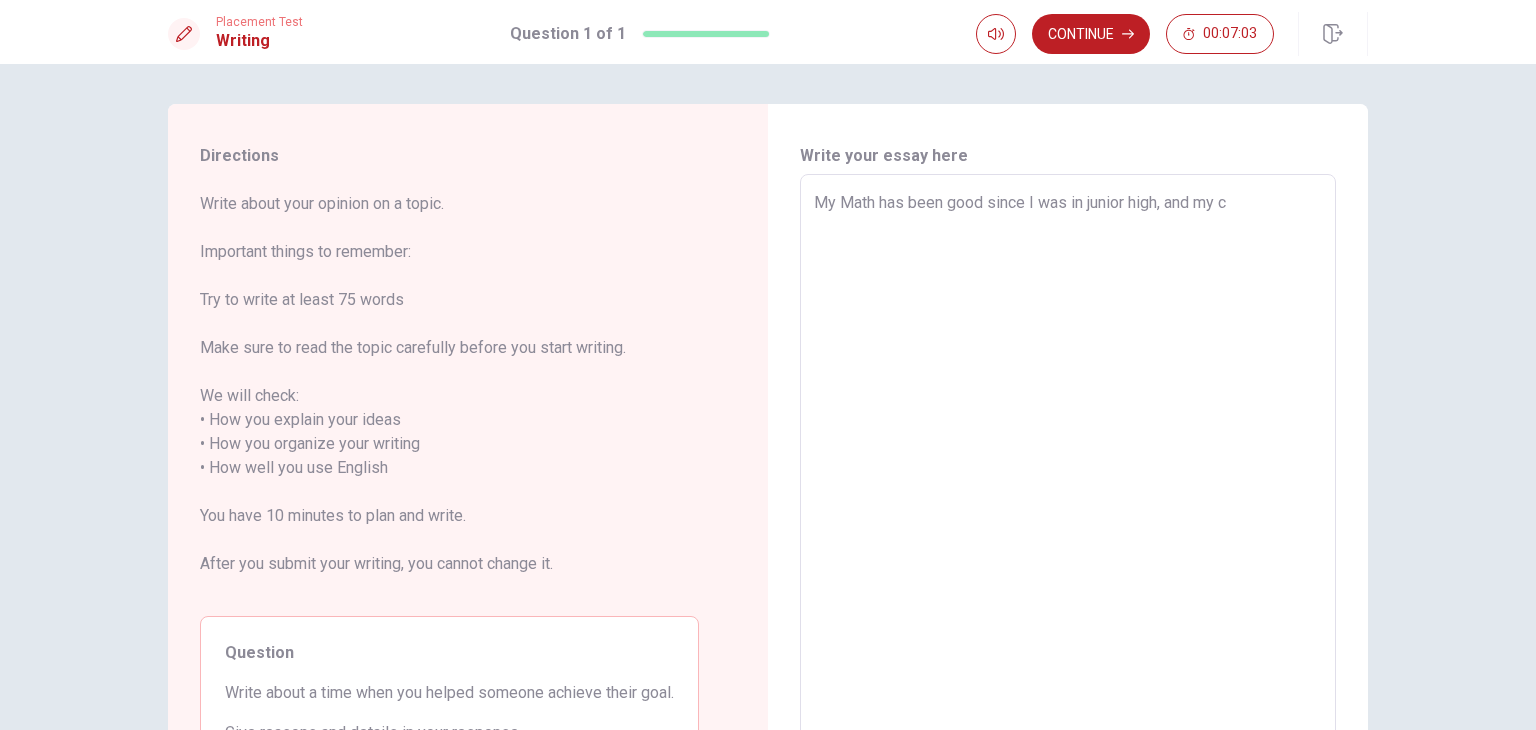 type on "x" 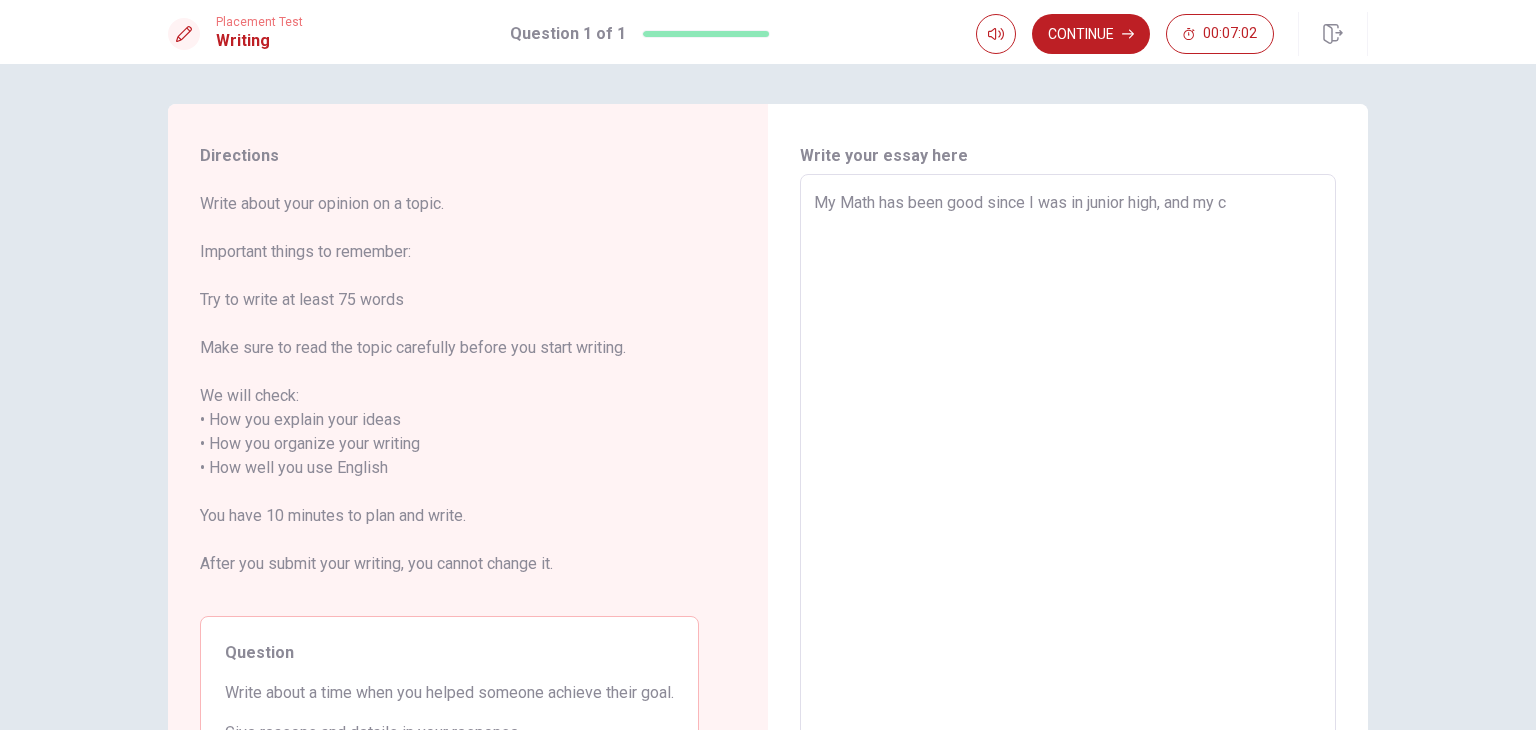 type on "My Math has been good since I was in junior high, and my cl" 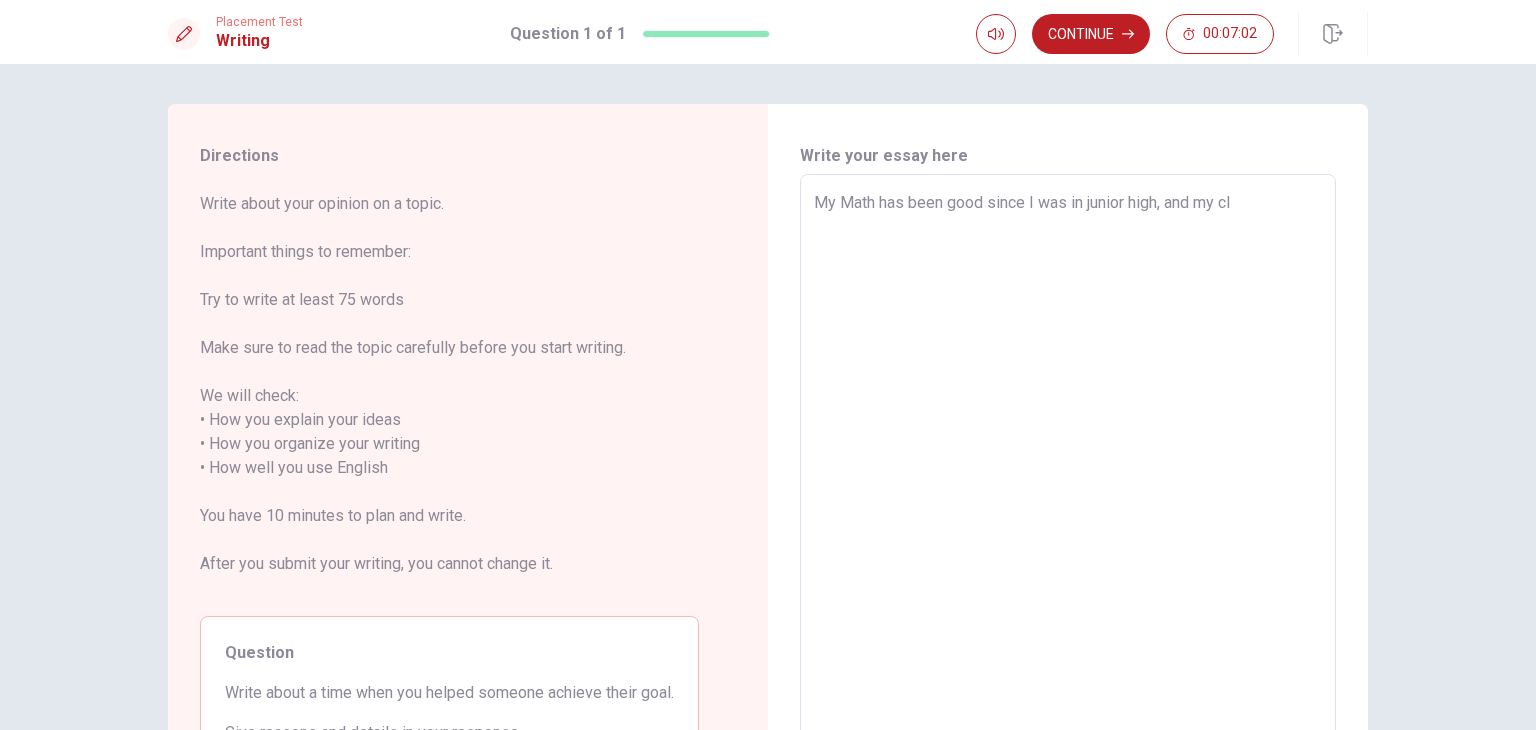 type on "x" 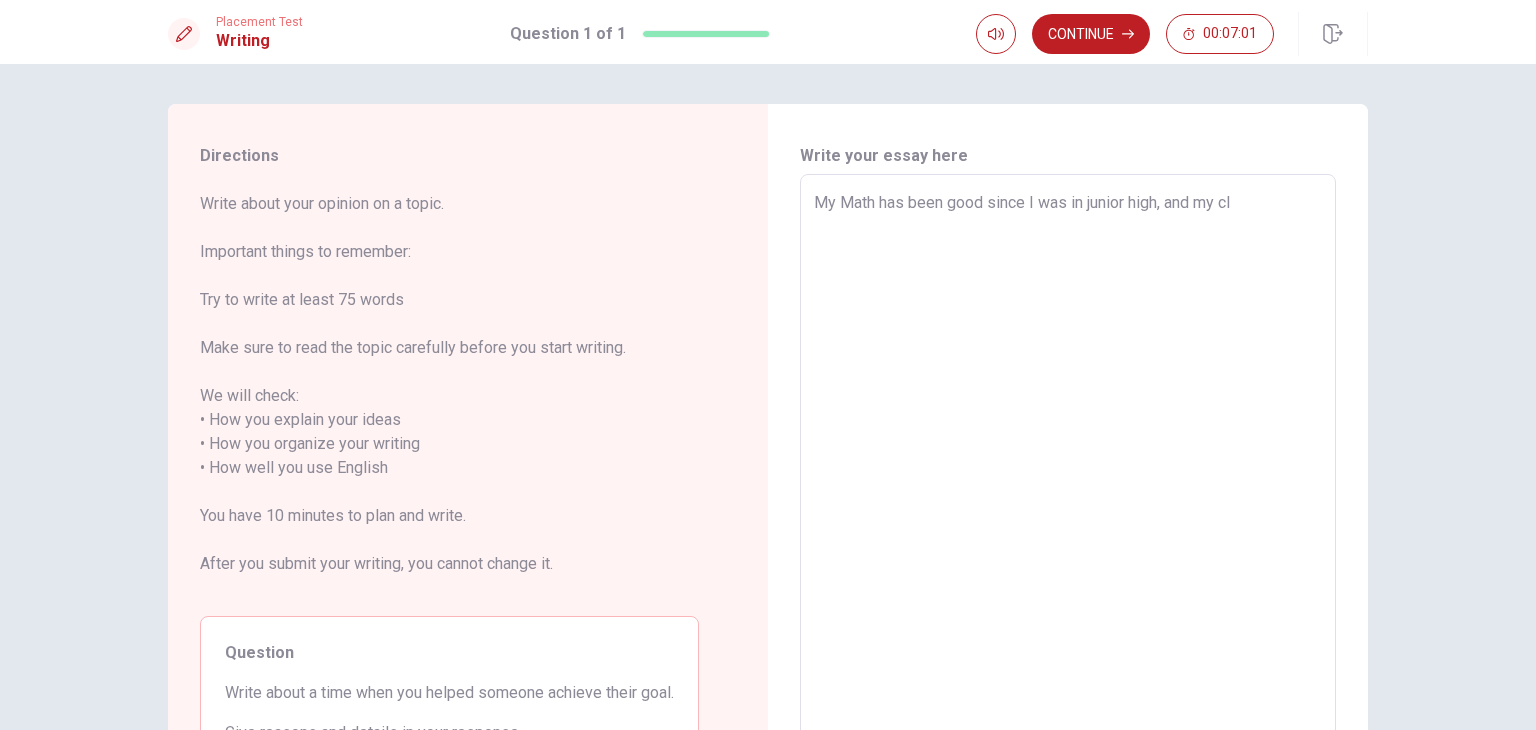 type on "My Math has been good since I was in junior high, and my cla" 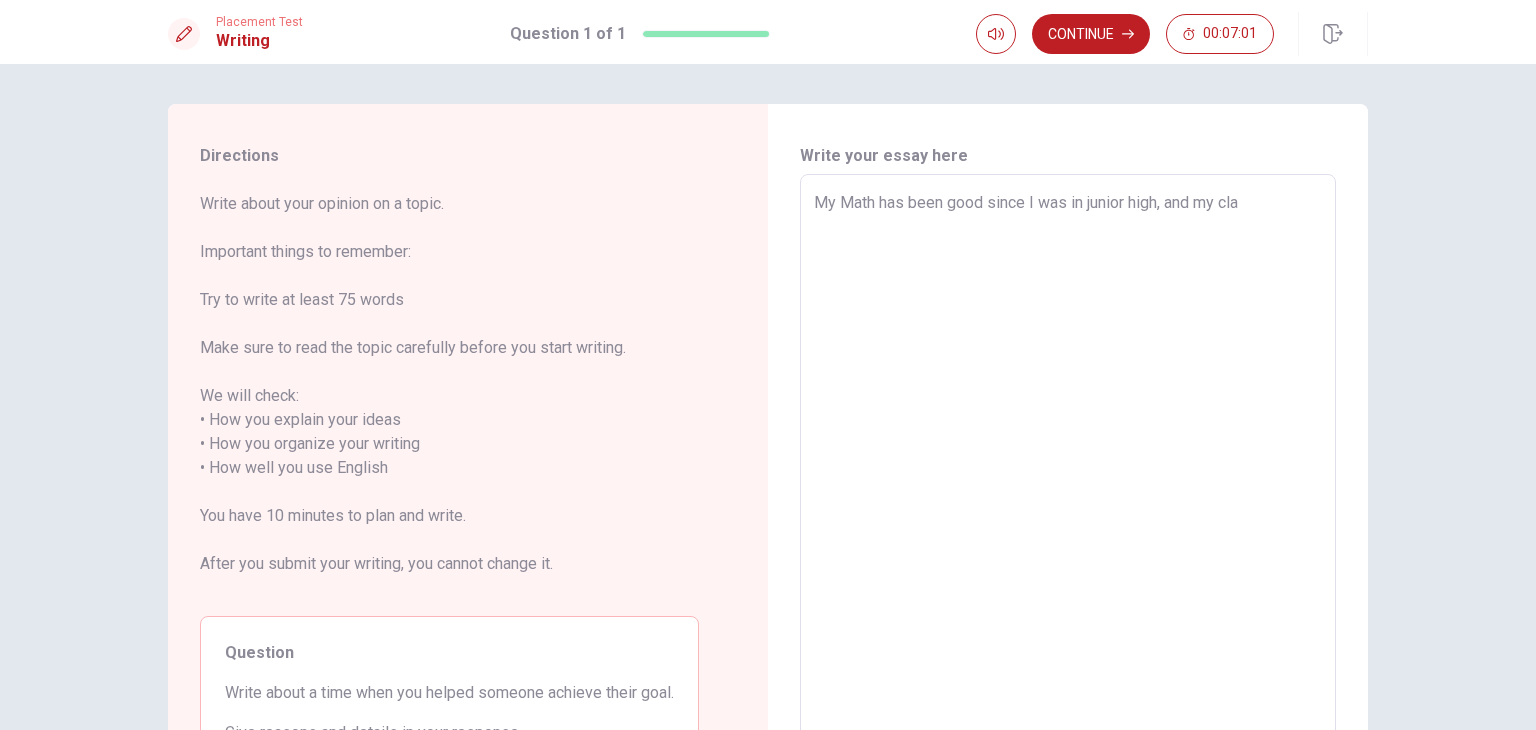 type on "x" 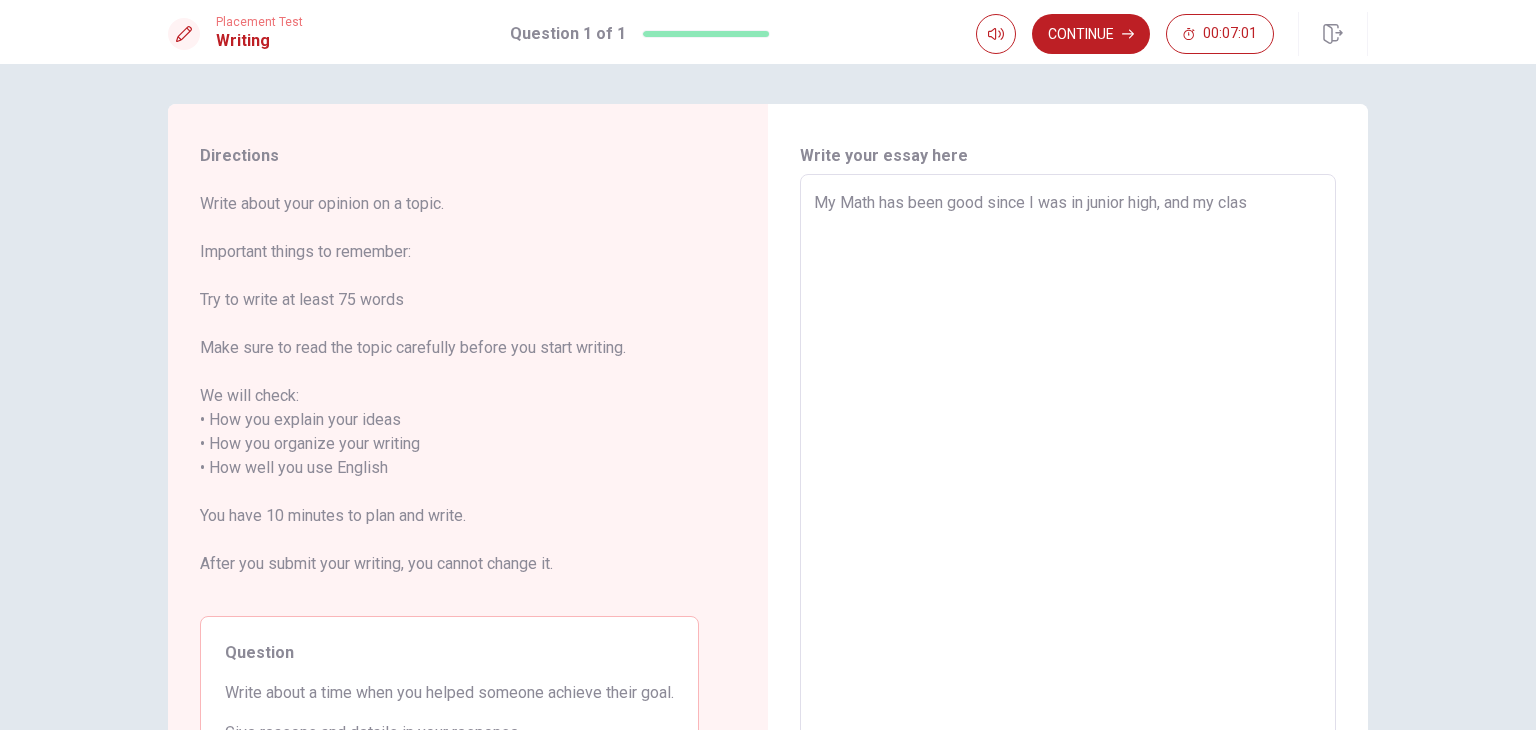 type on "x" 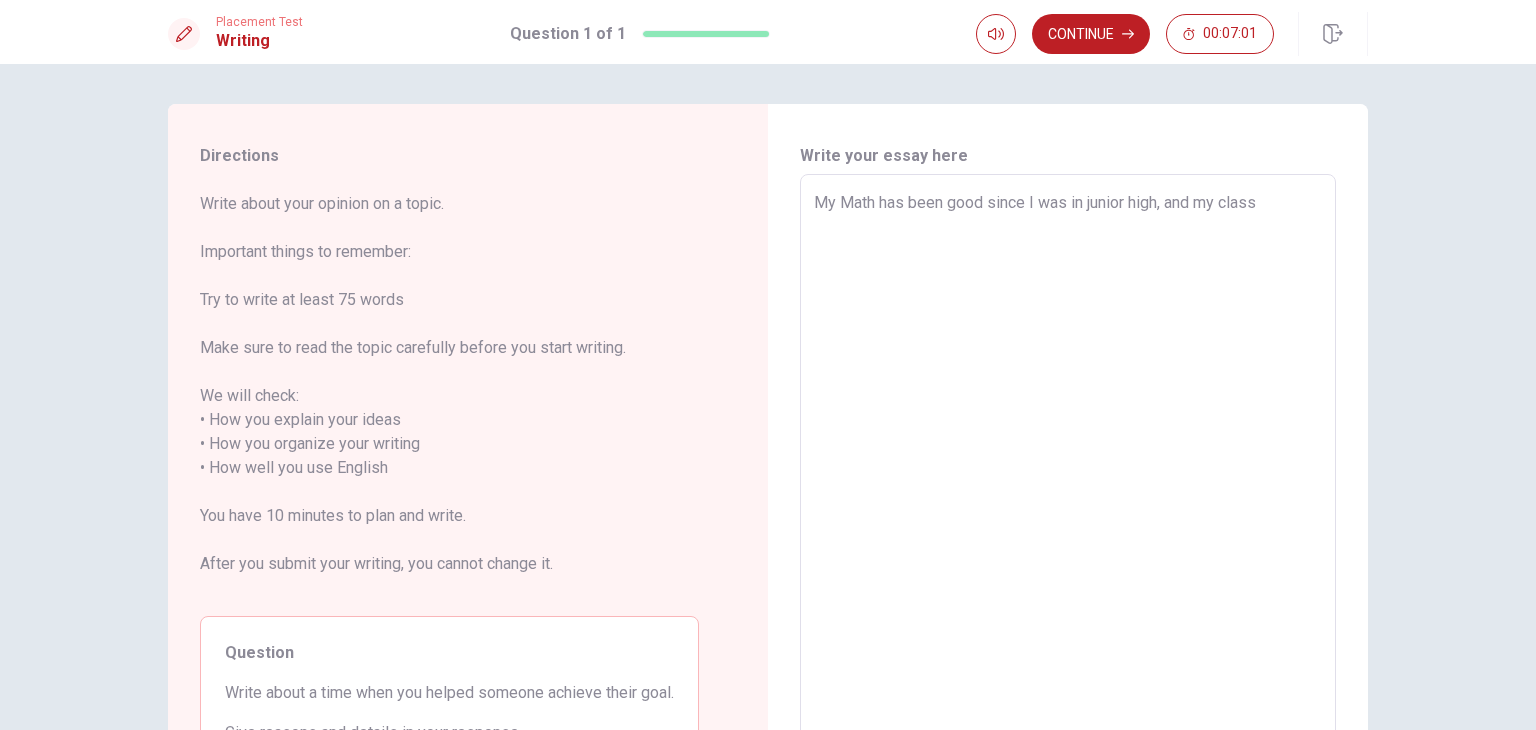 type on "x" 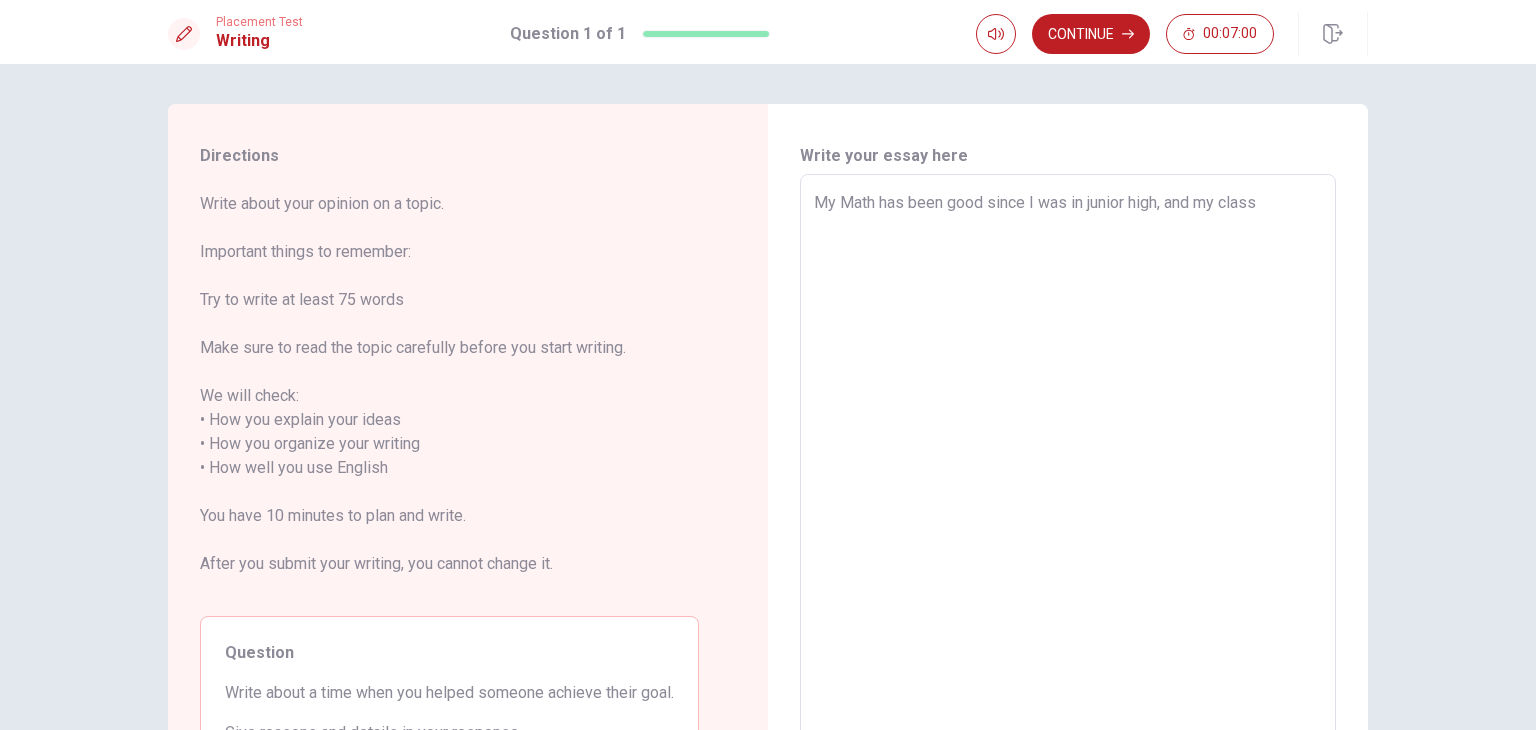 type on "My Math has been good since I was in junior high, and my classm" 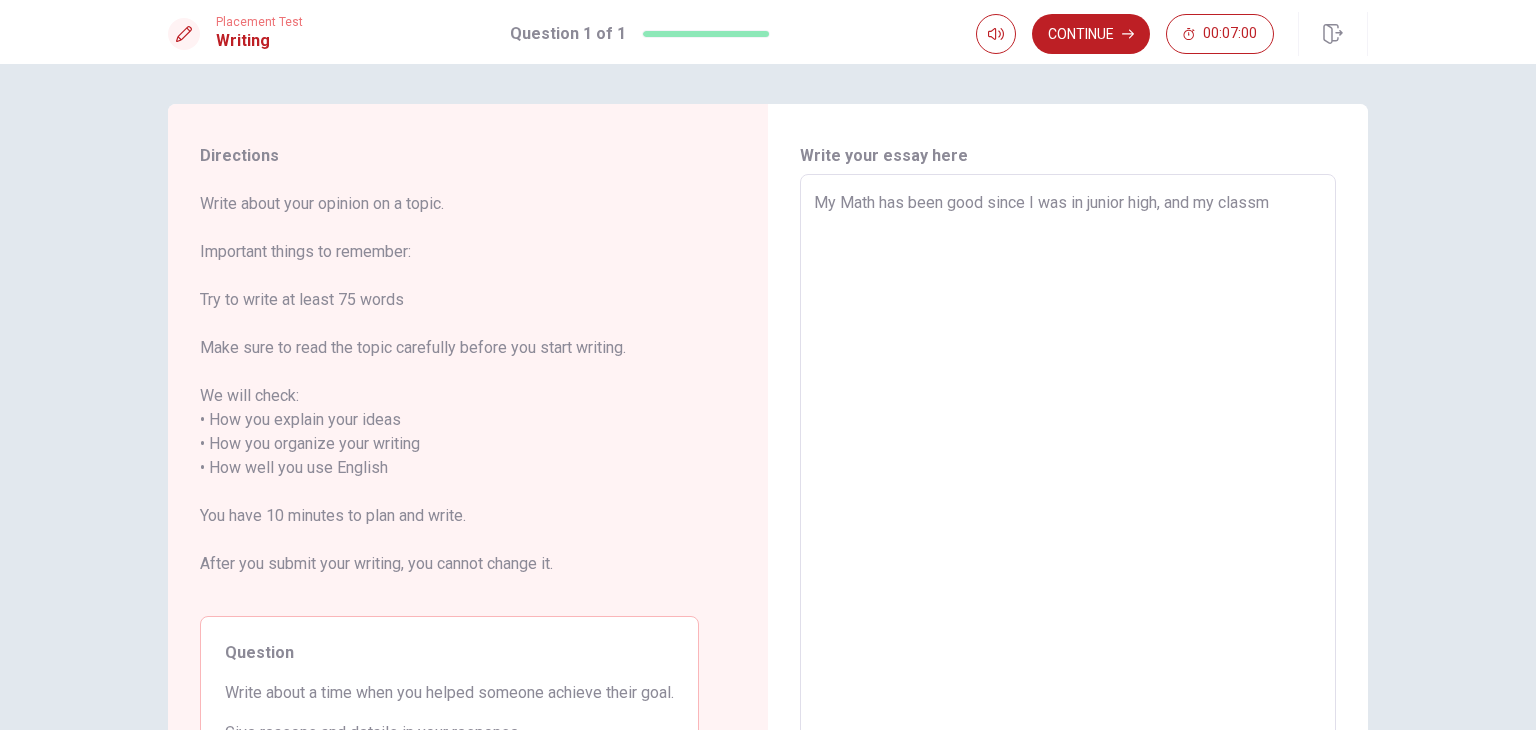 type on "x" 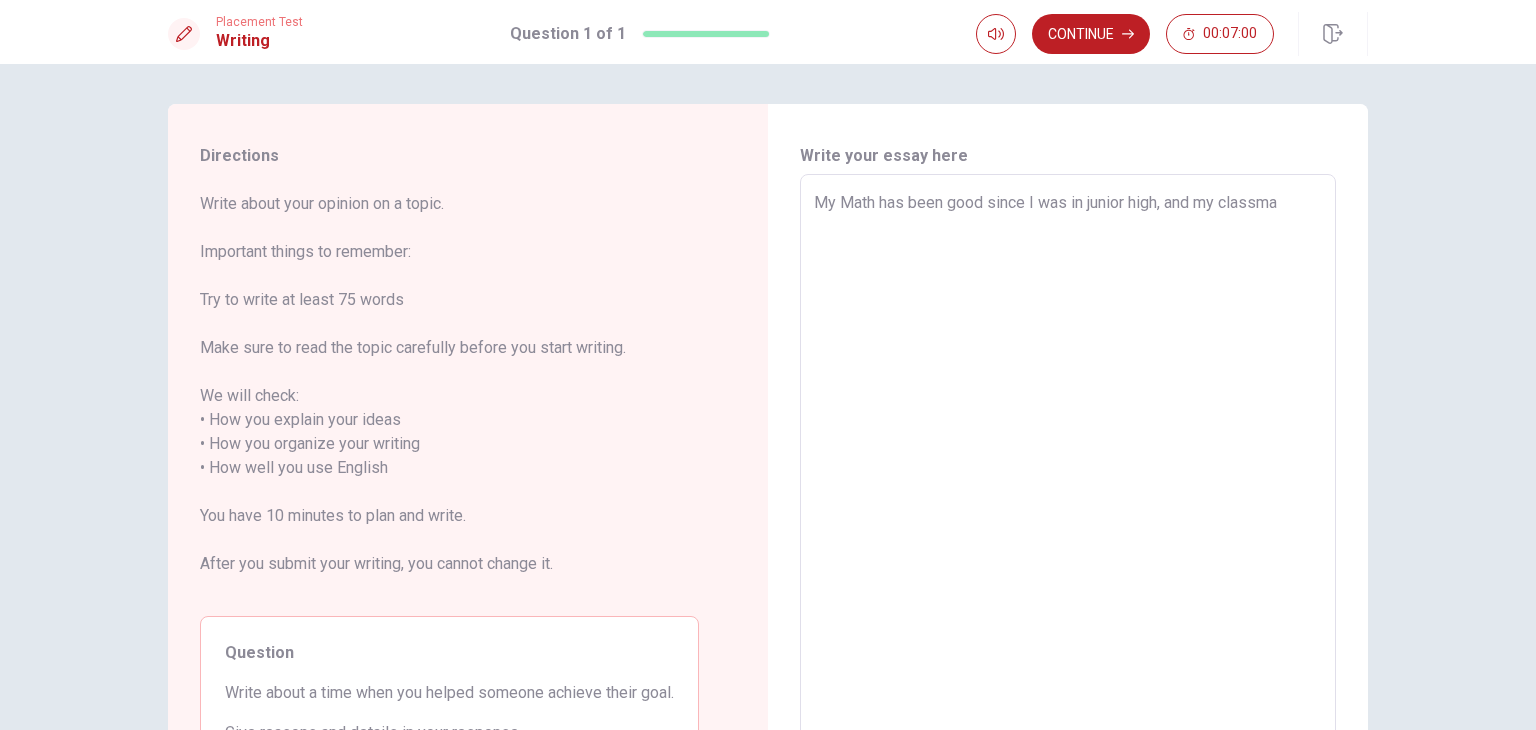 type on "x" 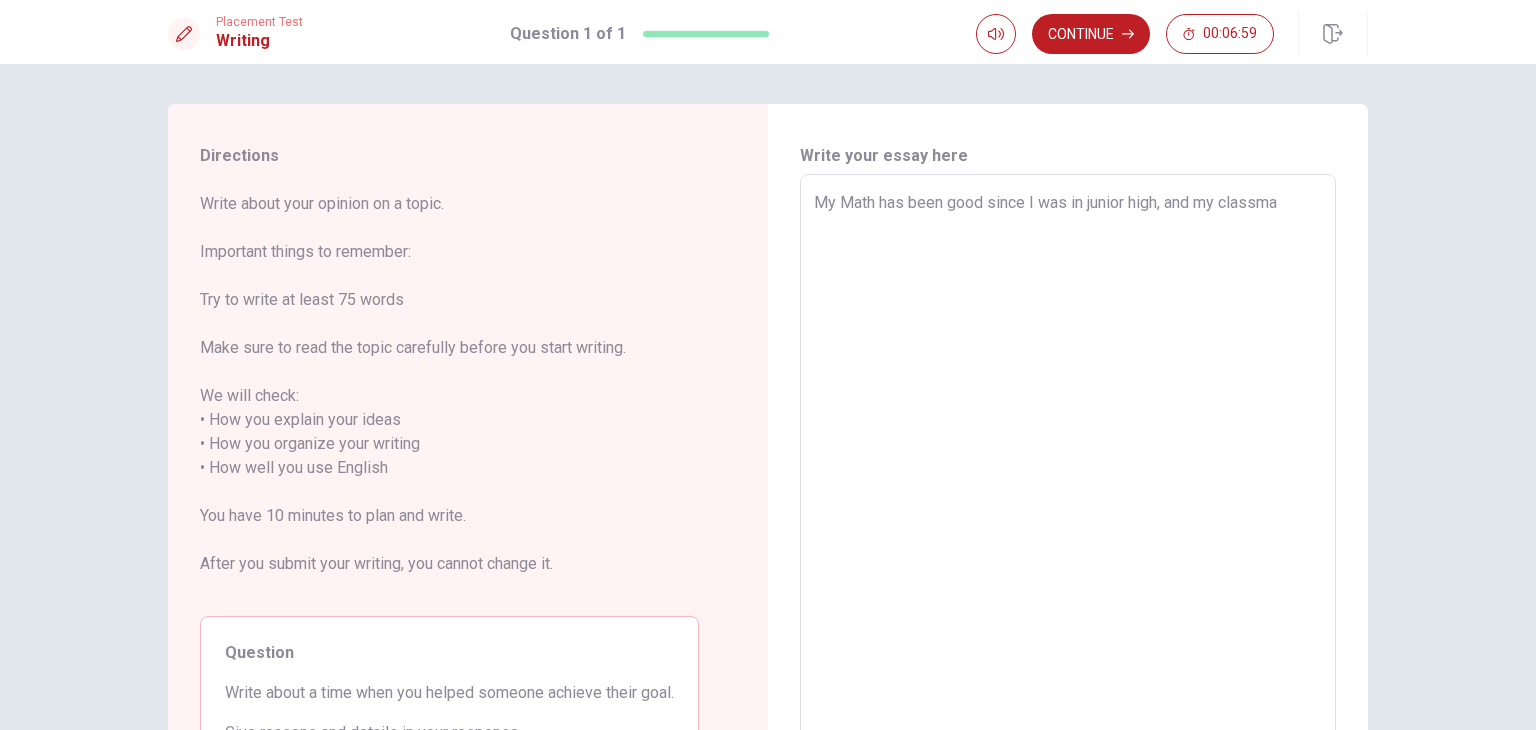 type on "My Math has been good since I was in junior high, and my classmat" 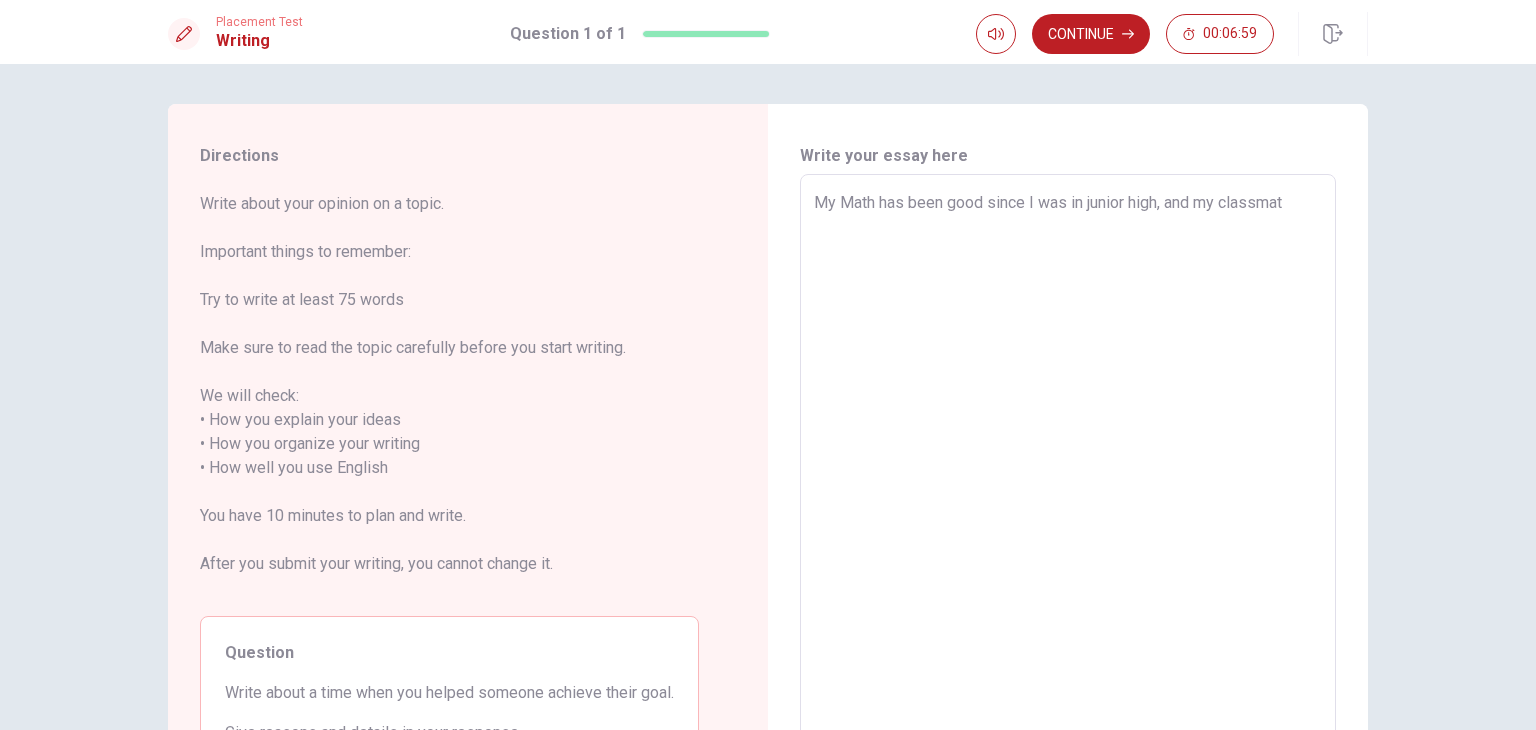type on "x" 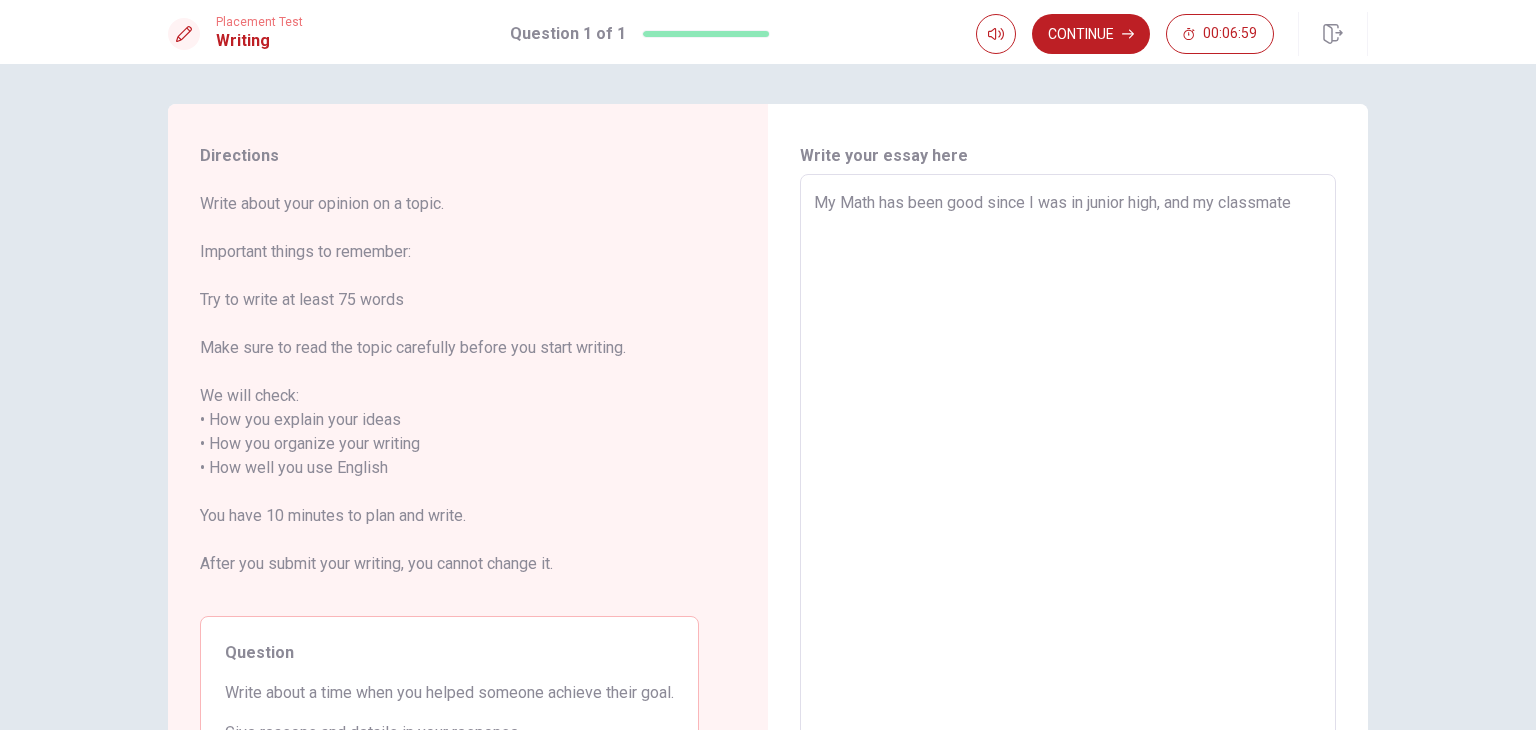 type on "x" 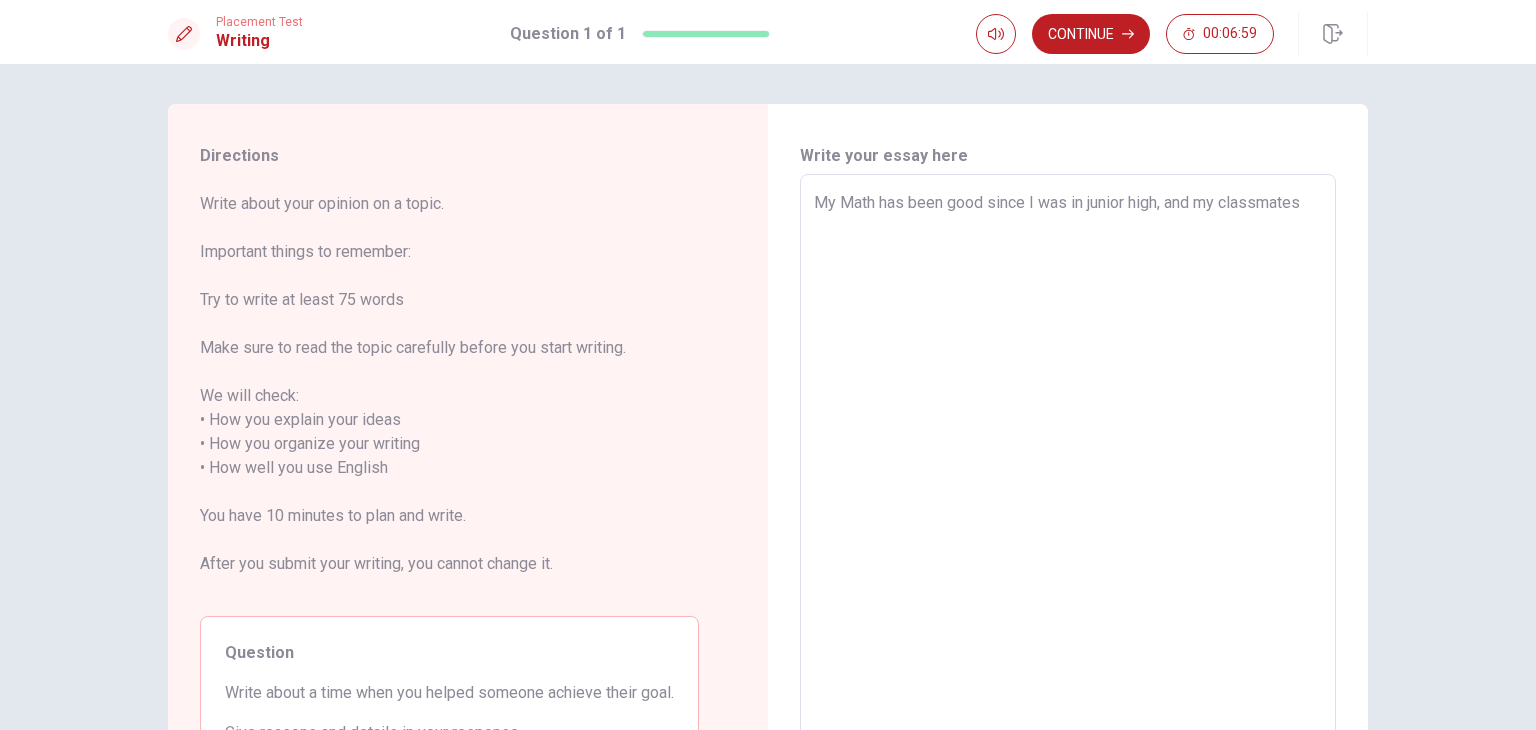 type on "x" 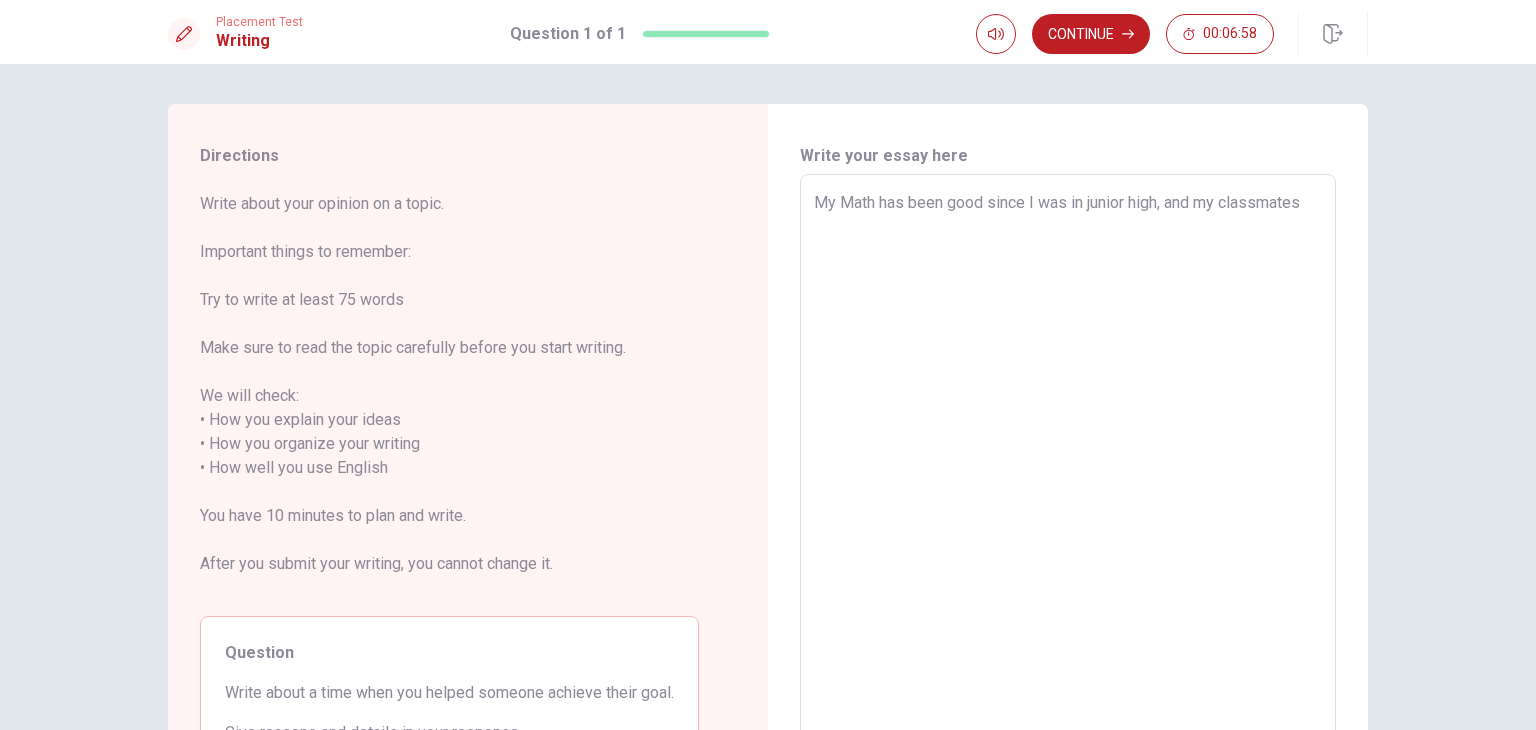type on "My Math has been good since I was in junior high, and my classmates" 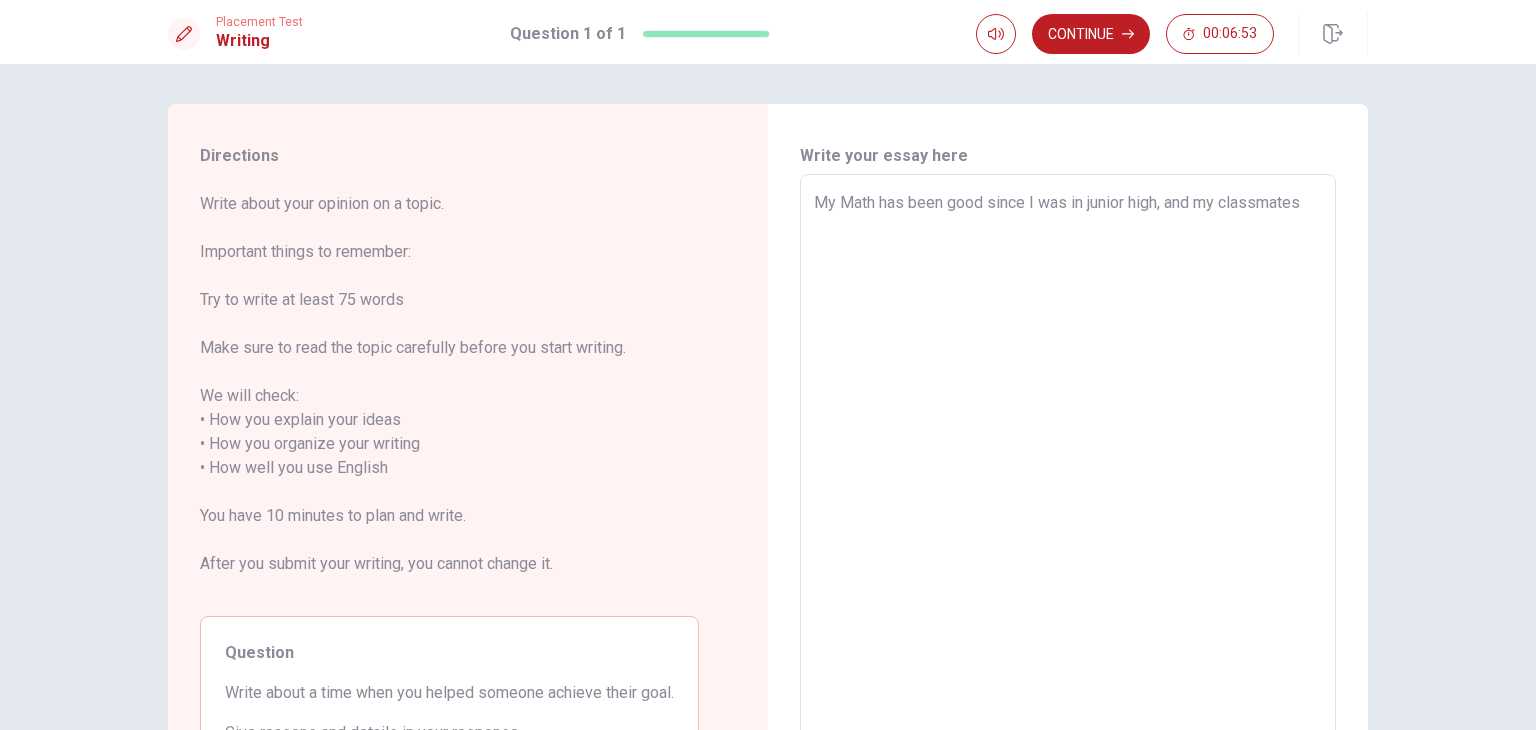 type on "x" 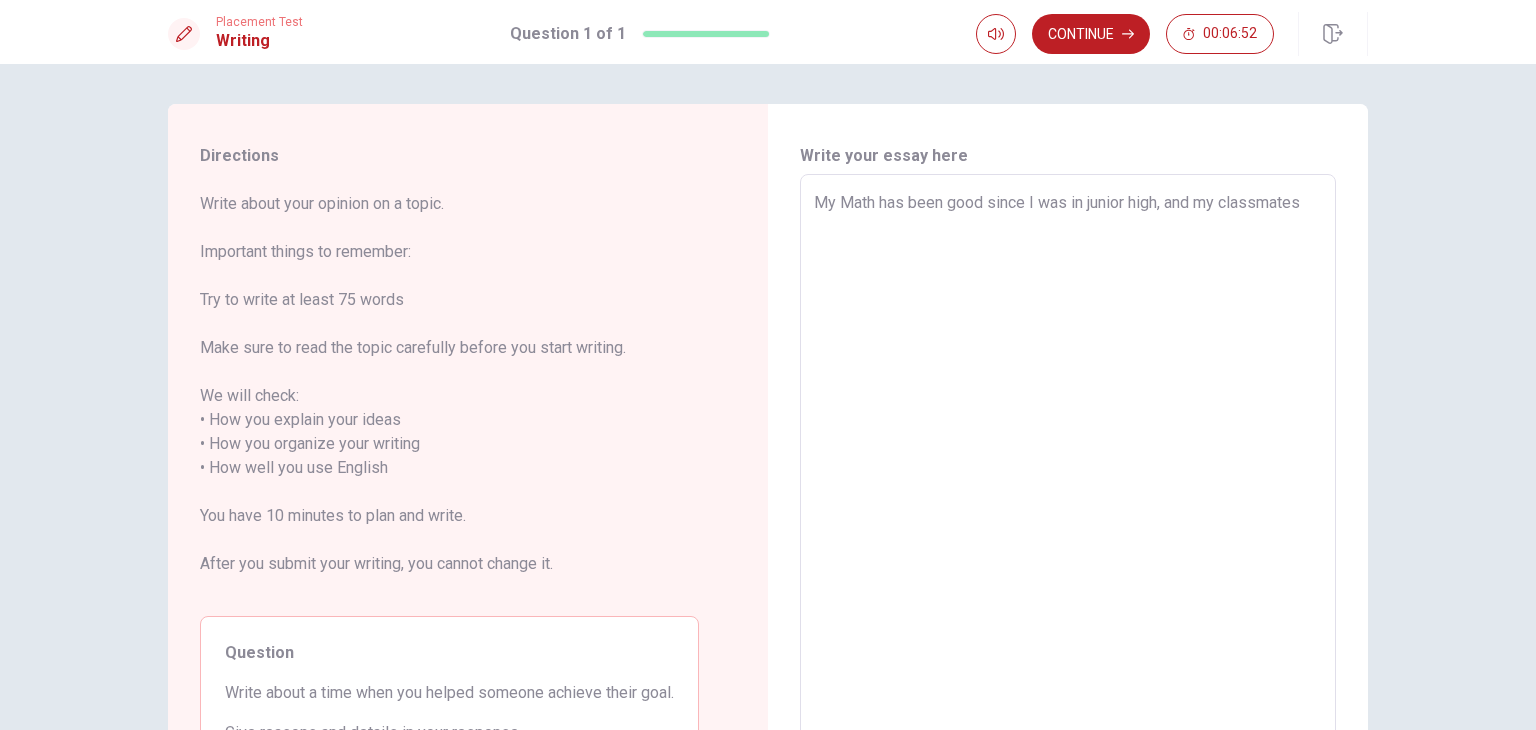type on "My Math has been good since I was in junior high, and my classmates o" 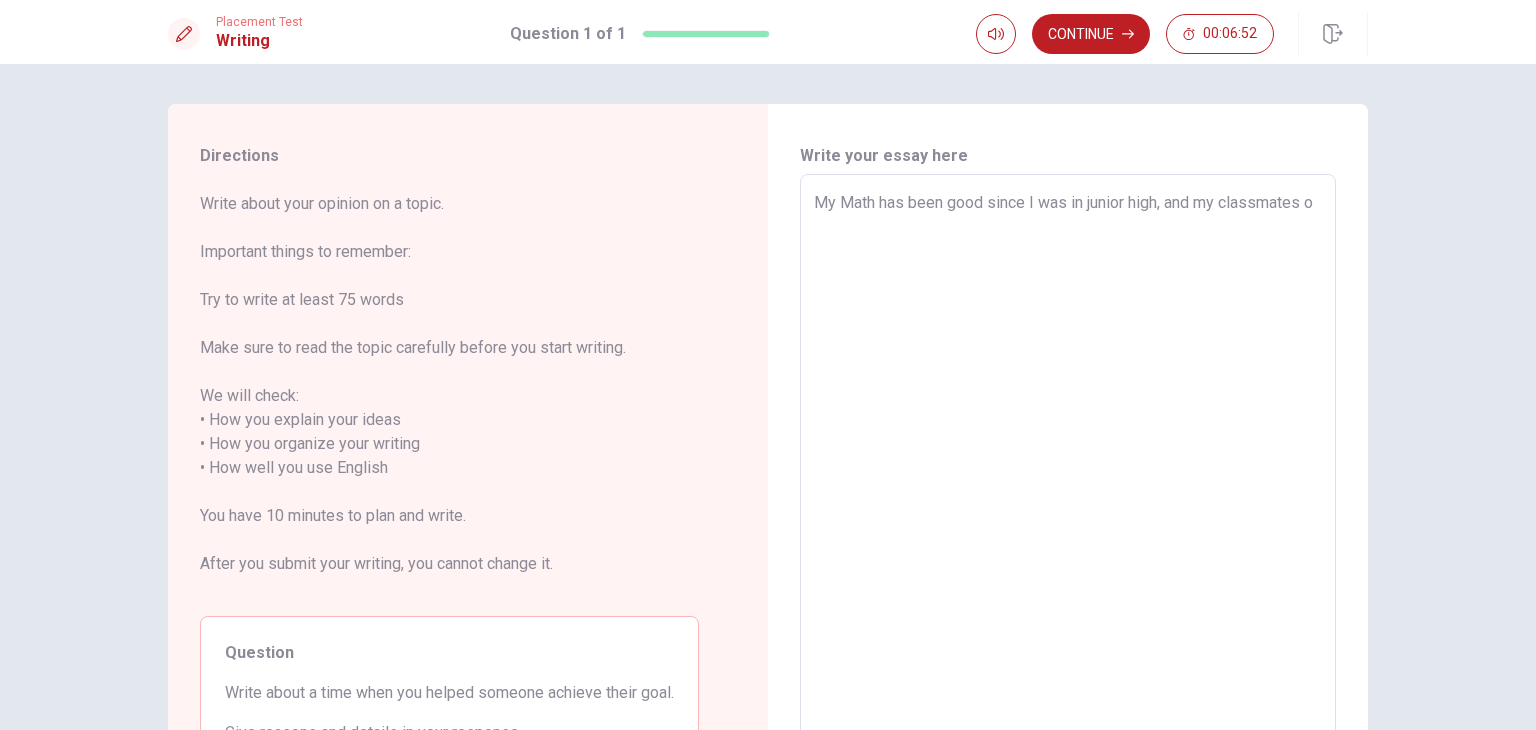 type on "x" 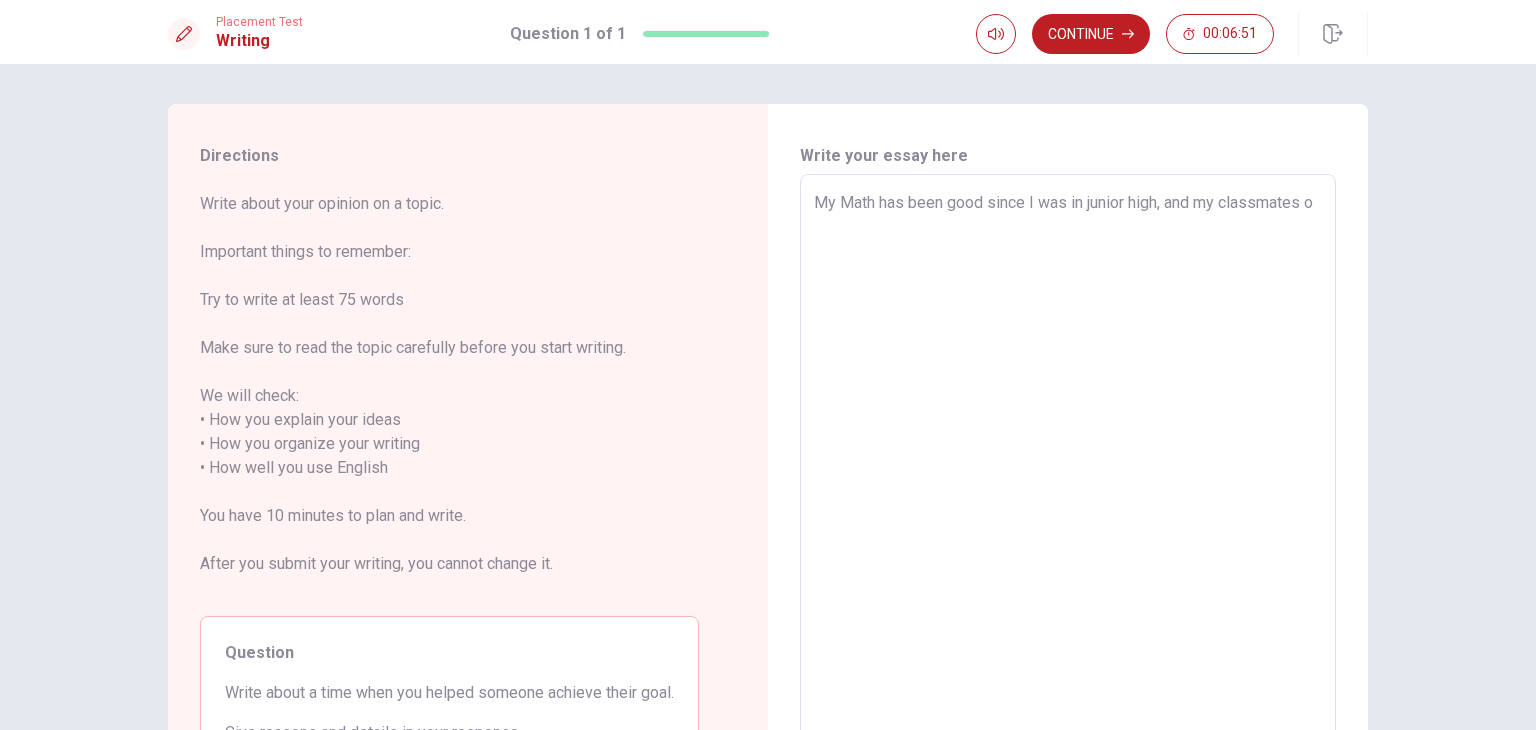 type on "My Math has been good since I was in junior high, and my classmates or" 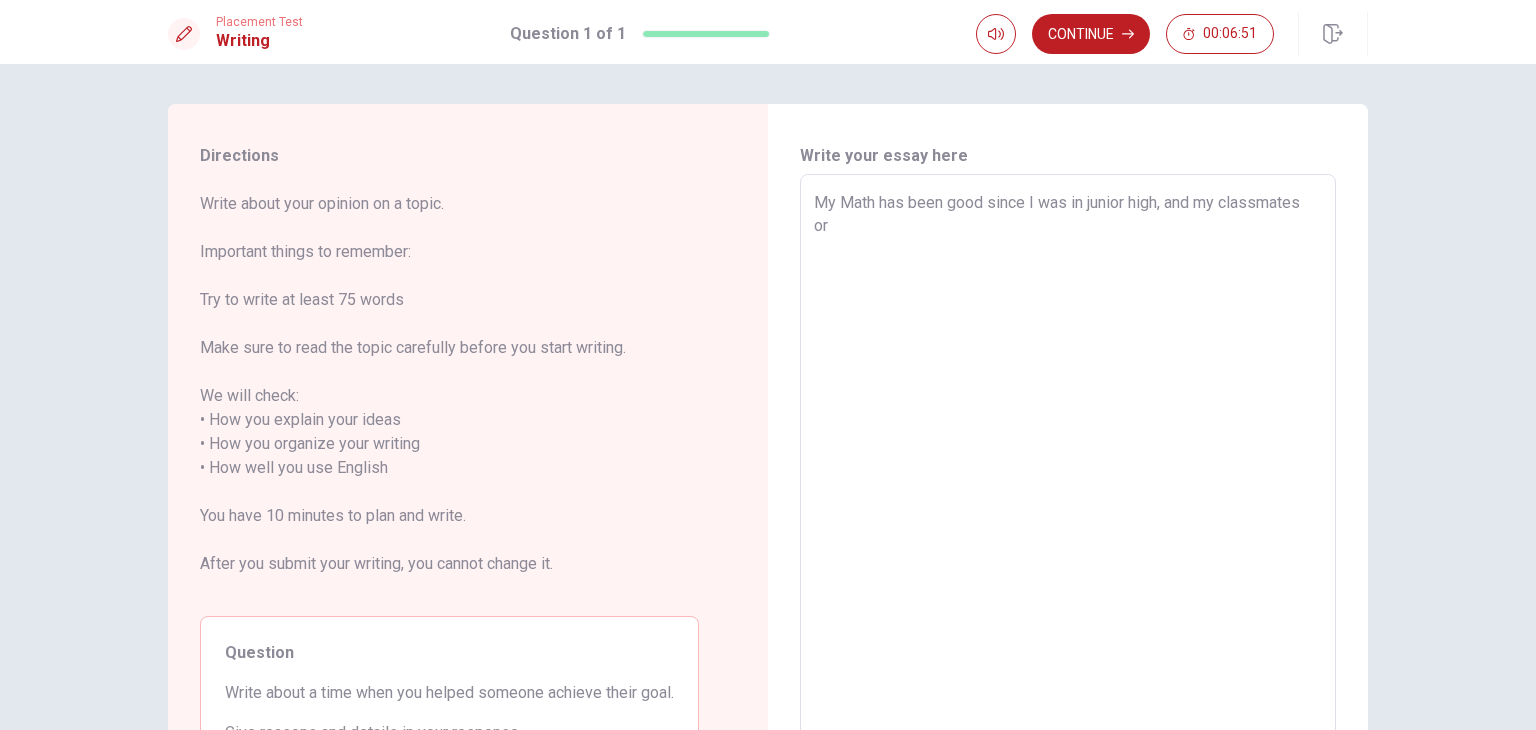 type on "x" 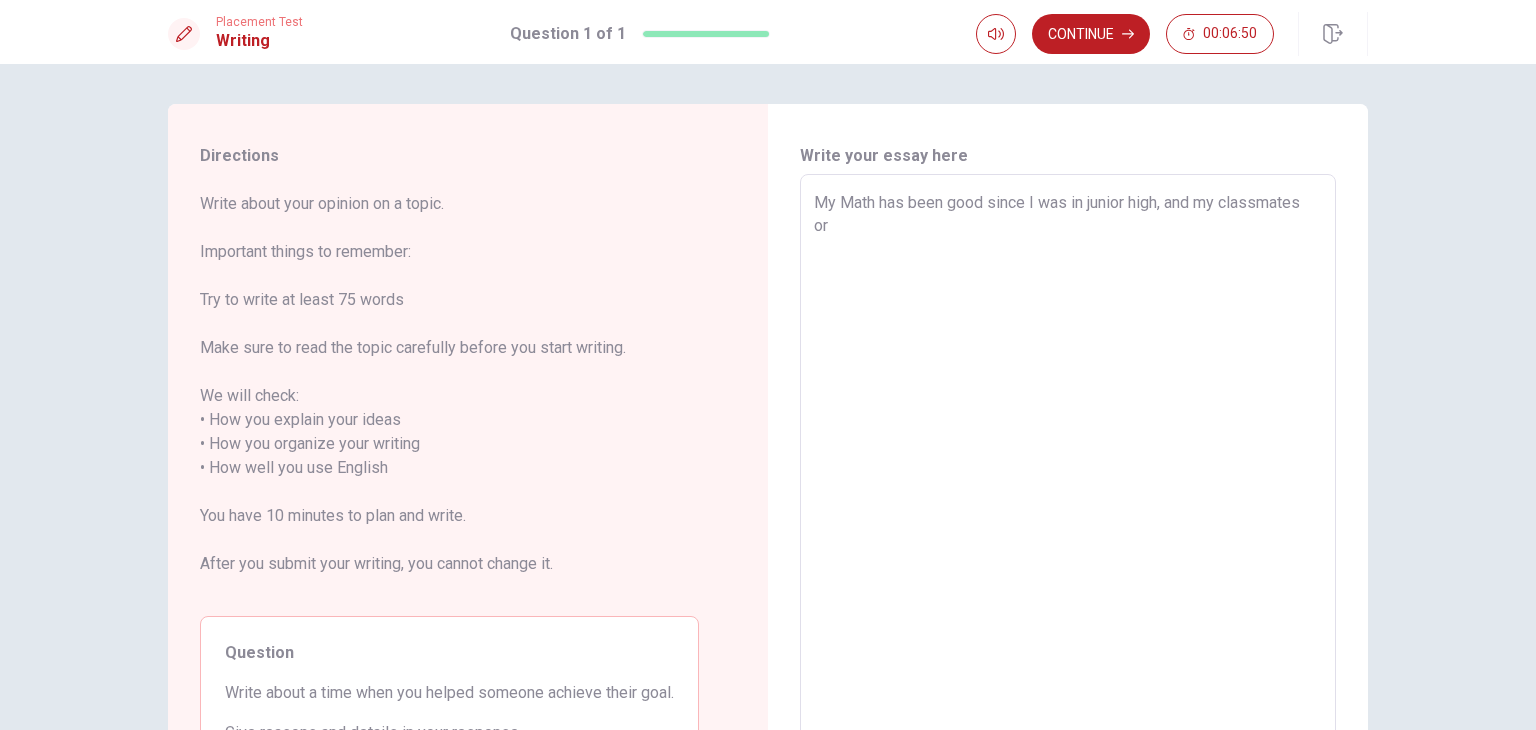 type on "My Math has been good since I was in junior high, and my classmates or f" 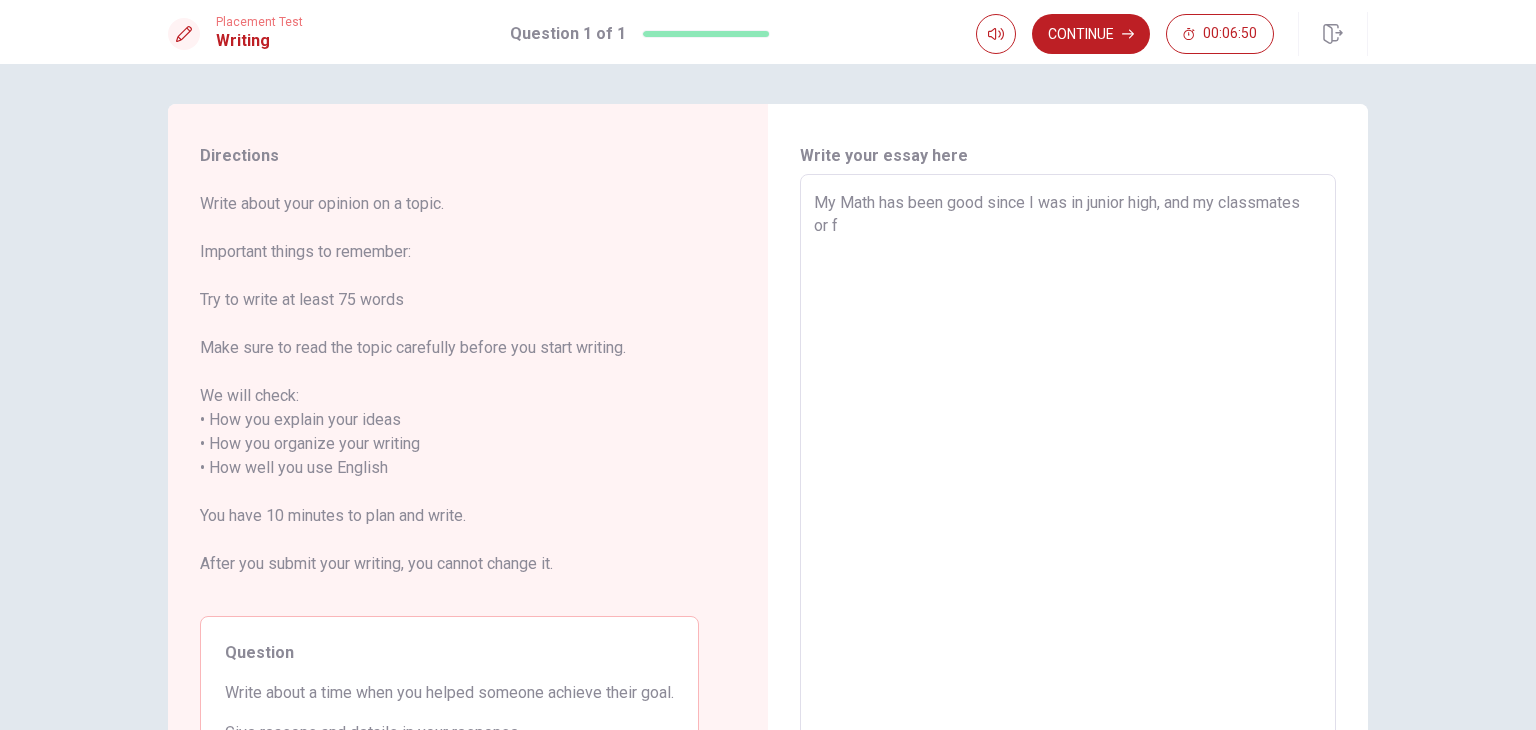 type on "x" 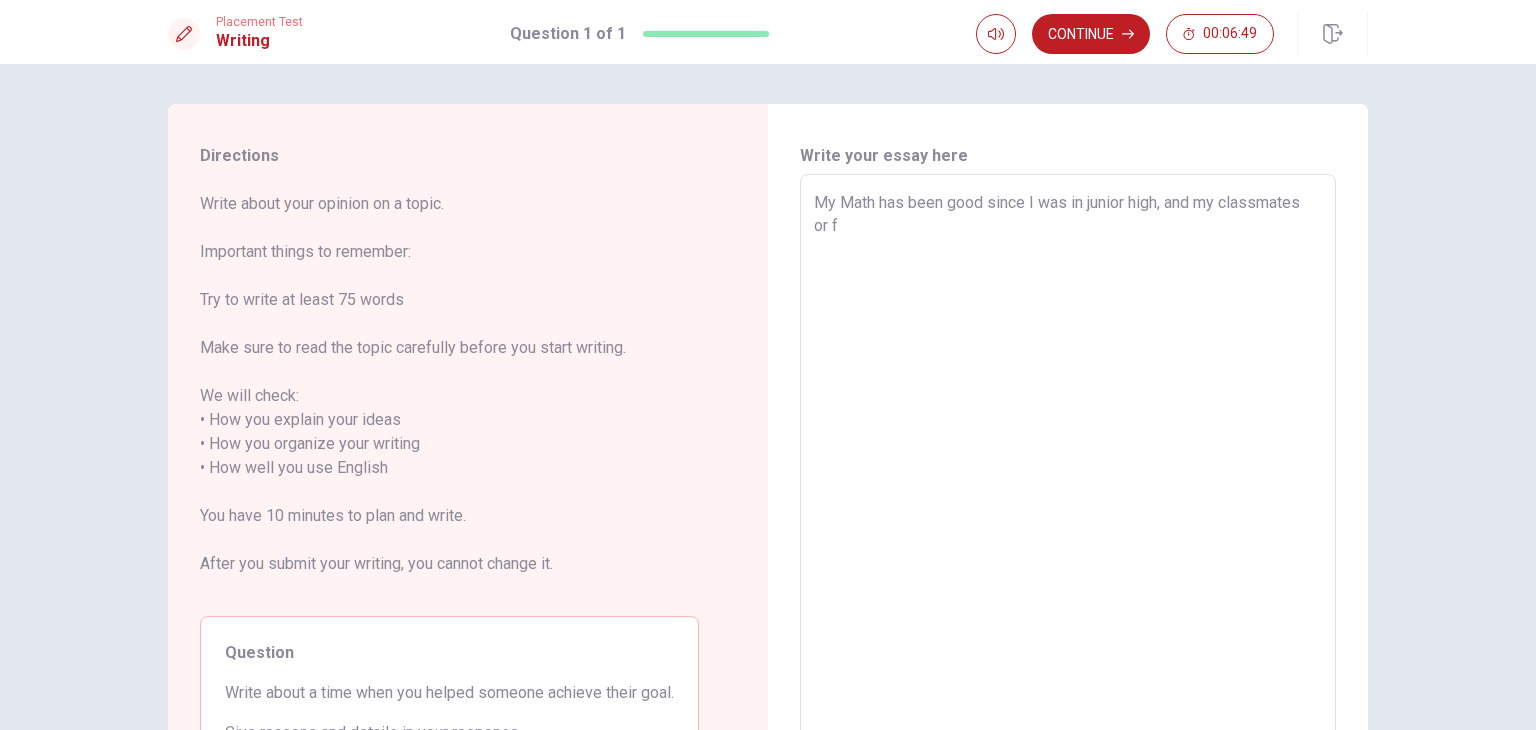 type on "My Math has been good since I was in junior high, and my classmates or fr" 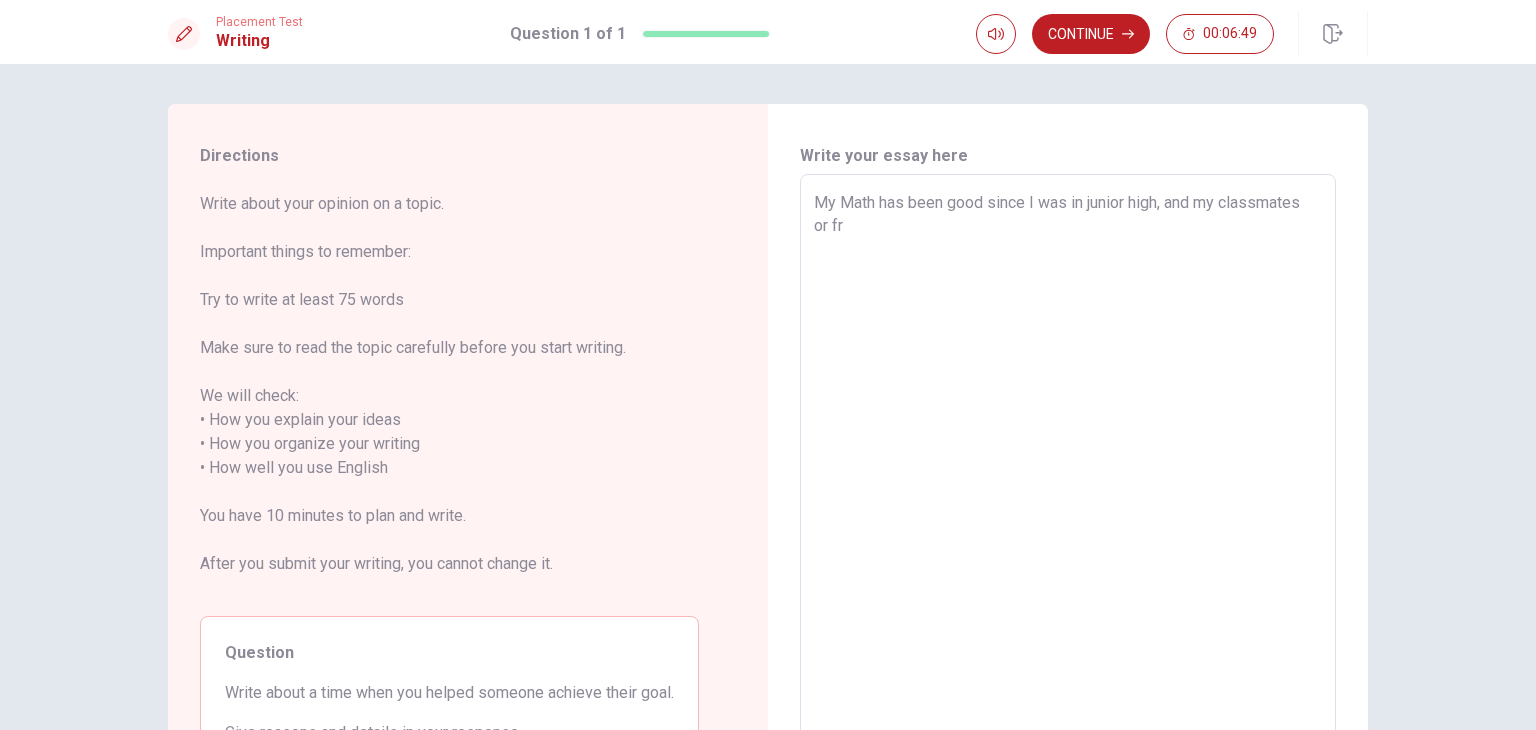 type on "x" 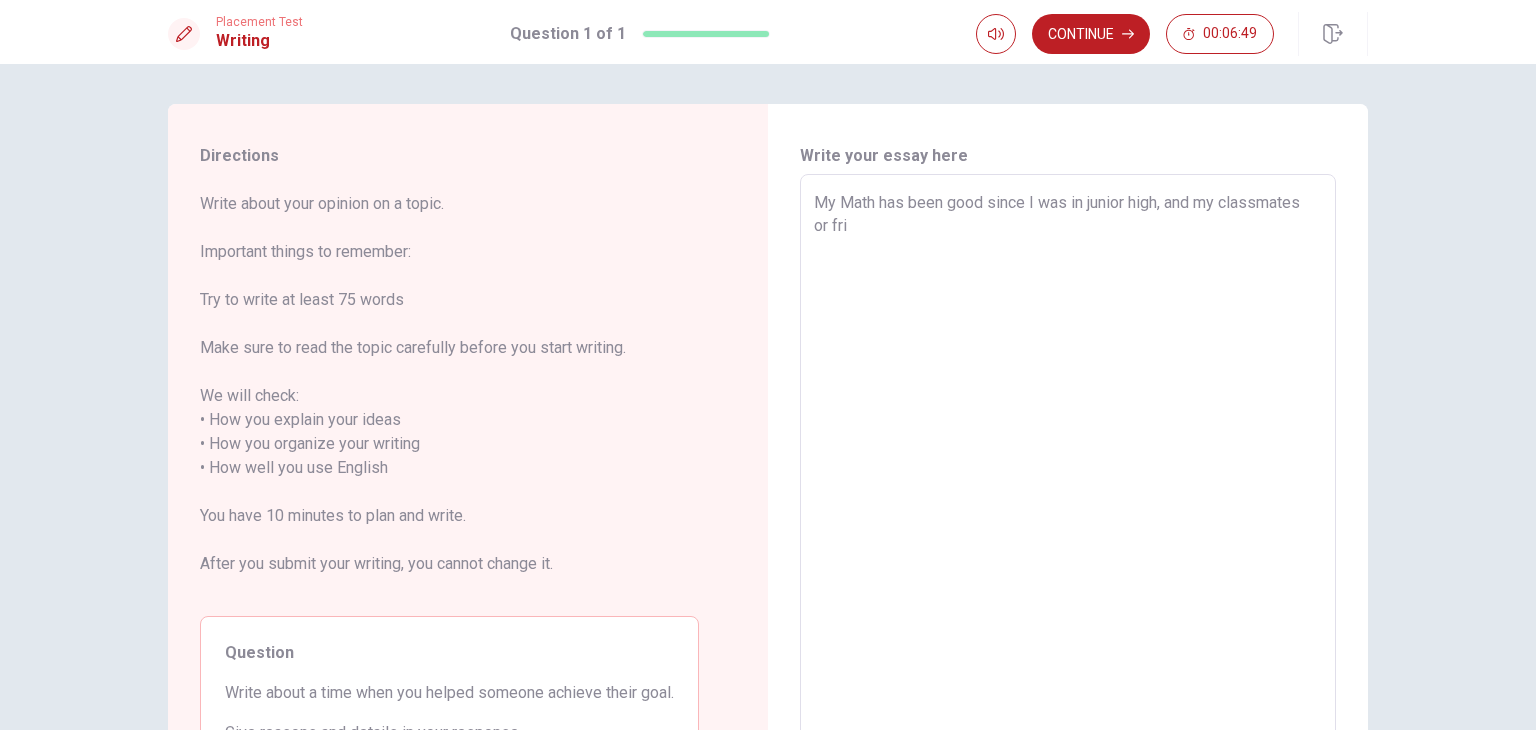 type on "x" 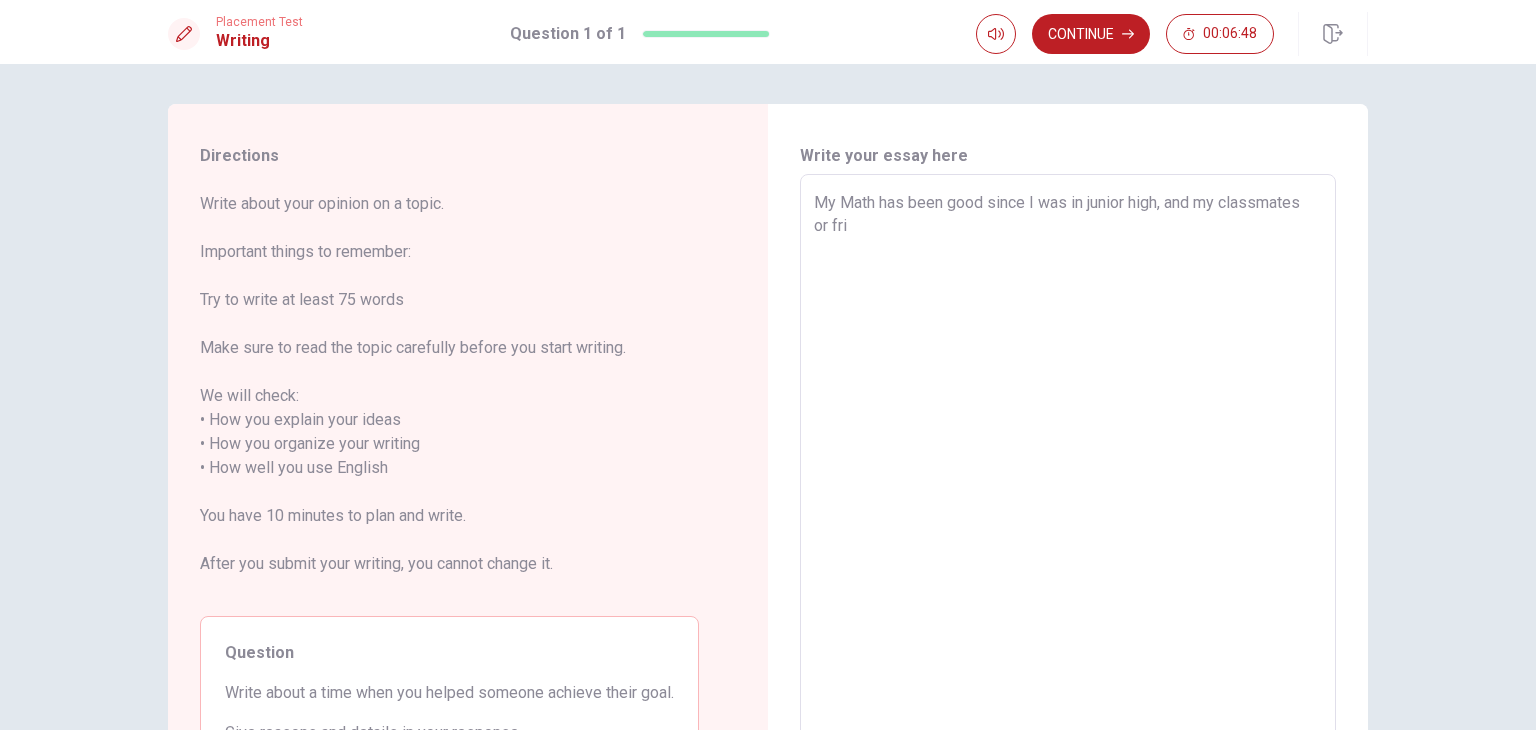 type on "My Math has been good since I was in junior high, and my classmates or frie" 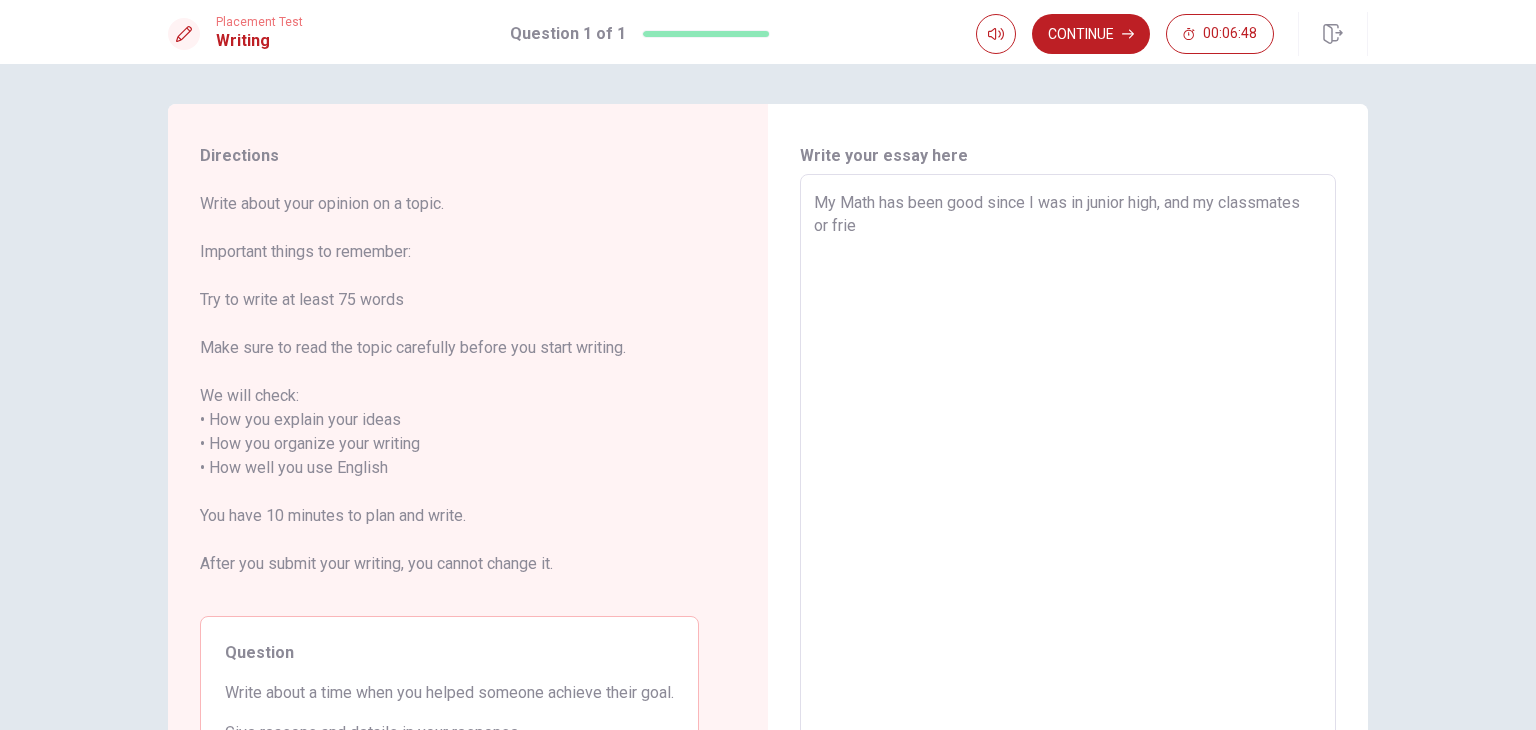 type on "x" 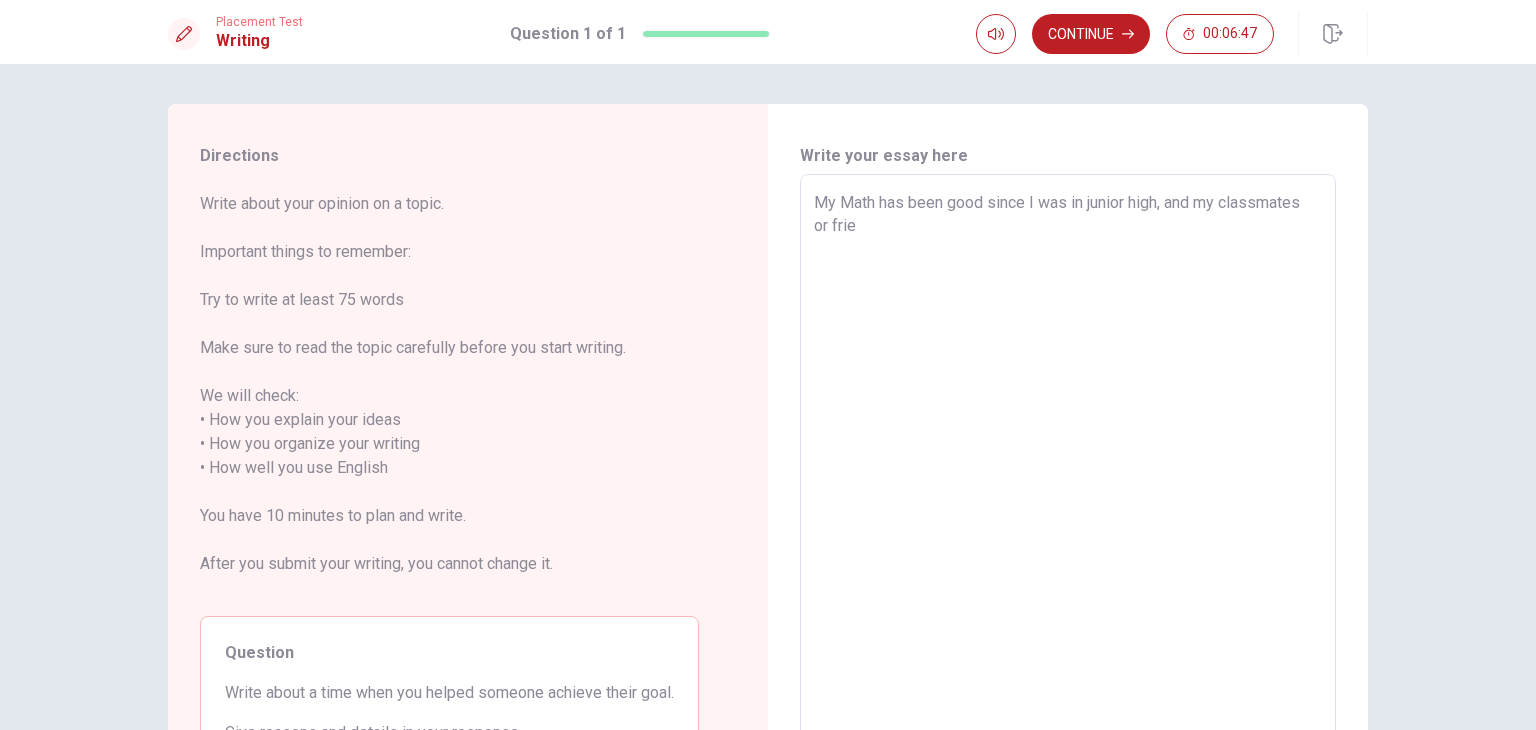 type on "My Math has been good since I was in junior high, and my classmates or frien" 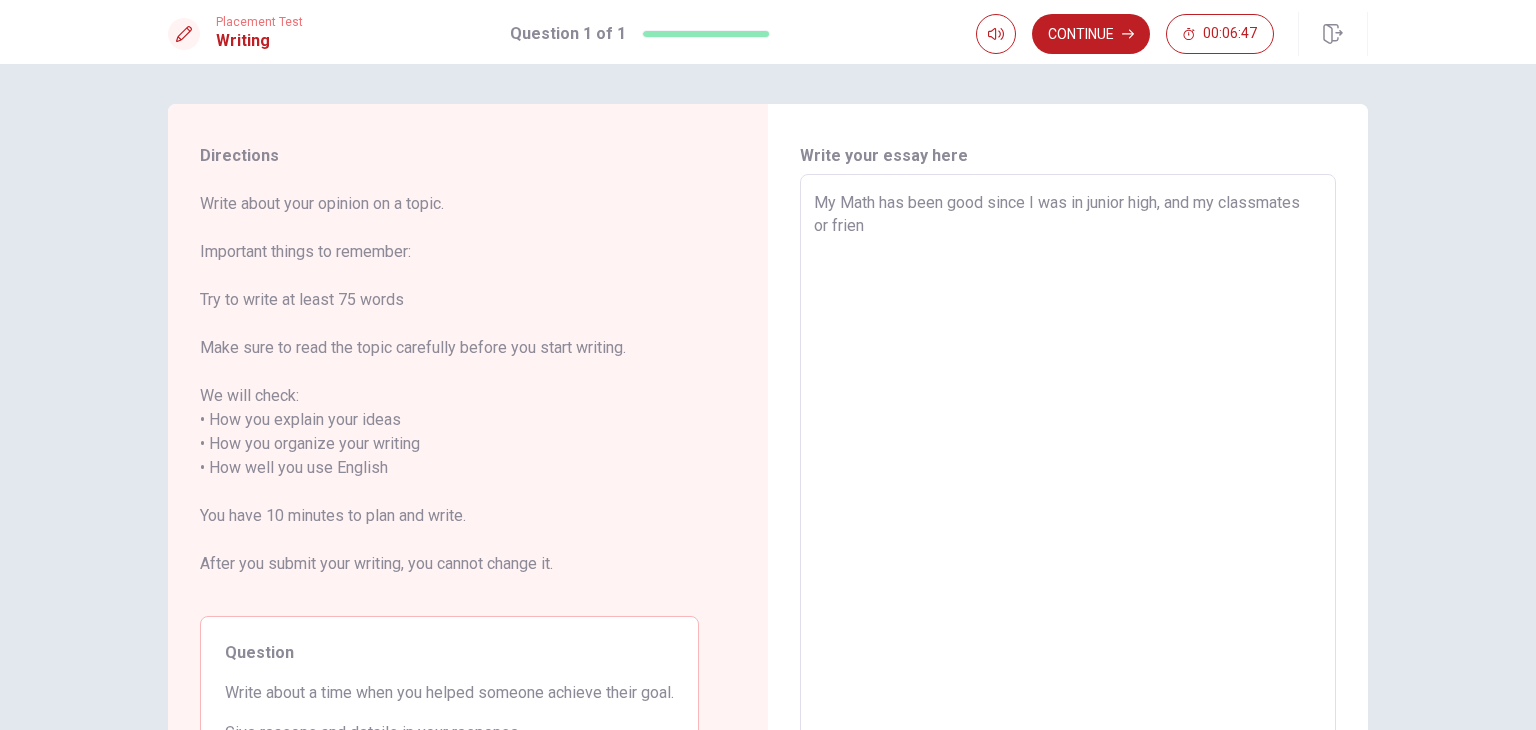 type on "x" 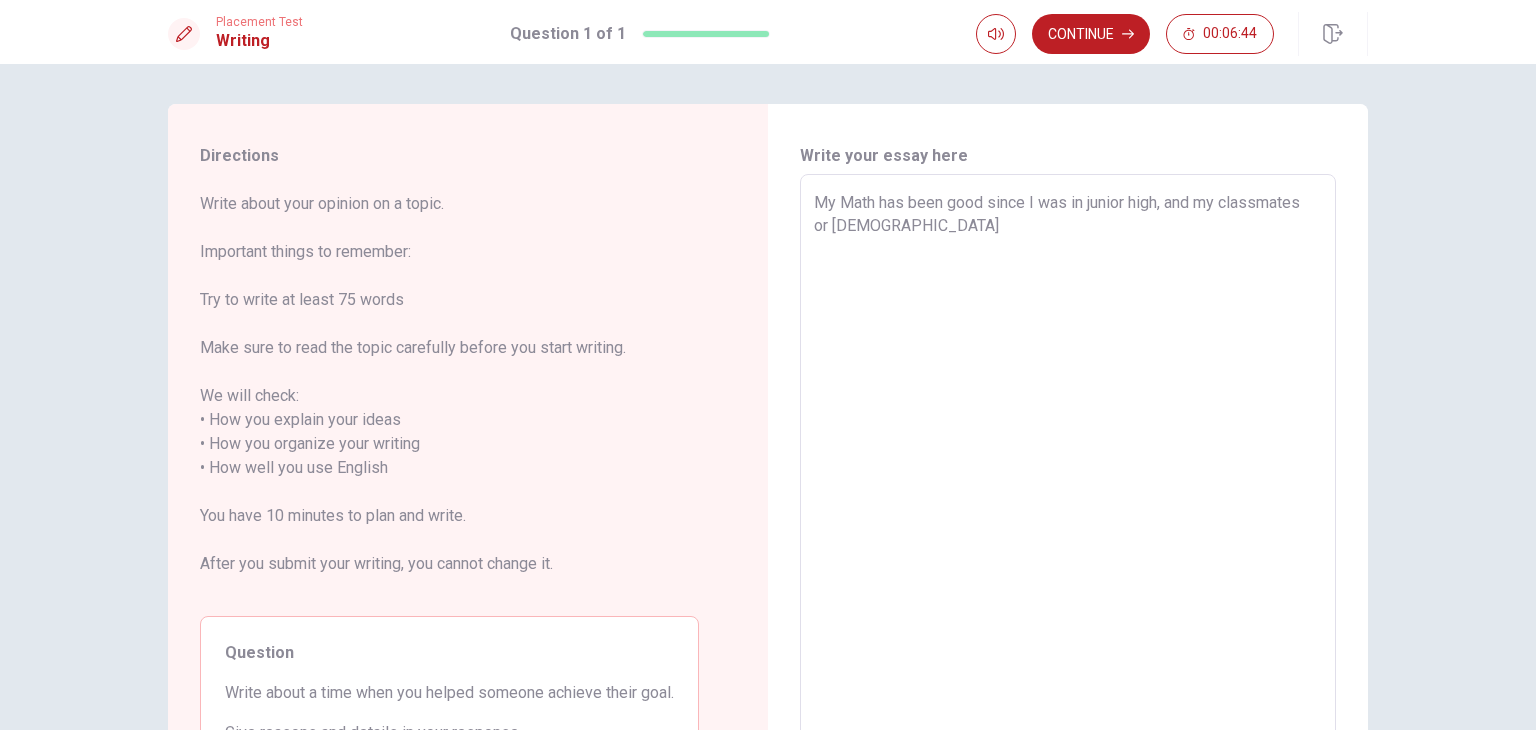 type on "x" 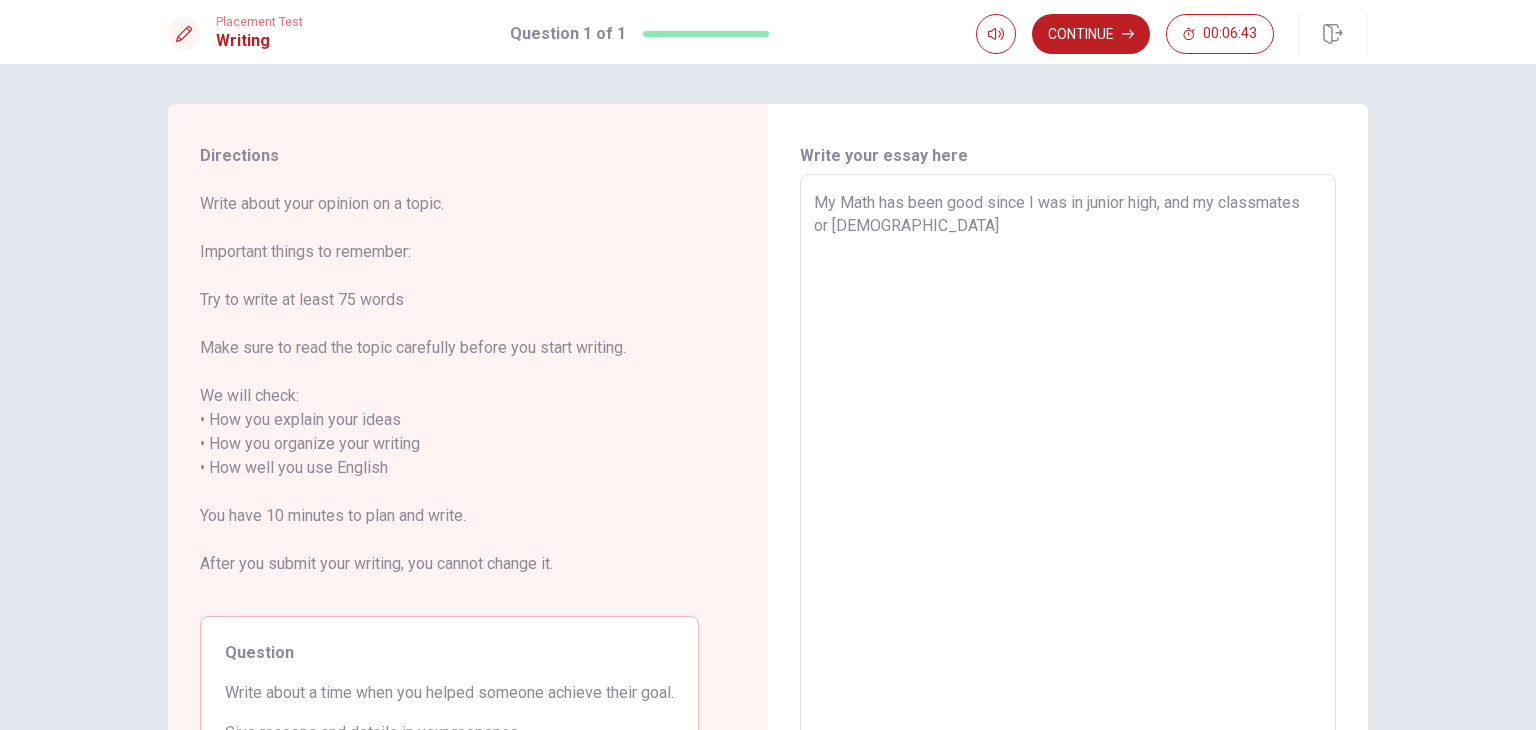 type on "My Math has been good since I was in junior high, and my classmates or frien" 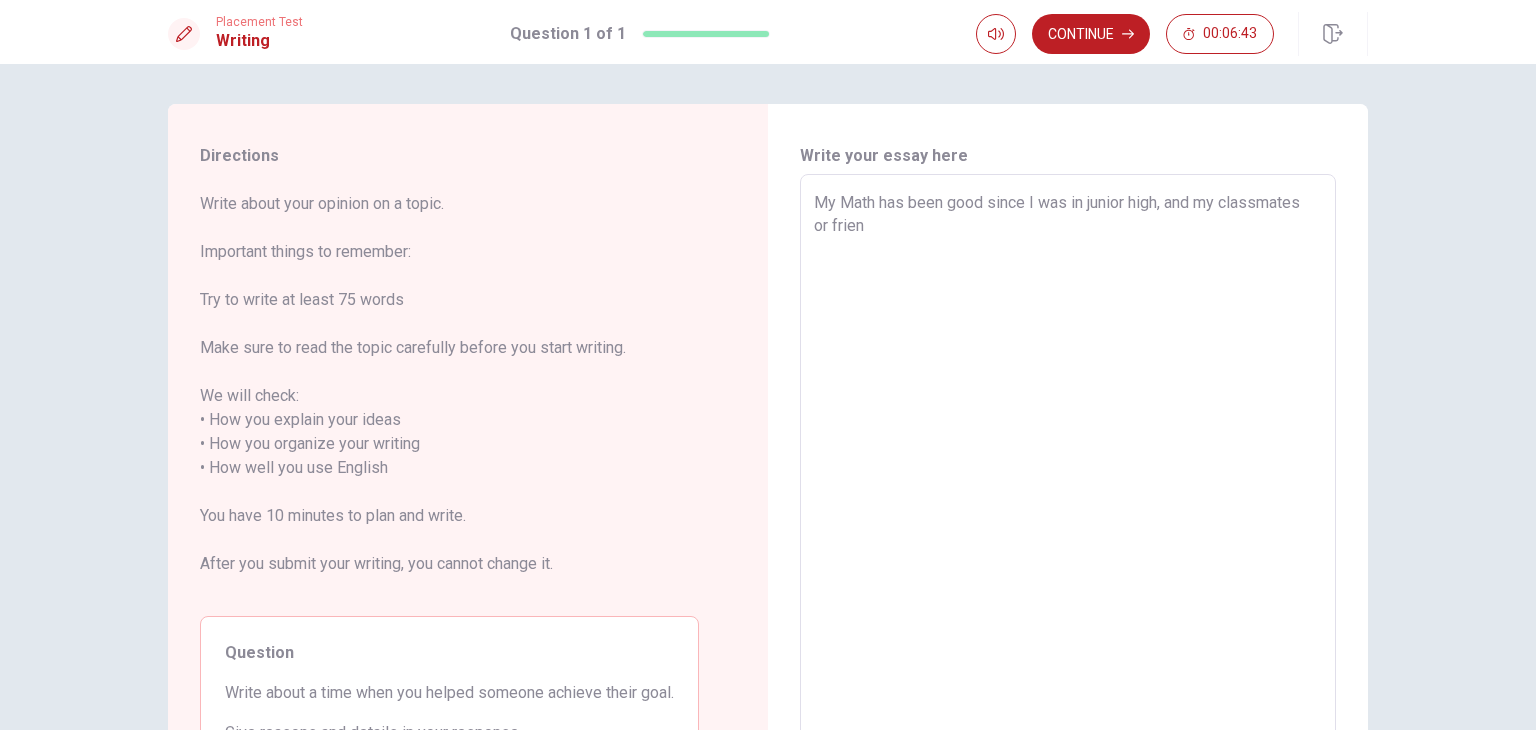 type on "x" 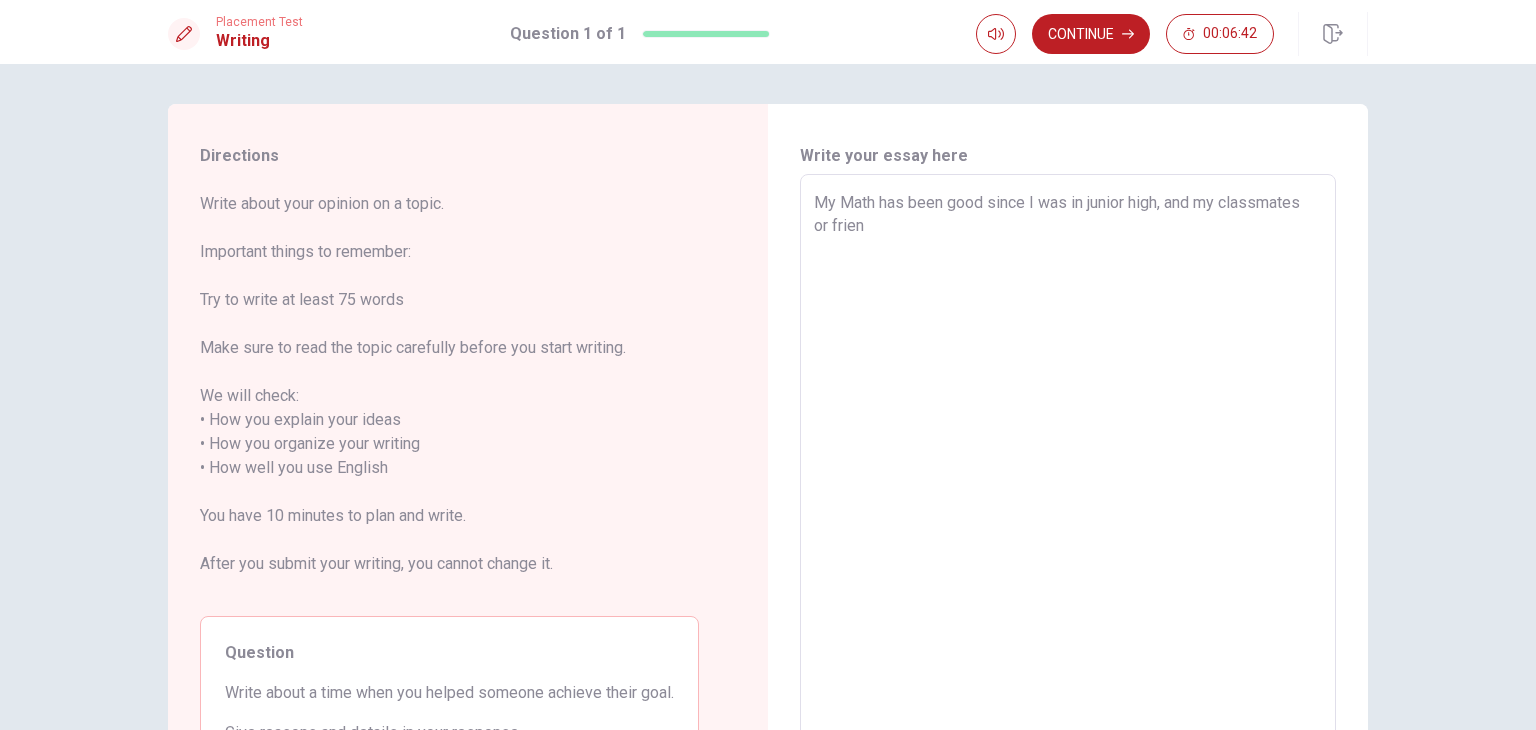 type on "My Math has been good since I was in junior high, and my classmates or friend" 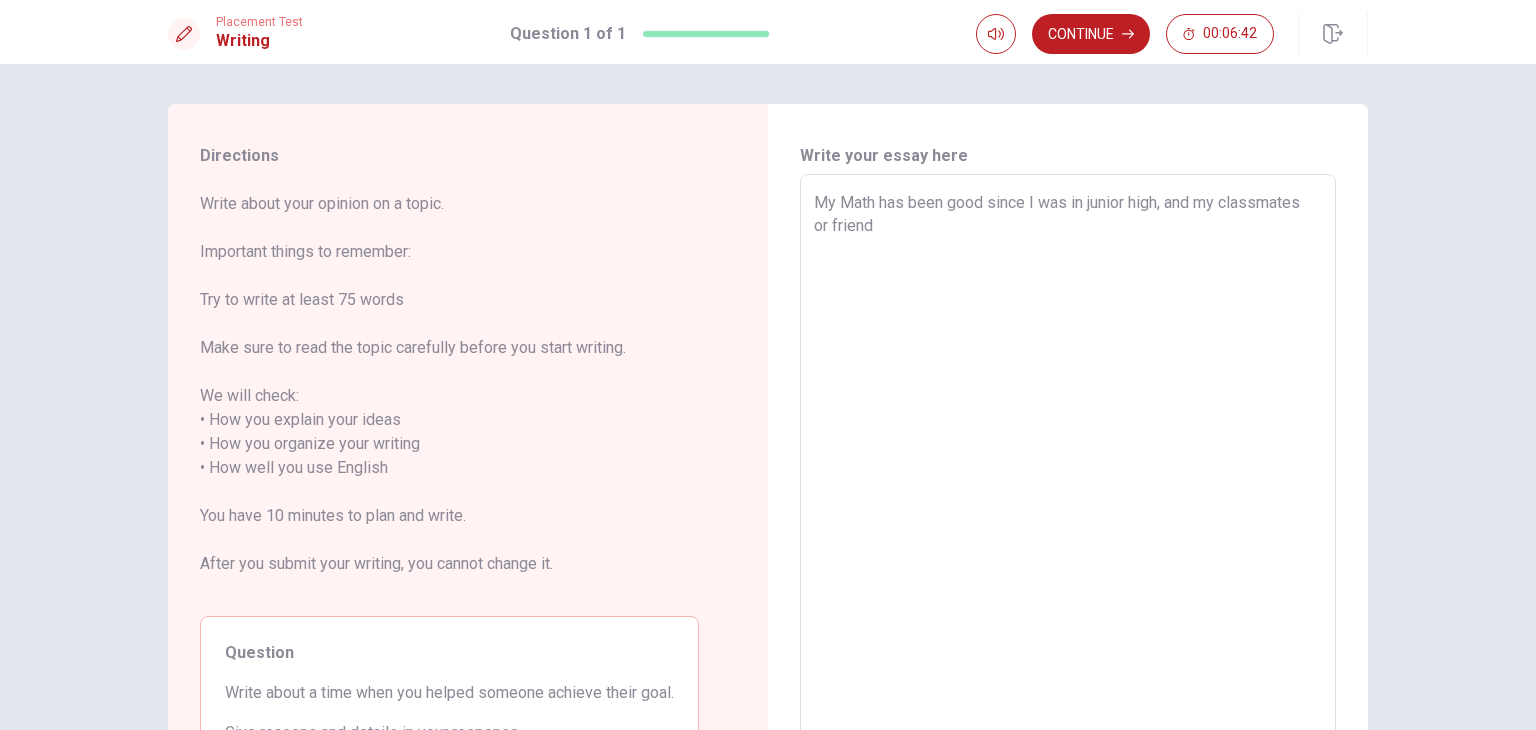 type on "x" 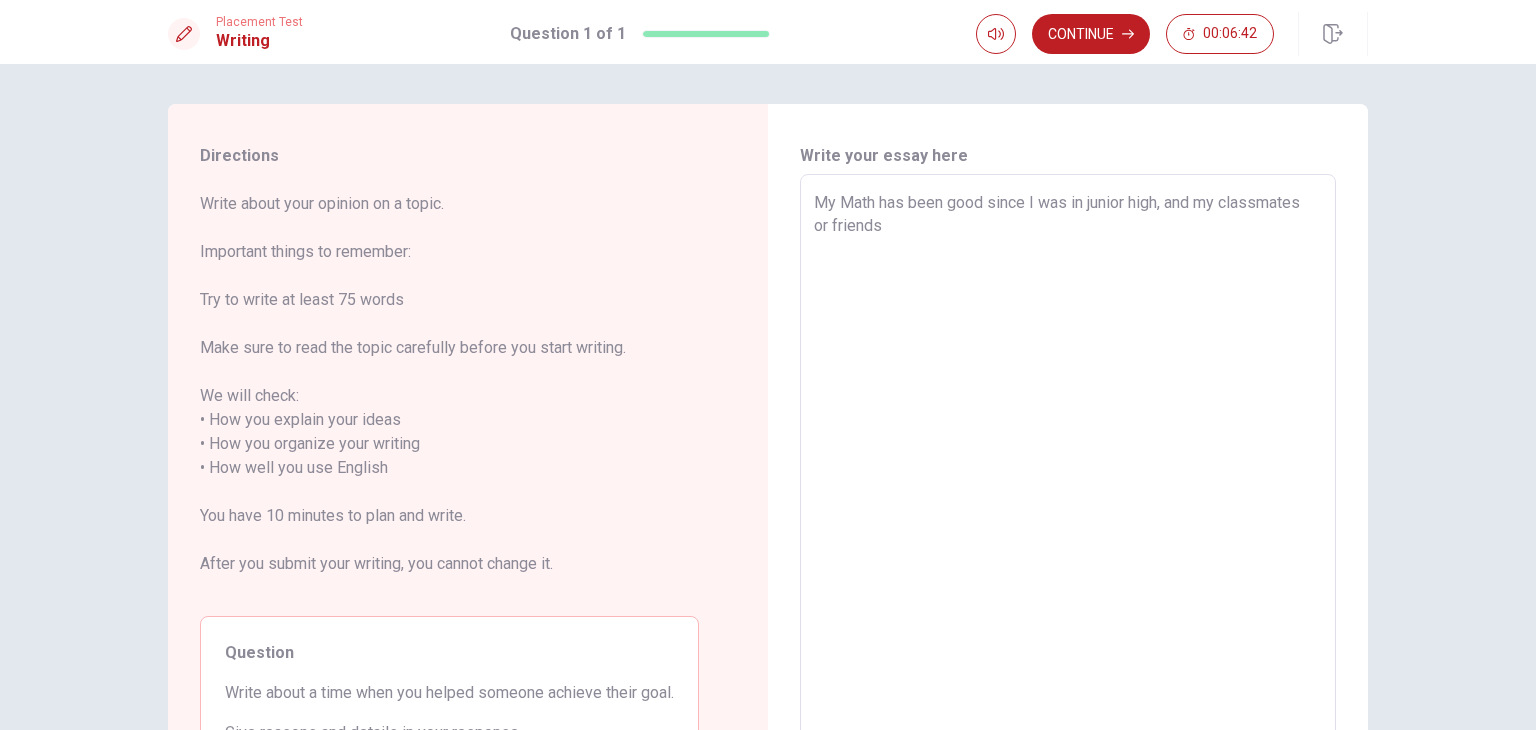 type on "x" 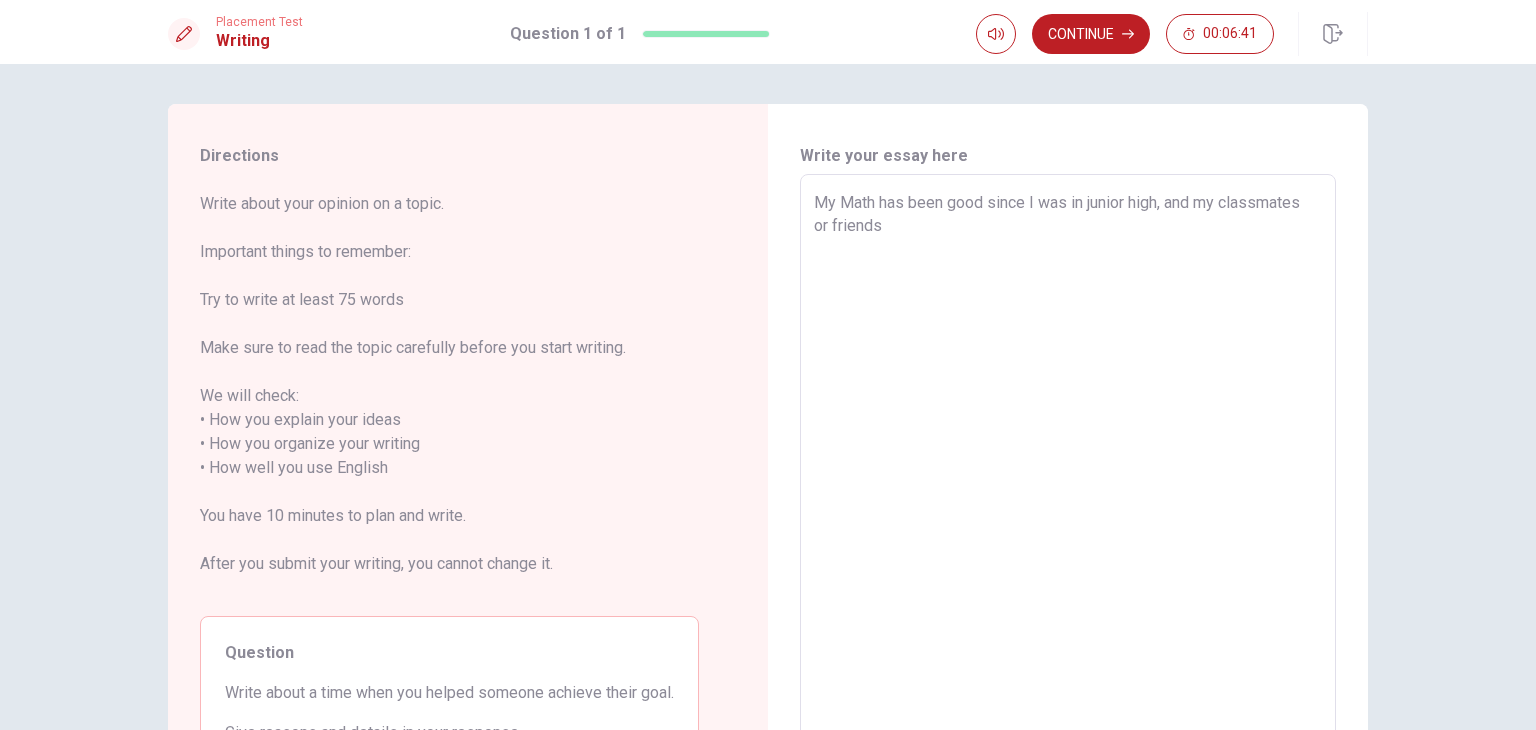 type on "My Math has been good since I was in junior high, and my classmates or friends" 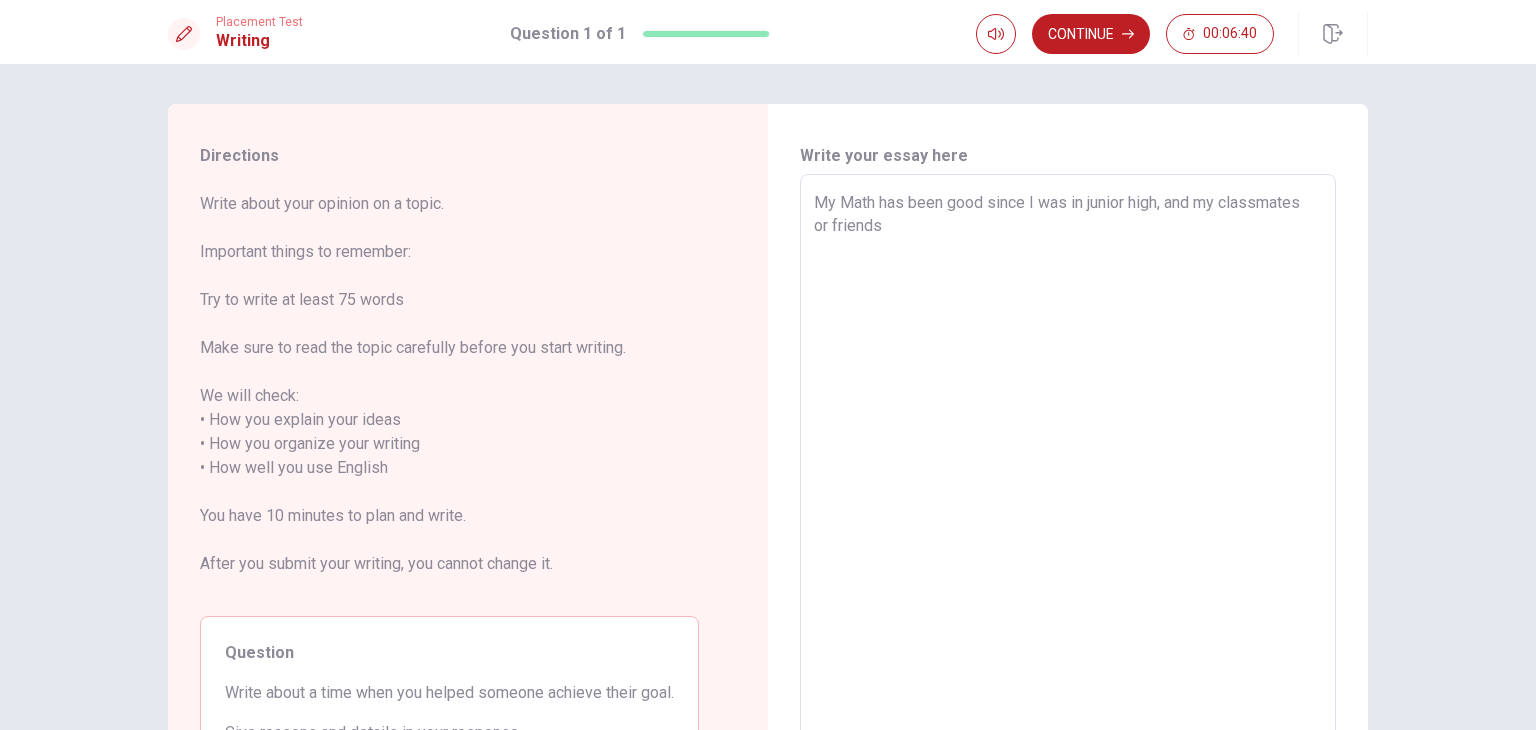 type on "My Math has been good since I was in junior high, and my classmates or friends o" 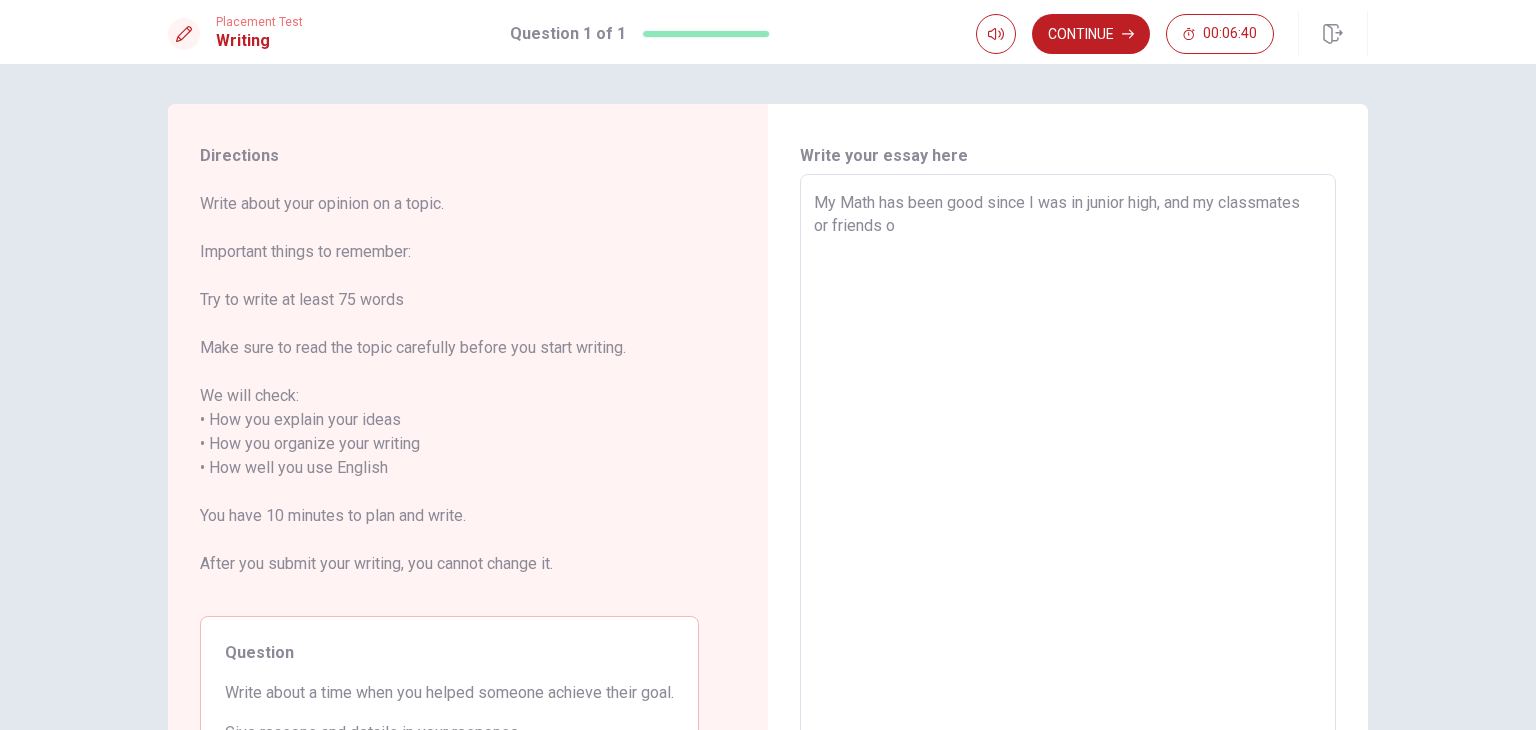 type on "x" 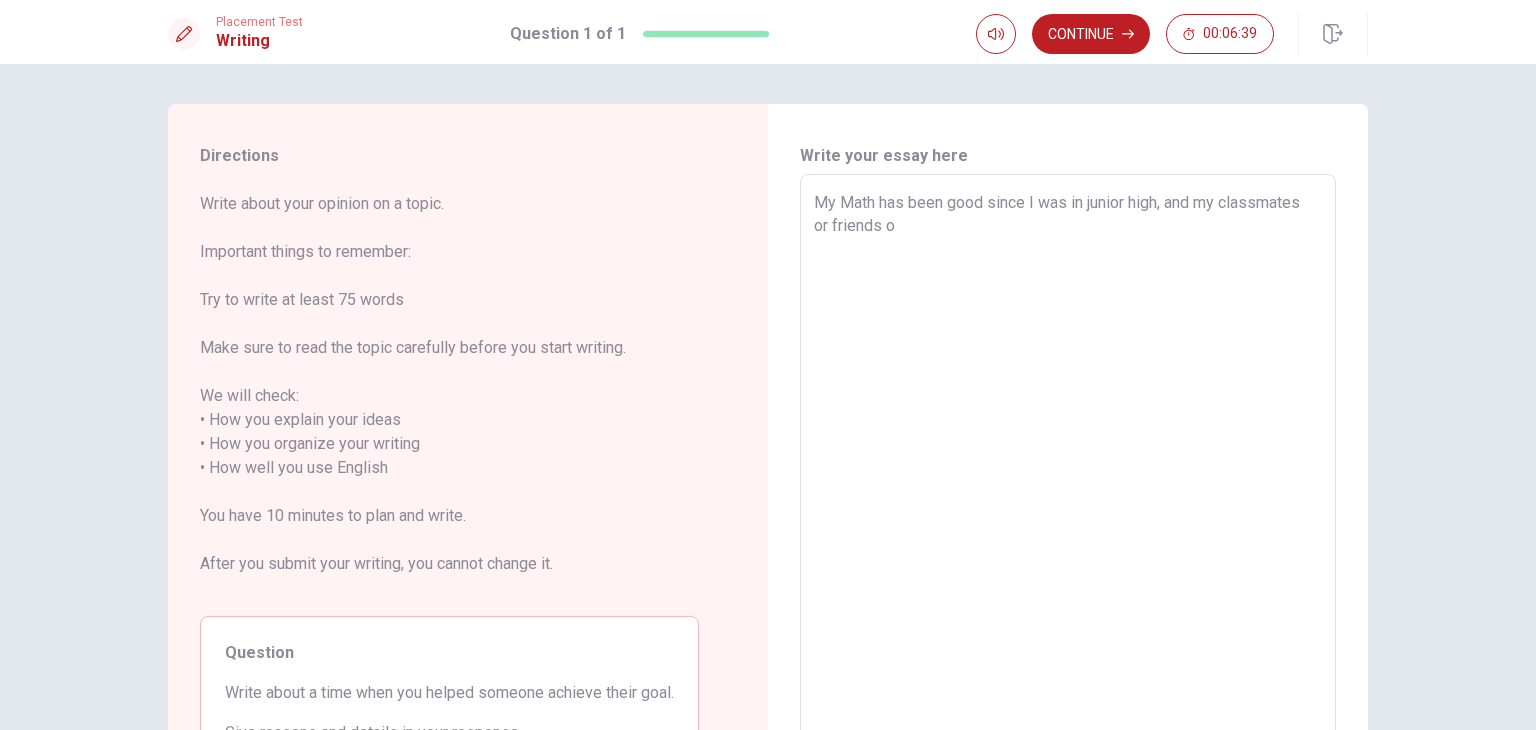 type on "My Math has been good since I was in junior high, and my classmates or friends of" 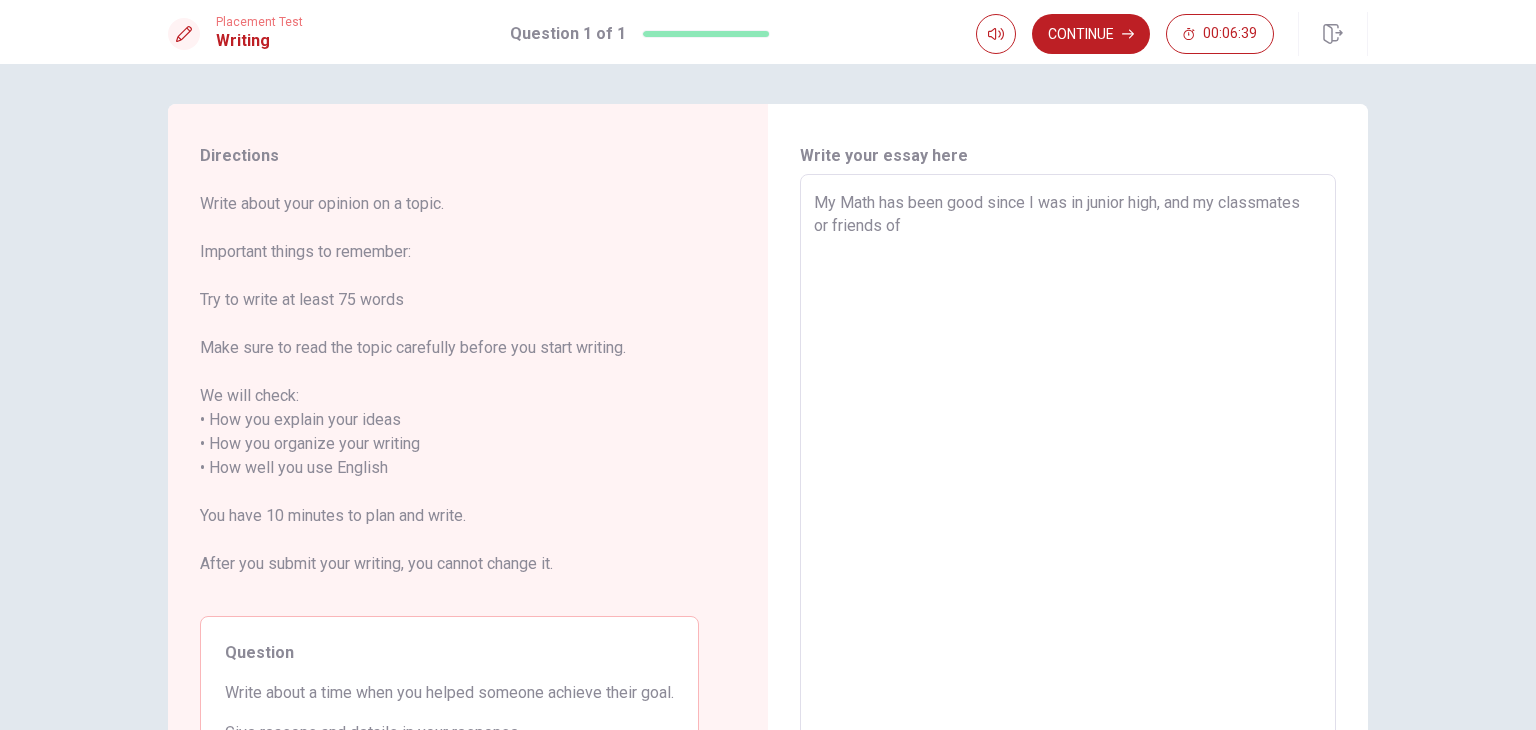 type on "x" 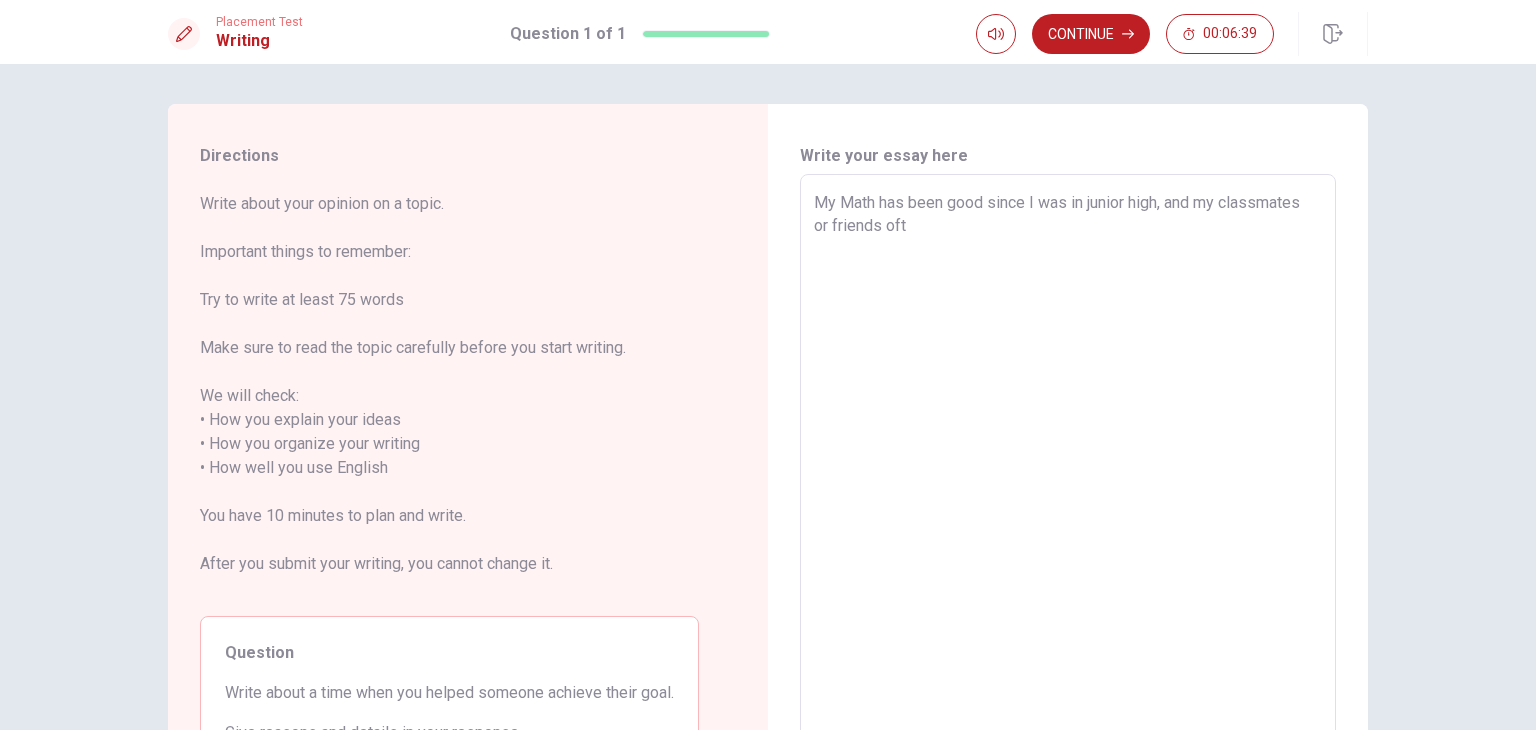type on "x" 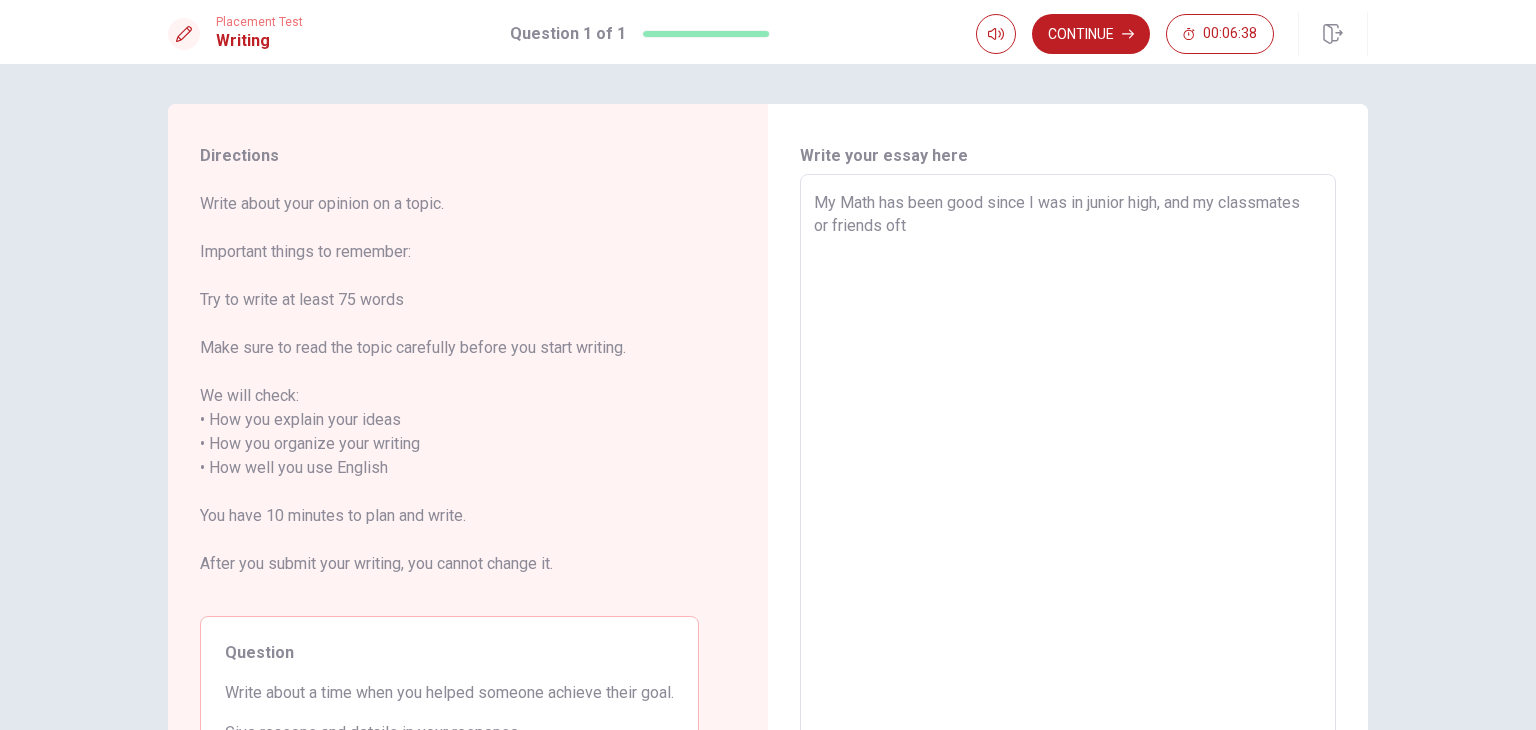 type 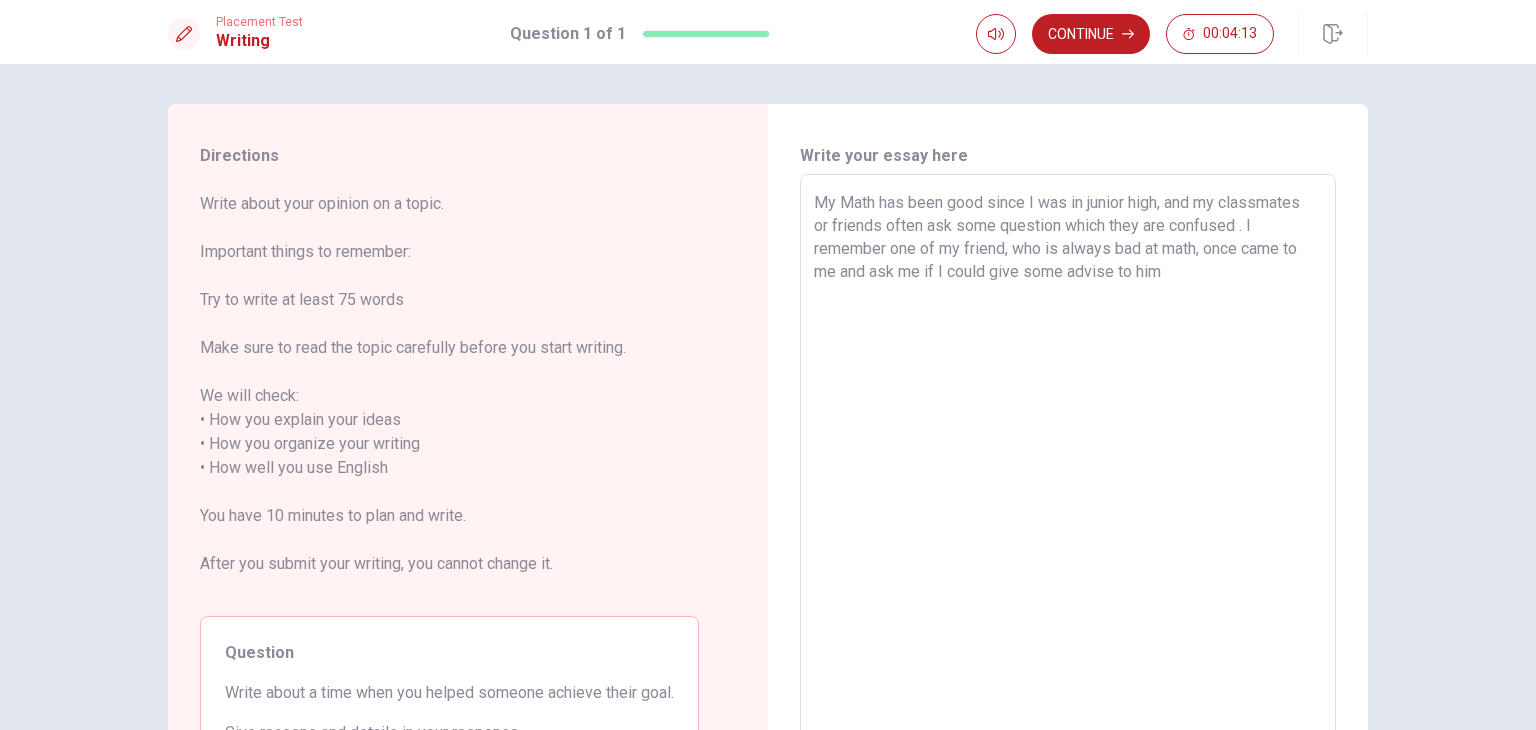 click on "My Math has been good since I was in junior high, and my classmates or friends often ask some question which they are confused . I remember one of my friend, who is always bad at math, once came to me and ask me if I could give some advise to him" at bounding box center [1068, 456] 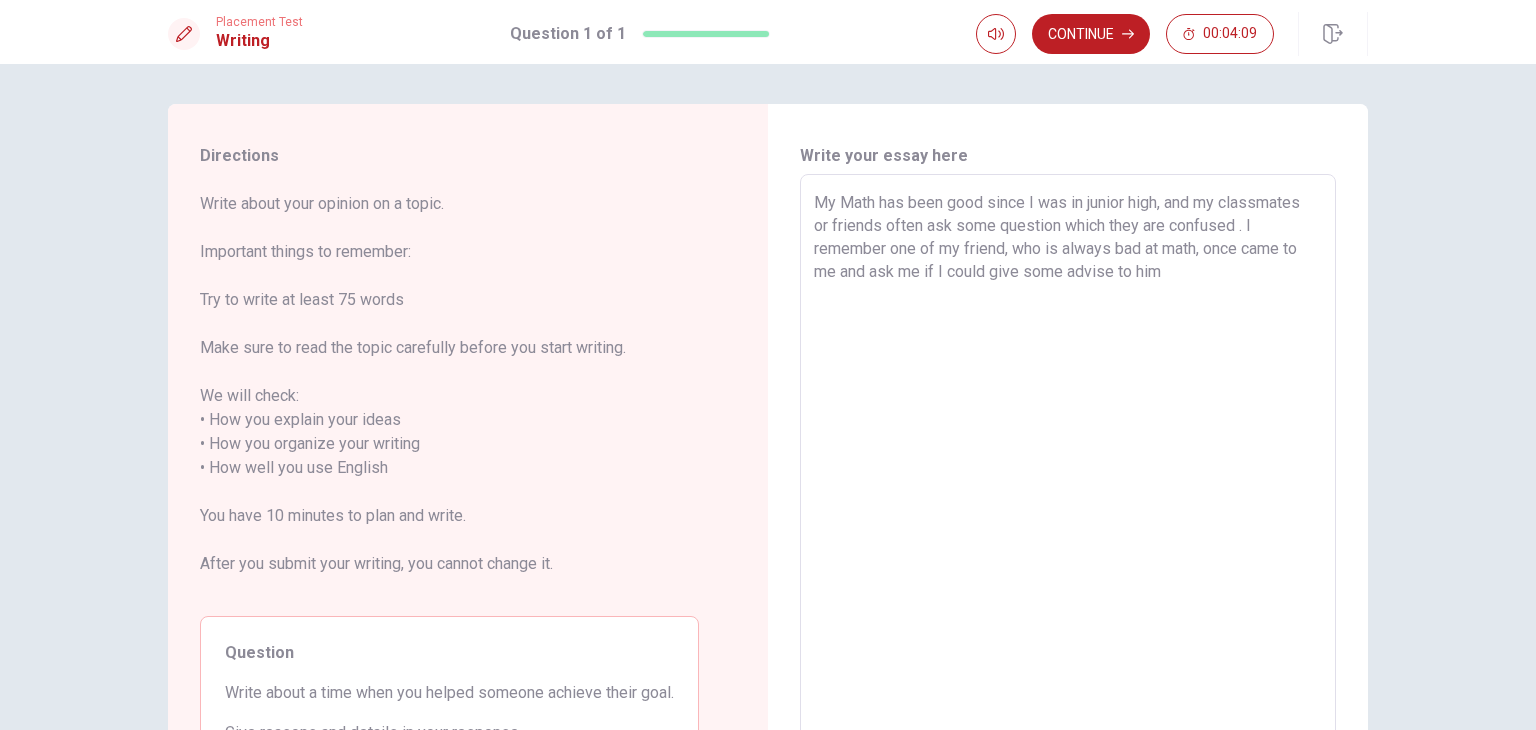 click on "My Math has been good since I was in junior high, and my classmates or friends often ask some question which they are confused . I remember one of my friend, who is always bad at math, once came to me and ask me if I could give some advise to him" at bounding box center [1068, 456] 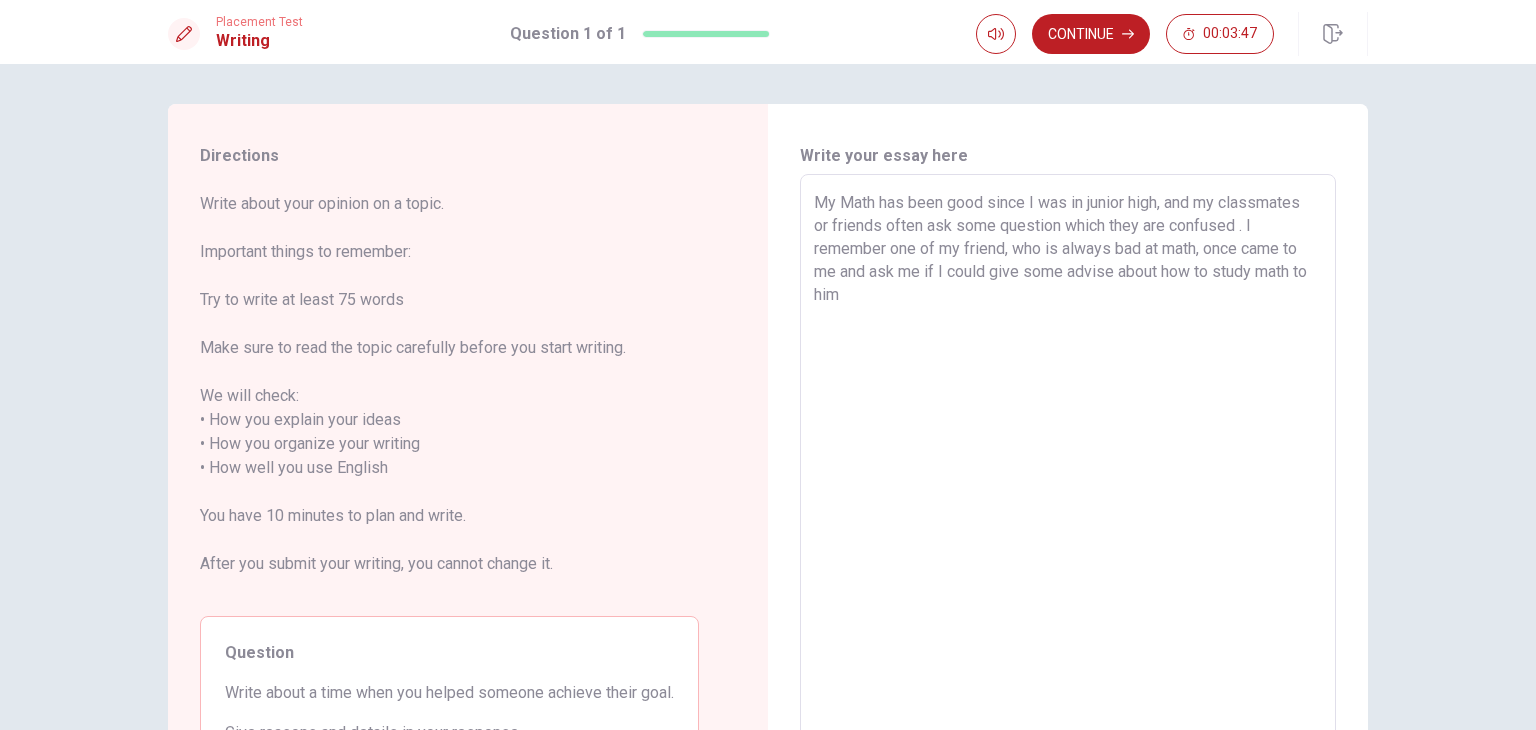 click on "My Math has been good since I was in junior high, and my classmates or friends often ask some question which they are confused . I remember one of my friend, who is always bad at math, once came to me and ask me if I could give some advise about how to study math to him" at bounding box center (1068, 456) 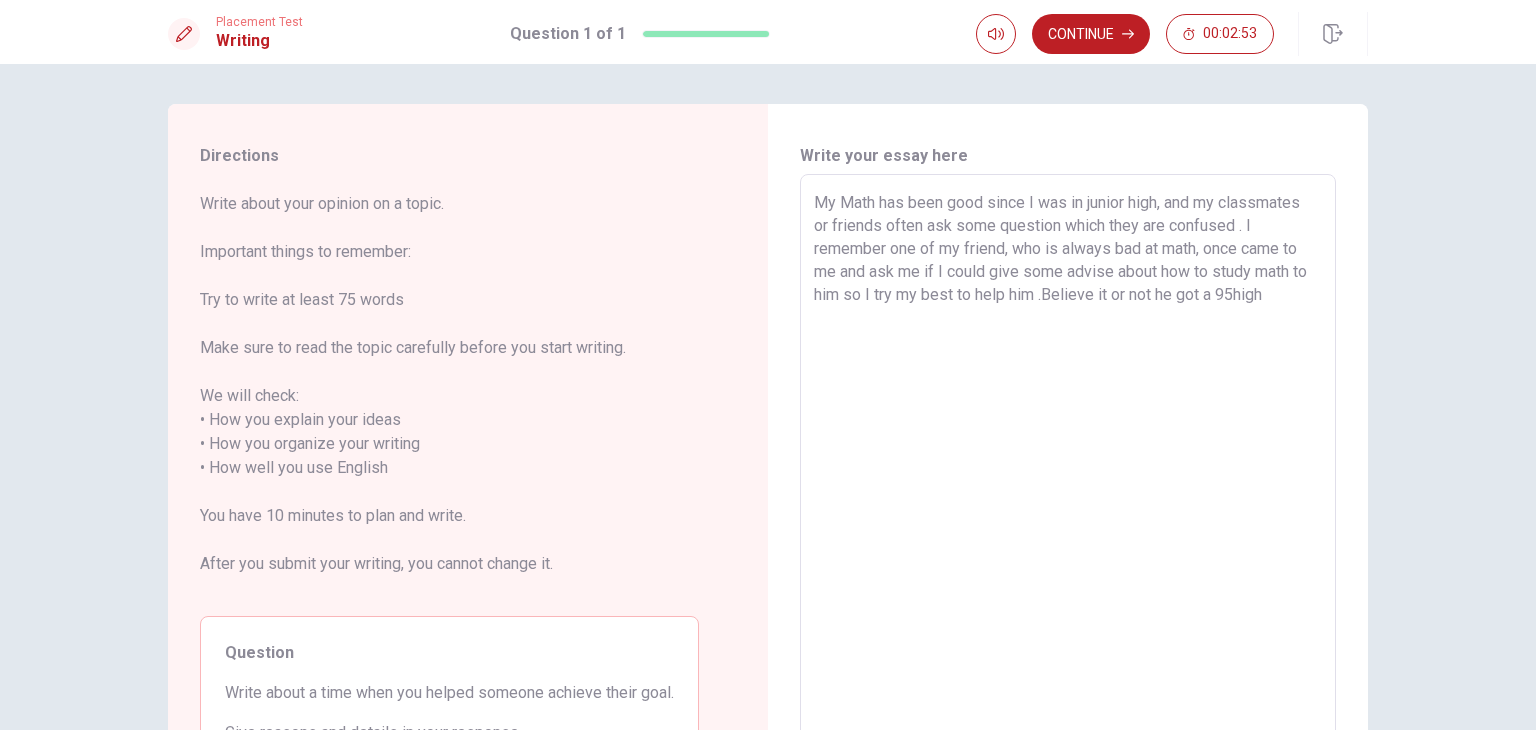 click on "My Math has been good since I was in junior high, and my classmates or friends often ask some question which they are confused . I remember one of my friend, who is always bad at math, once came to me and ask me if I could give some advise about how to study math to him so I try my best to help him .Believe it or not he got a 95high" at bounding box center [1068, 456] 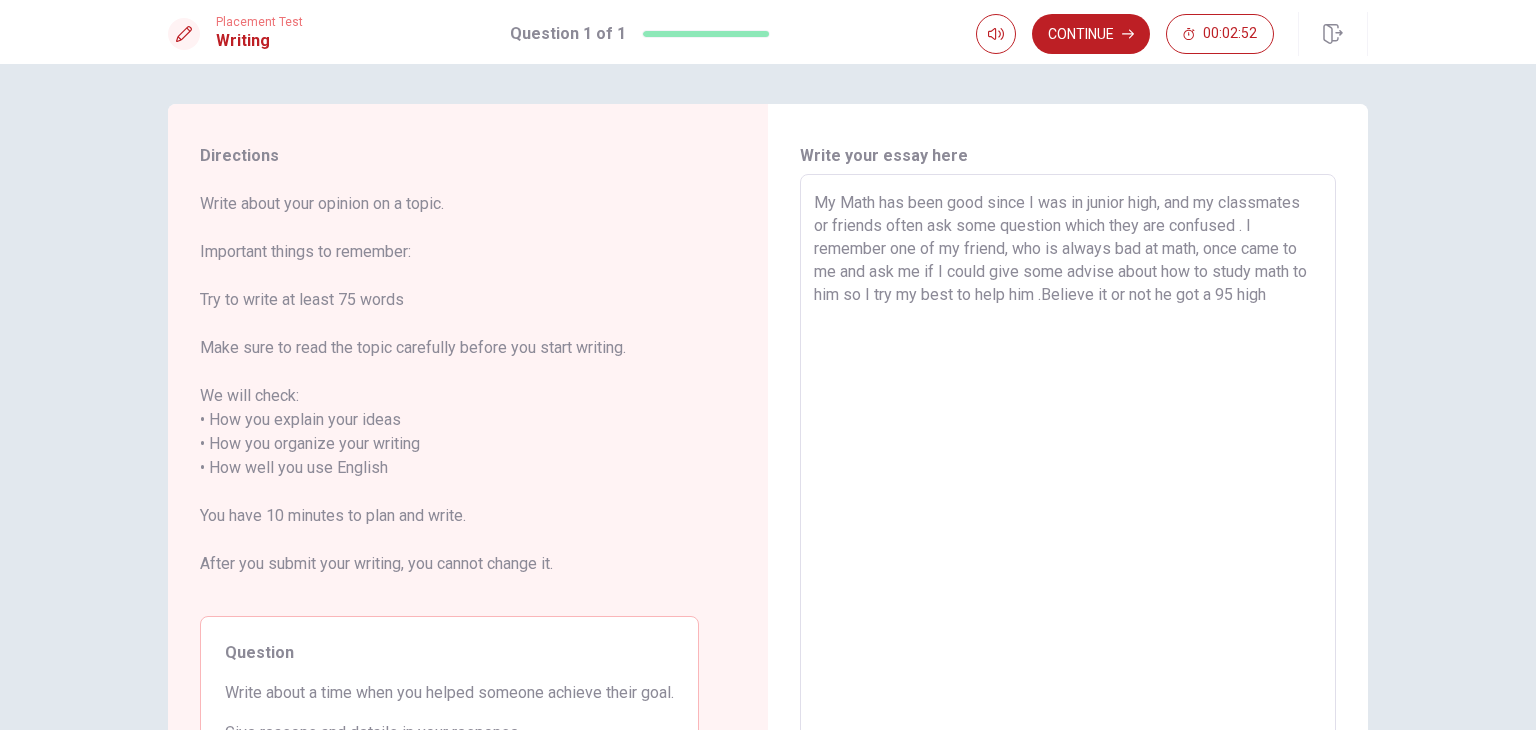 click on "My Math has been good since I was in junior high, and my classmates or friends often ask some question which they are confused . I remember one of my friend, who is always bad at math, once came to me and ask me if I could give some advise about how to study math to him so I try my best to help him .Believe it or not he got a 95 high" at bounding box center (1068, 456) 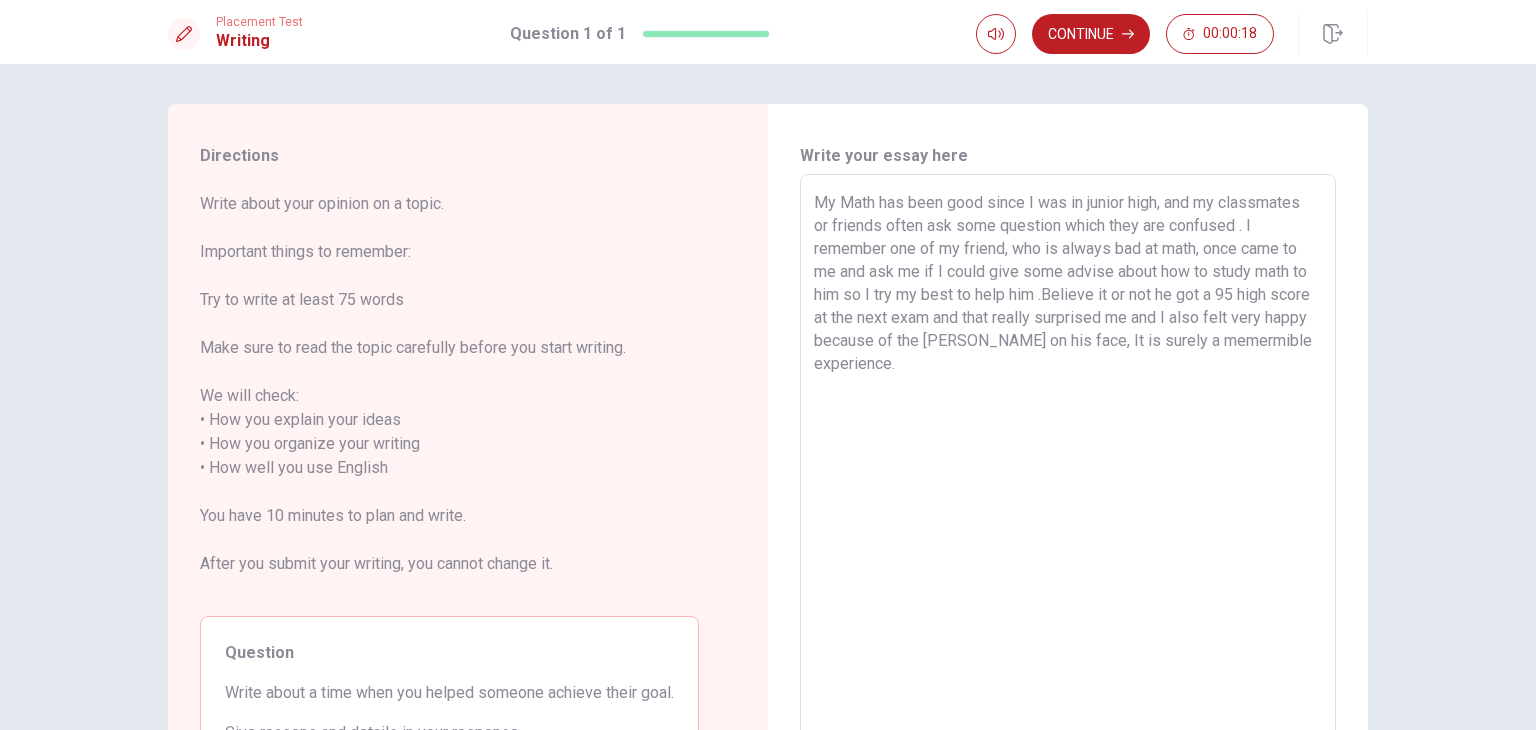 click on "My Math has been good since I was in junior high, and my classmates or friends often ask some question which they are confused . I remember one of my friend, who is always bad at math, once came to me and ask me if I could give some advise about how to study math to him so I try my best to help him .Believe it or not he got a 95 high score at the next exam and that really surprised me and I also felt very happy because of the [PERSON_NAME] on his face, It is surely a memermible experience." at bounding box center (1068, 456) 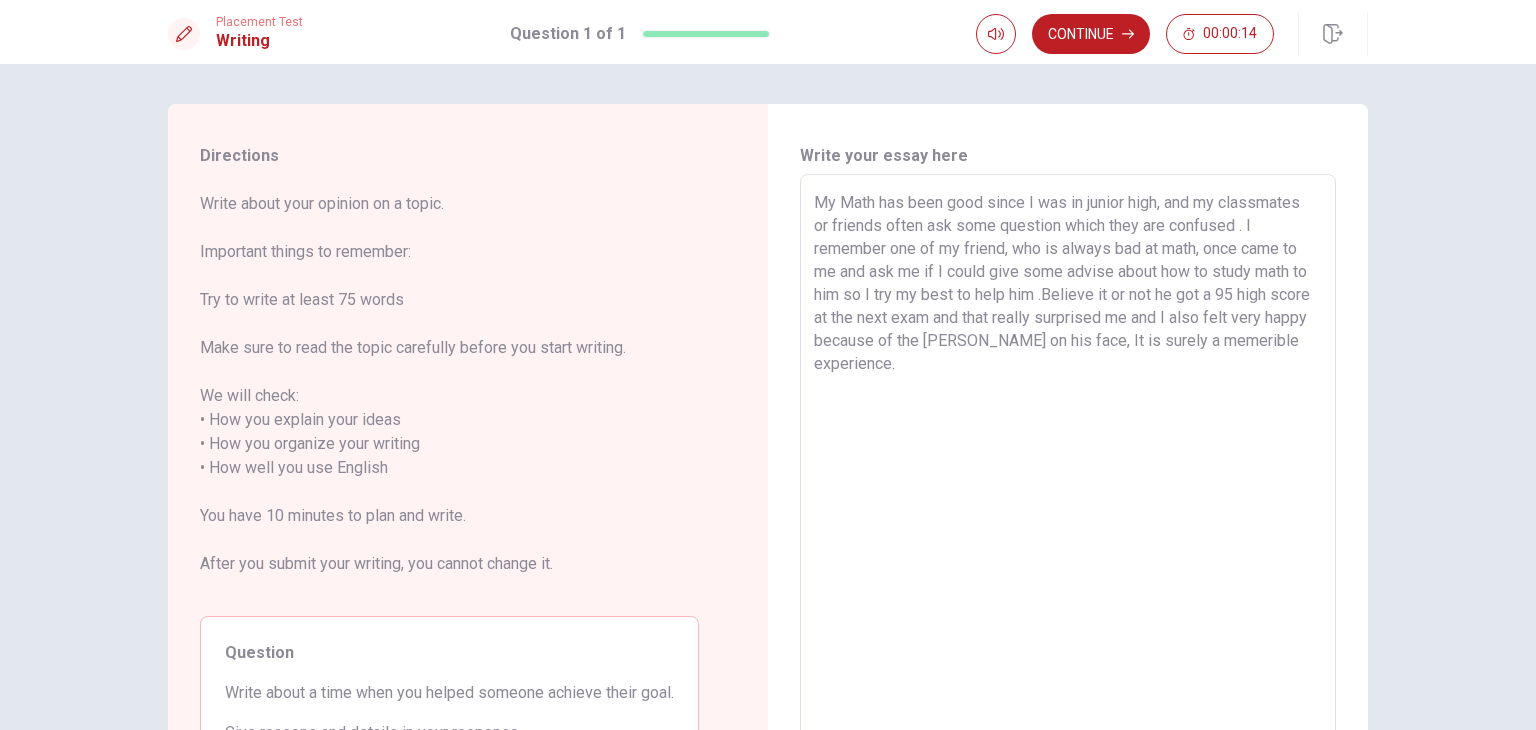 click on "My Math has been good since I was in junior high, and my classmates or friends often ask some question which they are confused . I remember one of my friend, who is always bad at math, once came to me and ask me if I could give some advise about how to study math to him so I try my best to help him .Believe it or not he got a 95 high score at the next exam and that really surprised me and I also felt very happy because of the [PERSON_NAME] on his face, It is surely a memerible experience." at bounding box center (1068, 456) 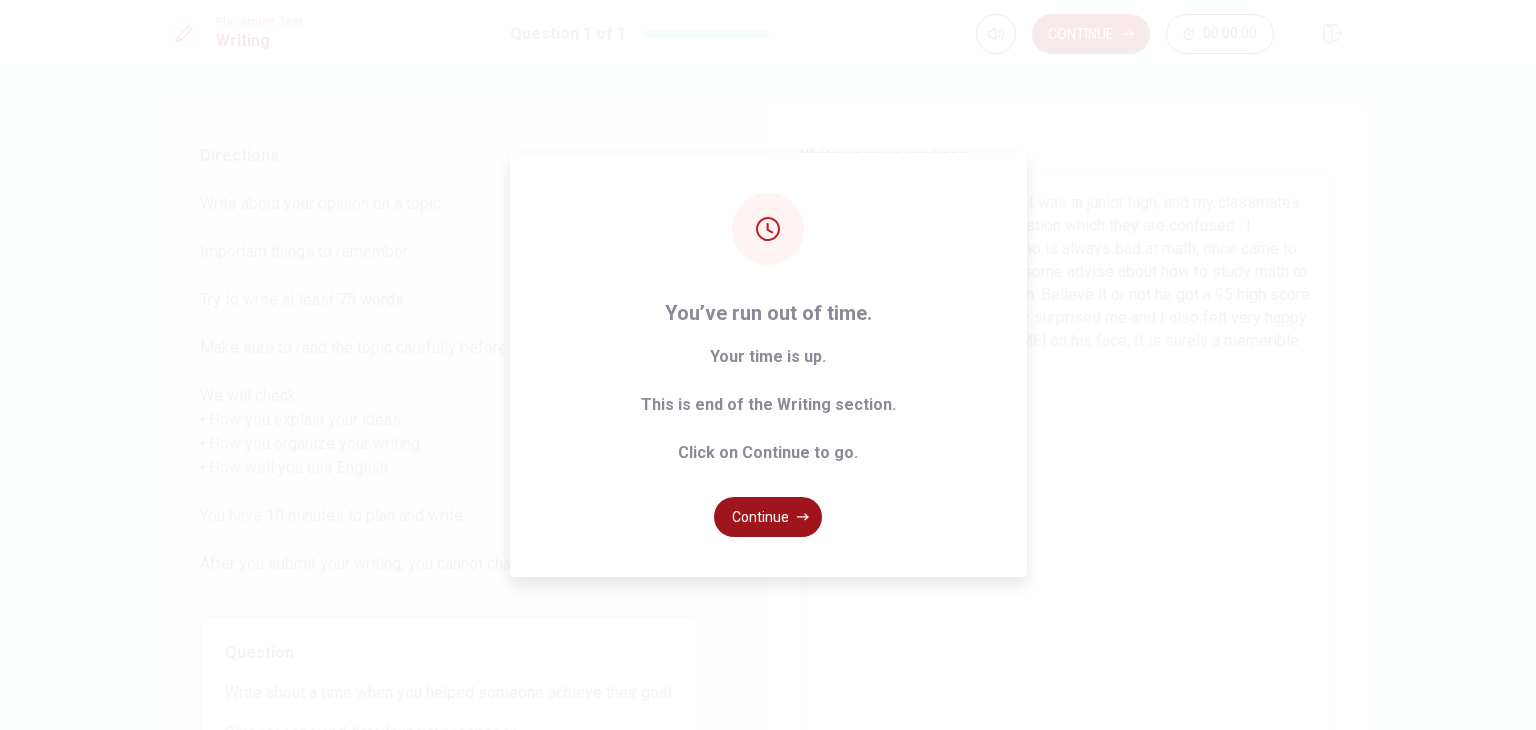 click on "Continue" at bounding box center [768, 517] 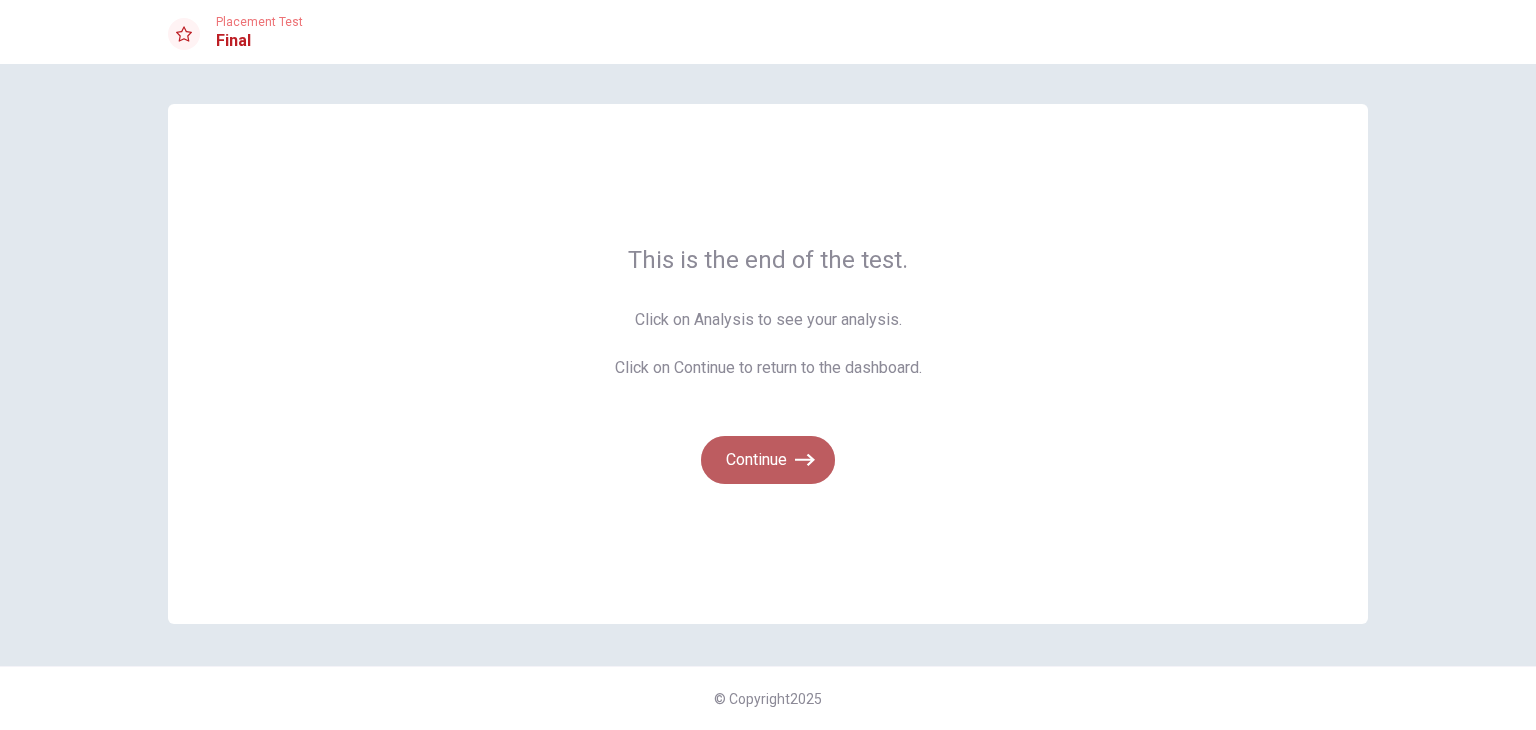 click on "Continue" at bounding box center (768, 460) 